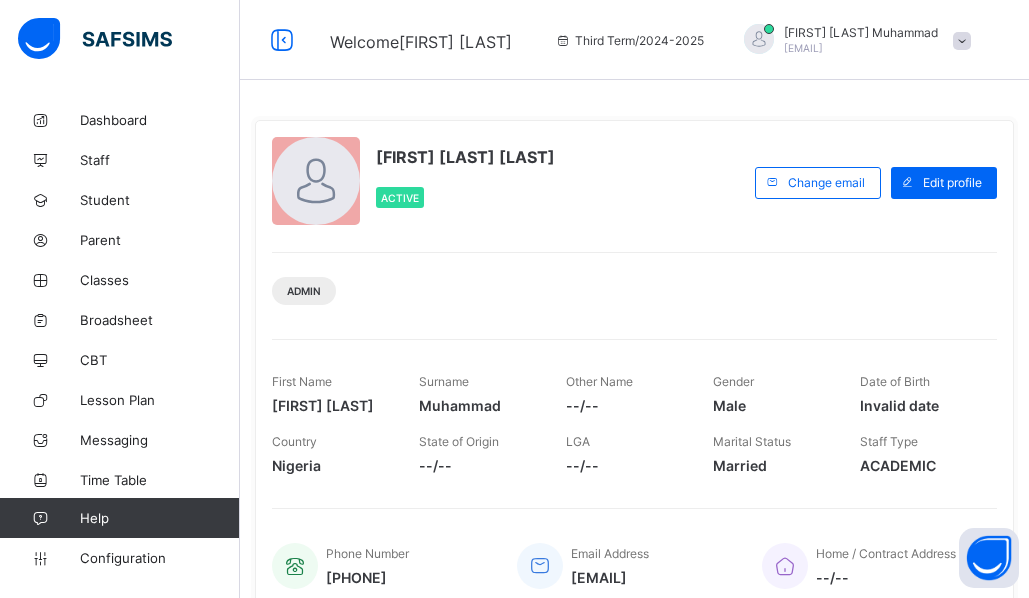 scroll, scrollTop: 0, scrollLeft: 0, axis: both 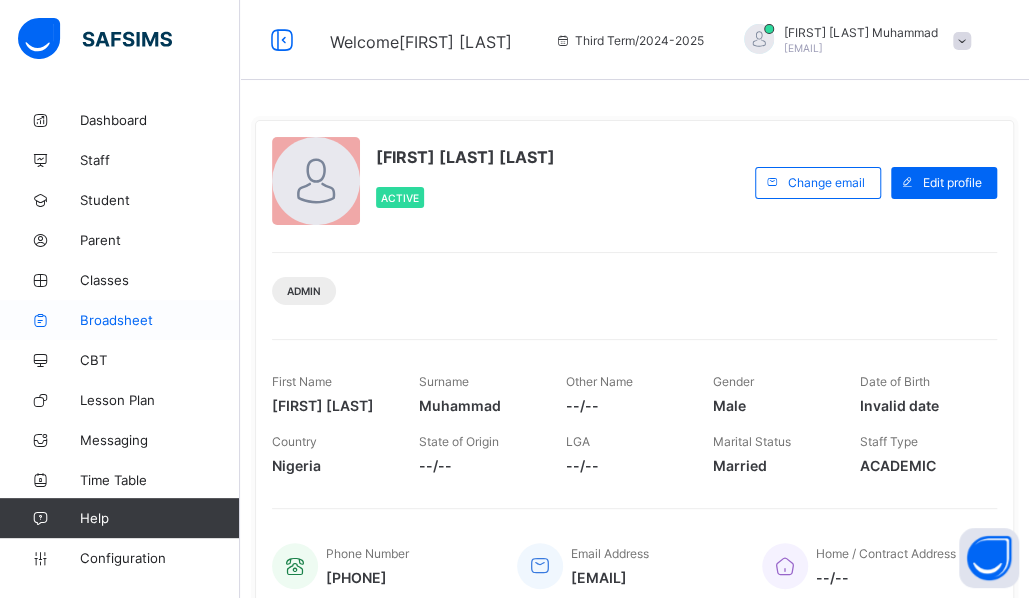 click on "Broadsheet" at bounding box center [160, 320] 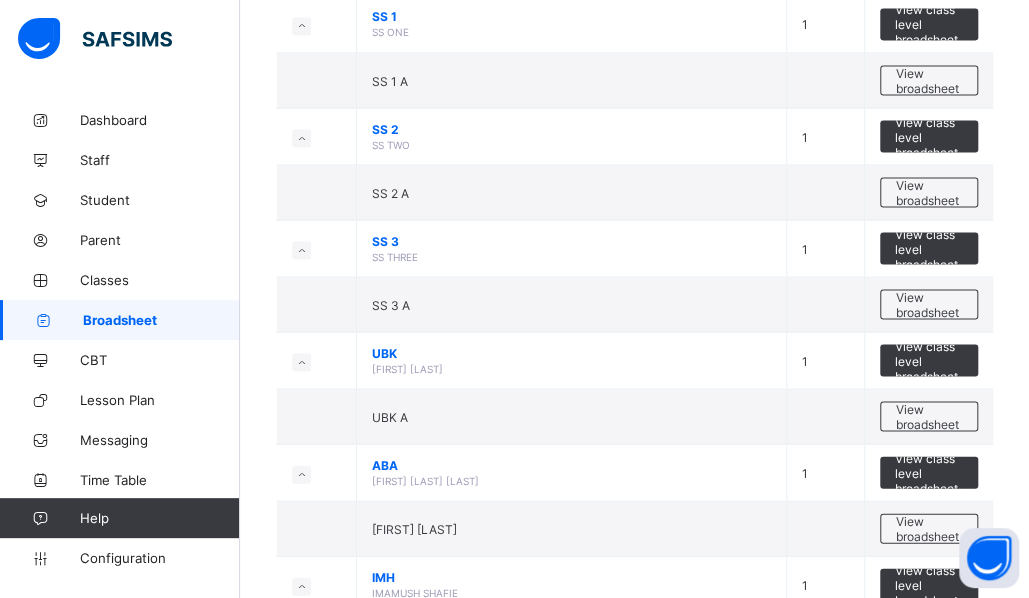 scroll, scrollTop: 1479, scrollLeft: 0, axis: vertical 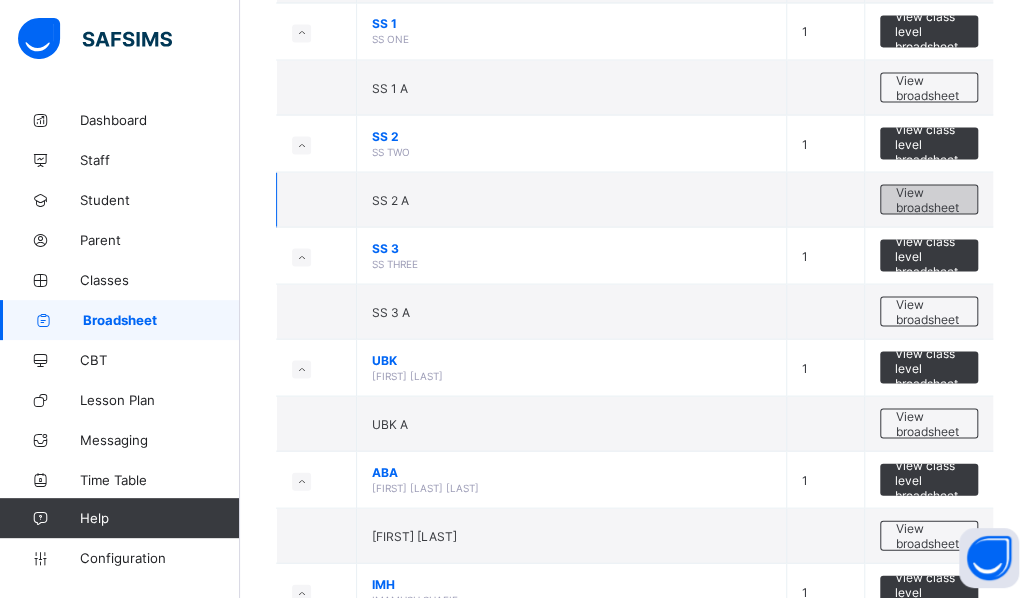 click on "View broadsheet" at bounding box center (929, 199) 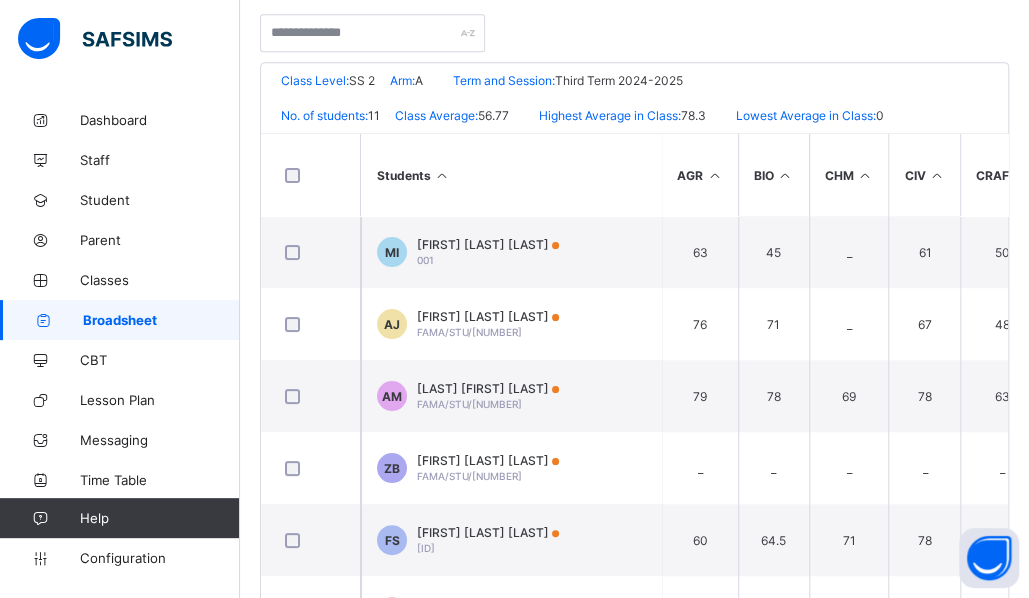scroll, scrollTop: 408, scrollLeft: 0, axis: vertical 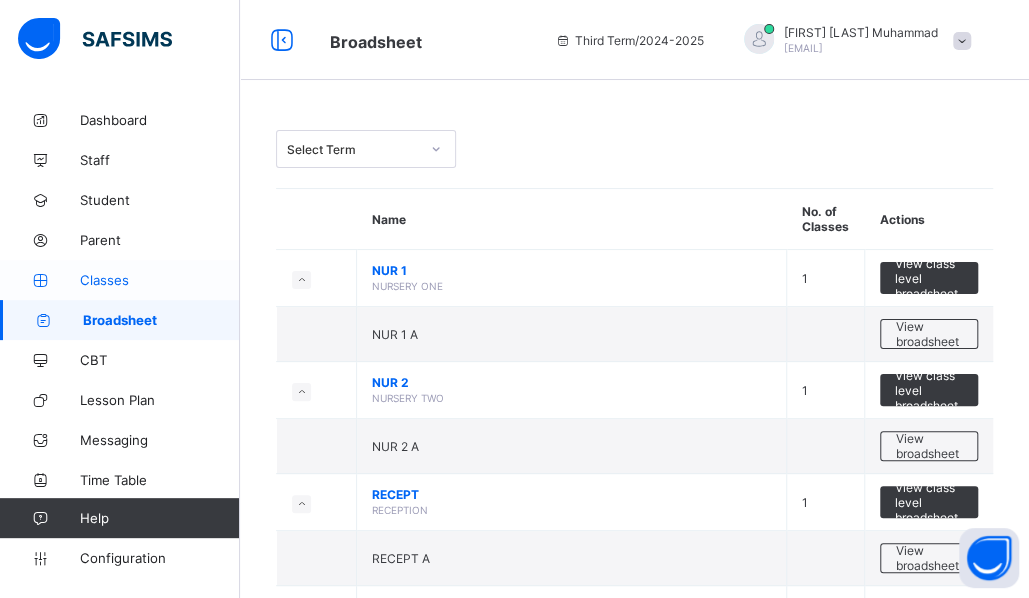 click on "Classes" at bounding box center (160, 280) 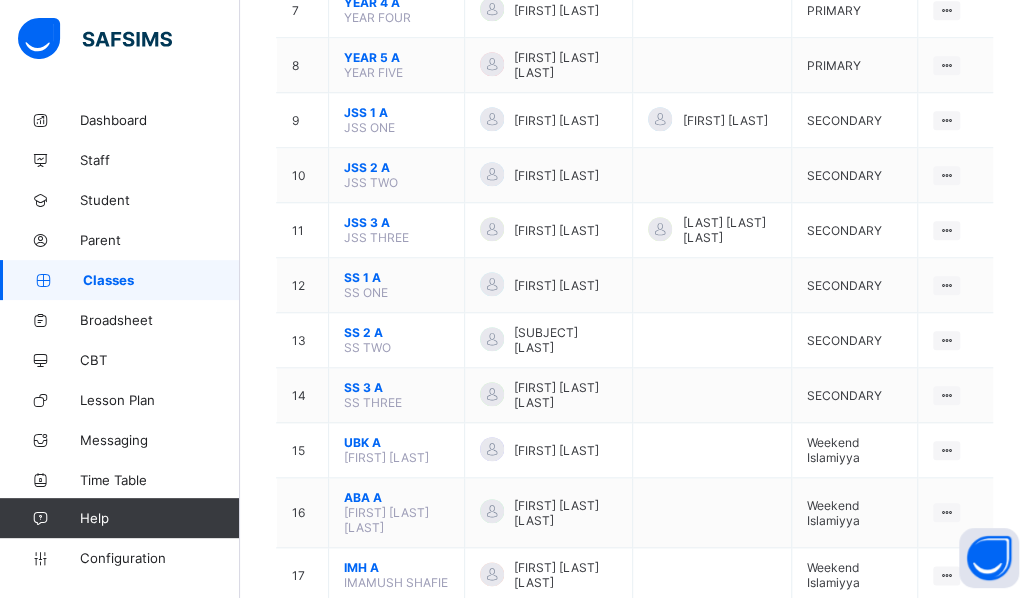 scroll, scrollTop: 600, scrollLeft: 0, axis: vertical 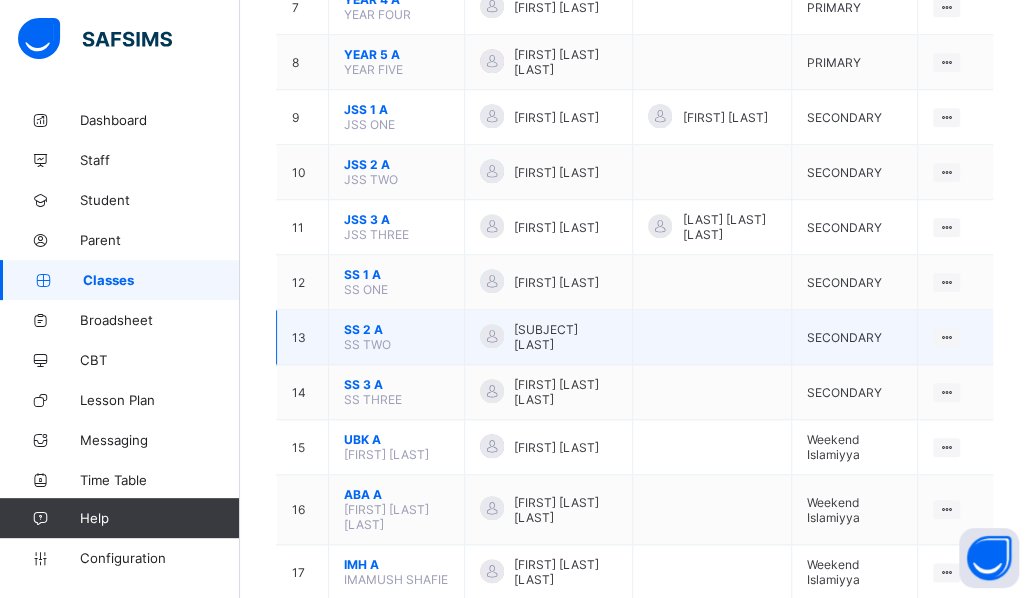 click on "SS 2   A" at bounding box center [396, 329] 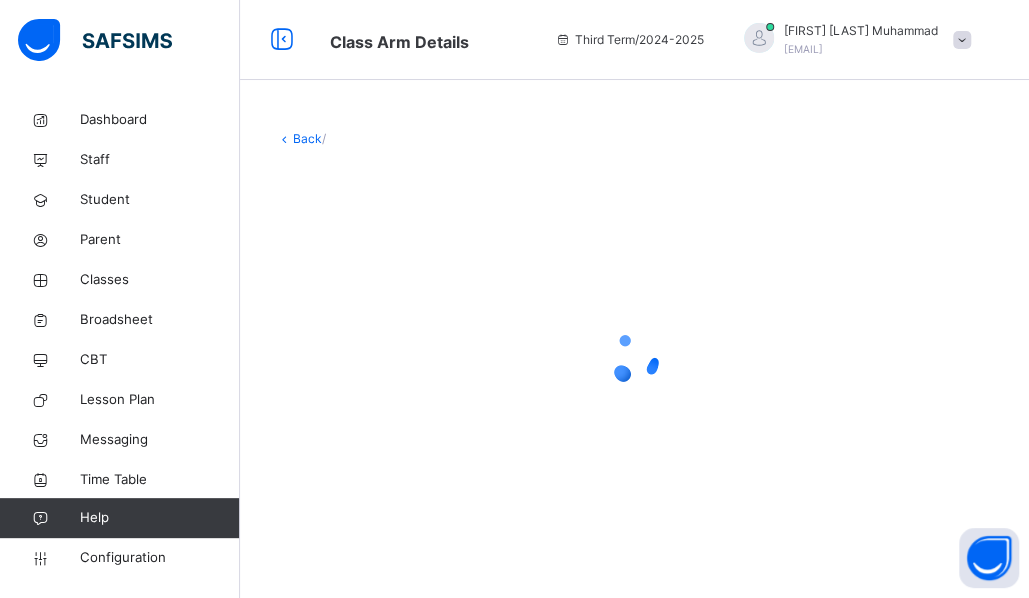 scroll, scrollTop: 0, scrollLeft: 0, axis: both 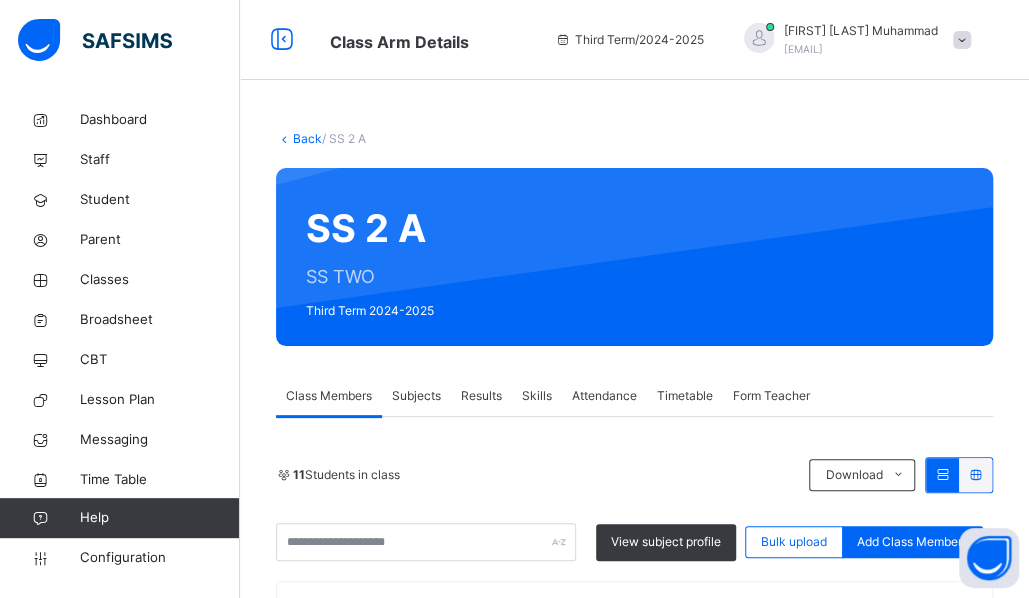 click on "Results" at bounding box center (481, 396) 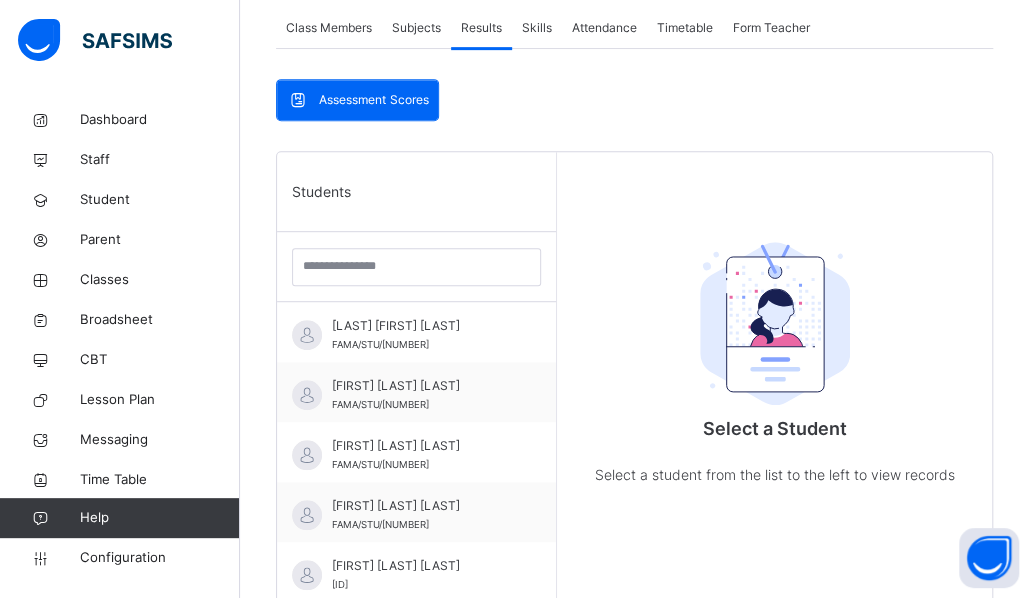 scroll, scrollTop: 384, scrollLeft: 0, axis: vertical 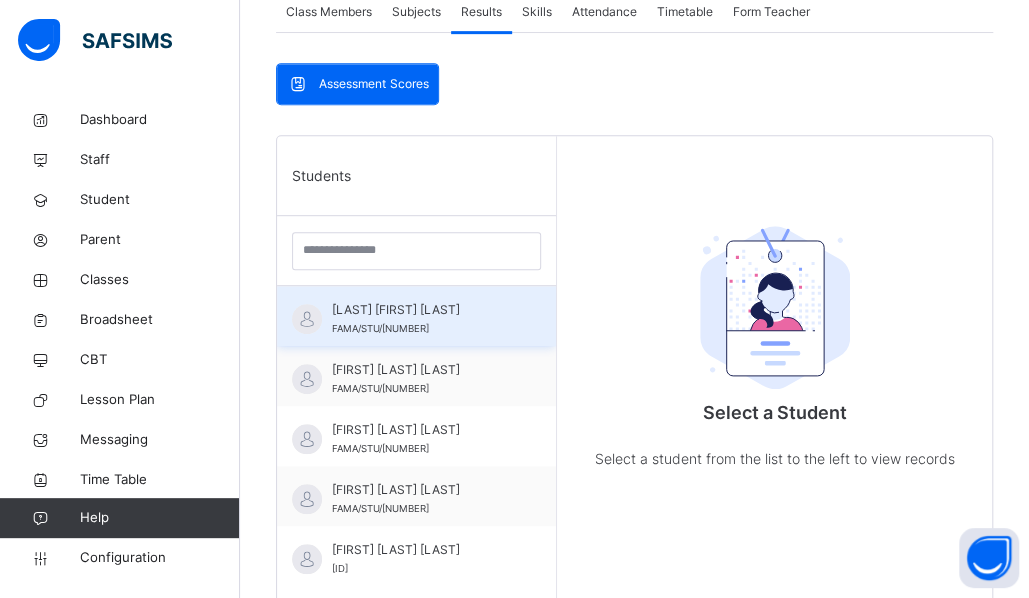 click on "[FIRST] [LAST] [ID]" at bounding box center [421, 319] 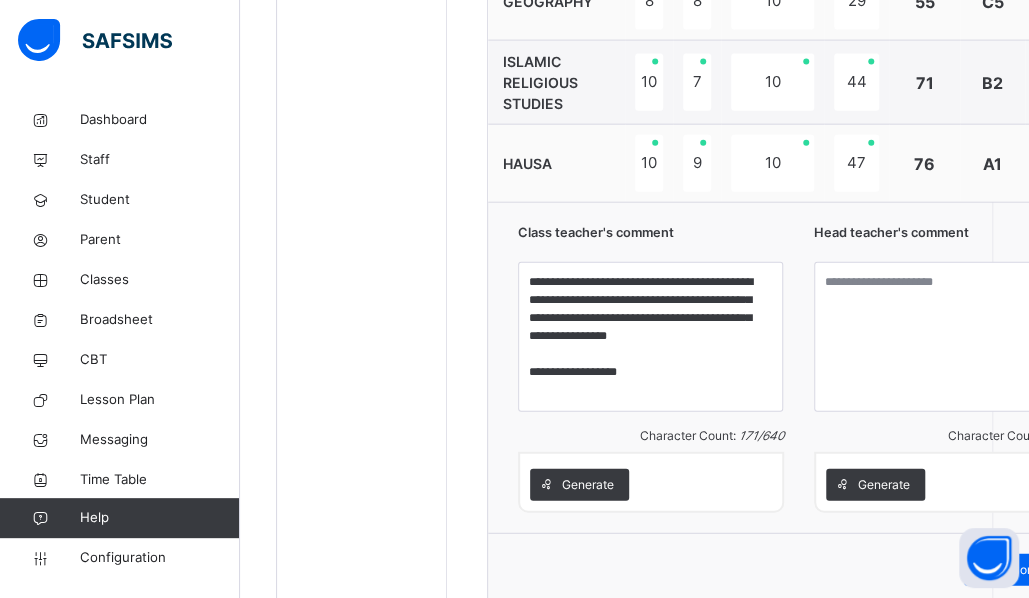 scroll, scrollTop: 1929, scrollLeft: 0, axis: vertical 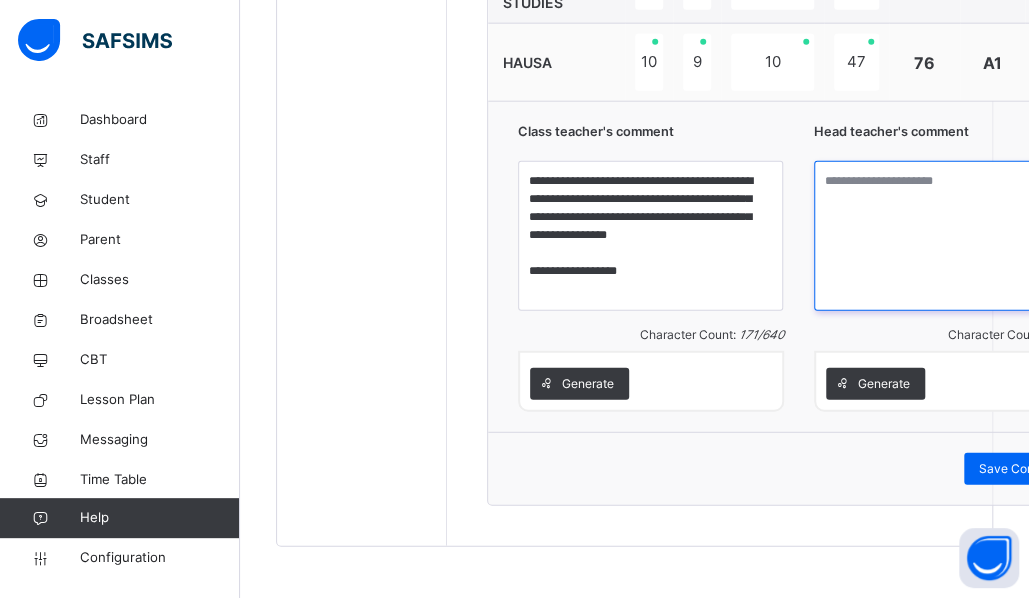 click at bounding box center [947, 236] 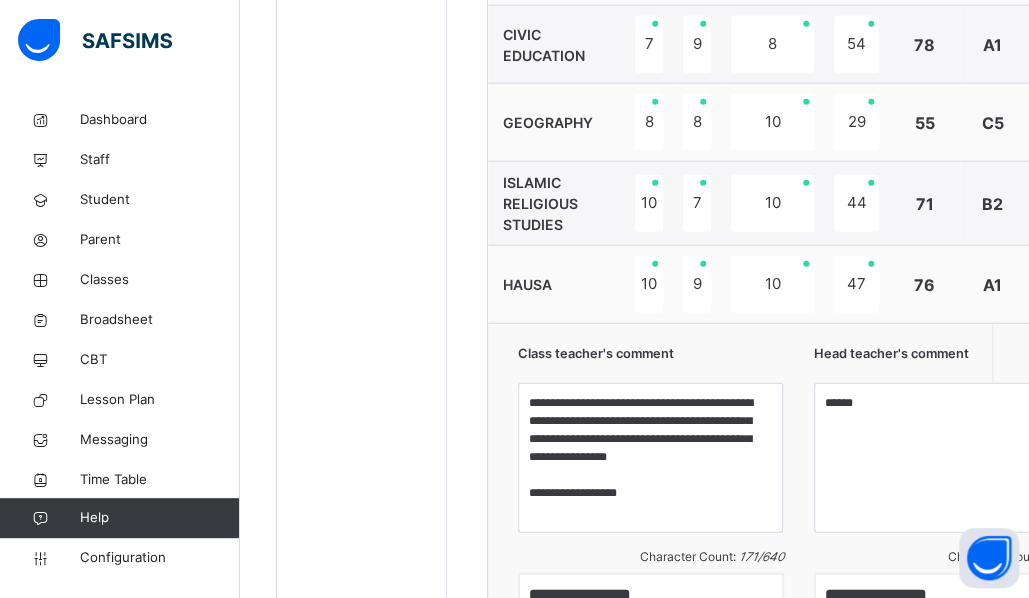click on "Resume" at bounding box center (757, -1743) 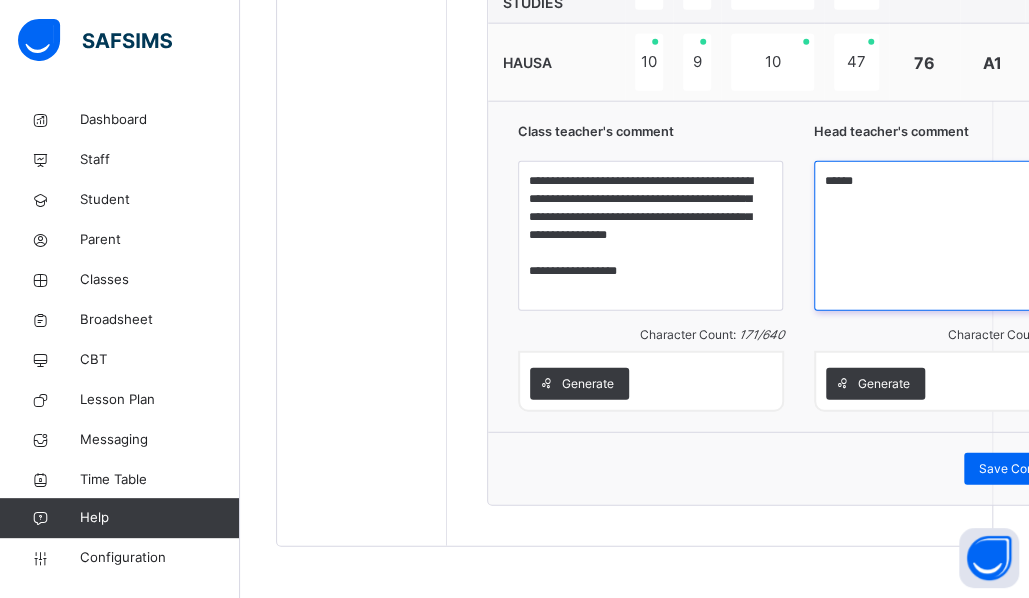 click on "******" at bounding box center (946, 236) 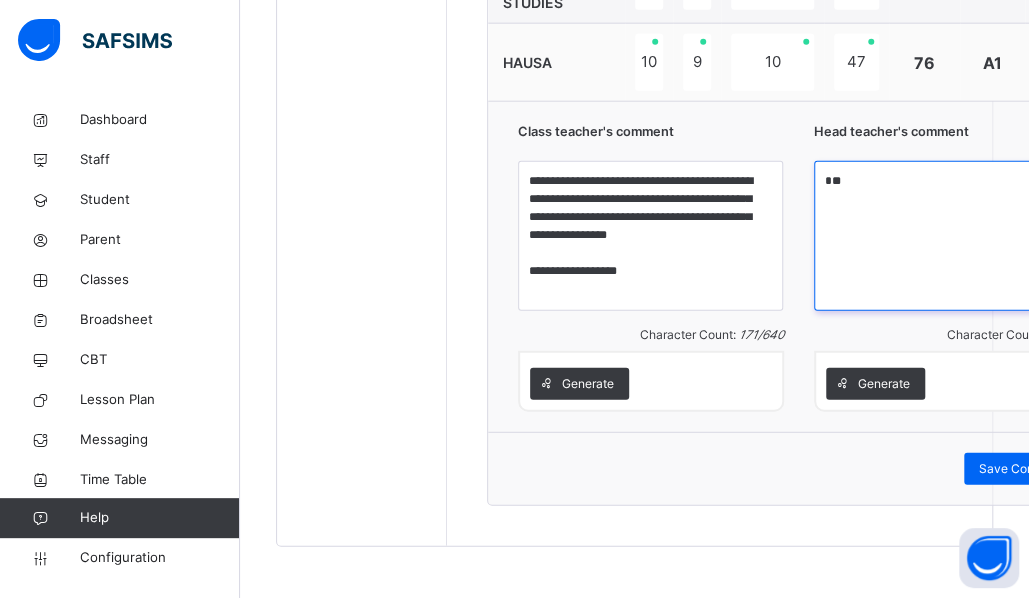 paste on "**********" 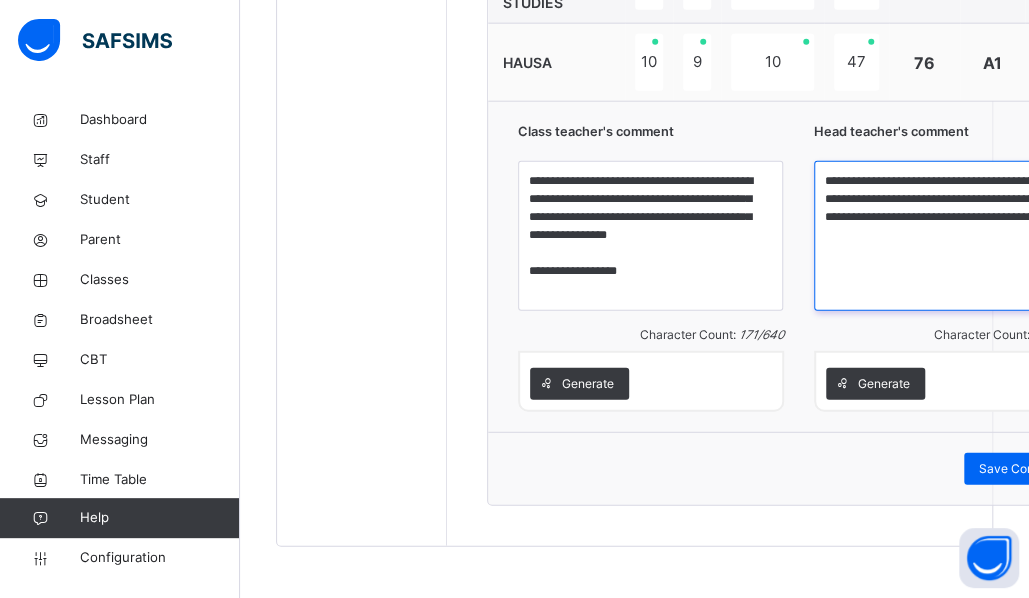 click on "**********" at bounding box center [946, 236] 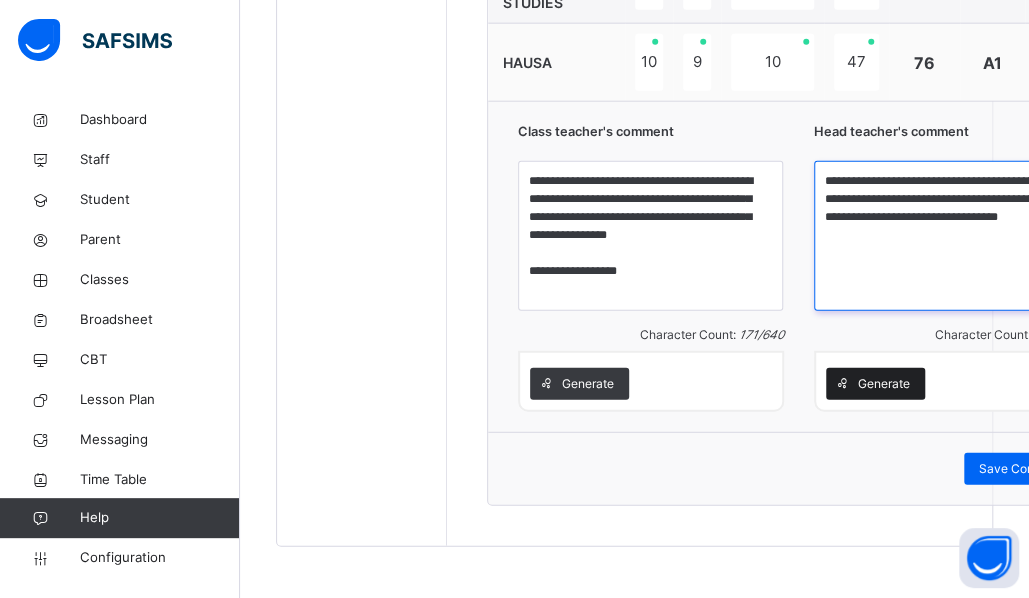 type on "**********" 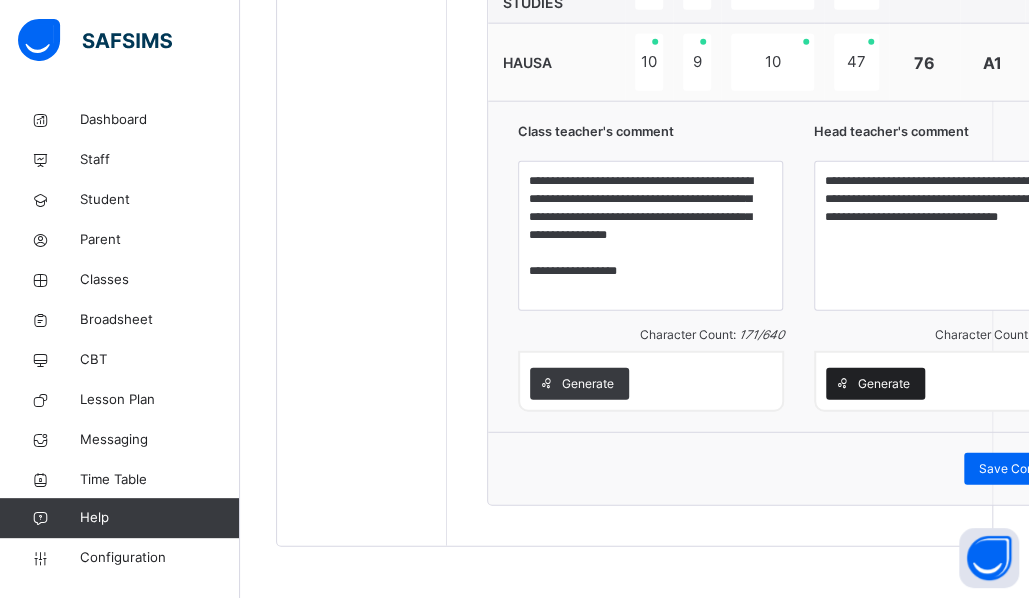 click on "Generate" at bounding box center (884, 384) 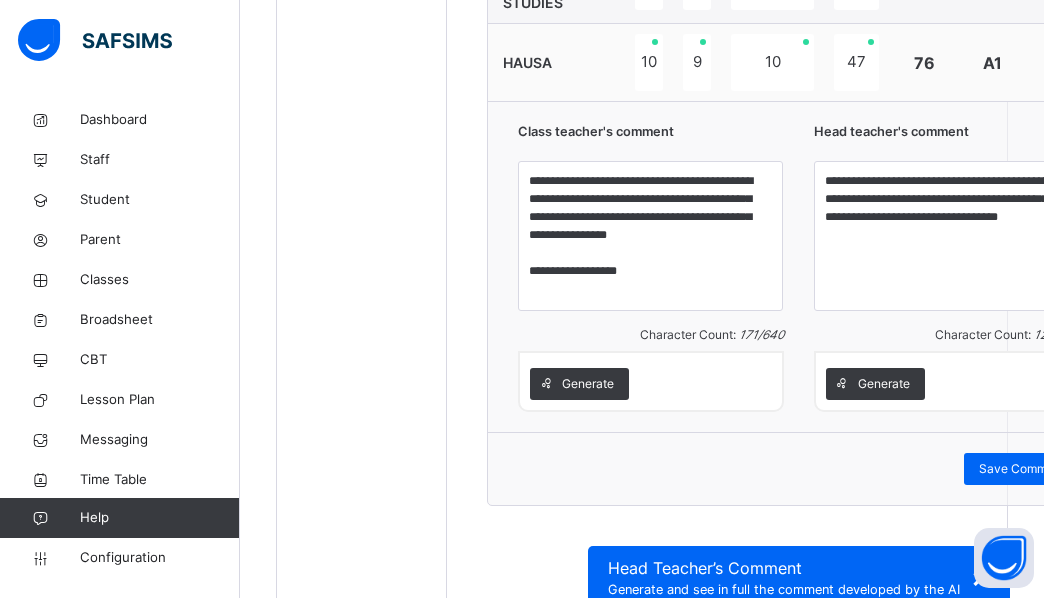 click on "Dear Parent,
[FIRST] is performing exceptionally well, ranking 2nd in class with a B2 grade. He excels in Biology, ICT, and Agricultural Science. To support his growth, encourage consistent study habits and provide additional resources in Physics and Geography." at bounding box center (791, 807) 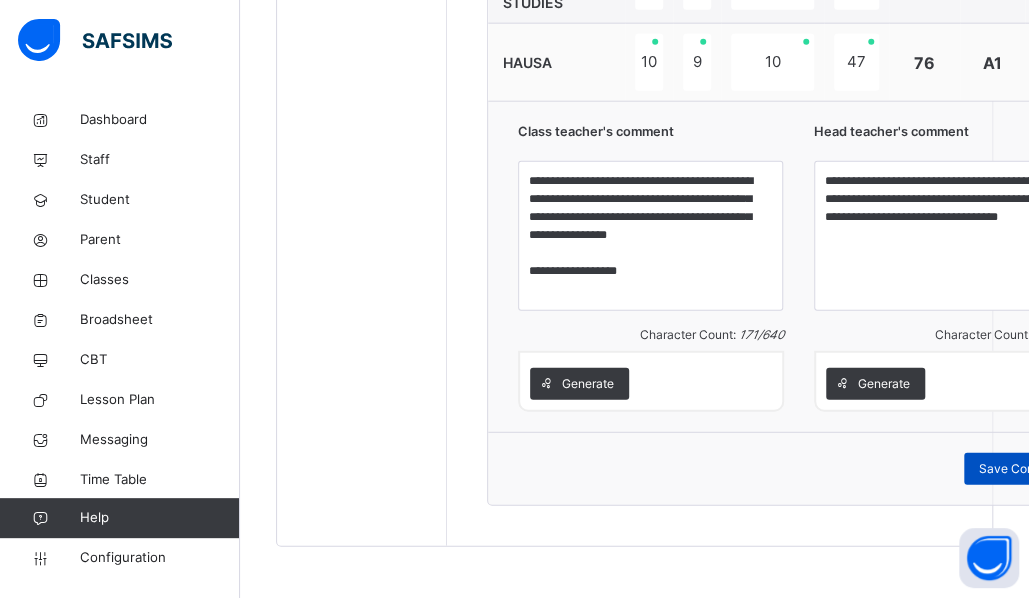 click on "Save Comment" at bounding box center (1022, 469) 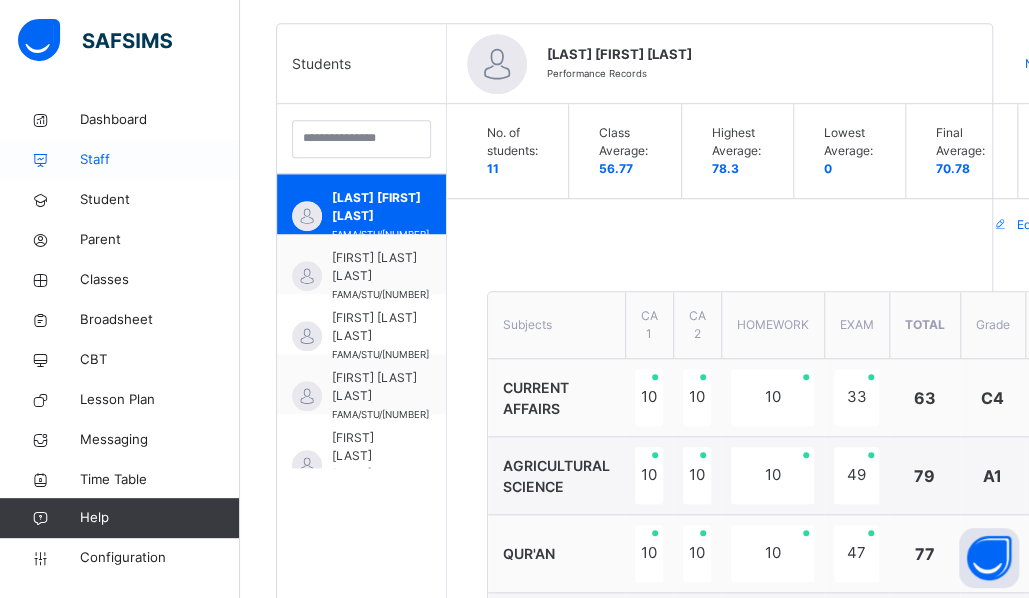 scroll, scrollTop: 490, scrollLeft: 0, axis: vertical 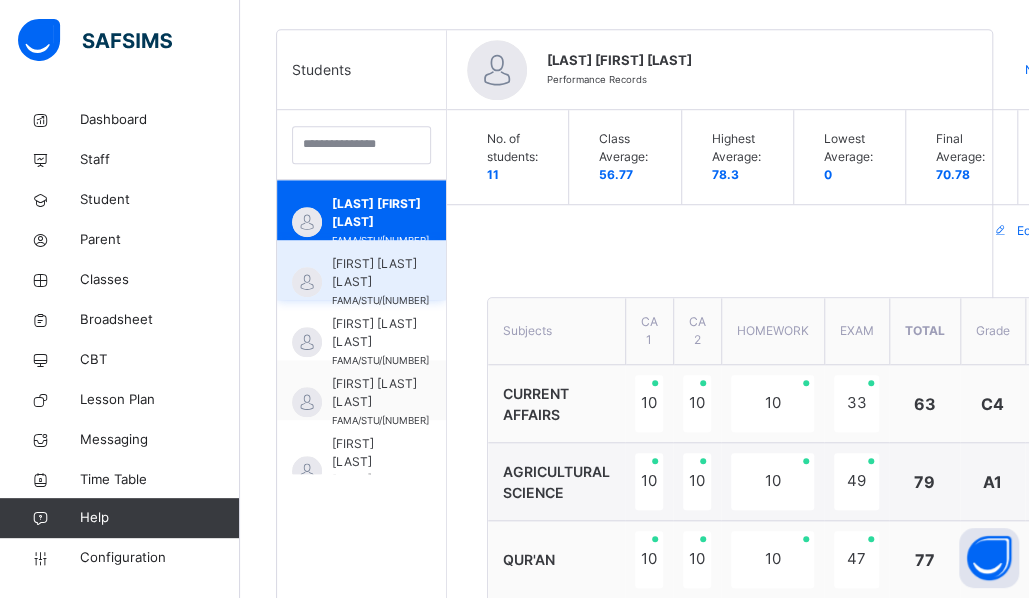 click on "[FIRST] [LAST] [LAST]" at bounding box center (380, 273) 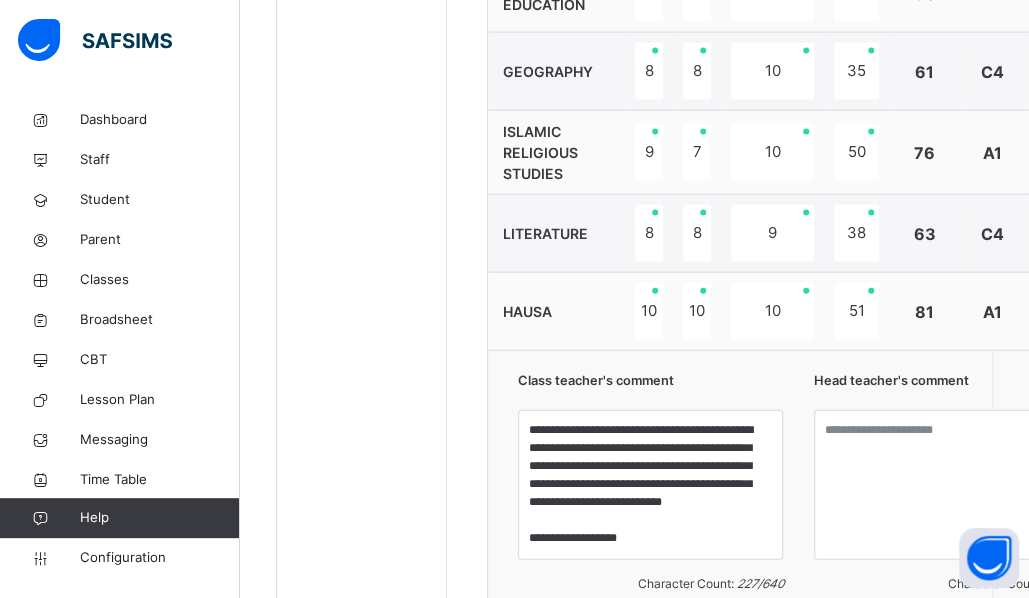 scroll, scrollTop: 1682, scrollLeft: 0, axis: vertical 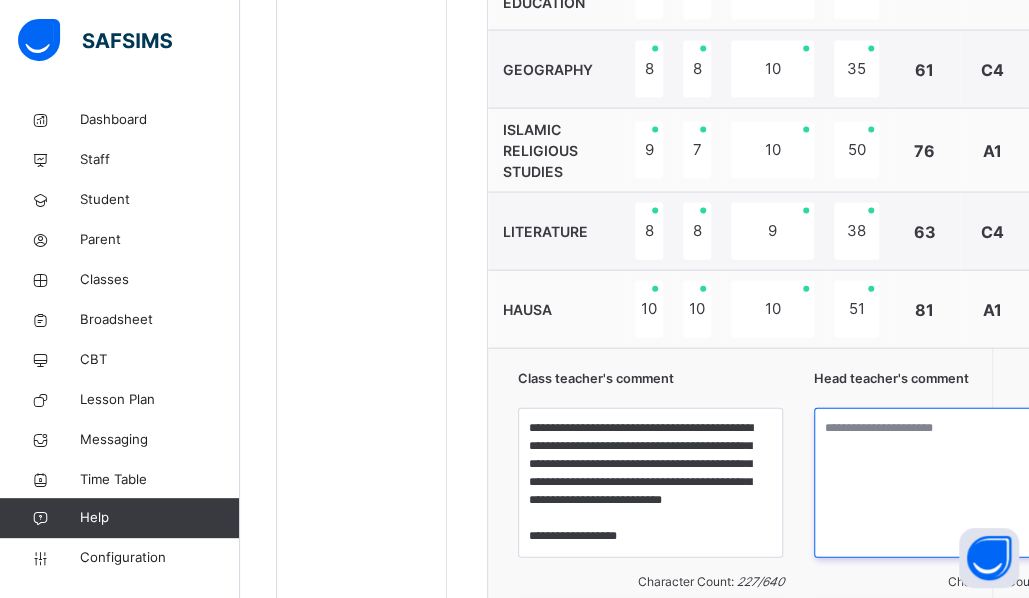 click at bounding box center (947, 483) 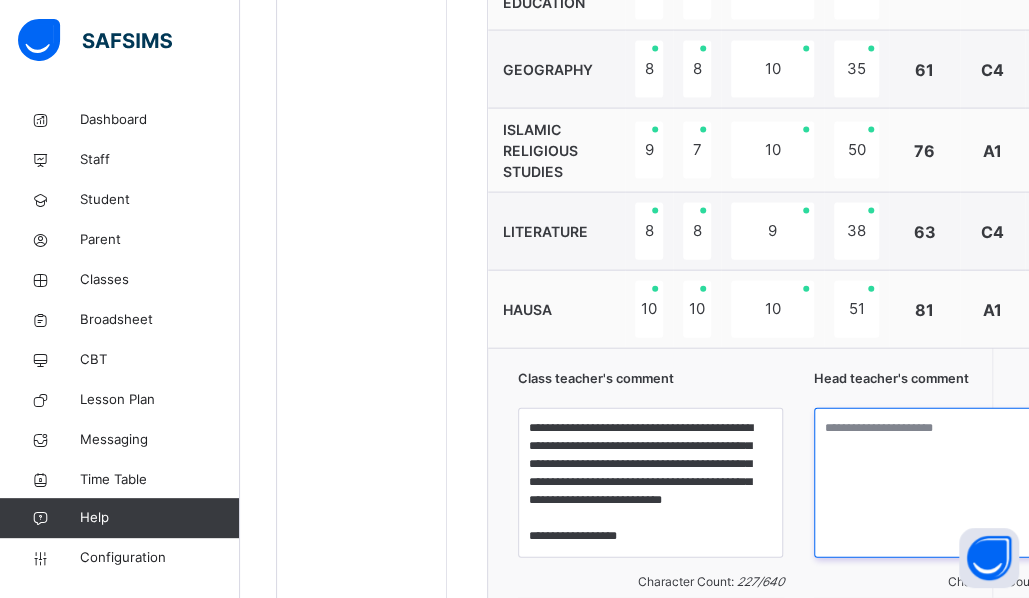 click at bounding box center (947, 483) 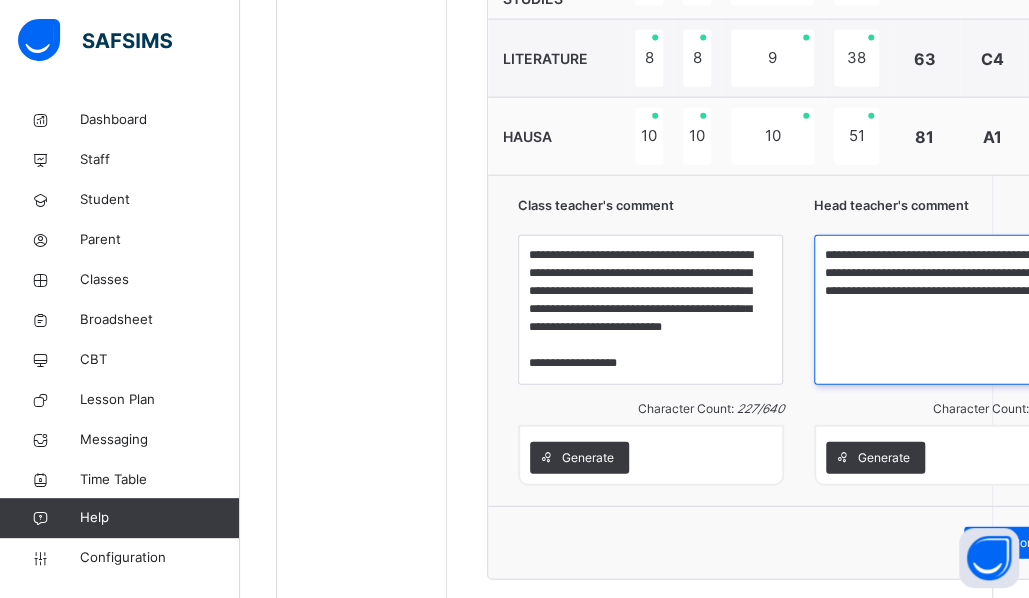 scroll, scrollTop: 1929, scrollLeft: 0, axis: vertical 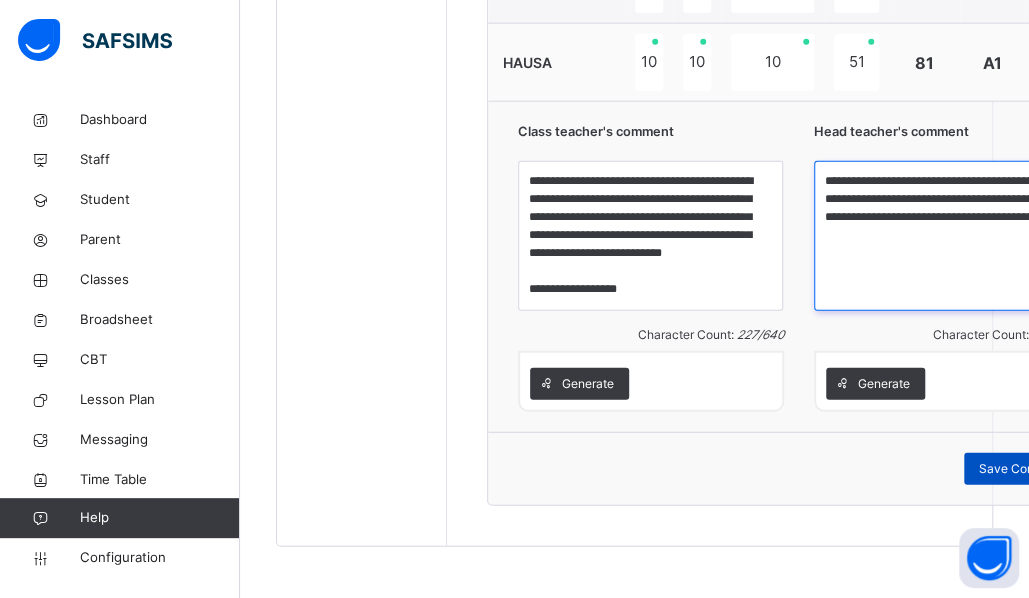 type on "**********" 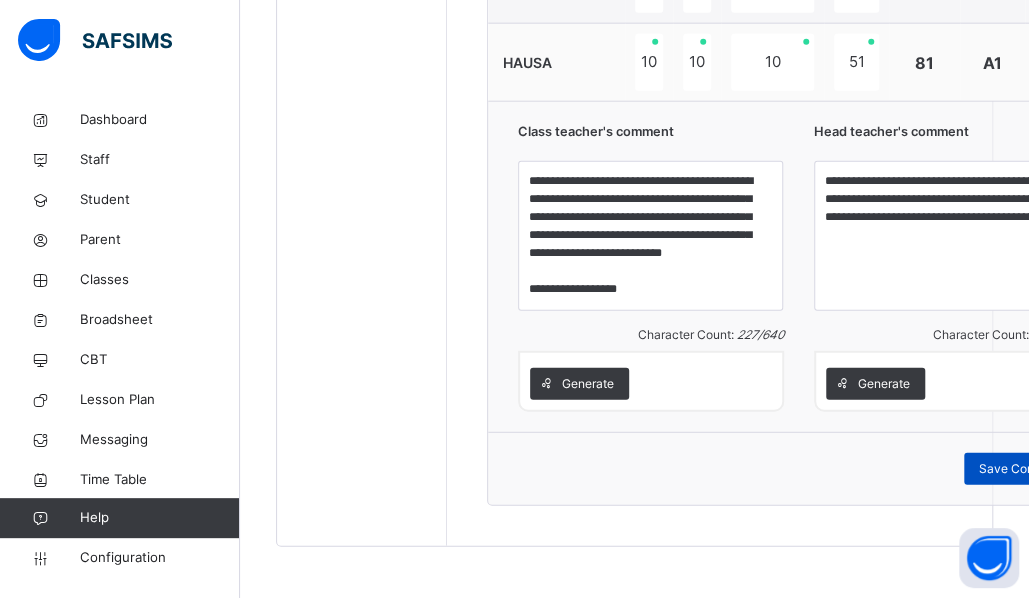 click on "Save Comment" at bounding box center (1022, 469) 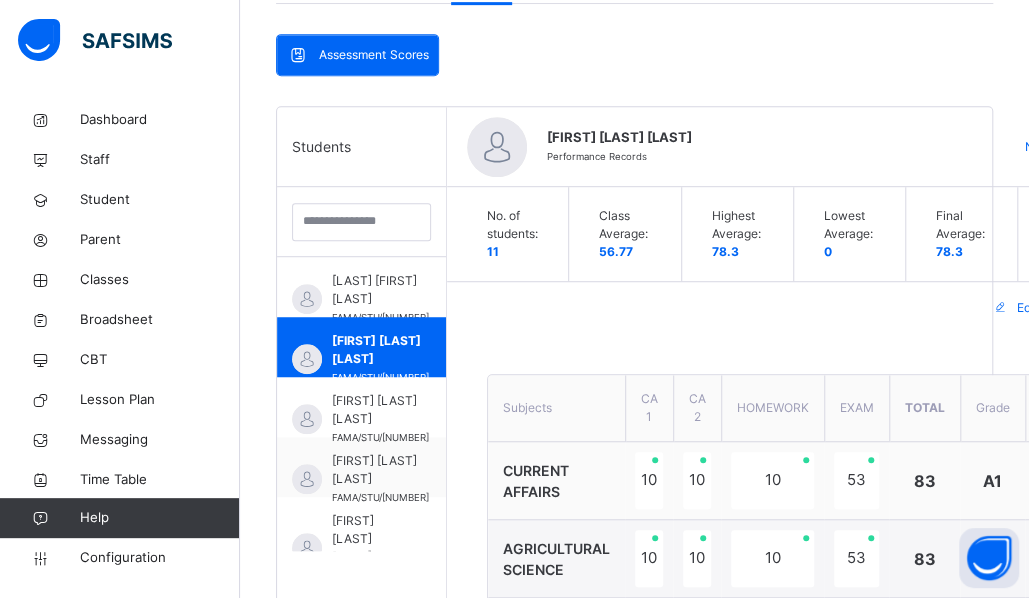 scroll, scrollTop: 450, scrollLeft: 0, axis: vertical 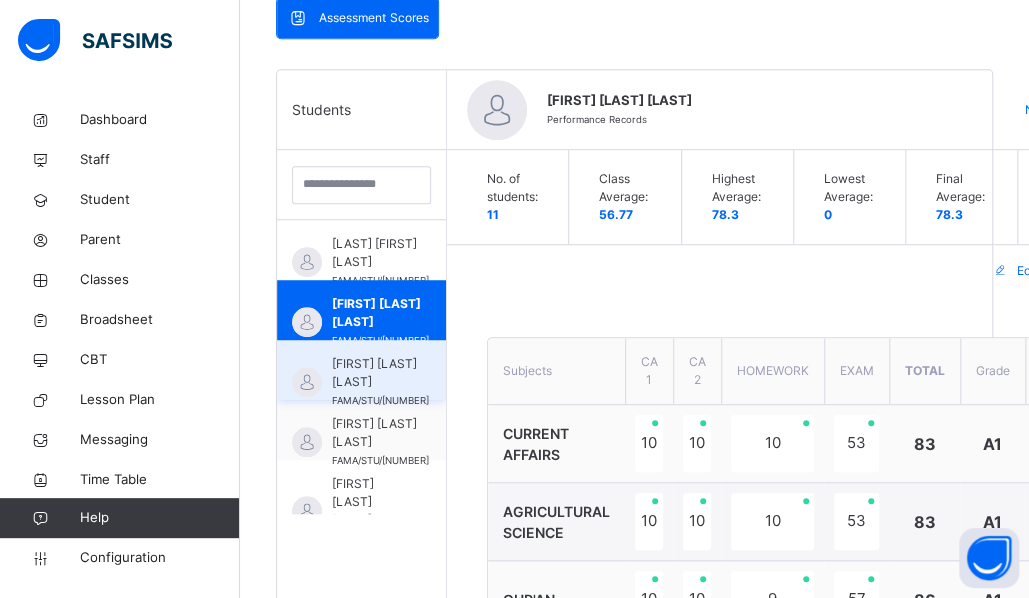 click on "[FIRST] [LAST] [LAST]" at bounding box center (380, 373) 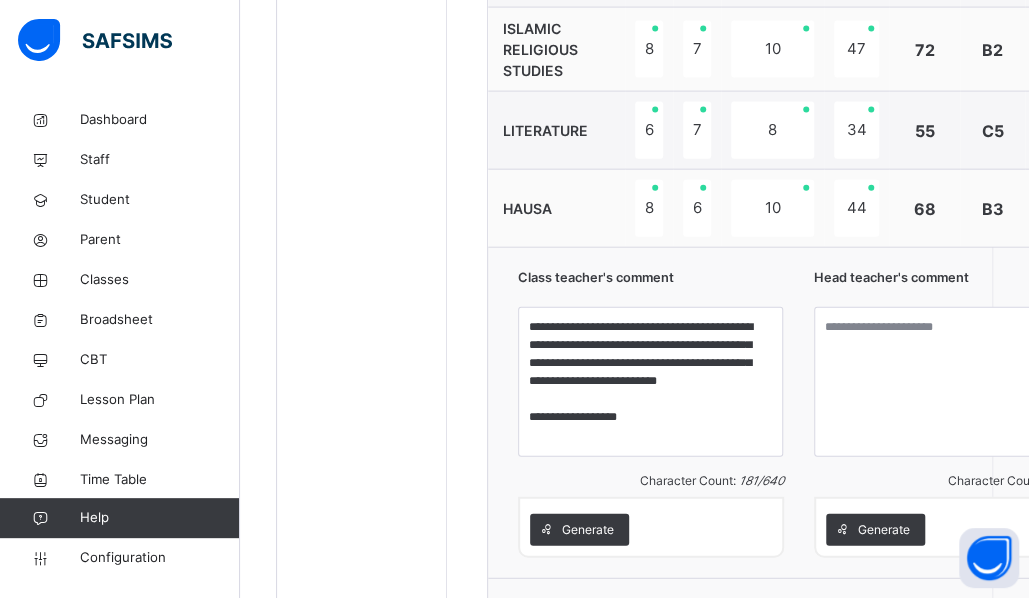 scroll, scrollTop: 1789, scrollLeft: 0, axis: vertical 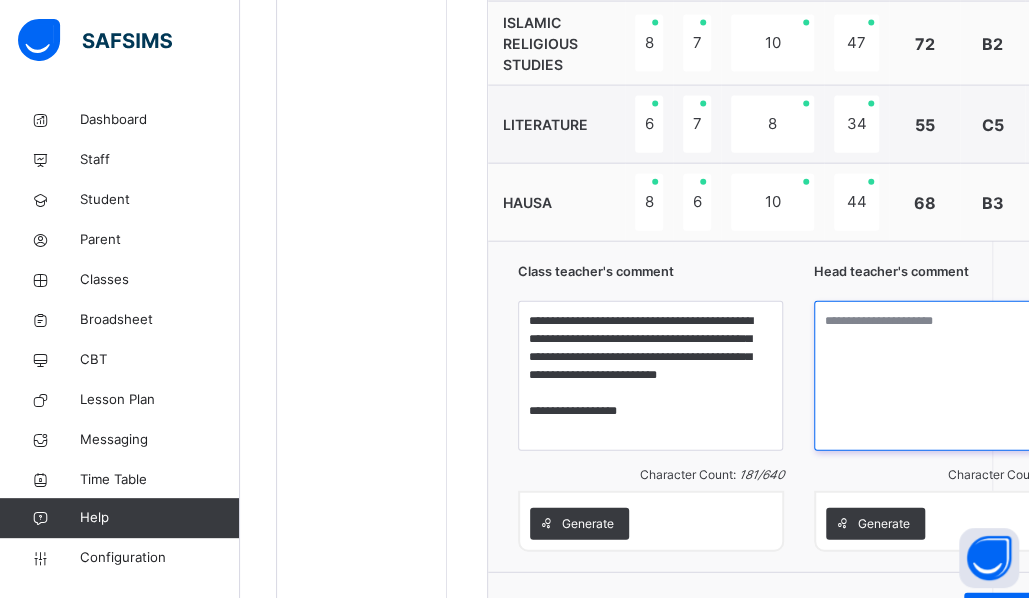 click at bounding box center (947, 376) 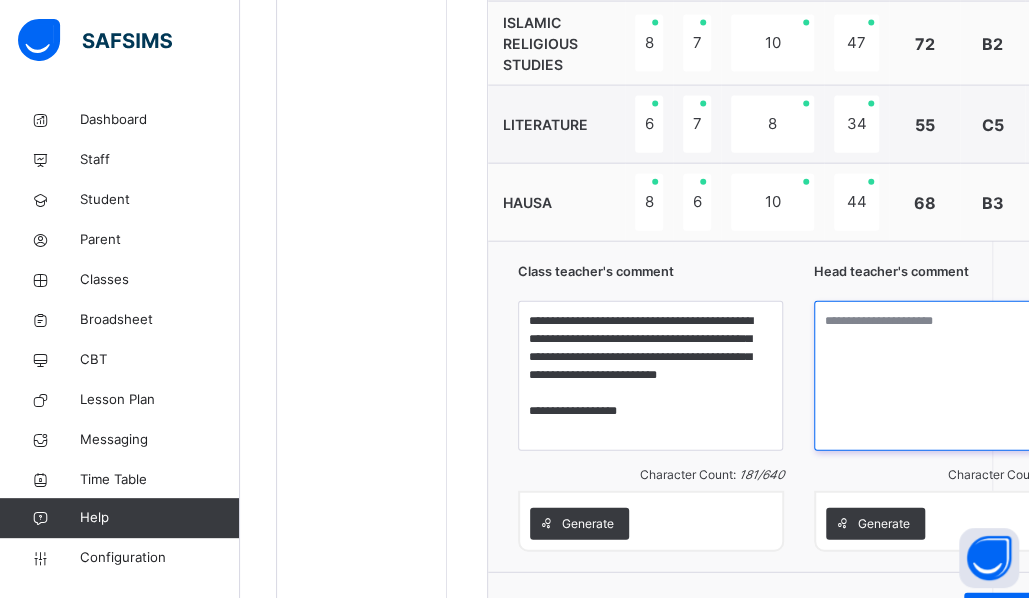 paste on "**********" 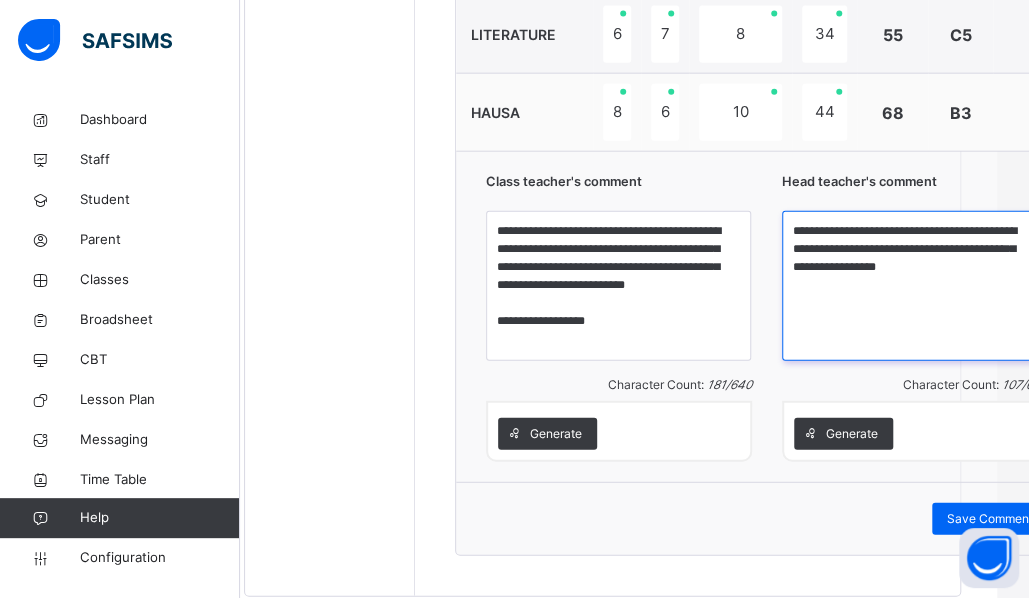 scroll, scrollTop: 1929, scrollLeft: 32, axis: both 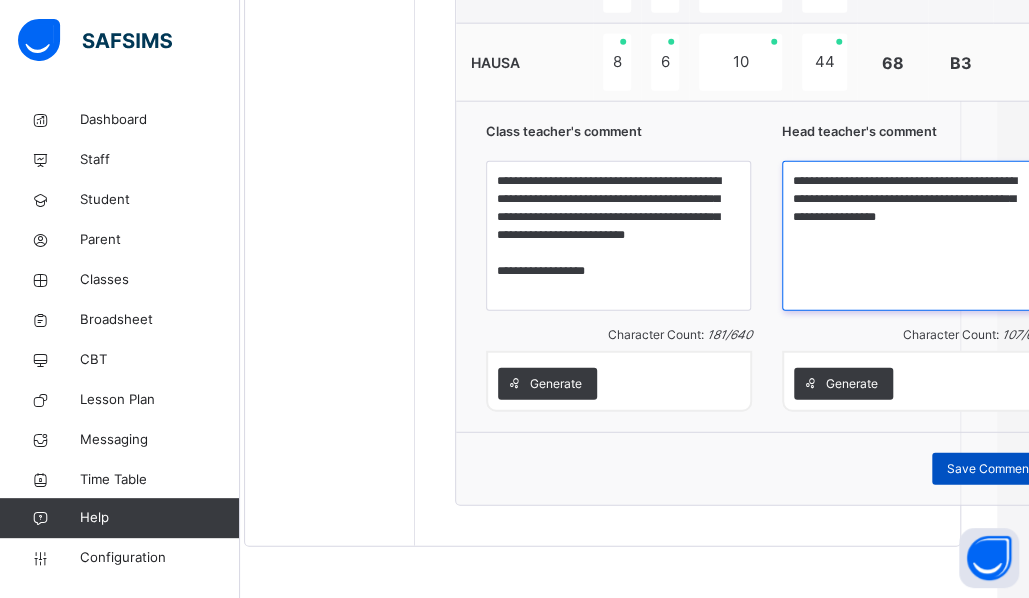type on "**********" 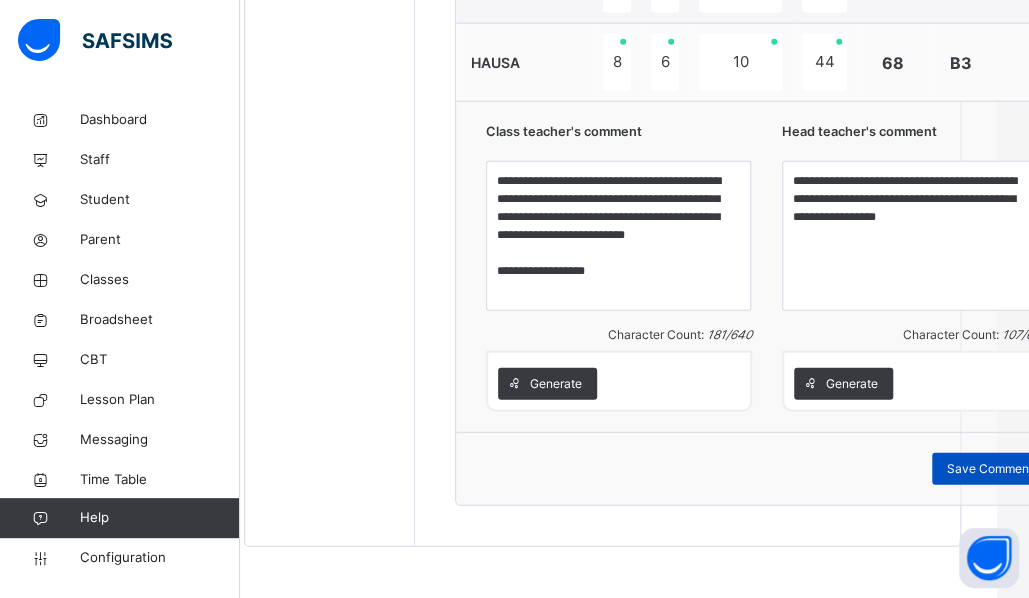 click on "Save Comment" at bounding box center [990, 469] 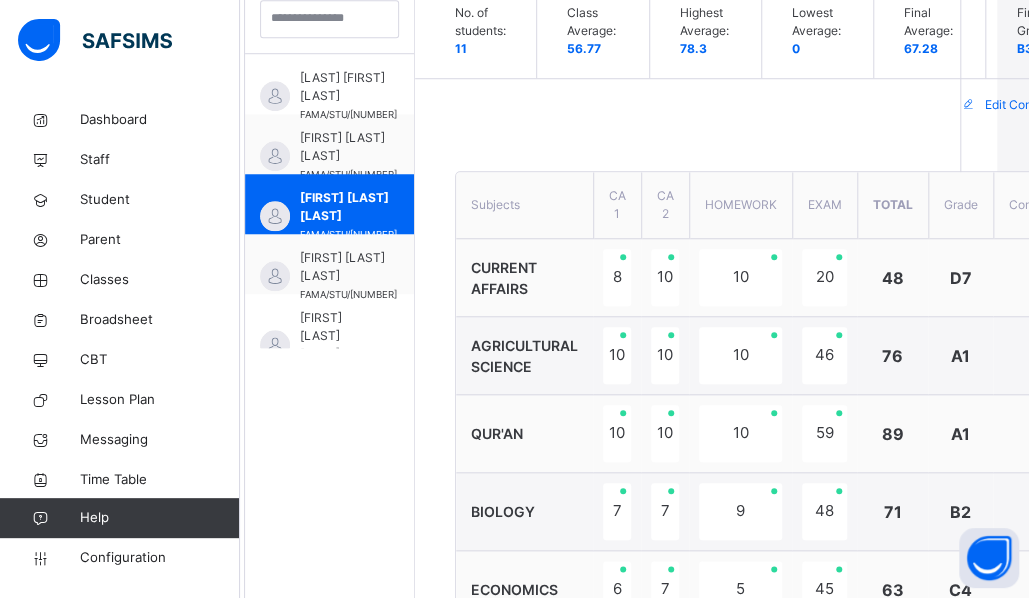 scroll, scrollTop: 608, scrollLeft: 32, axis: both 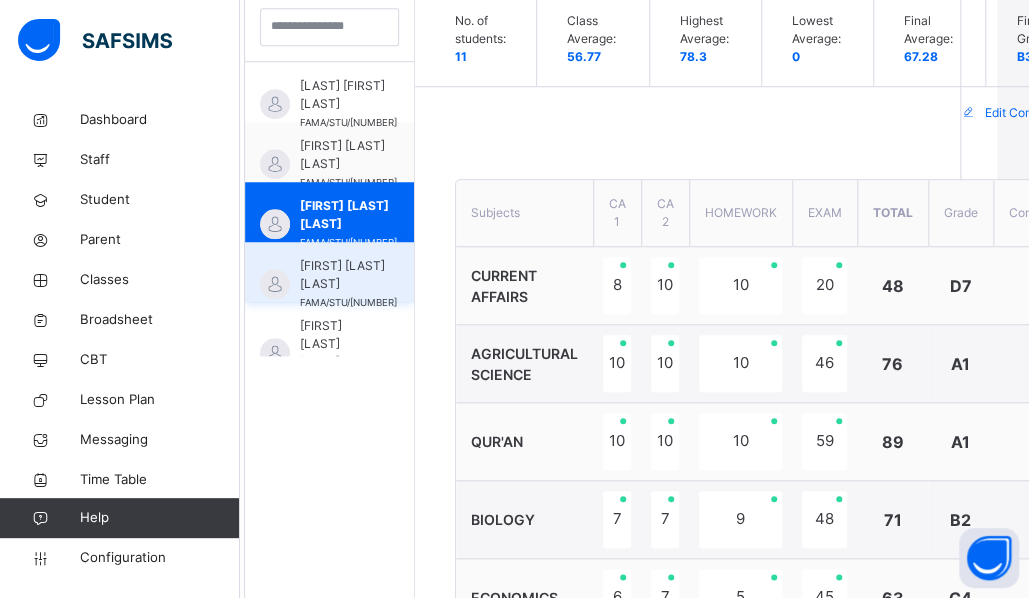 click on "[FIRST] [LAST] [LAST]" at bounding box center [348, 275] 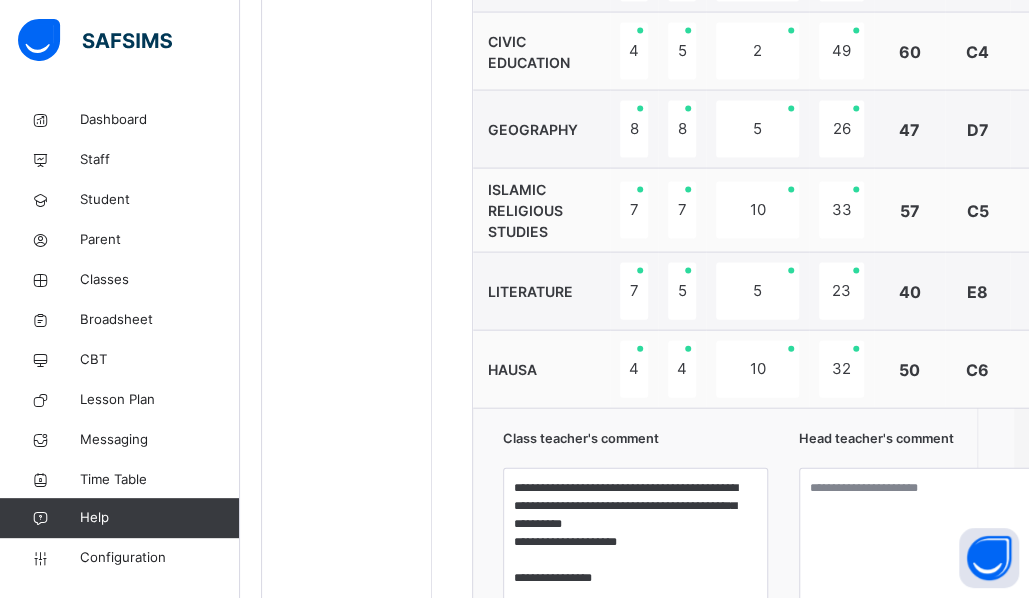 scroll, scrollTop: 1622, scrollLeft: 15, axis: both 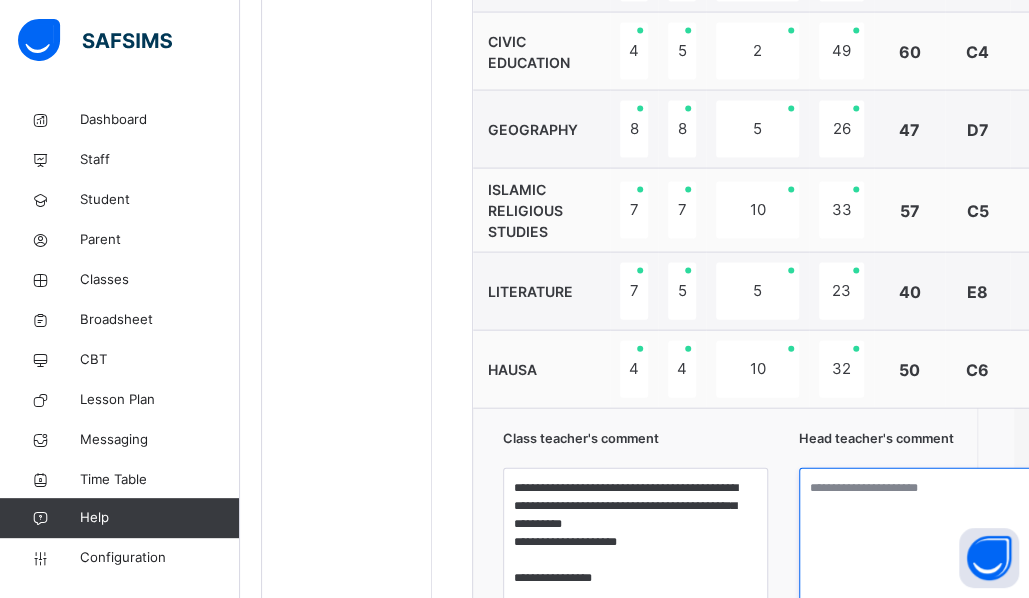 click at bounding box center [932, 543] 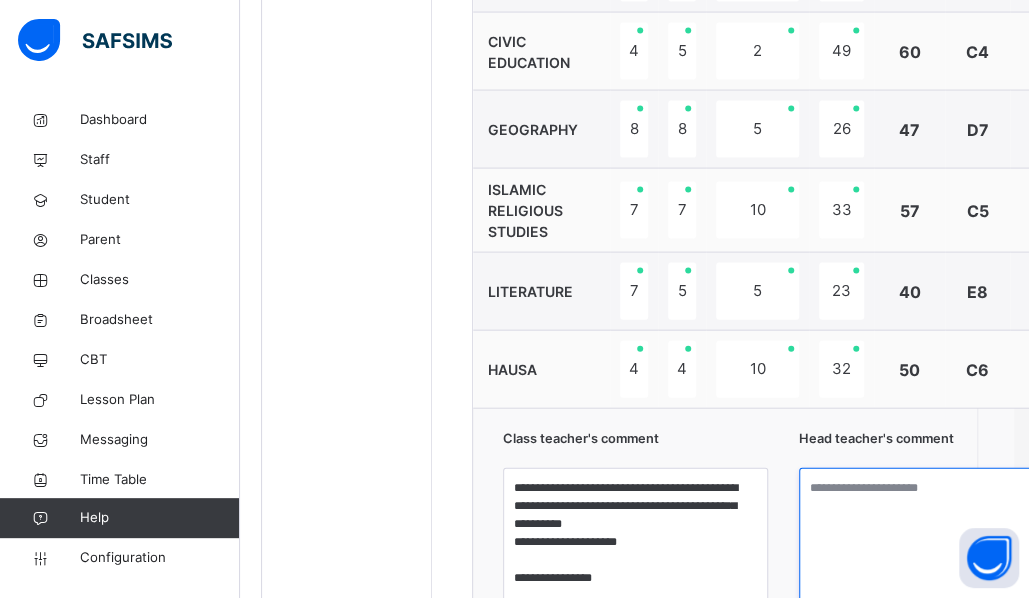 paste on "**********" 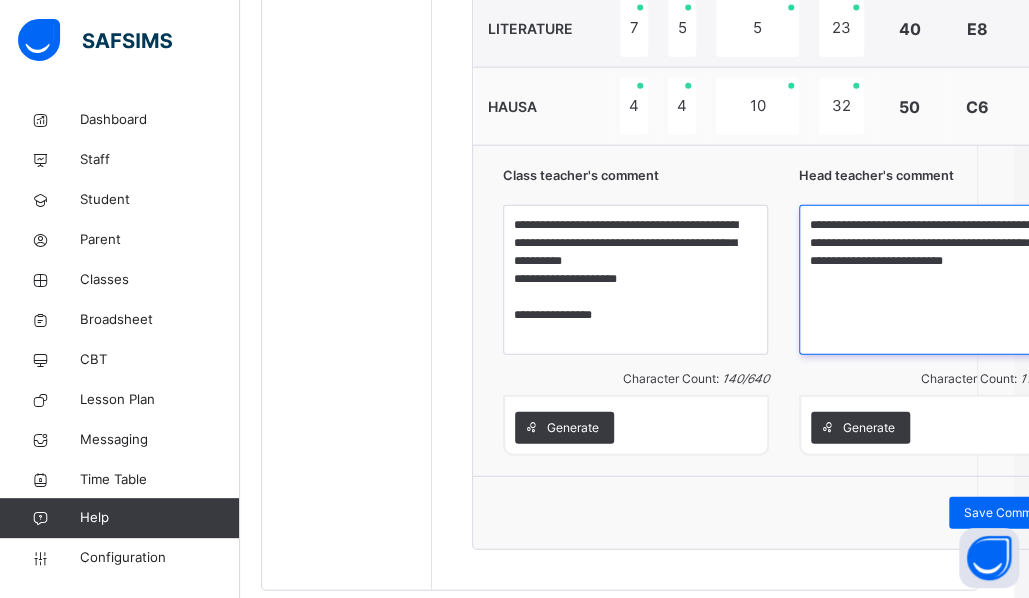 scroll, scrollTop: 1929, scrollLeft: 15, axis: both 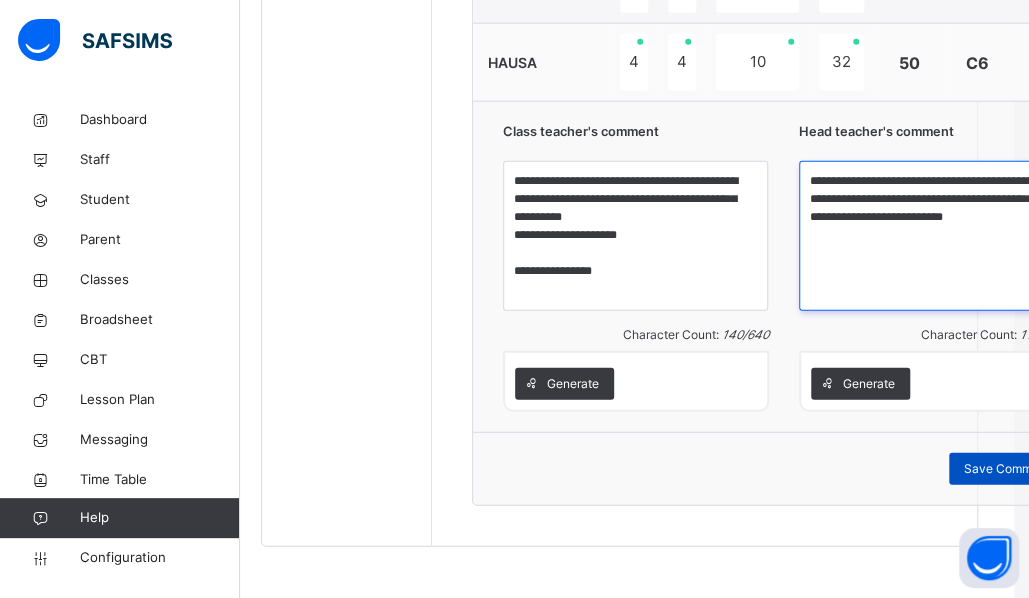 type on "**********" 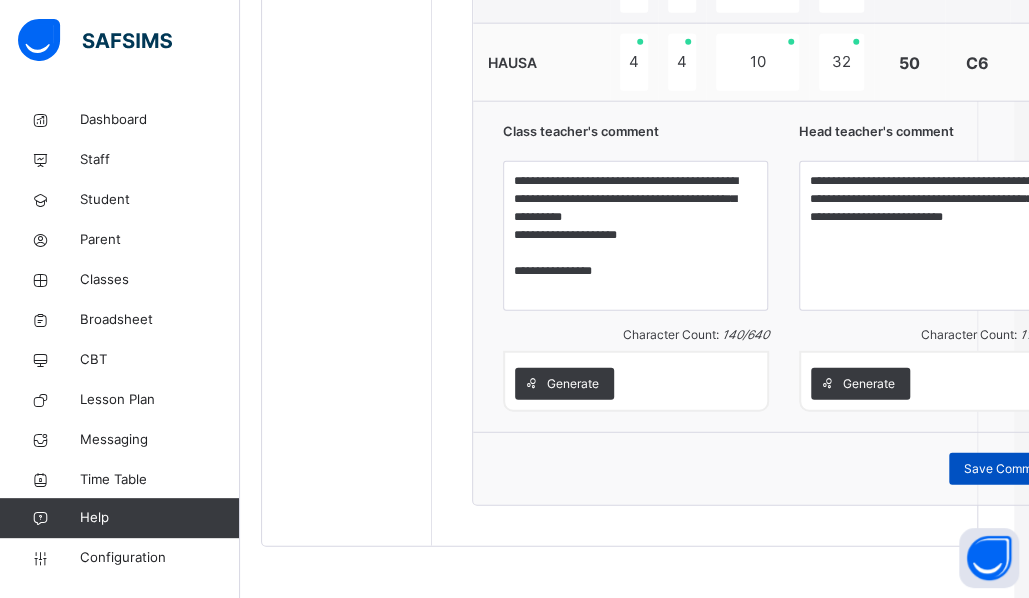 click on "Save Comment" at bounding box center [1007, 469] 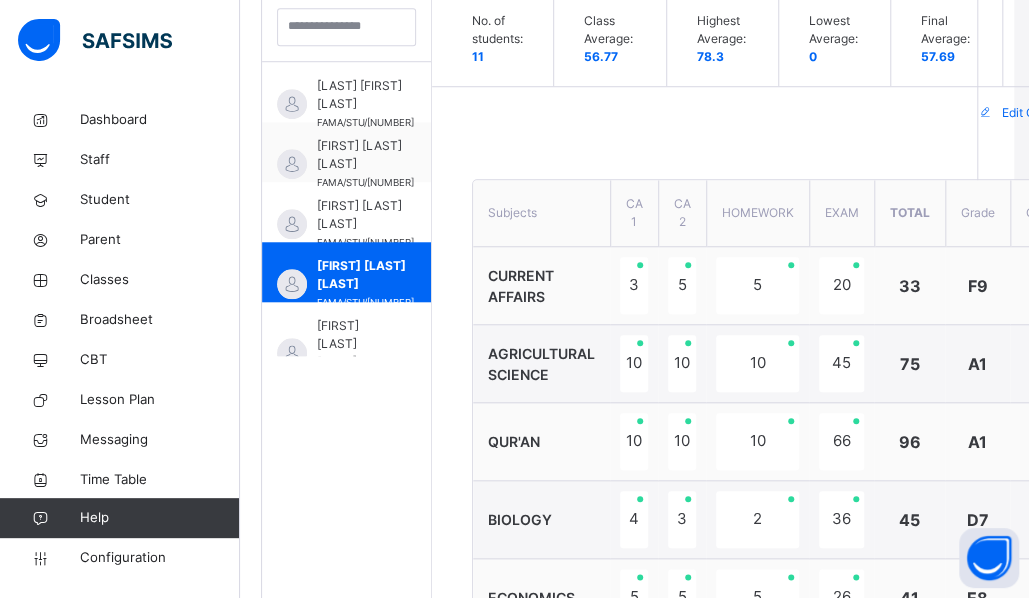 scroll, scrollTop: 611, scrollLeft: 15, axis: both 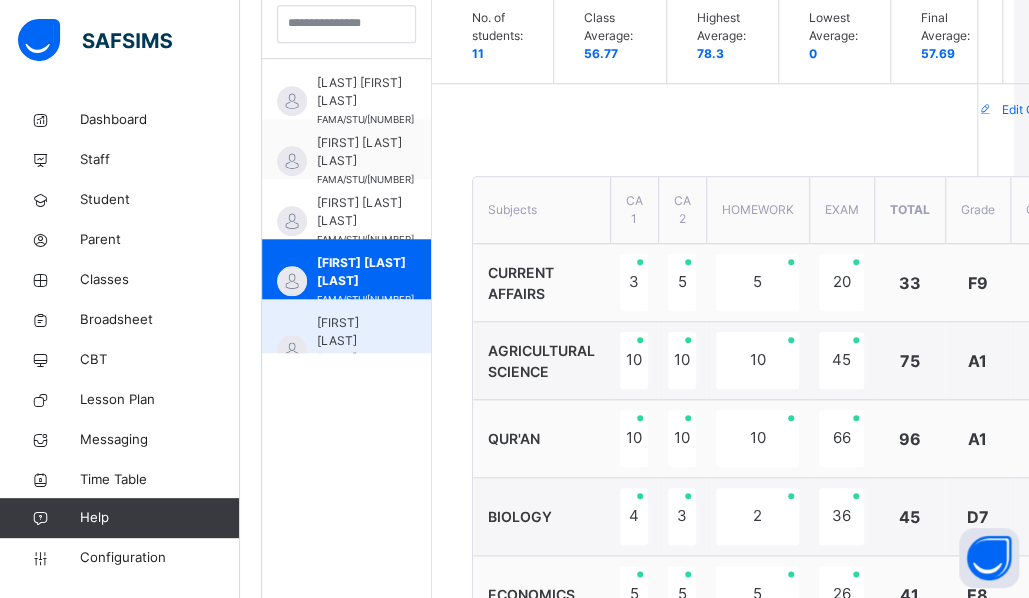 click on "[FIRST] [LAST] [LAST]" at bounding box center [351, 341] 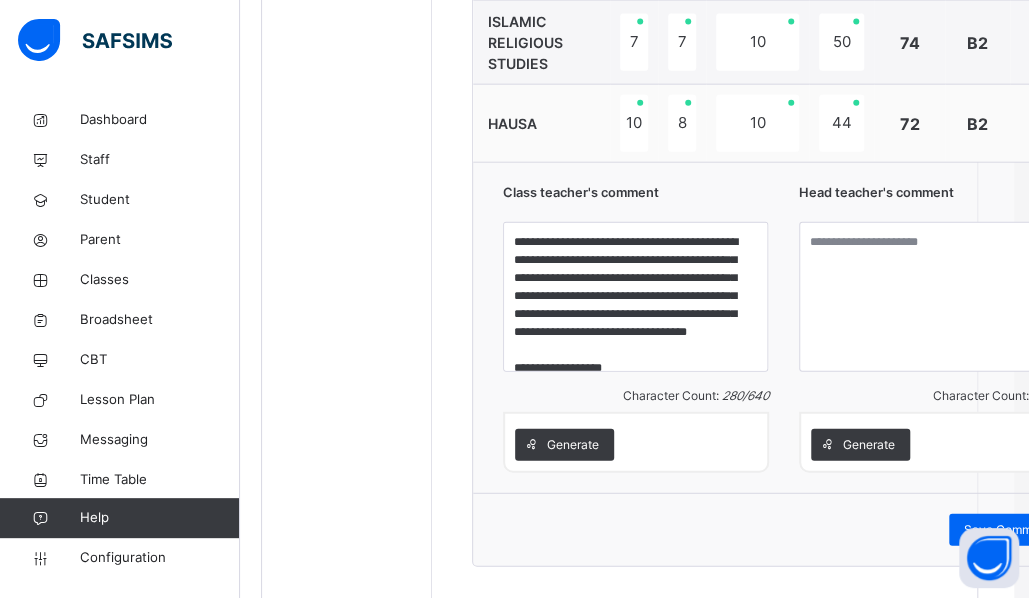 scroll, scrollTop: 1929, scrollLeft: 15, axis: both 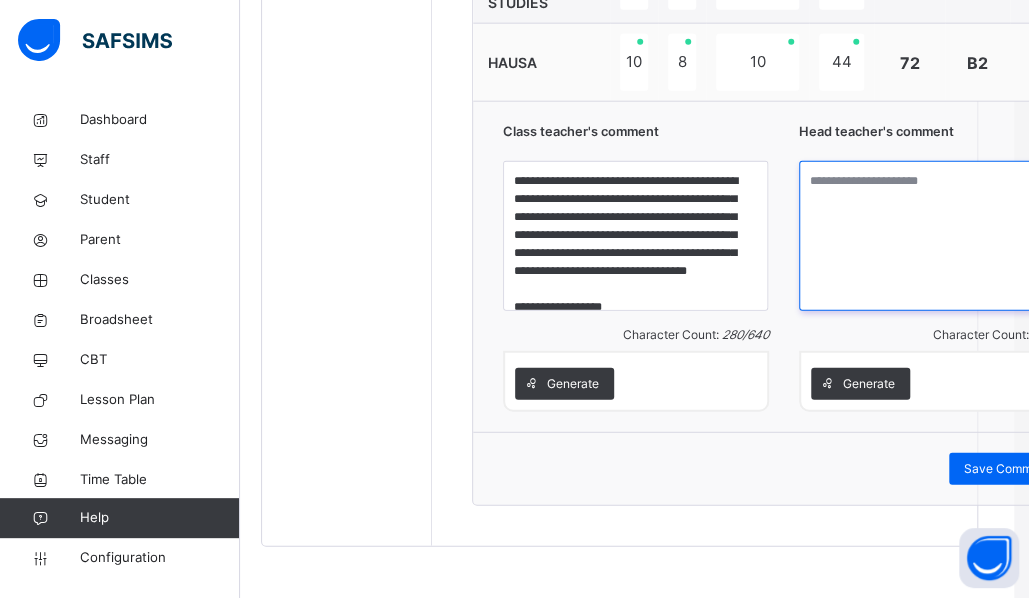 click at bounding box center (932, 236) 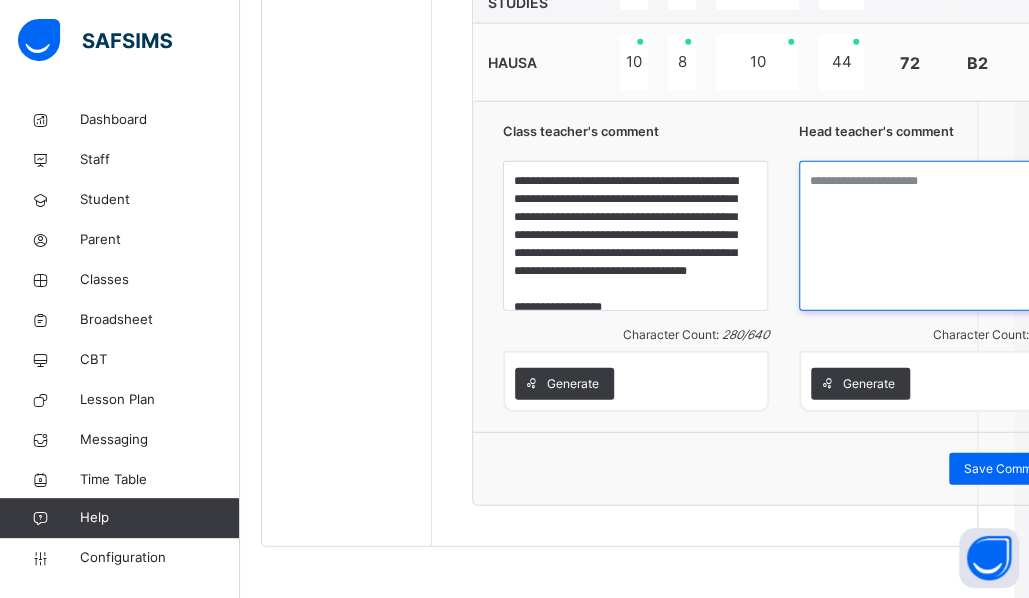 paste on "**********" 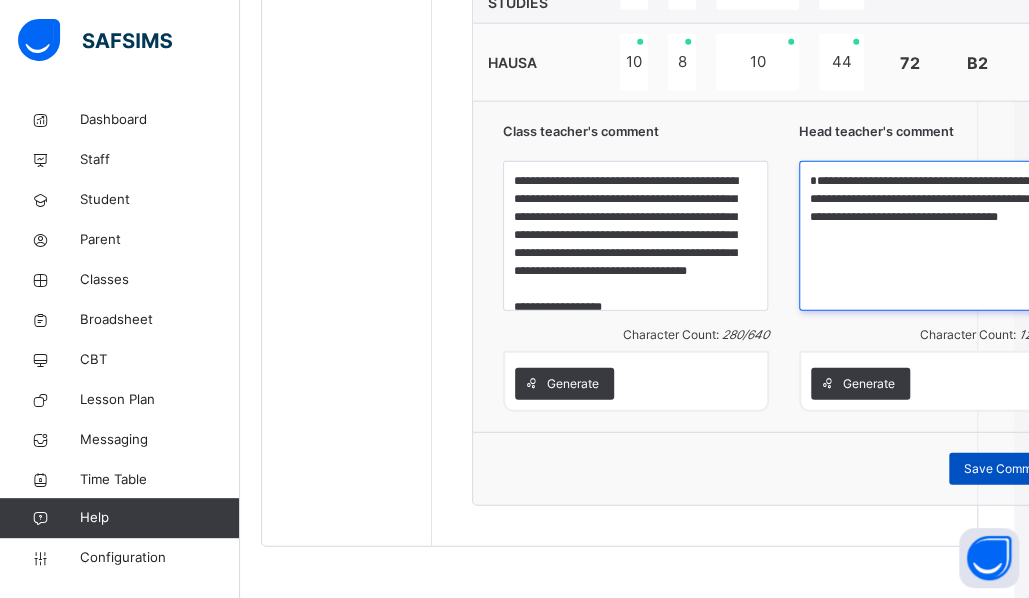 type on "**********" 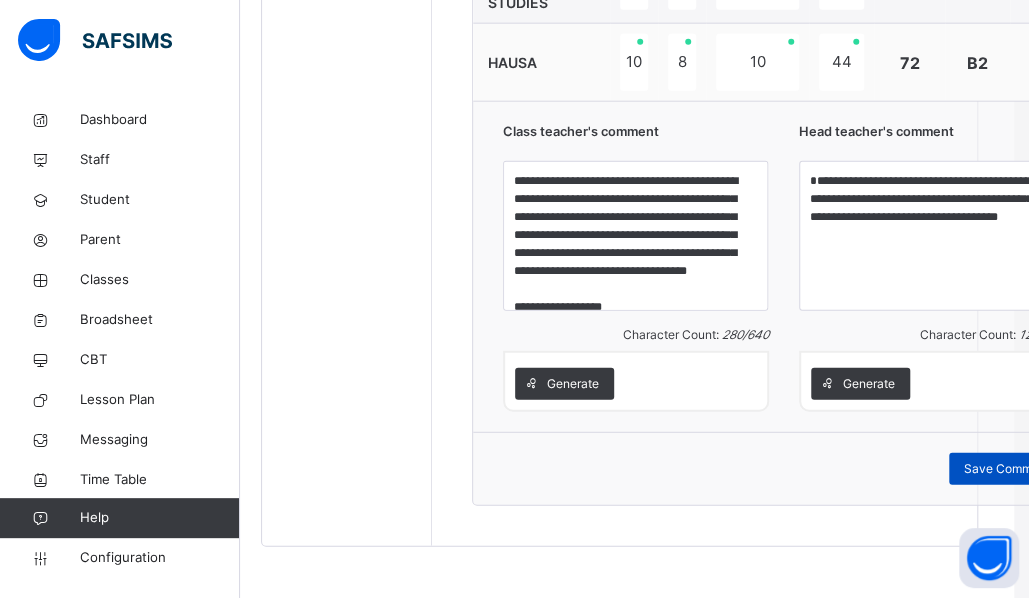 click on "Save Comment" at bounding box center (1007, 469) 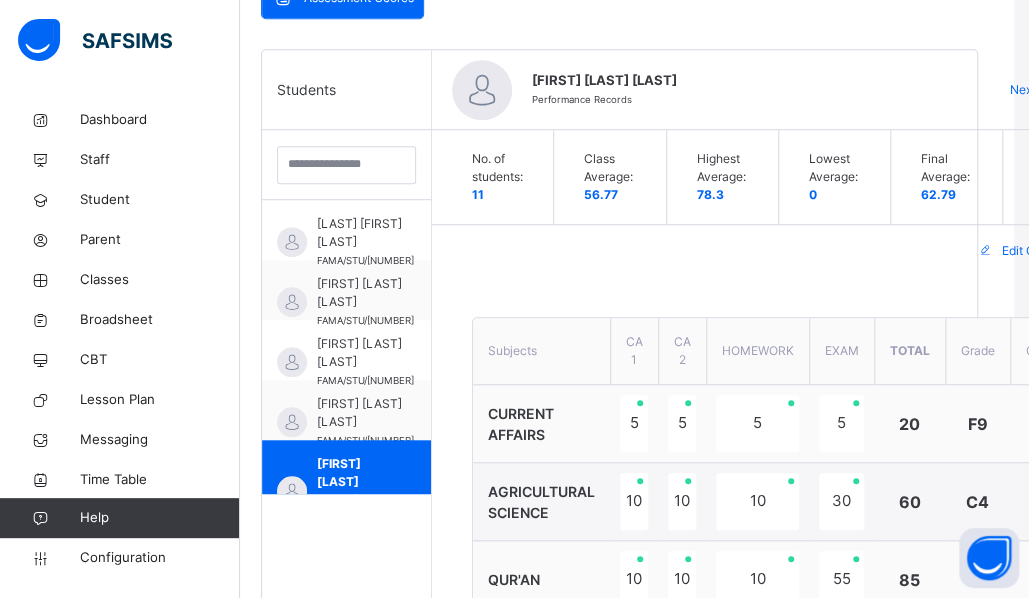 scroll, scrollTop: 496, scrollLeft: 15, axis: both 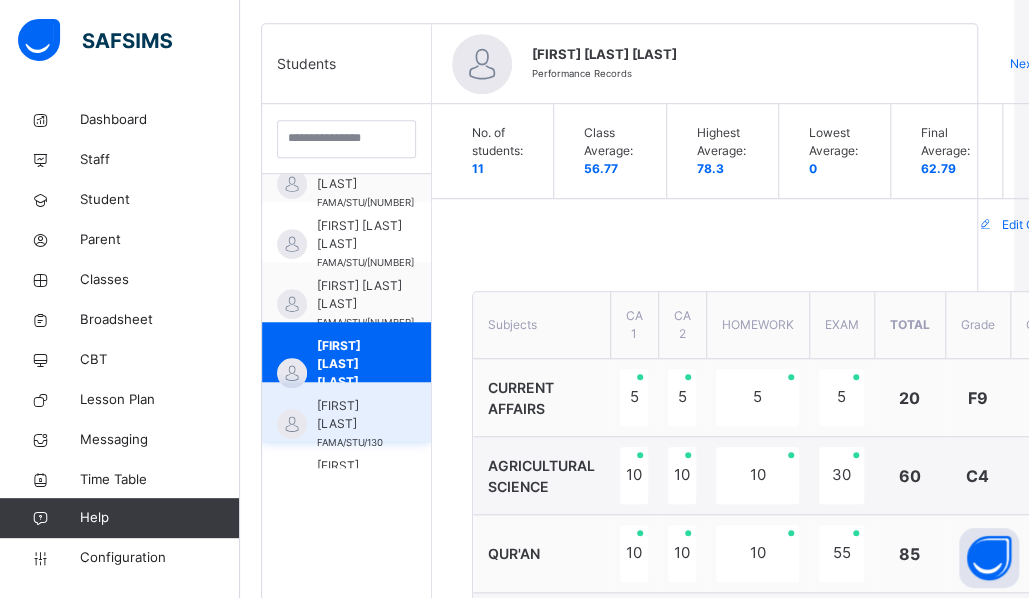 click on "[FIRST] [LAST]" at bounding box center (351, 415) 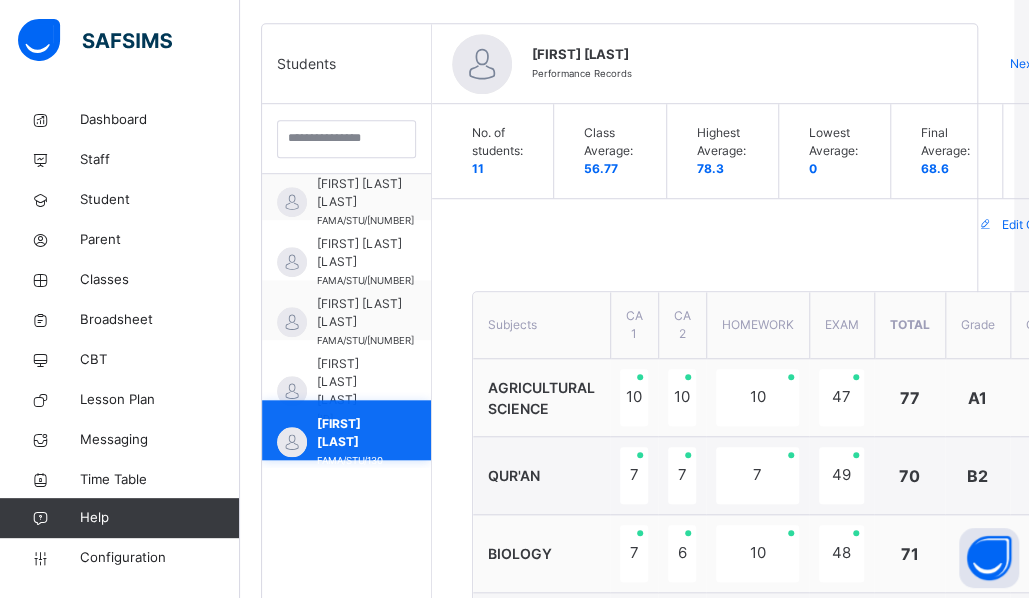 scroll, scrollTop: 92, scrollLeft: 0, axis: vertical 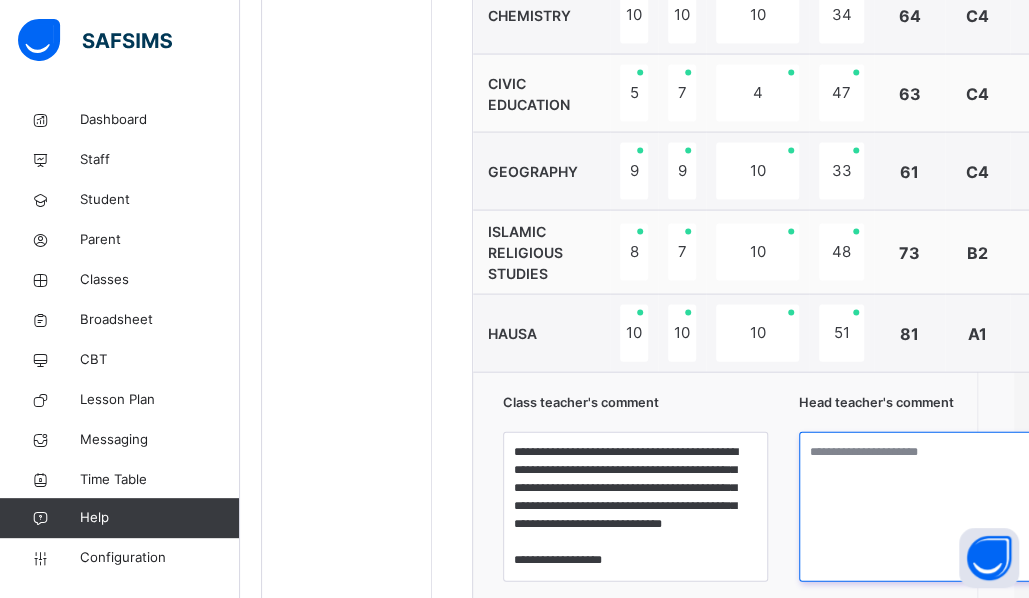 click at bounding box center (932, 507) 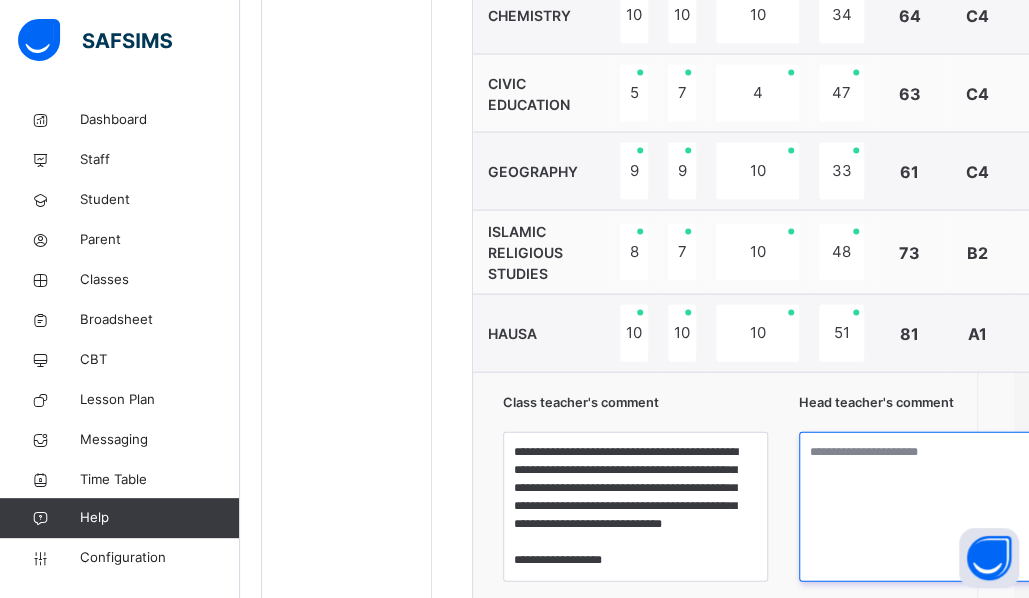 paste on "**********" 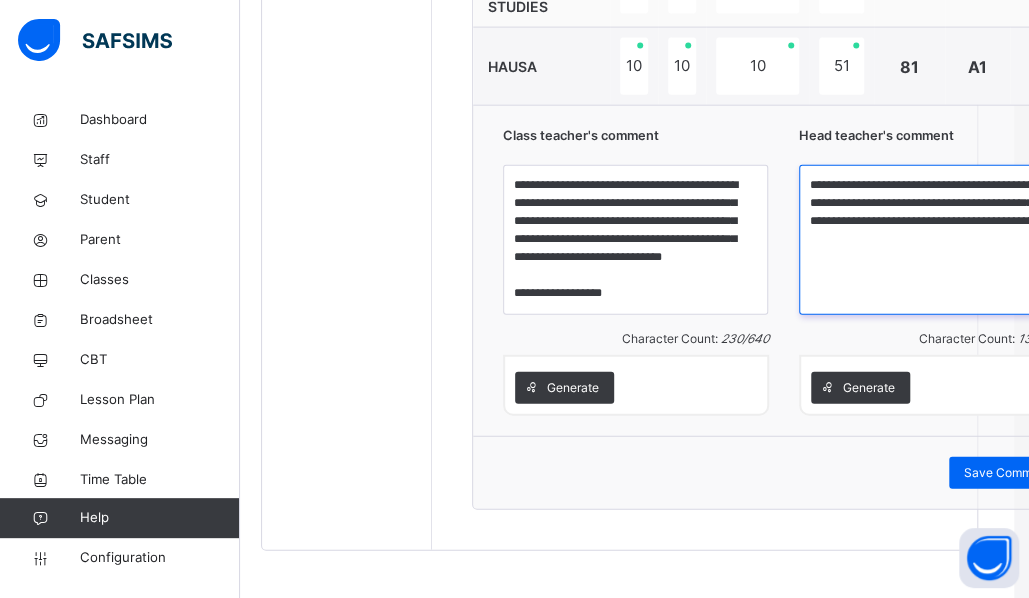 scroll, scrollTop: 1852, scrollLeft: 15, axis: both 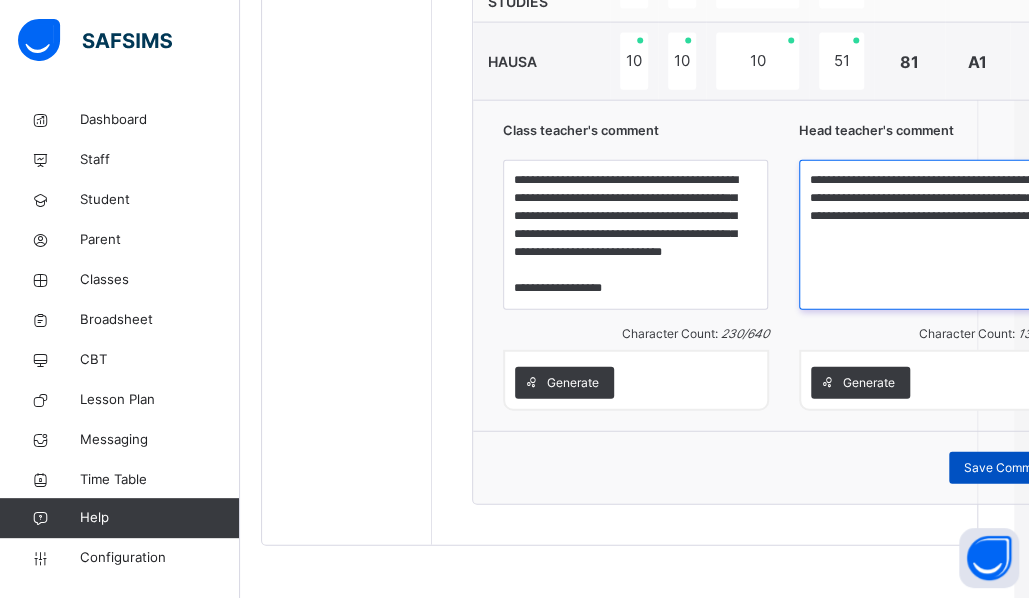 type on "**********" 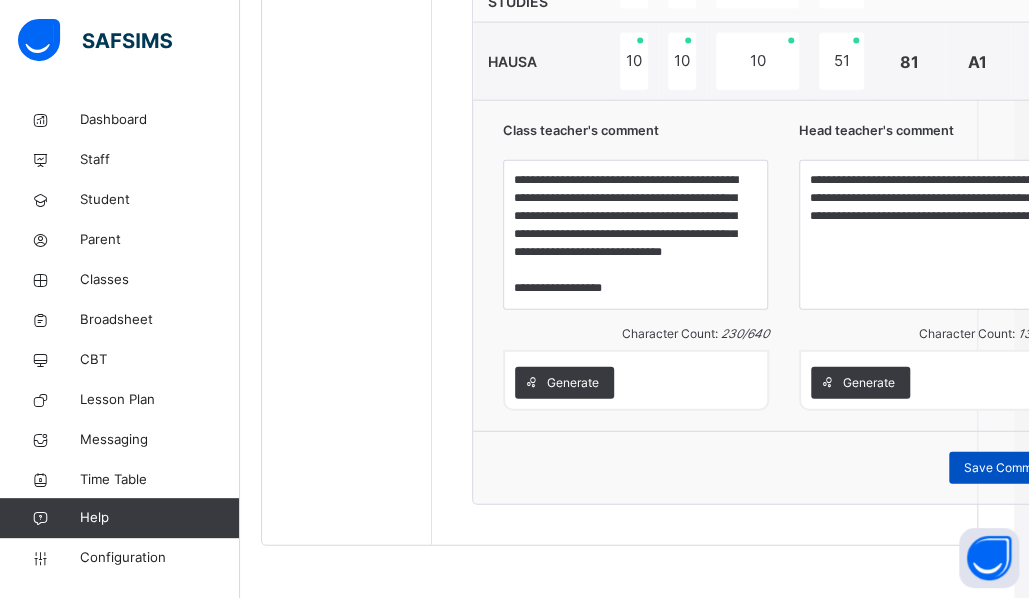click on "Save Comment" at bounding box center [1007, 468] 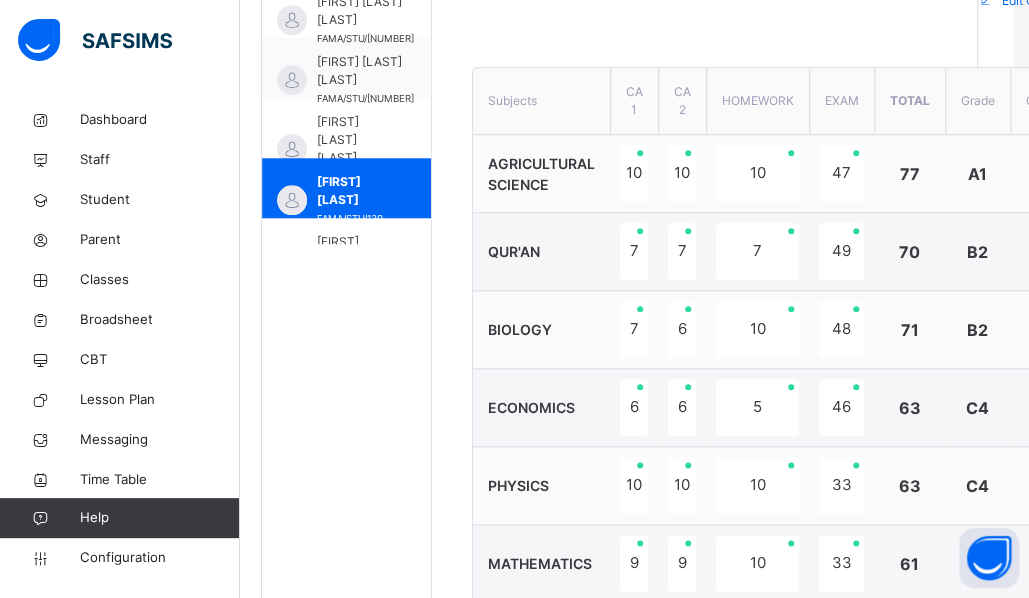 scroll, scrollTop: 628, scrollLeft: 15, axis: both 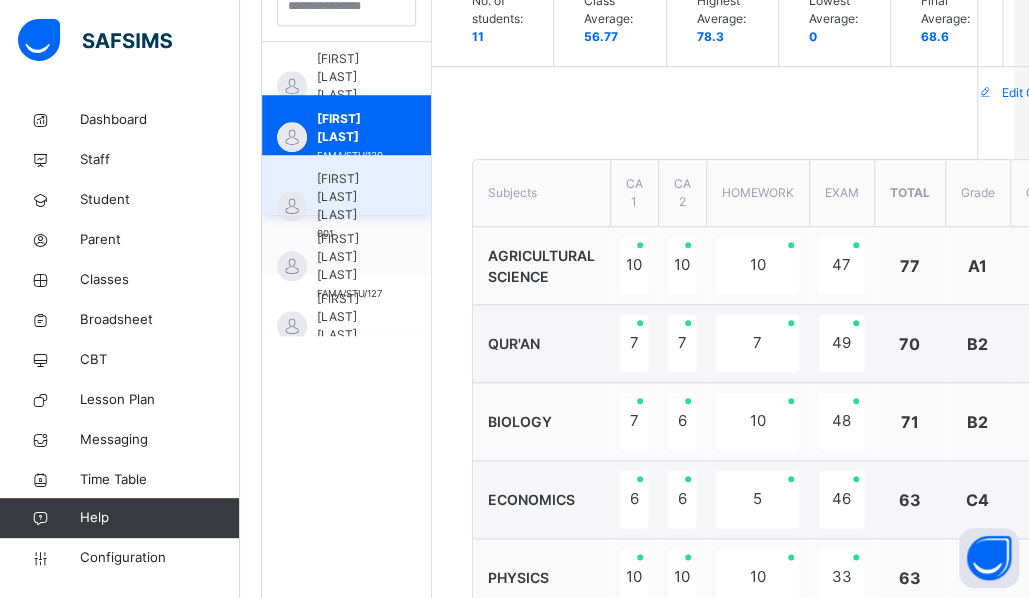 click on "[FIRST] [LAST] [LAST]" at bounding box center [351, 197] 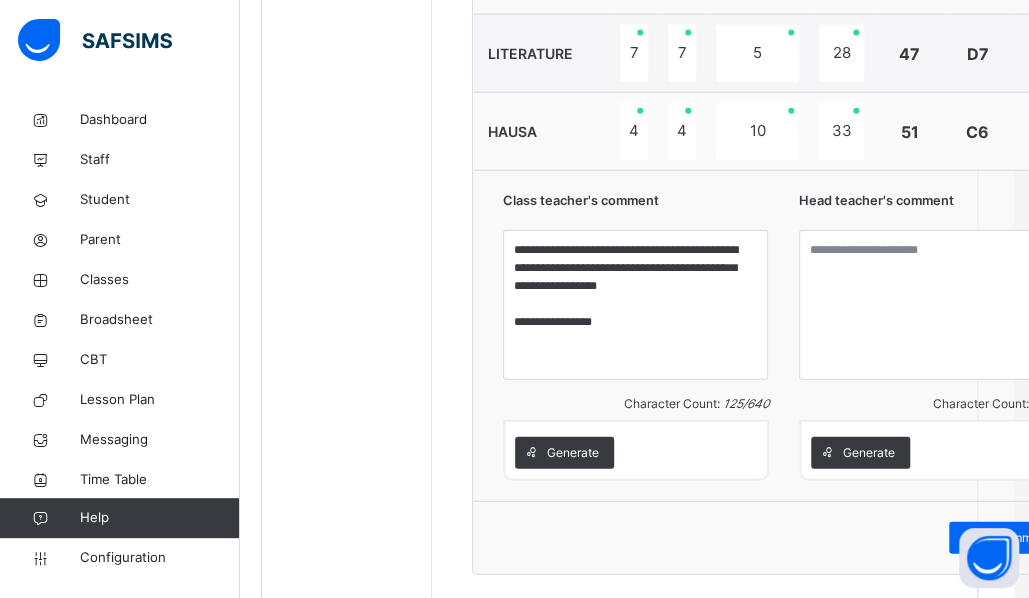 scroll, scrollTop: 1929, scrollLeft: 15, axis: both 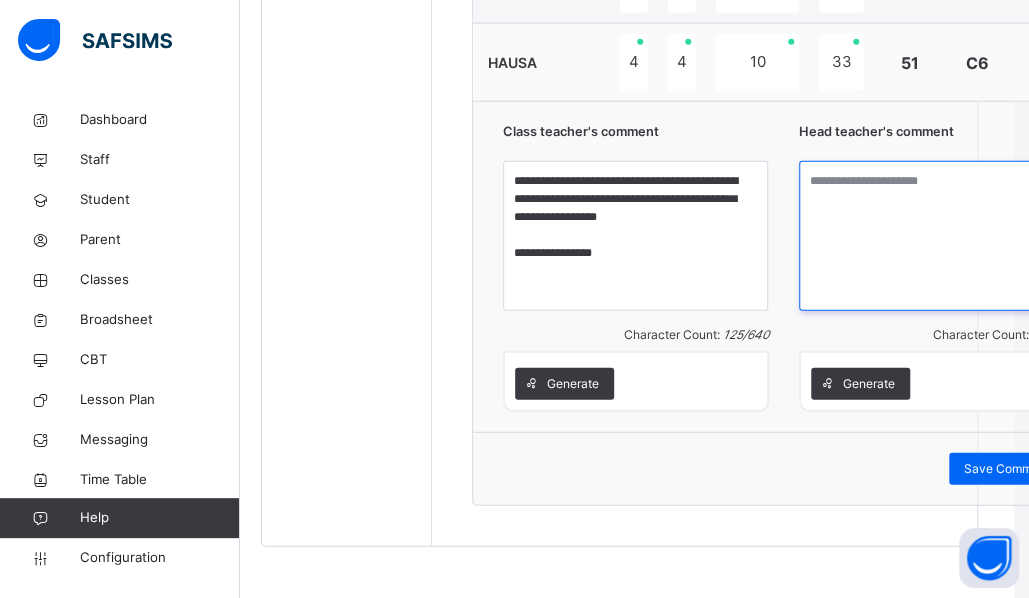 click at bounding box center (932, 236) 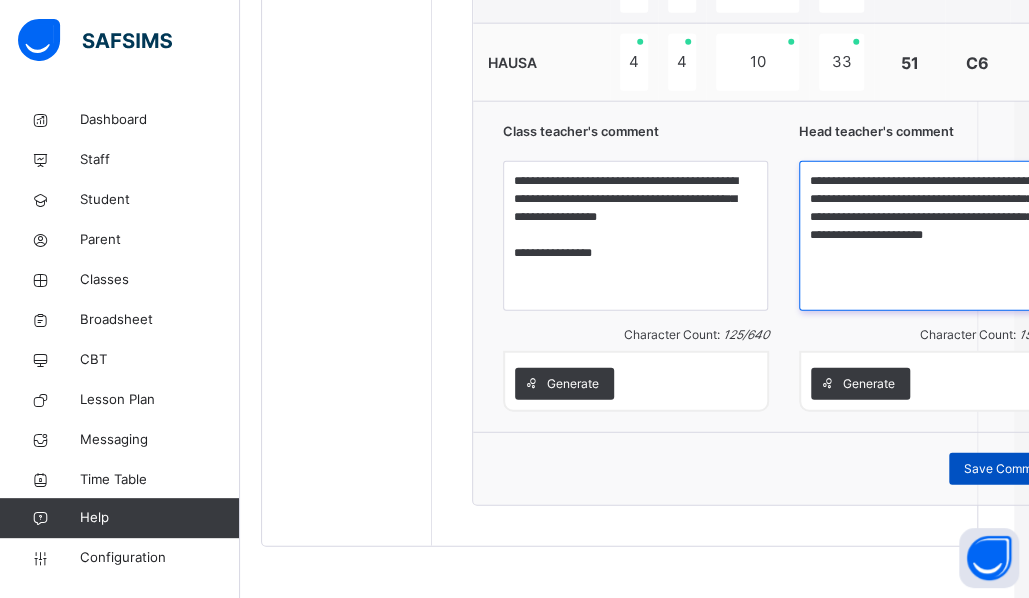 type on "**********" 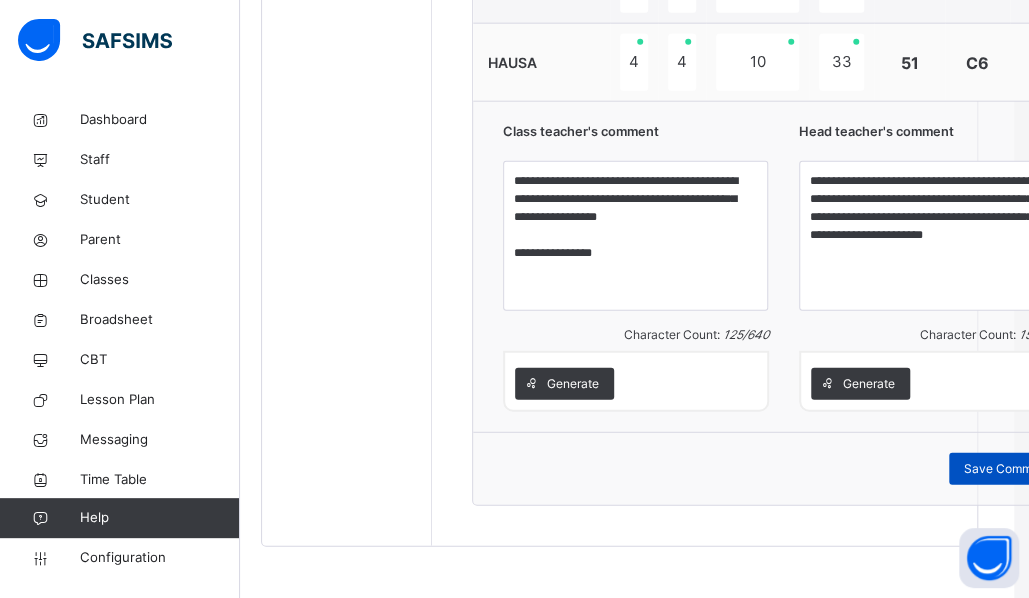 click on "Save Comment" at bounding box center [1007, 469] 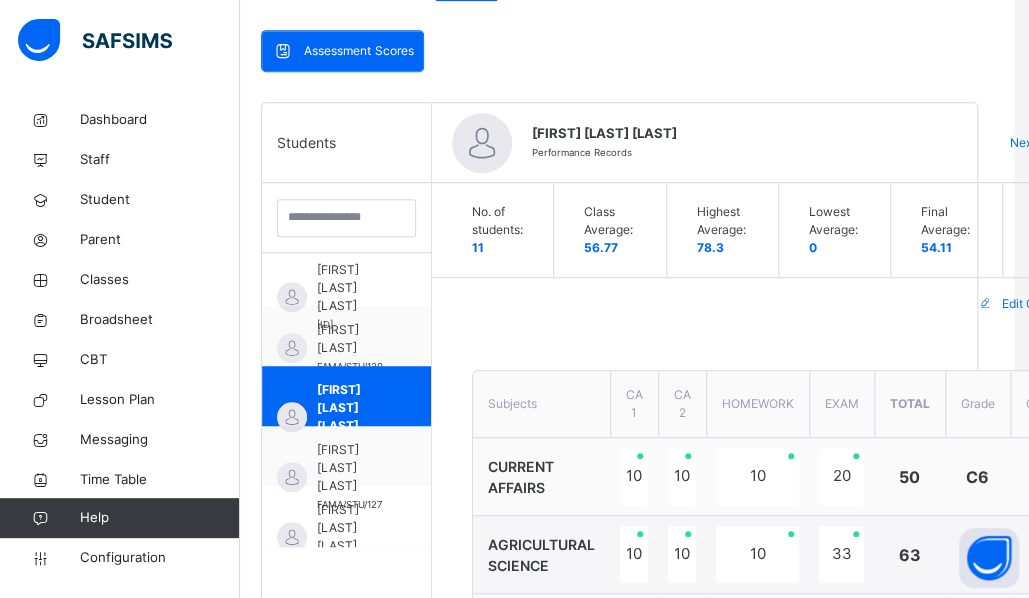 scroll, scrollTop: 411, scrollLeft: 15, axis: both 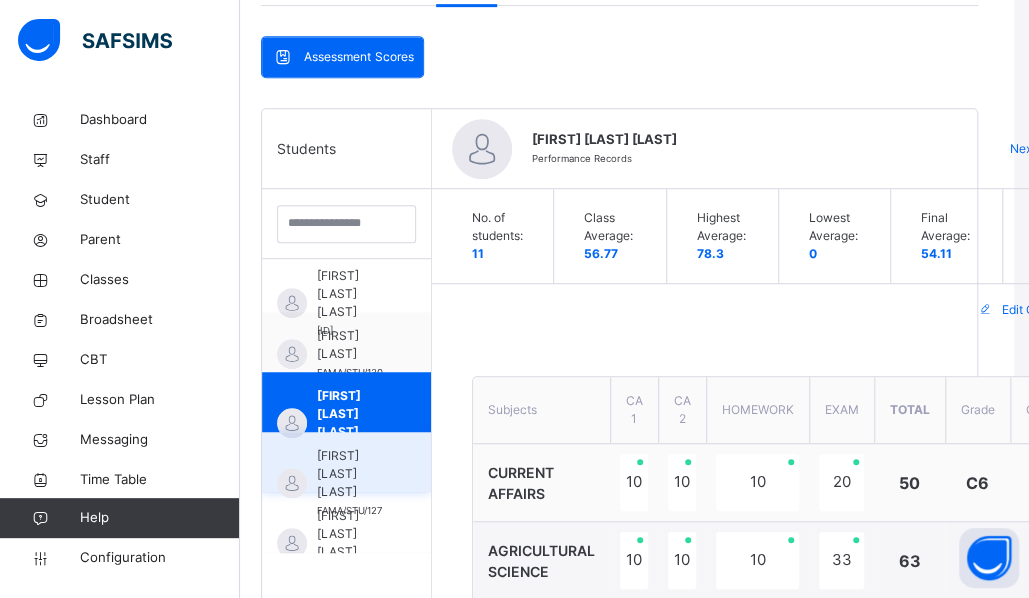 click on "[FIRST] [LAST] [LAST]" at bounding box center (351, 474) 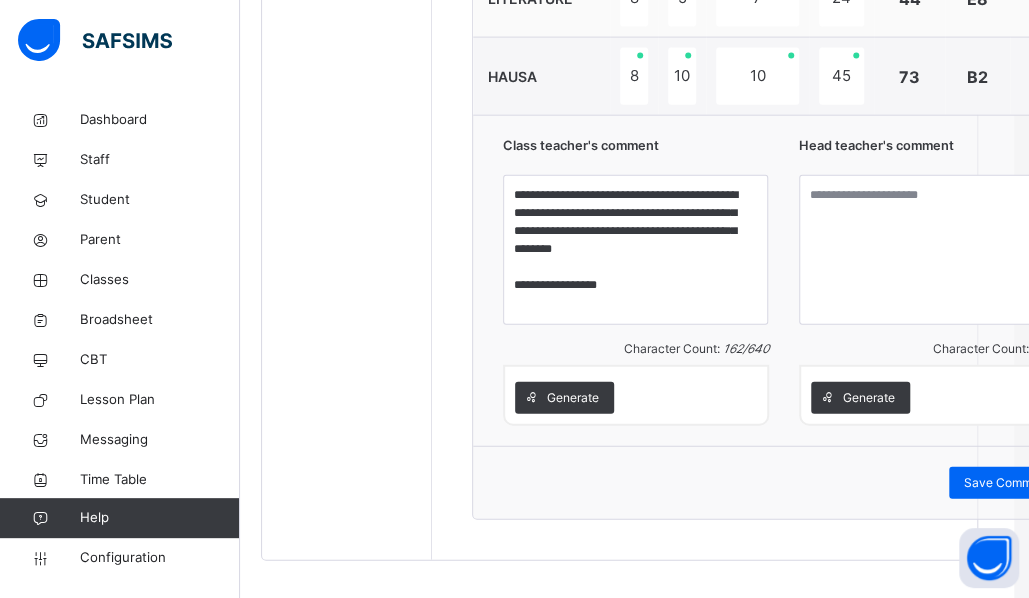 scroll, scrollTop: 1852, scrollLeft: 15, axis: both 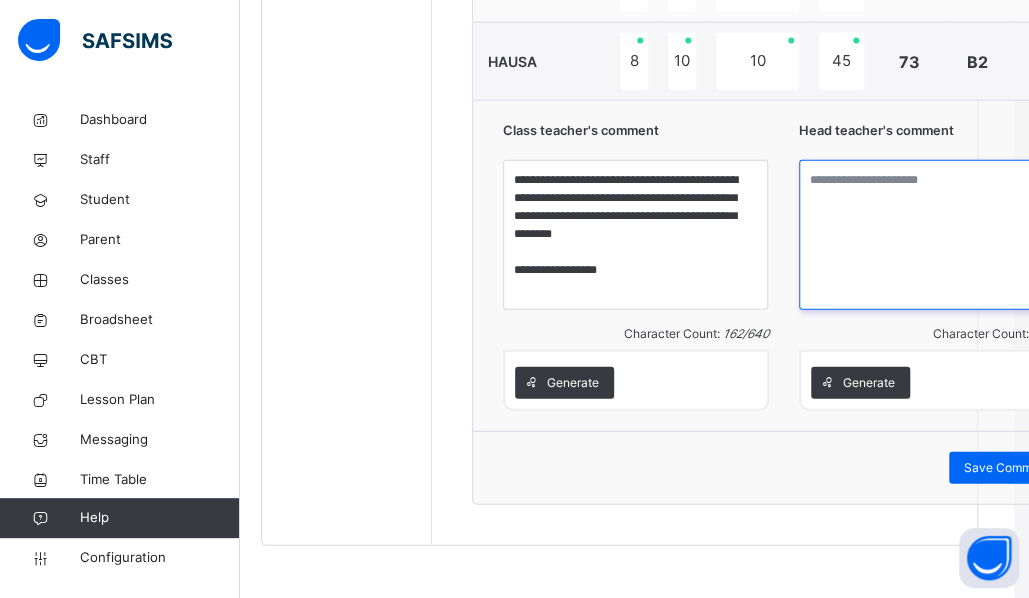 click at bounding box center (932, 235) 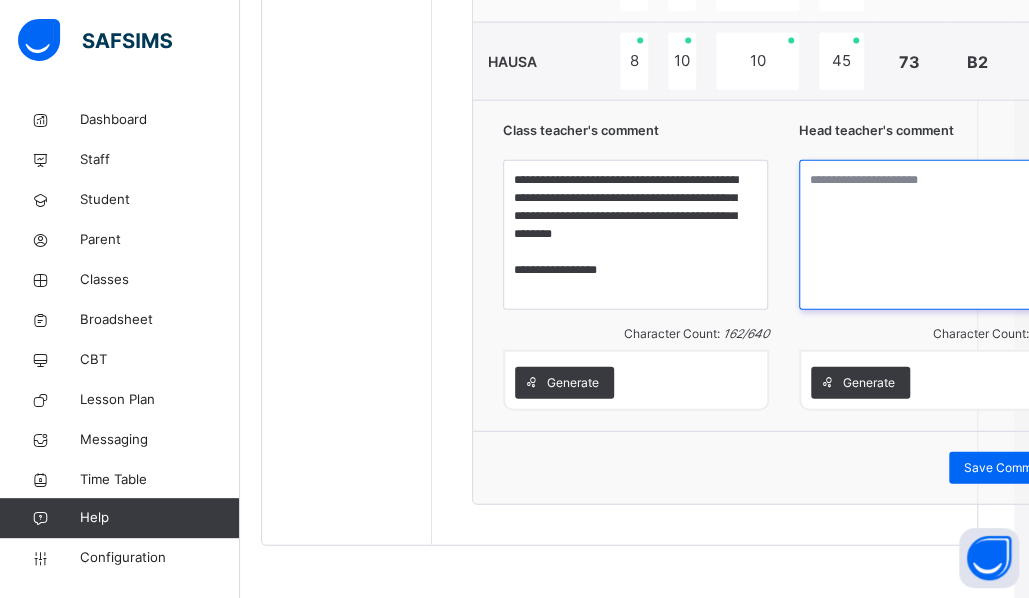 paste on "**********" 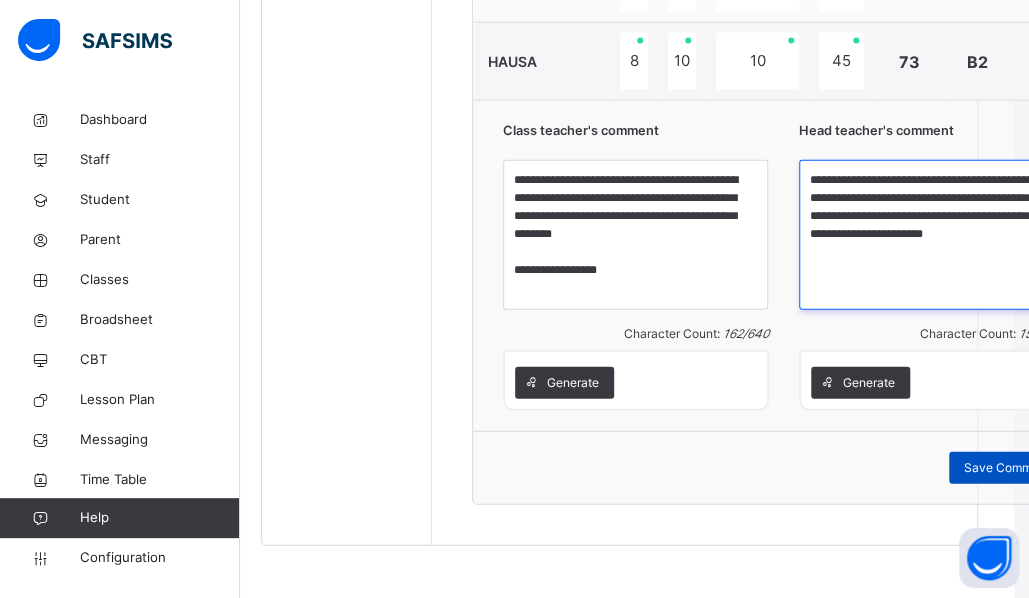 type on "**********" 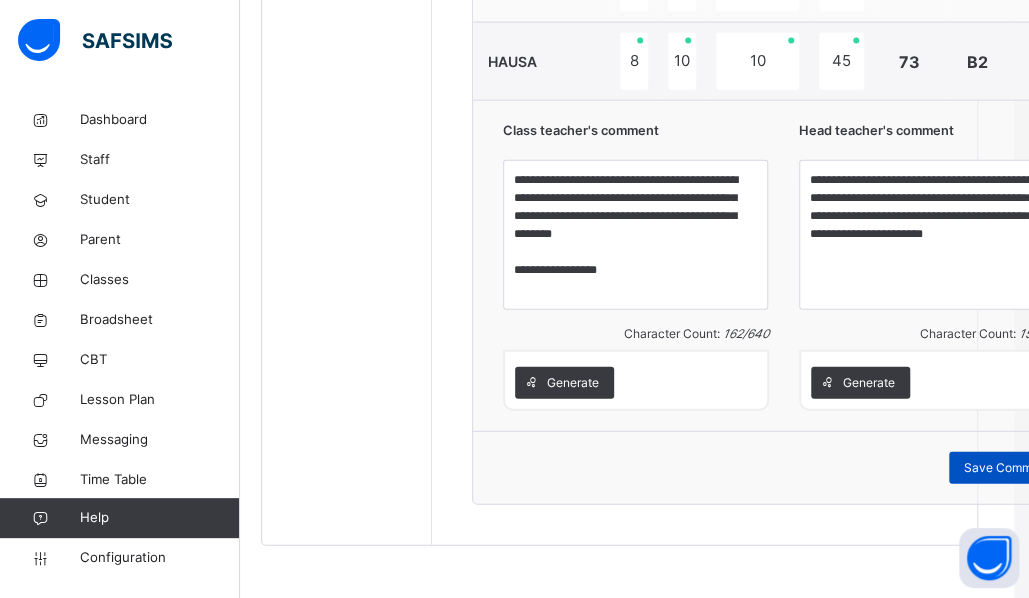 click on "Save Comment" at bounding box center (1007, 468) 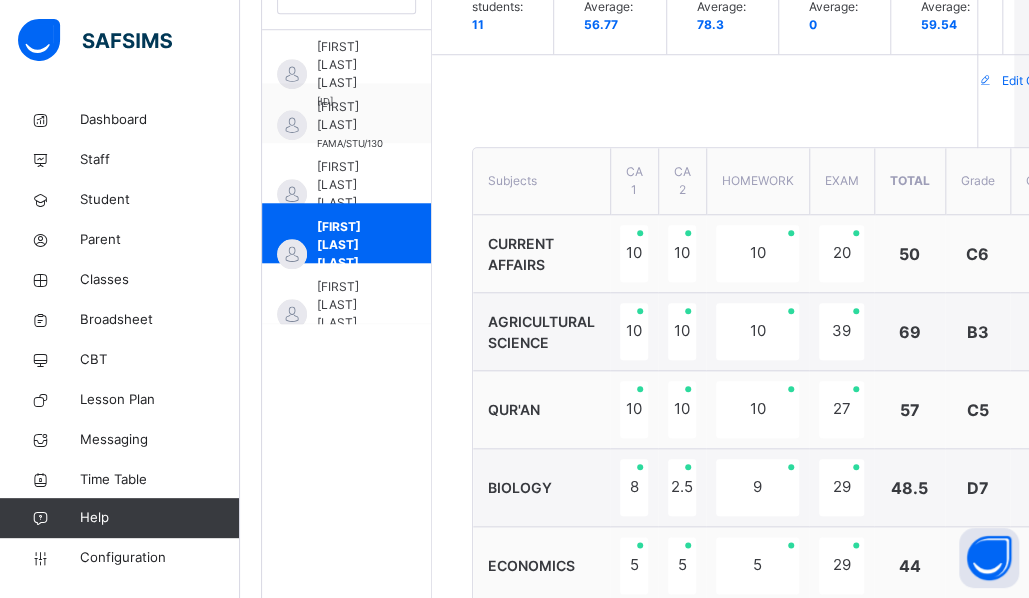 scroll, scrollTop: 638, scrollLeft: 15, axis: both 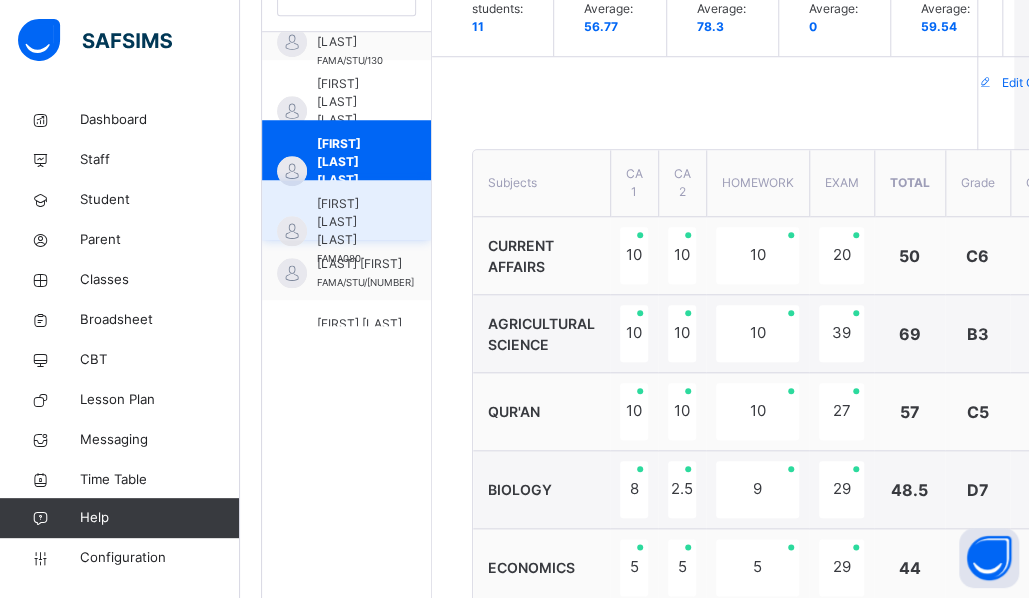 click on "[FIRST] [LAST] [LAST]" at bounding box center (351, 222) 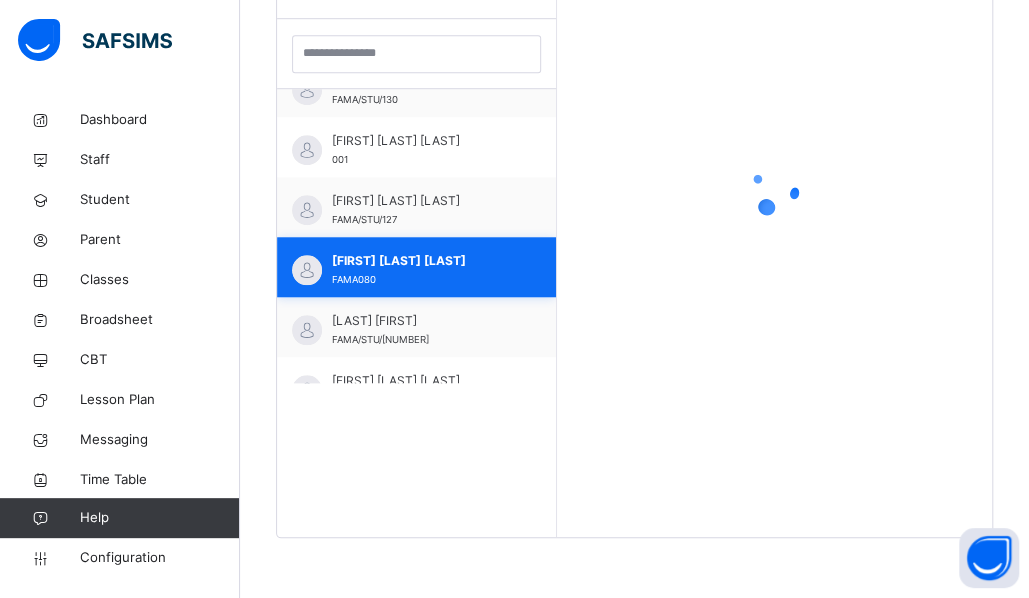 scroll, scrollTop: 579, scrollLeft: 15, axis: both 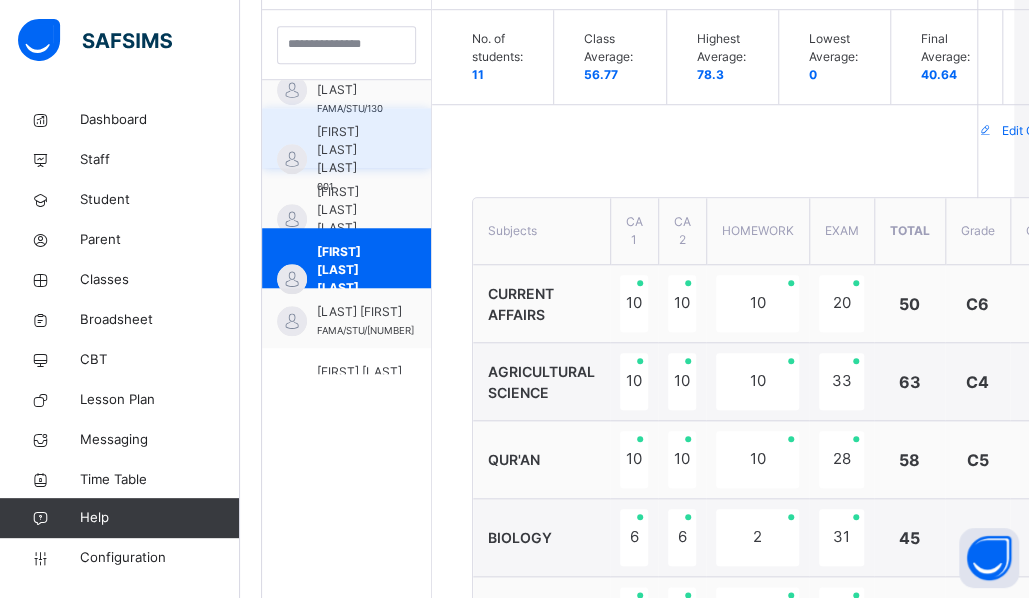 click on "[FIRST] [LAST] [LAST]" at bounding box center [351, 150] 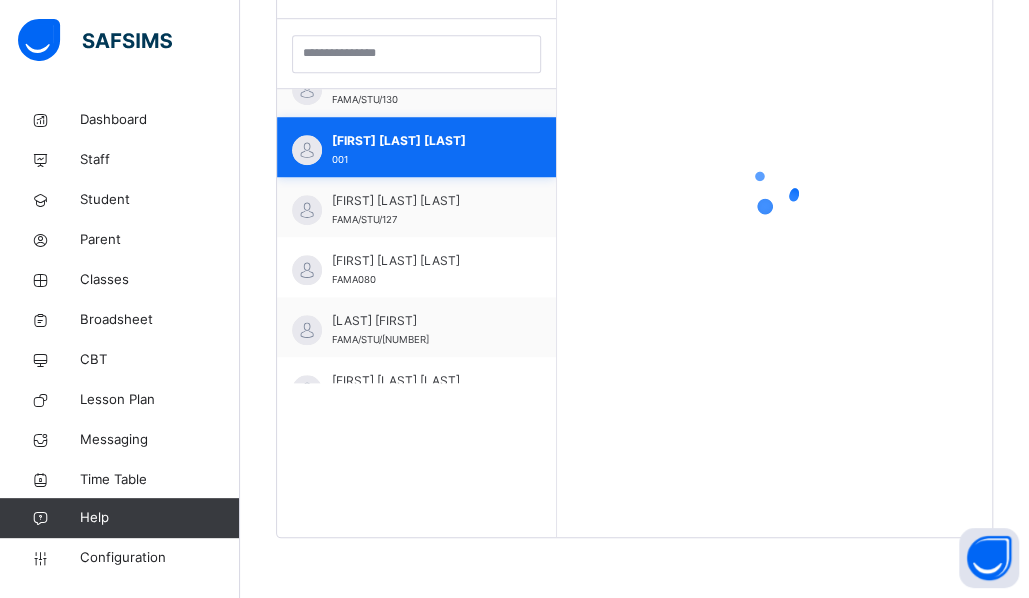 scroll, scrollTop: 579, scrollLeft: 15, axis: both 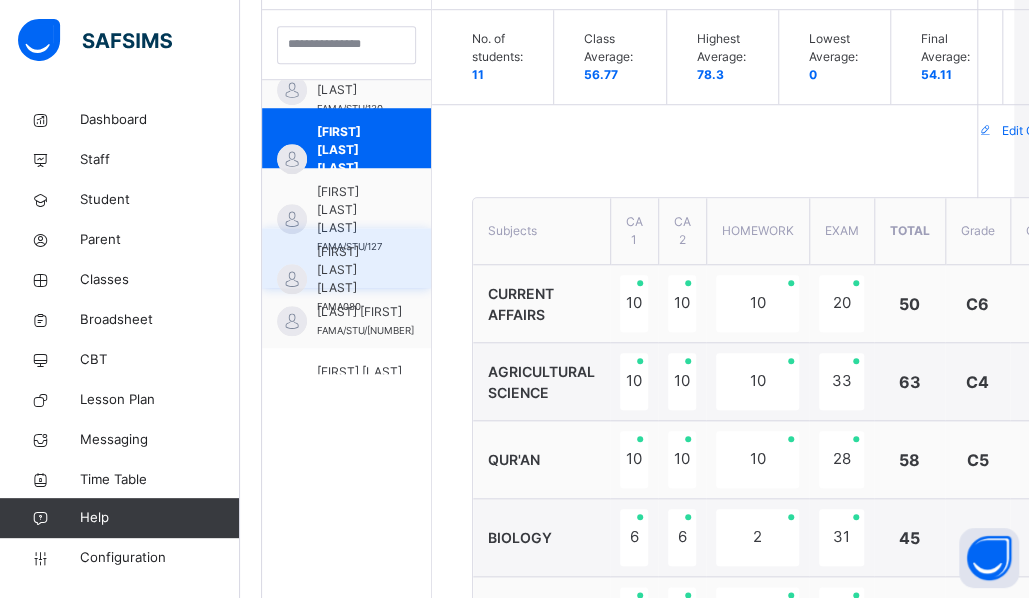 click on "[FIRST] [LAST] [LAST]" at bounding box center (351, 270) 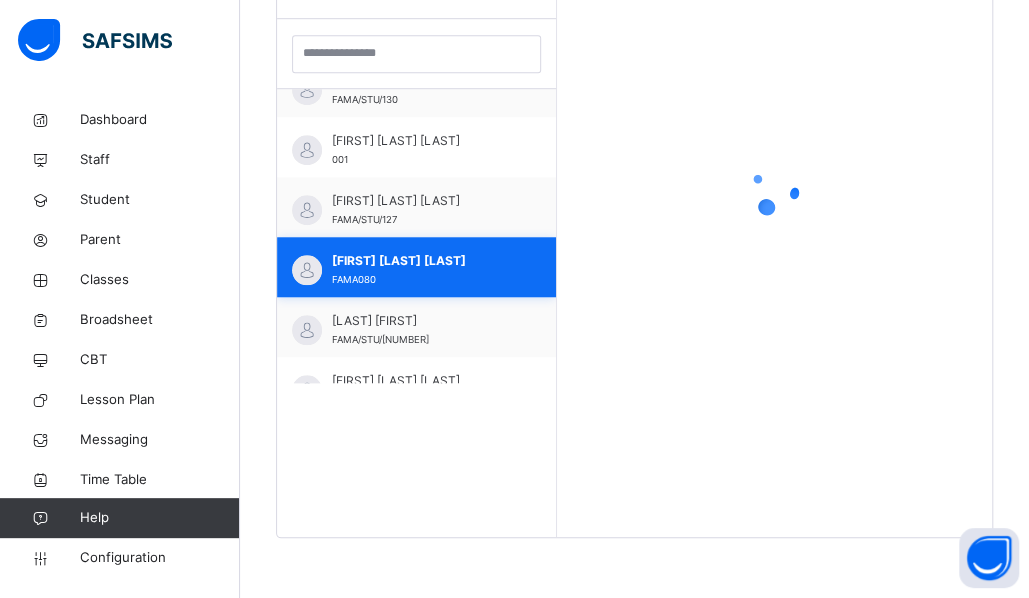 scroll, scrollTop: 579, scrollLeft: 15, axis: both 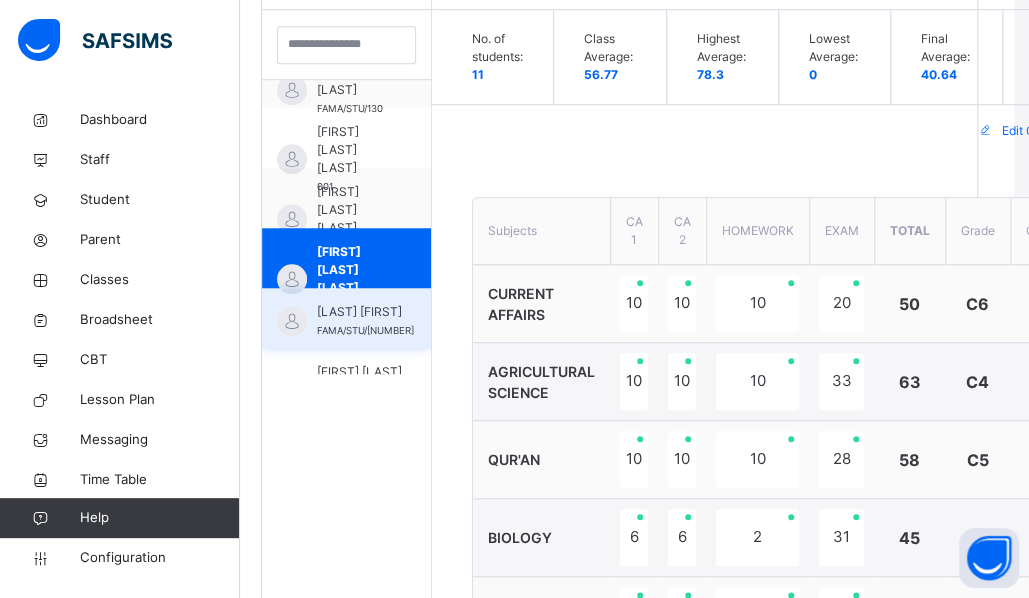 click on "[LAST] [FIRST]" at bounding box center [365, 312] 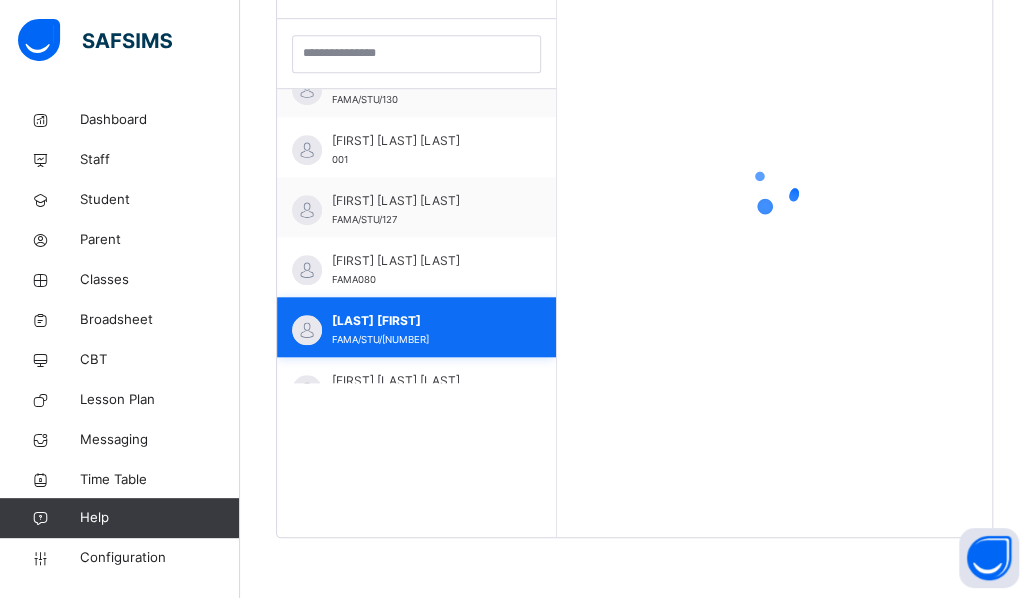 scroll, scrollTop: 579, scrollLeft: 15, axis: both 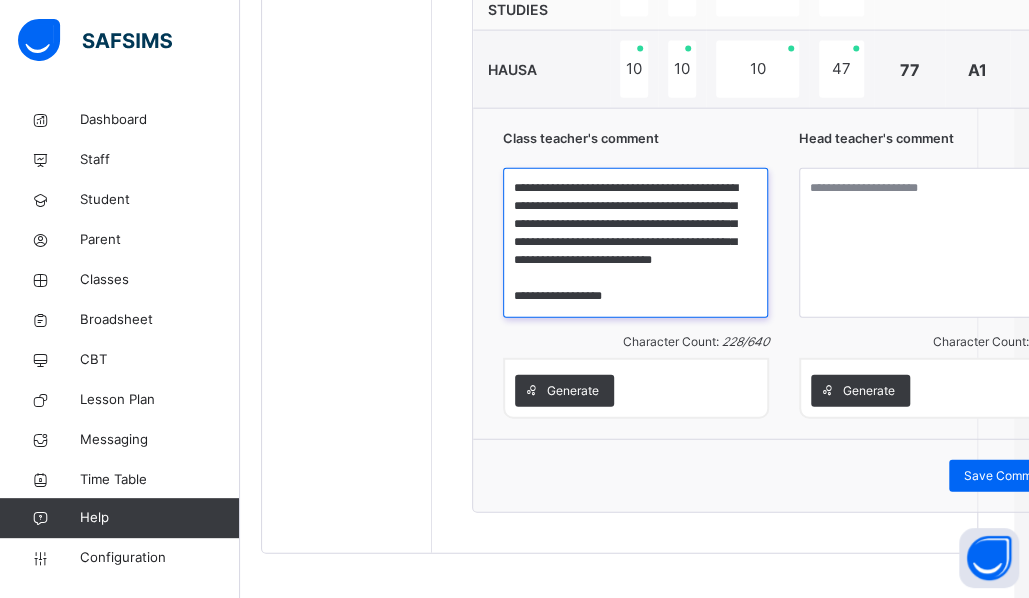 click on "**********" at bounding box center (635, 243) 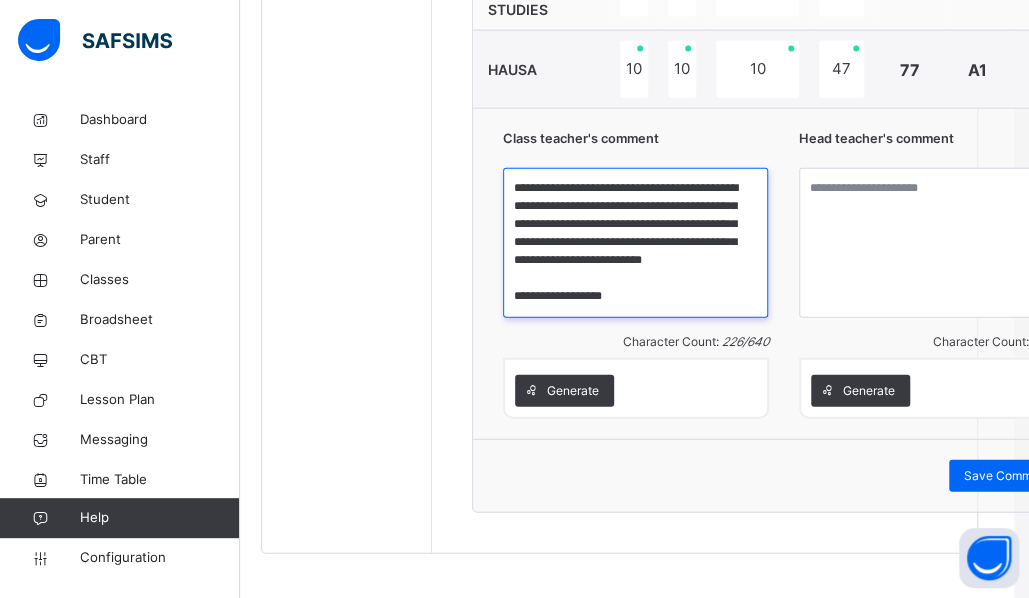 type on "**********" 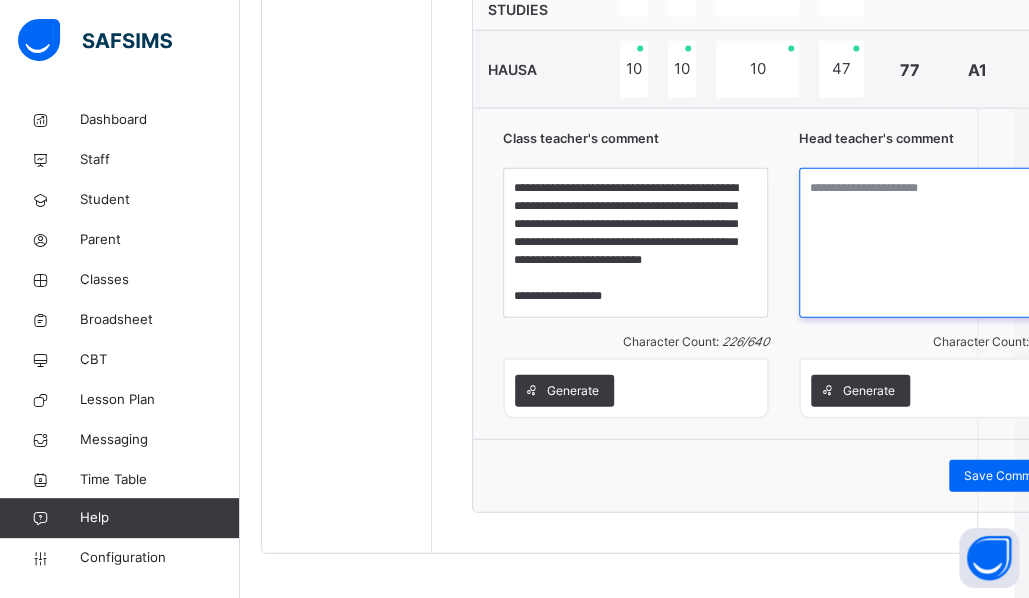 click at bounding box center (932, 243) 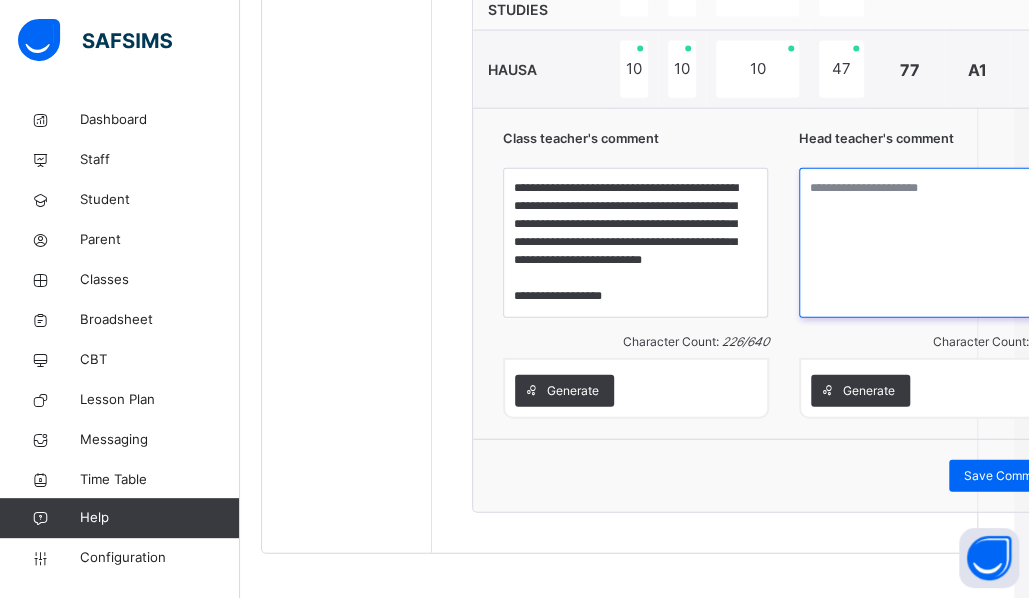 click at bounding box center (932, 243) 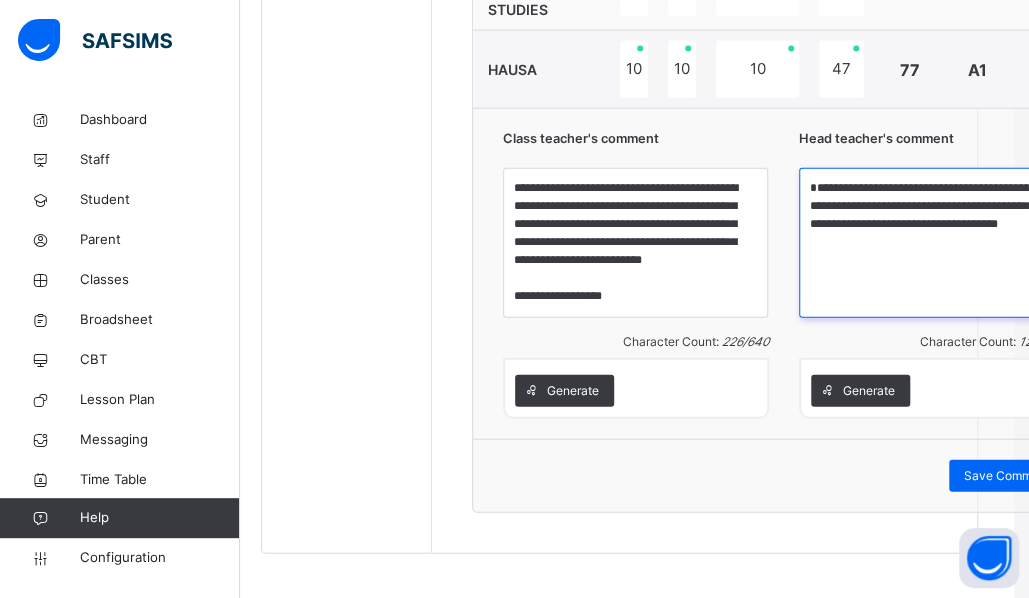 click on "**********" at bounding box center [931, 243] 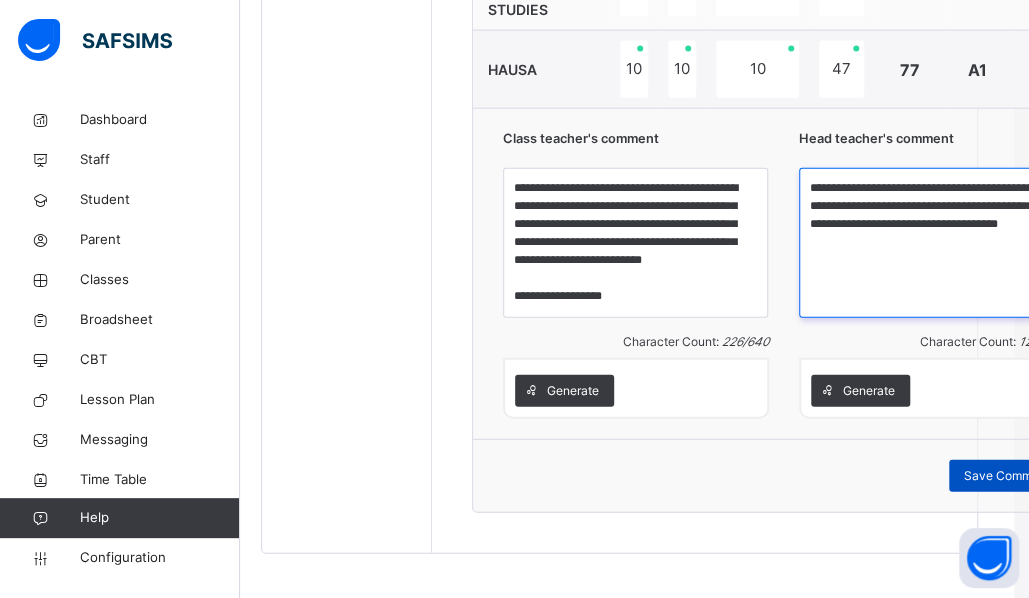 type on "**********" 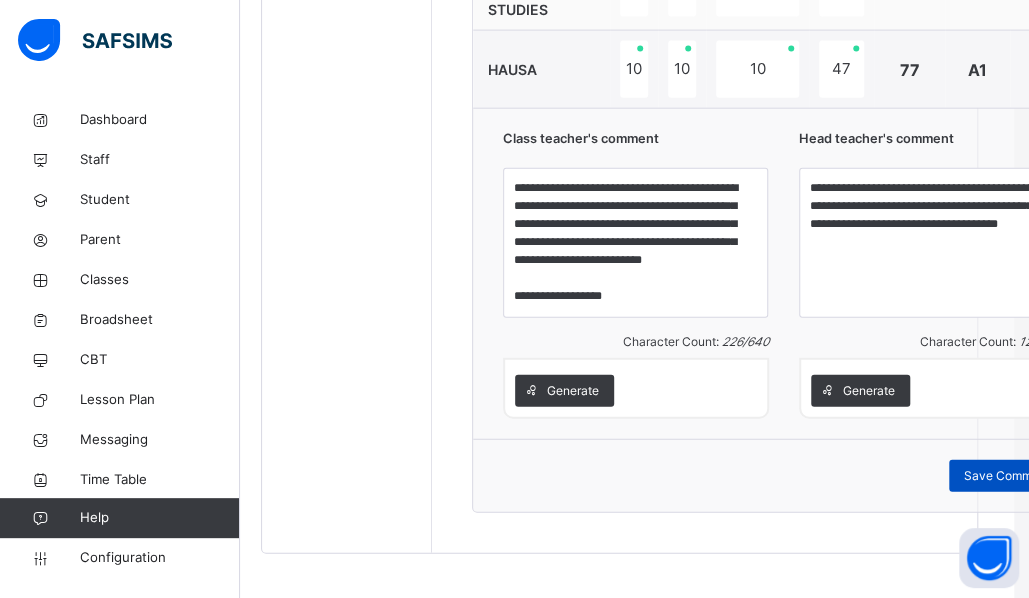 click on "Save Comment" at bounding box center [1007, 476] 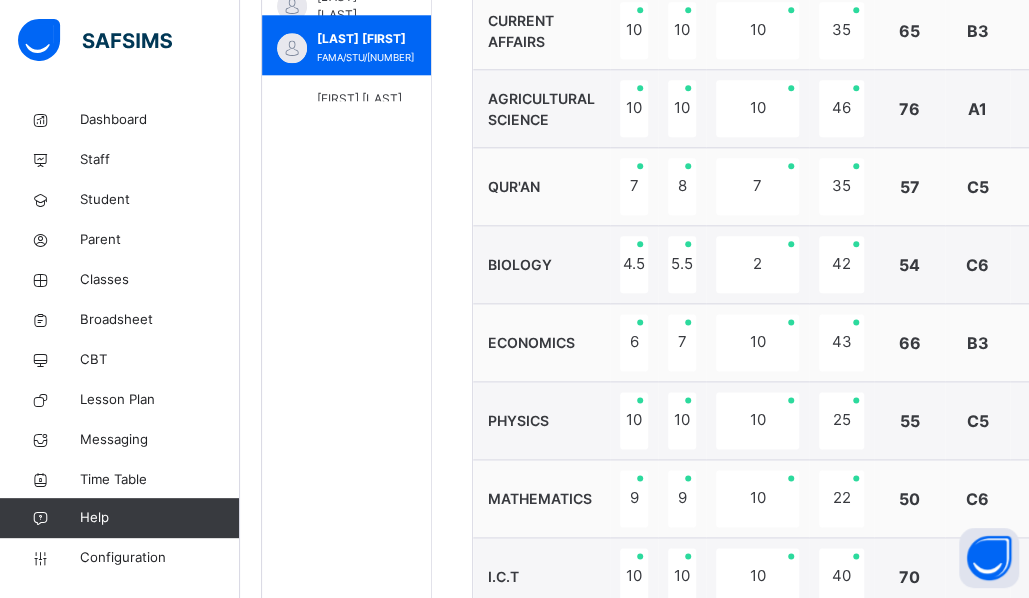 scroll, scrollTop: 857, scrollLeft: 15, axis: both 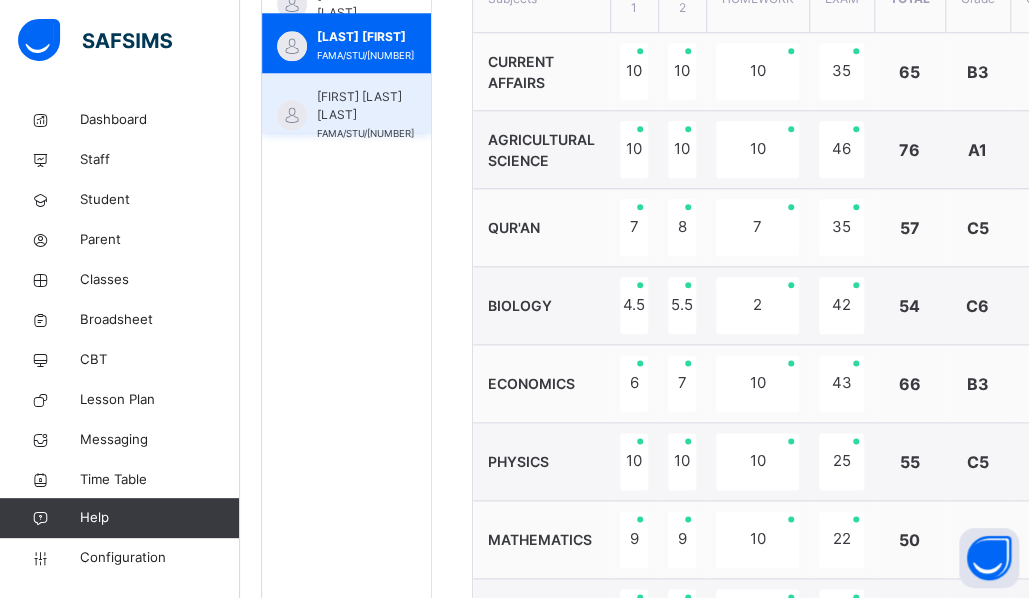 click on "[FIRST] [LAST] [LAST]" at bounding box center (365, 106) 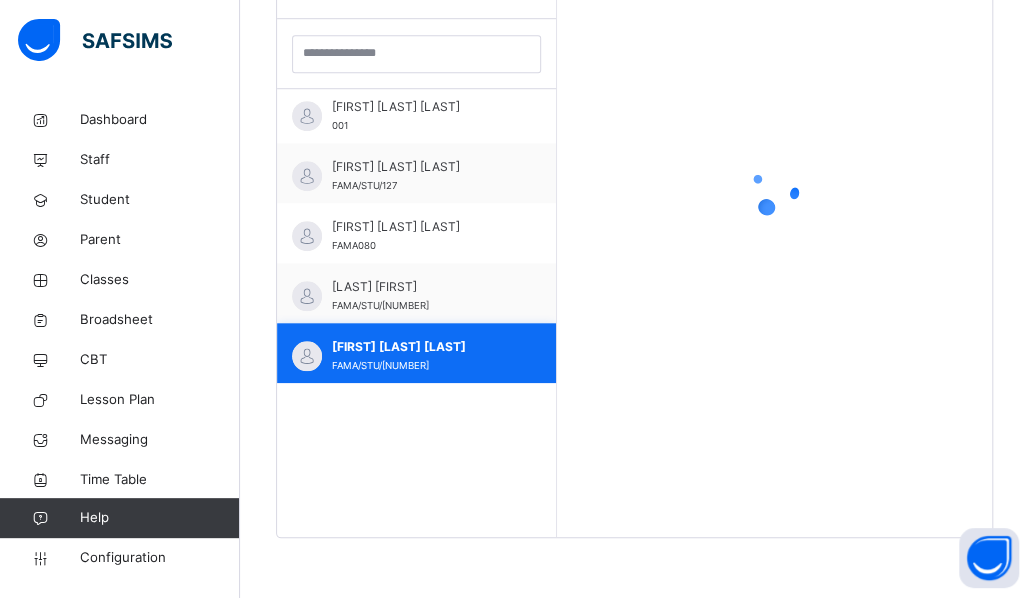 scroll, scrollTop: 579, scrollLeft: 15, axis: both 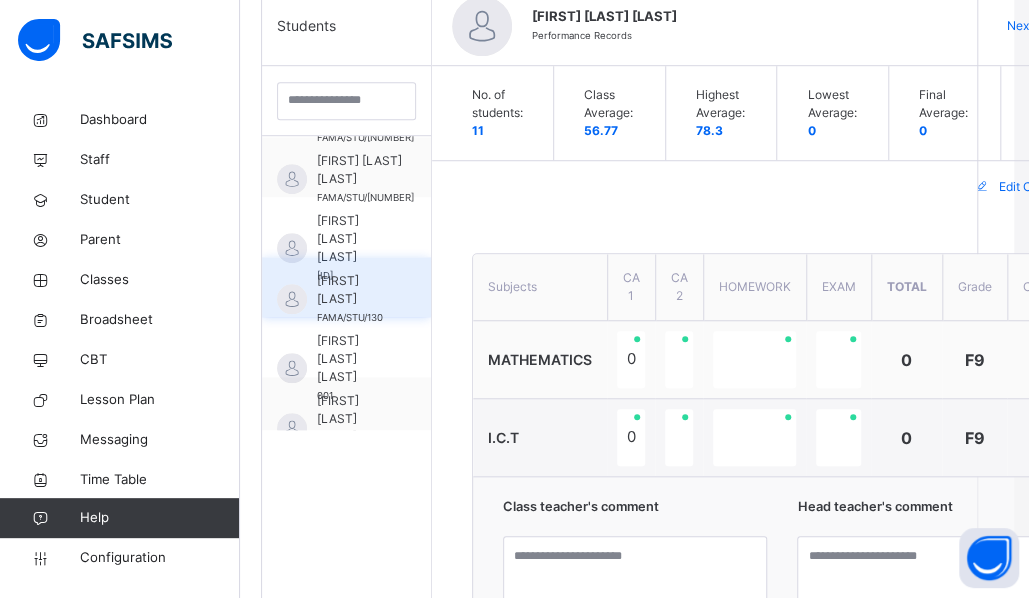 click on "[FIRST] [LAST]" at bounding box center (351, 290) 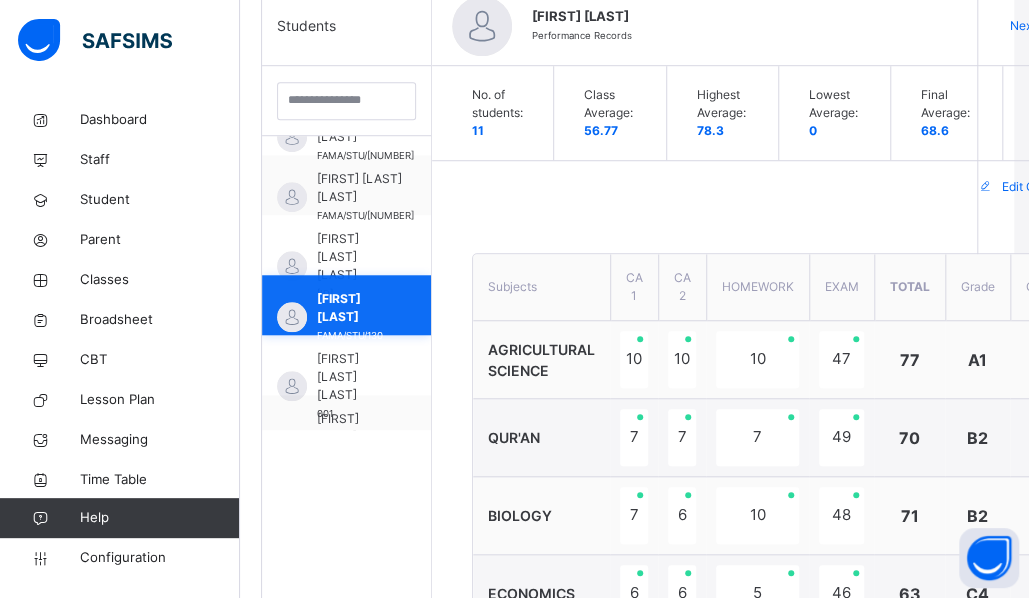 scroll, scrollTop: 179, scrollLeft: 0, axis: vertical 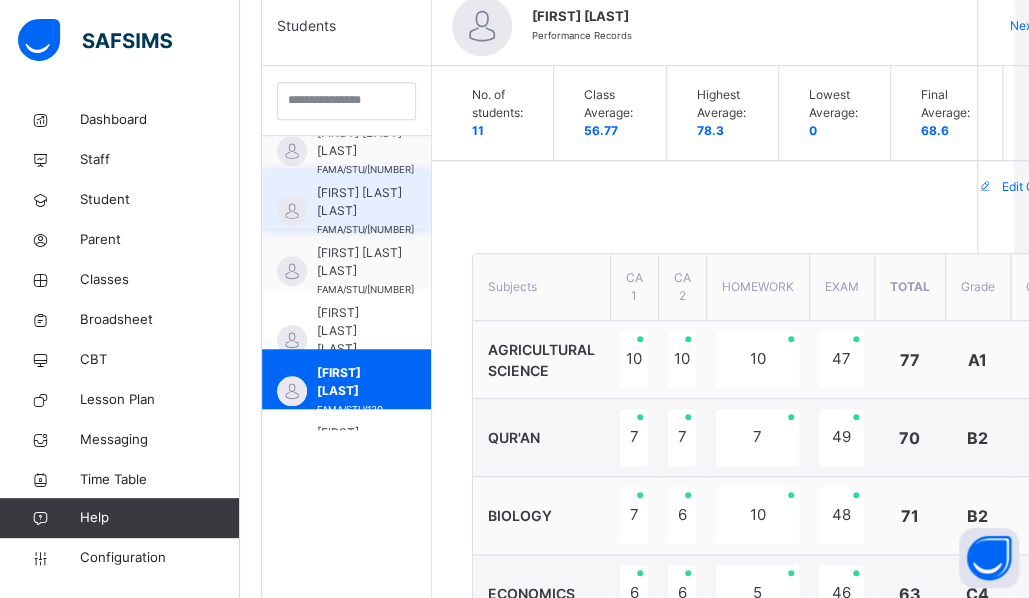 click on "[FIRST] [LAST] [LAST]" at bounding box center [365, 202] 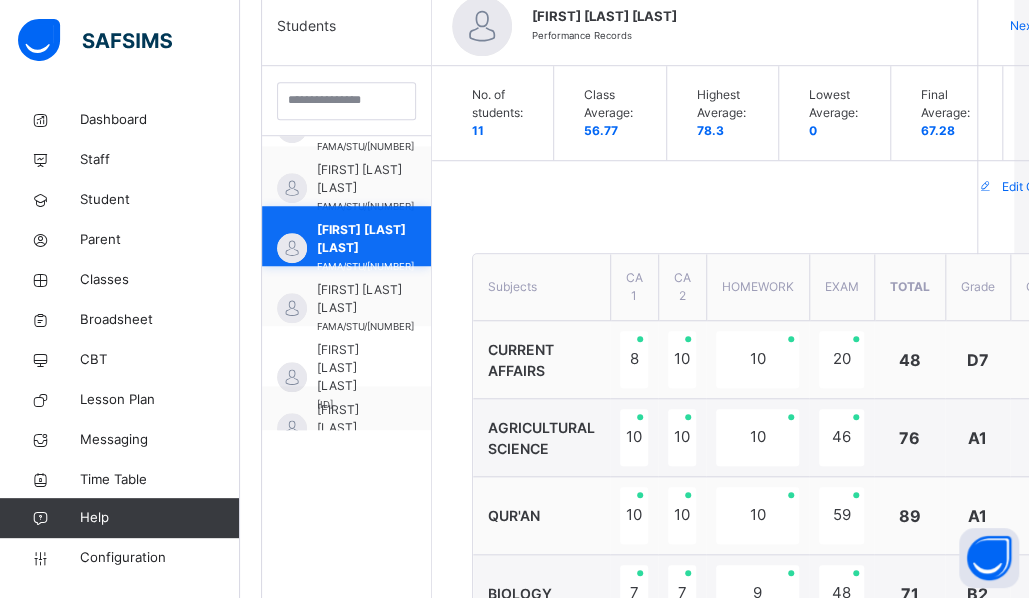 scroll, scrollTop: 0, scrollLeft: 0, axis: both 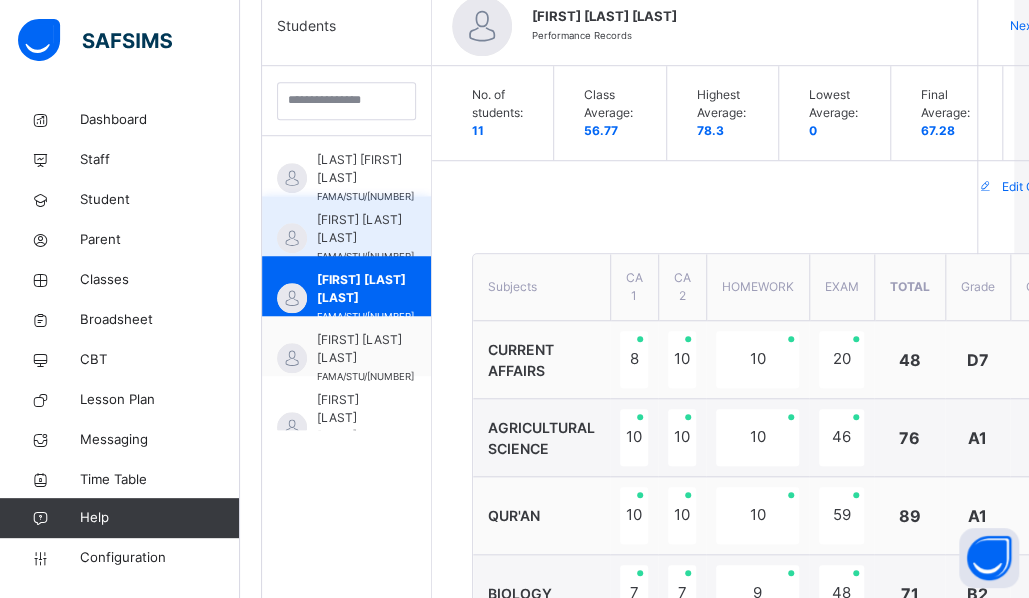 click on "[FIRST] [LAST] [LAST]" at bounding box center [365, 229] 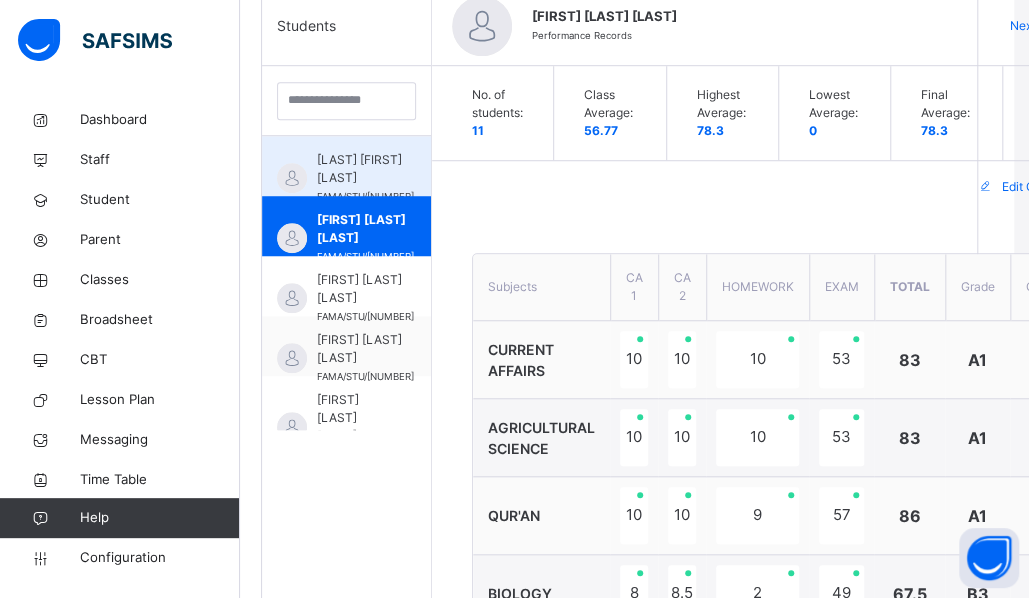 click on "[LAST] [FIRST] [LAST]" at bounding box center (365, 169) 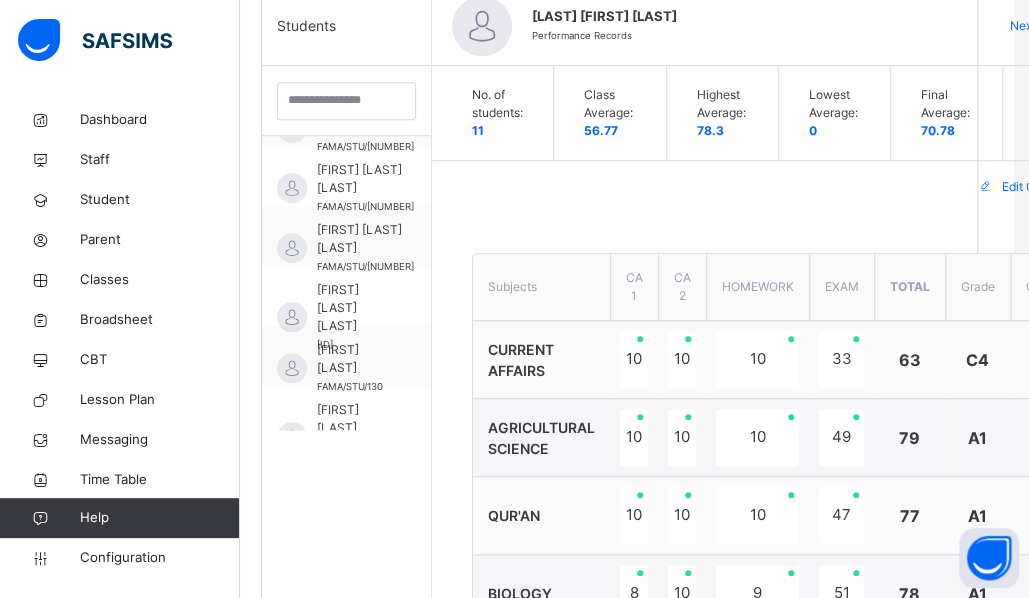 scroll, scrollTop: 112, scrollLeft: 0, axis: vertical 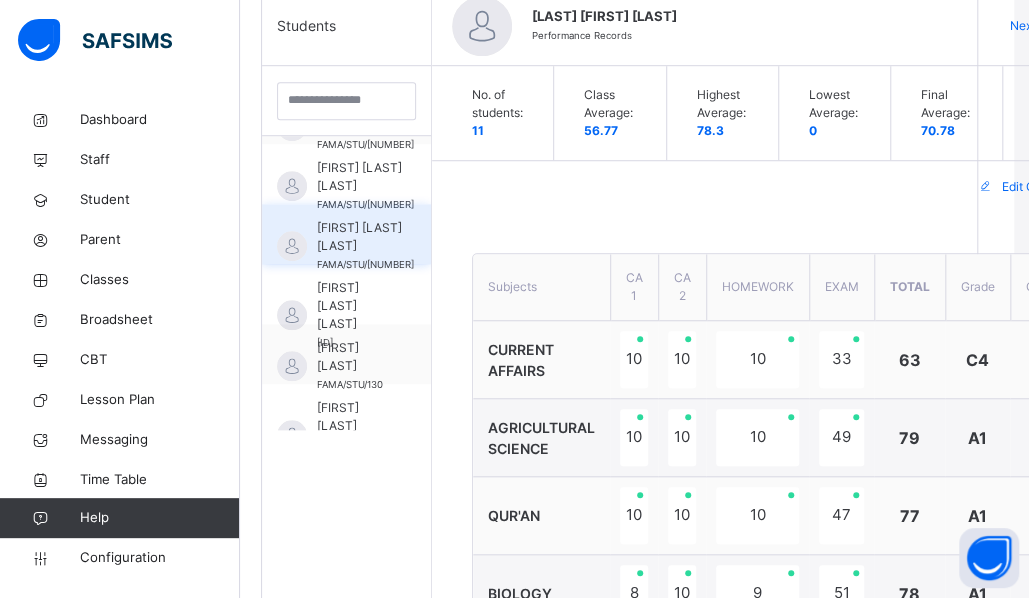 click on "[FIRST] [LAST] [LAST]" at bounding box center [365, 237] 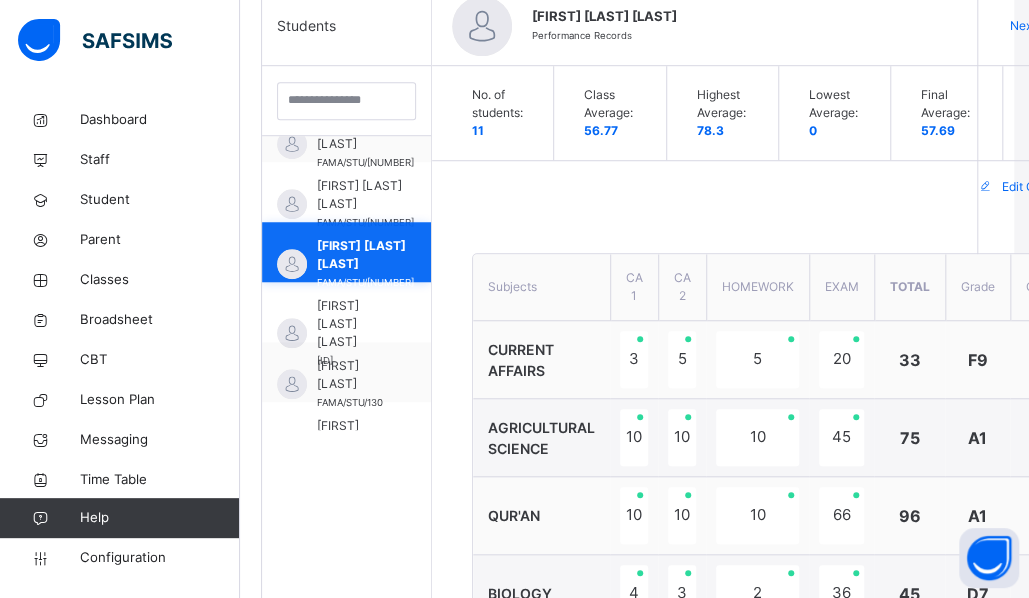 scroll, scrollTop: 112, scrollLeft: 0, axis: vertical 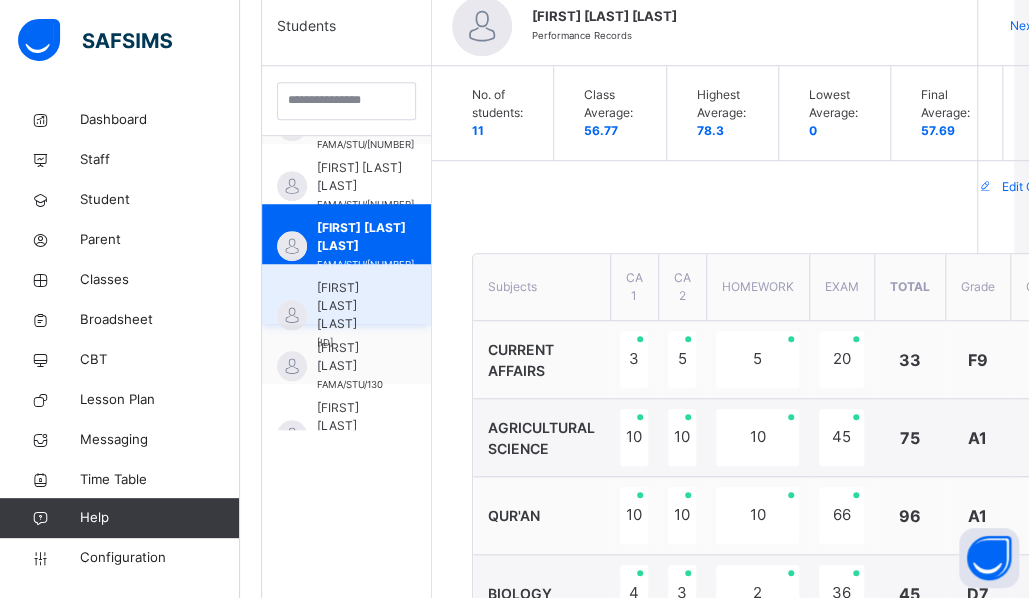 click on "[FIRST] [LAST] [LAST]" at bounding box center [351, 306] 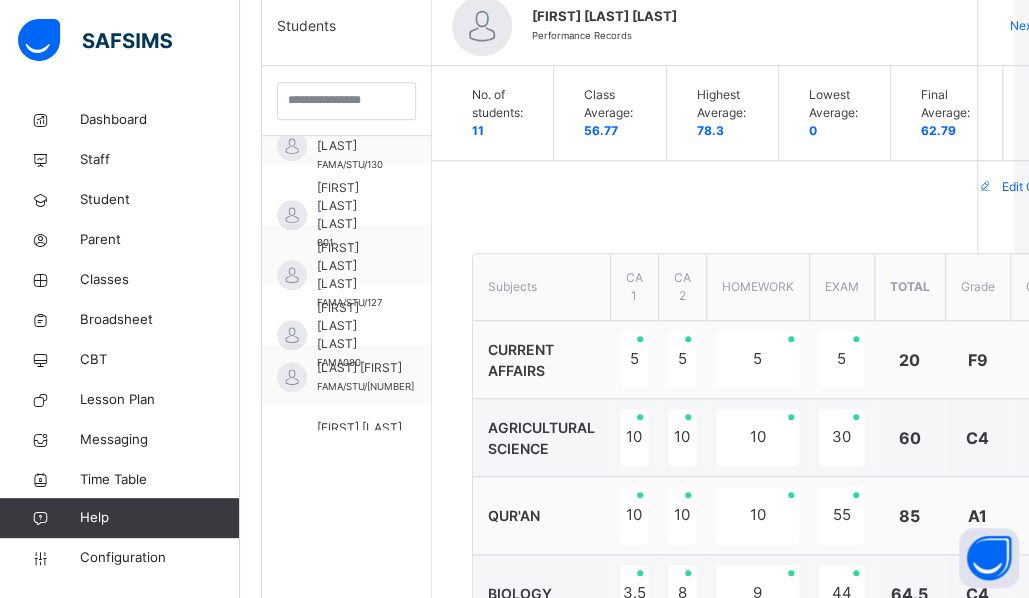 scroll, scrollTop: 338, scrollLeft: 0, axis: vertical 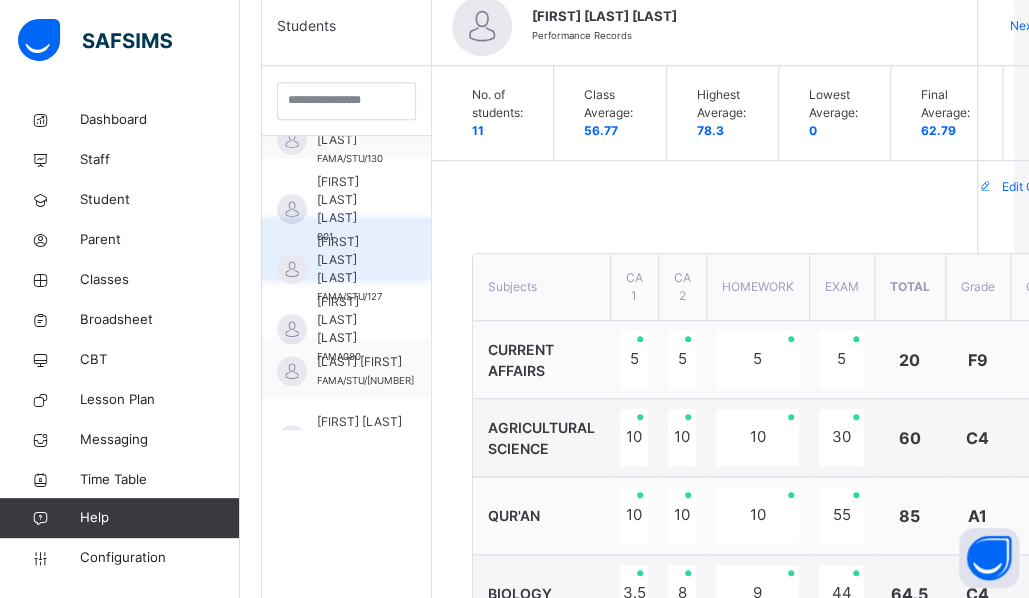 click on "[FIRST] [LAST] [LAST]" at bounding box center (351, 260) 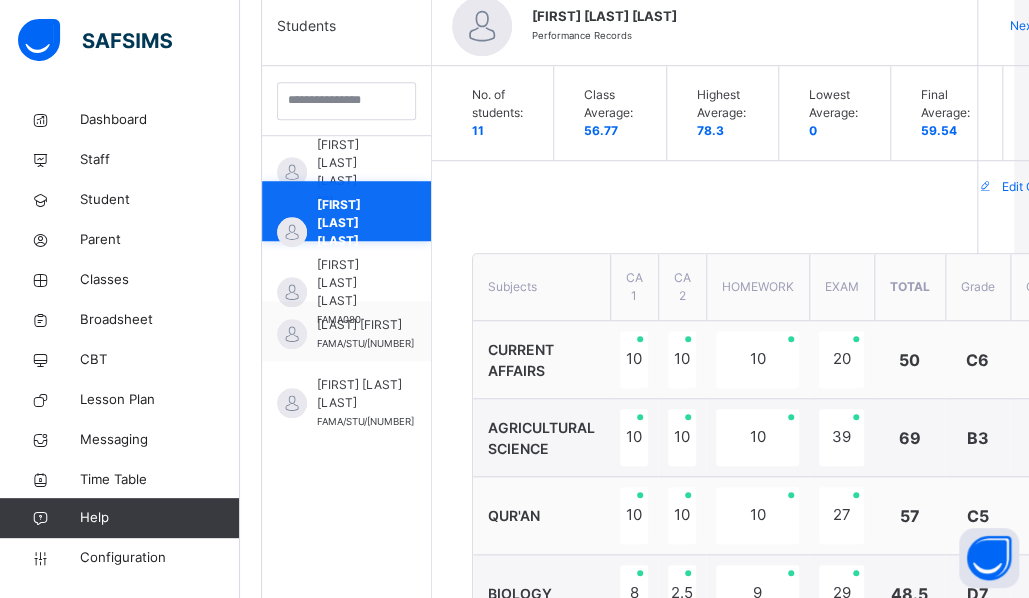 scroll, scrollTop: 393, scrollLeft: 0, axis: vertical 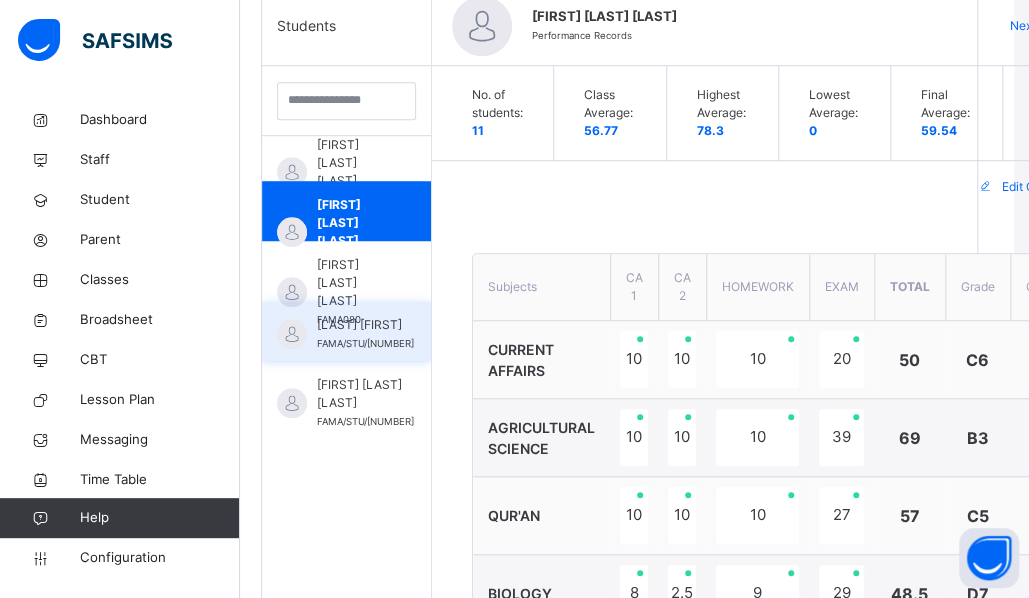 click on "[LAST] [FIRST]" at bounding box center (365, 325) 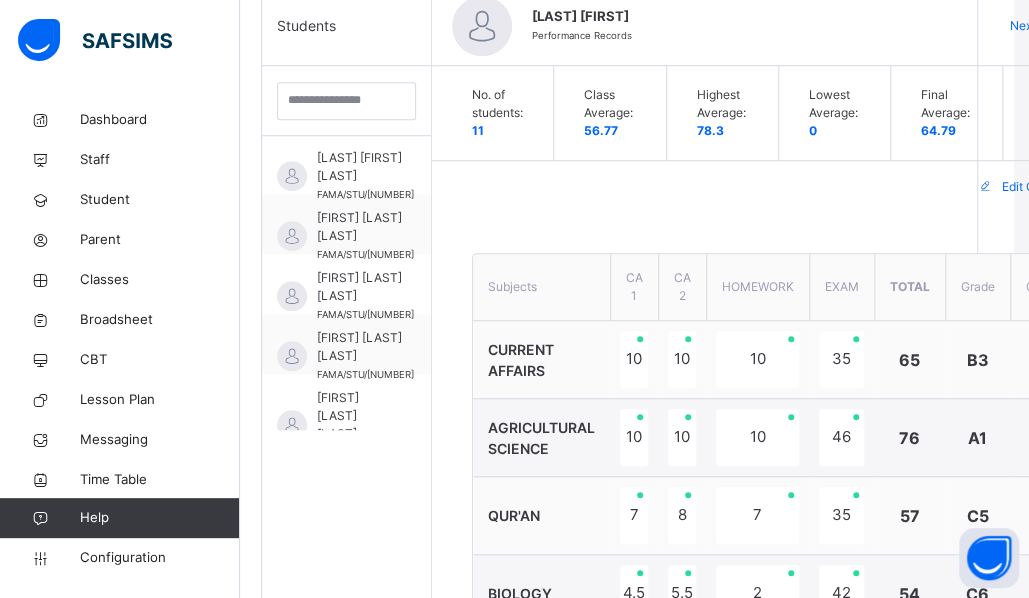 scroll, scrollTop: 0, scrollLeft: 0, axis: both 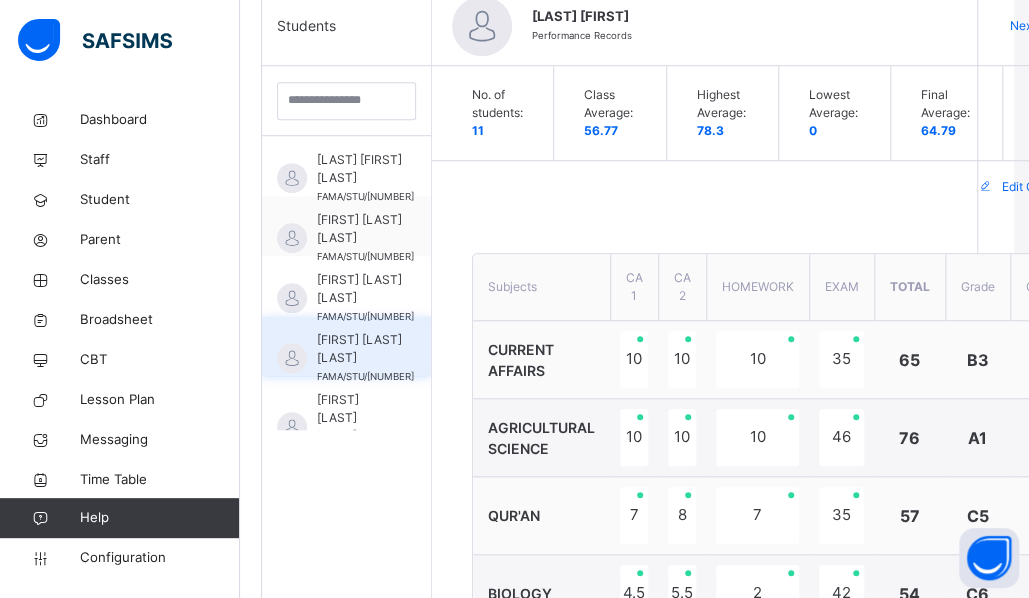 click on "[FIRST] [LAST] [LAST]" at bounding box center (365, 349) 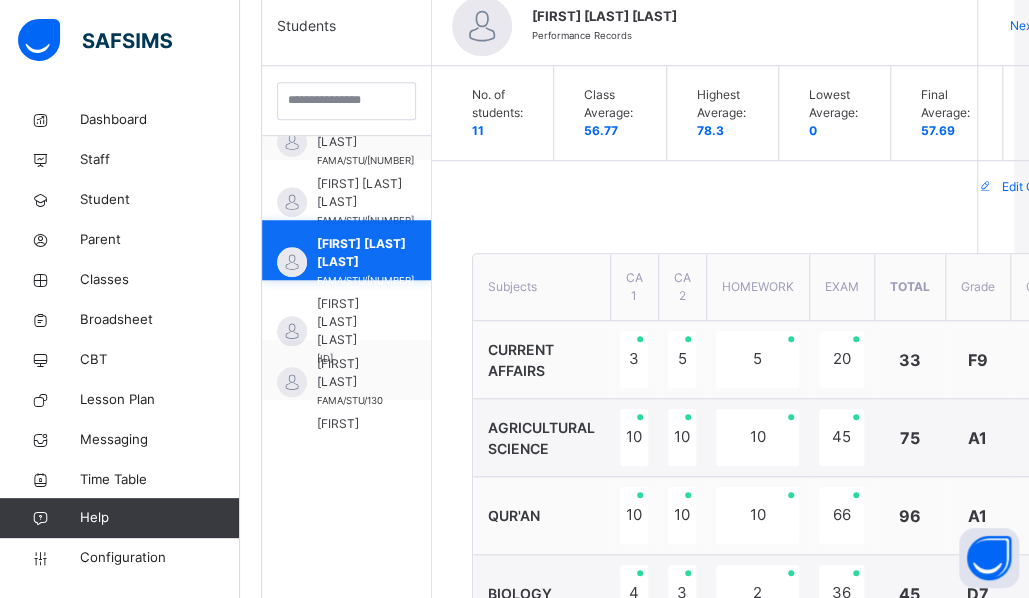scroll, scrollTop: 103, scrollLeft: 0, axis: vertical 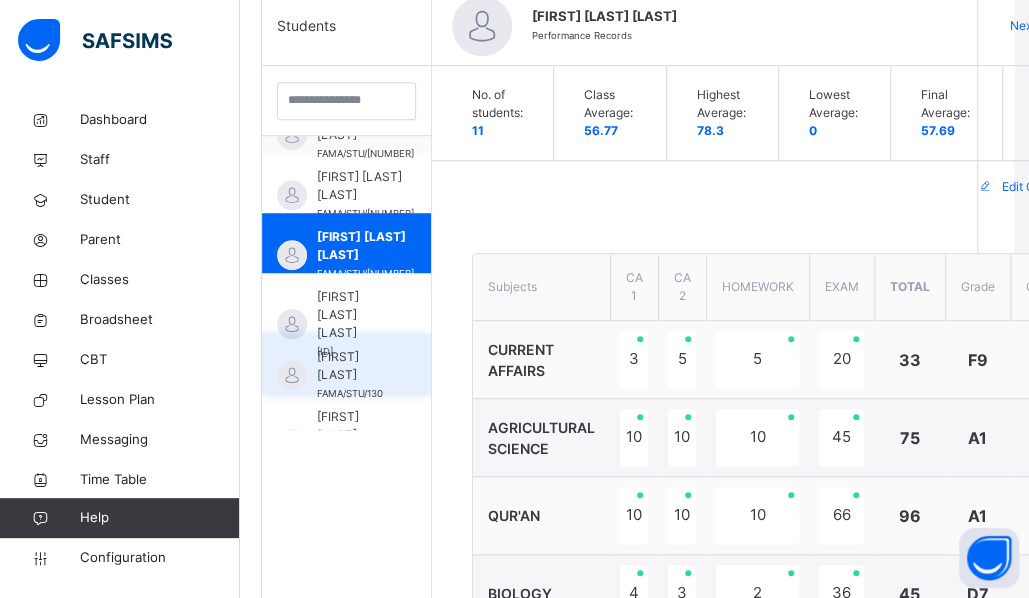 click on "[FIRST] [LAST]" at bounding box center (351, 366) 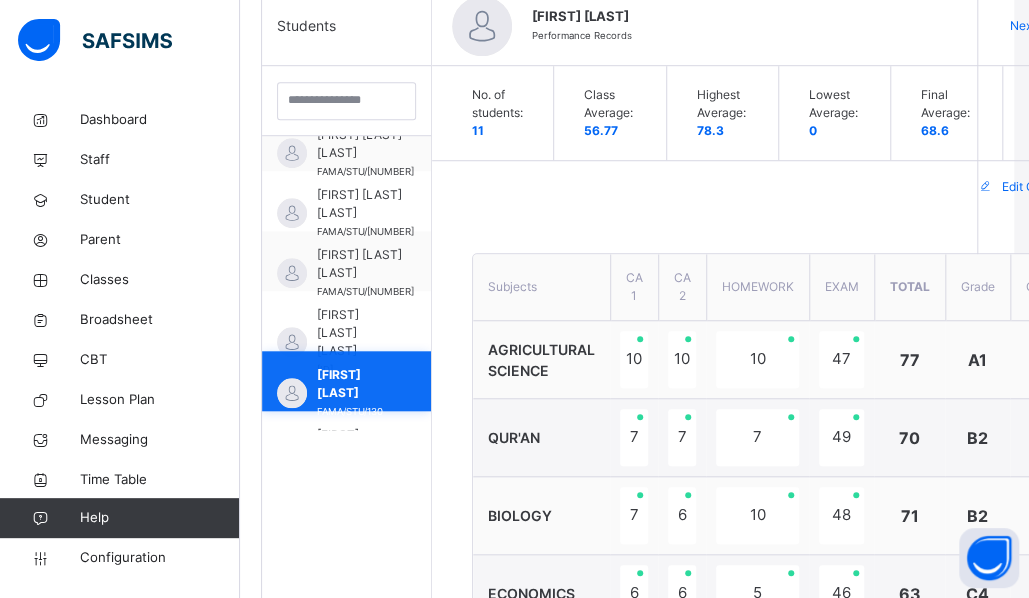 scroll, scrollTop: 103, scrollLeft: 0, axis: vertical 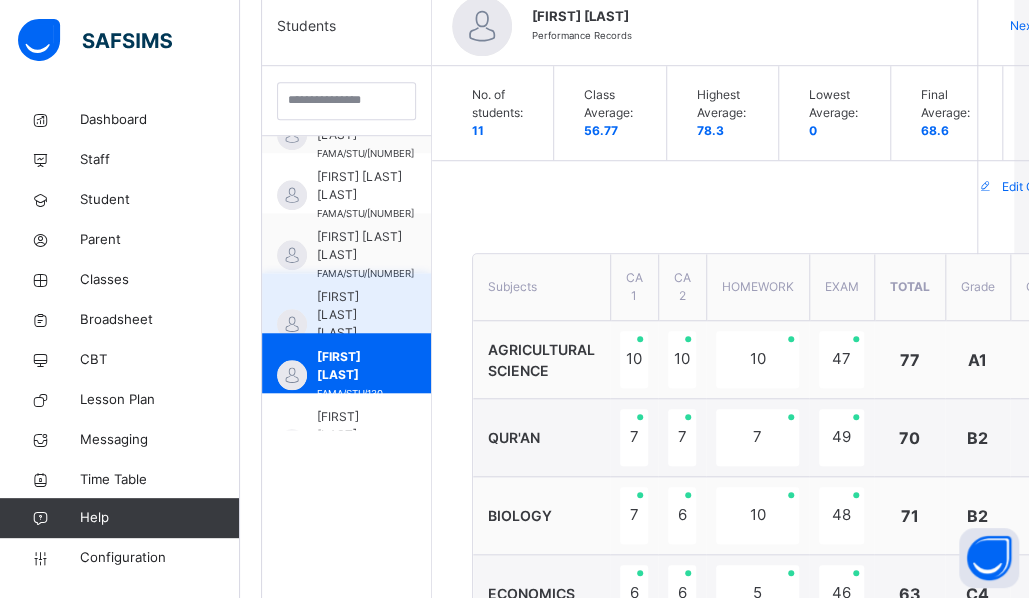 click on "[FIRST] [LAST] [LAST]" at bounding box center (351, 315) 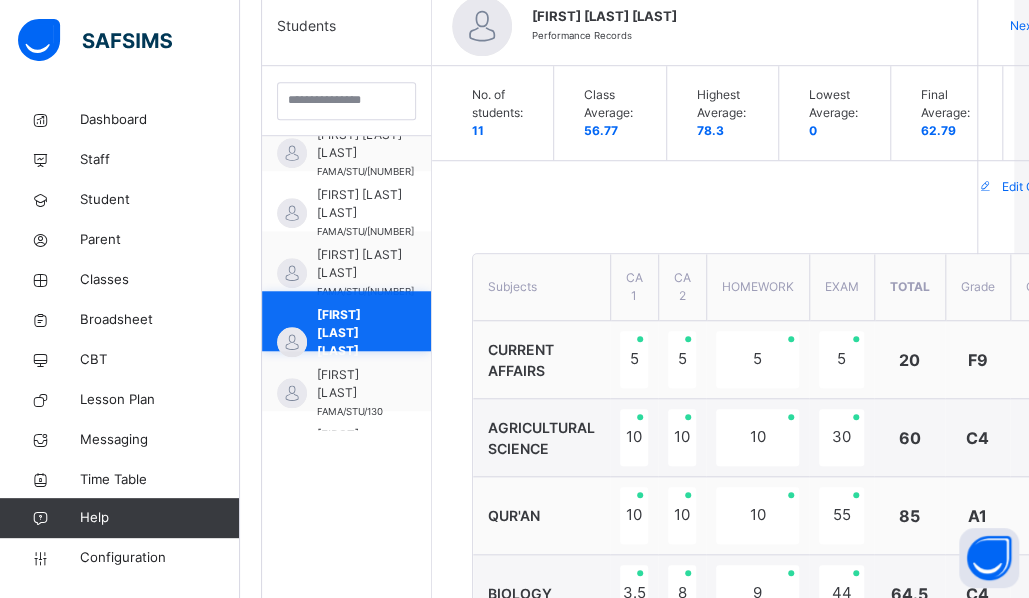 scroll, scrollTop: 103, scrollLeft: 0, axis: vertical 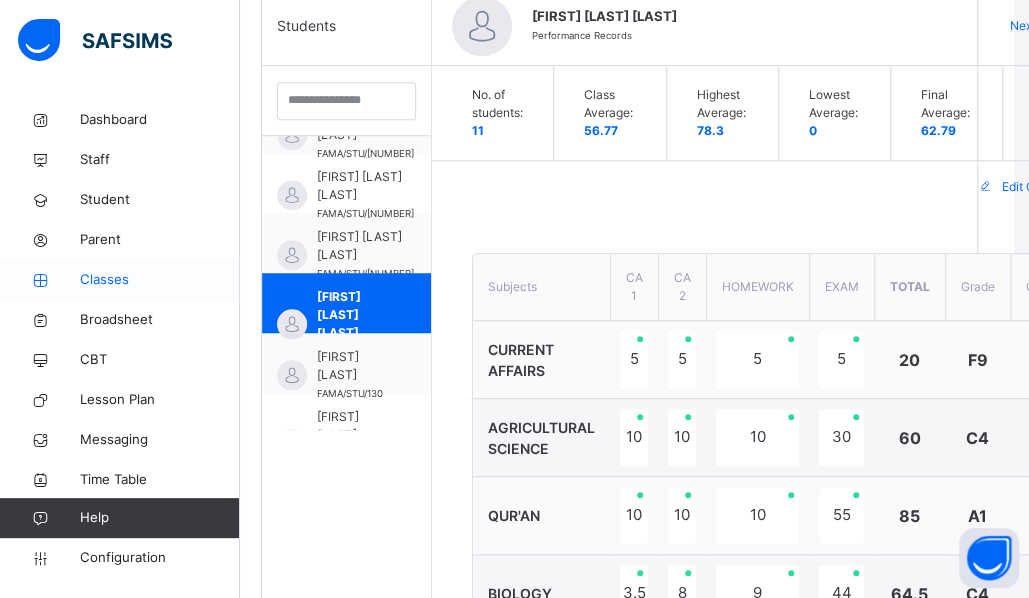 click on "Classes" at bounding box center [160, 280] 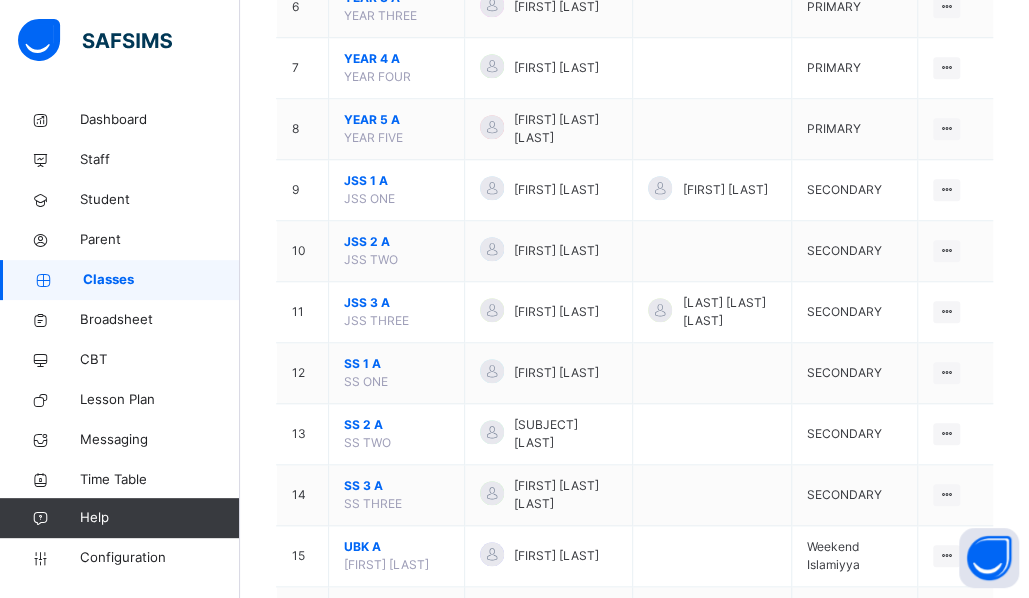 scroll, scrollTop: 589, scrollLeft: 0, axis: vertical 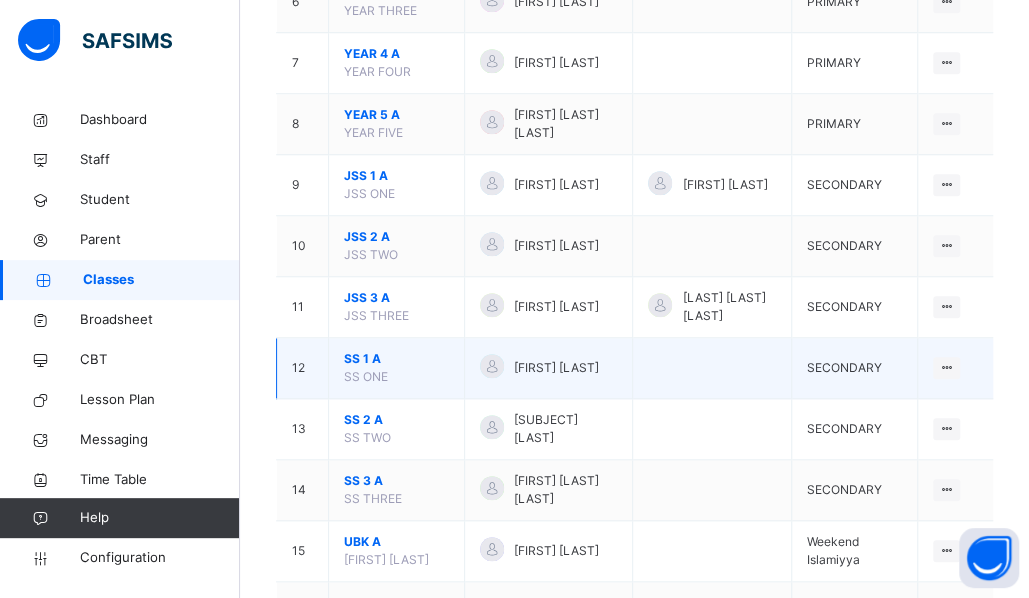 click on "SS 1   A" at bounding box center (396, 359) 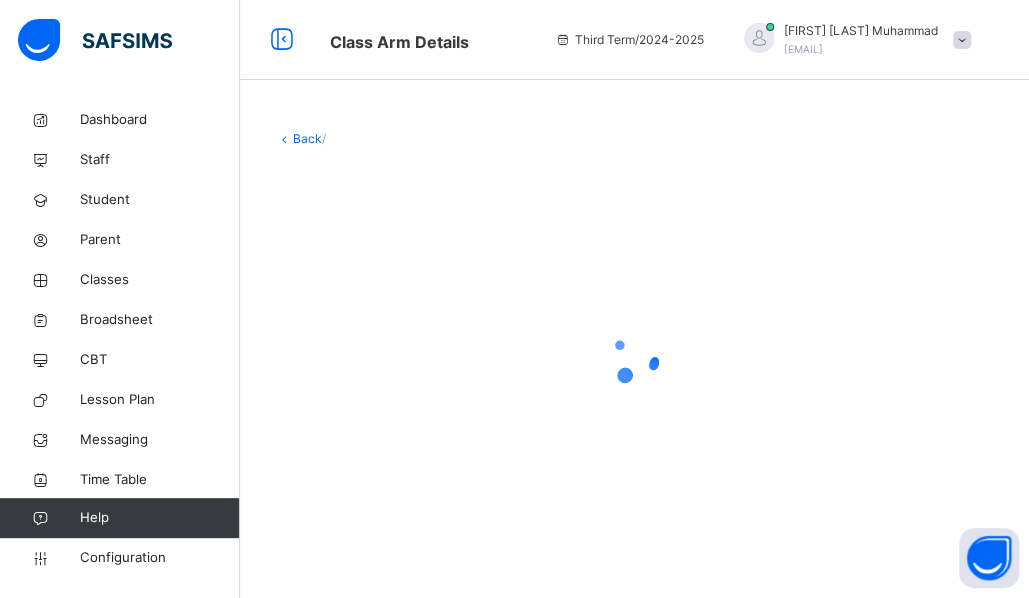 scroll, scrollTop: 0, scrollLeft: 0, axis: both 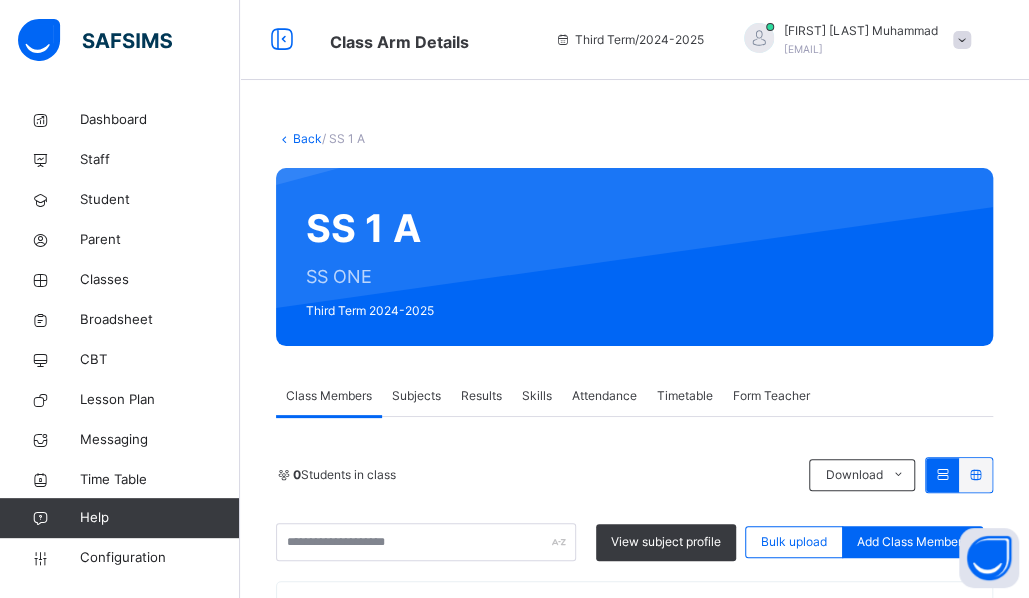 click on "Results" at bounding box center [481, 396] 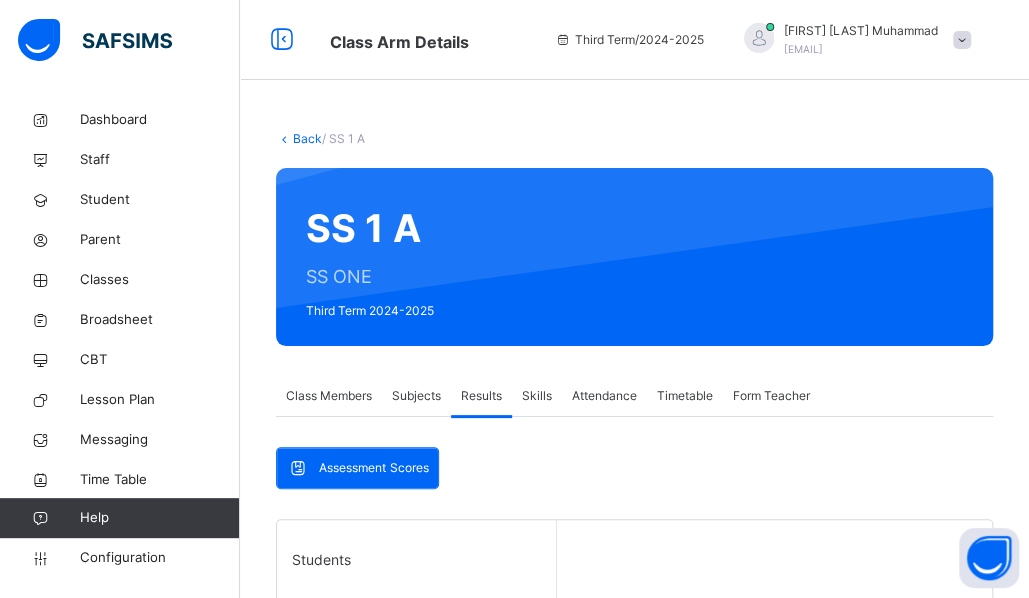scroll, scrollTop: 333, scrollLeft: 0, axis: vertical 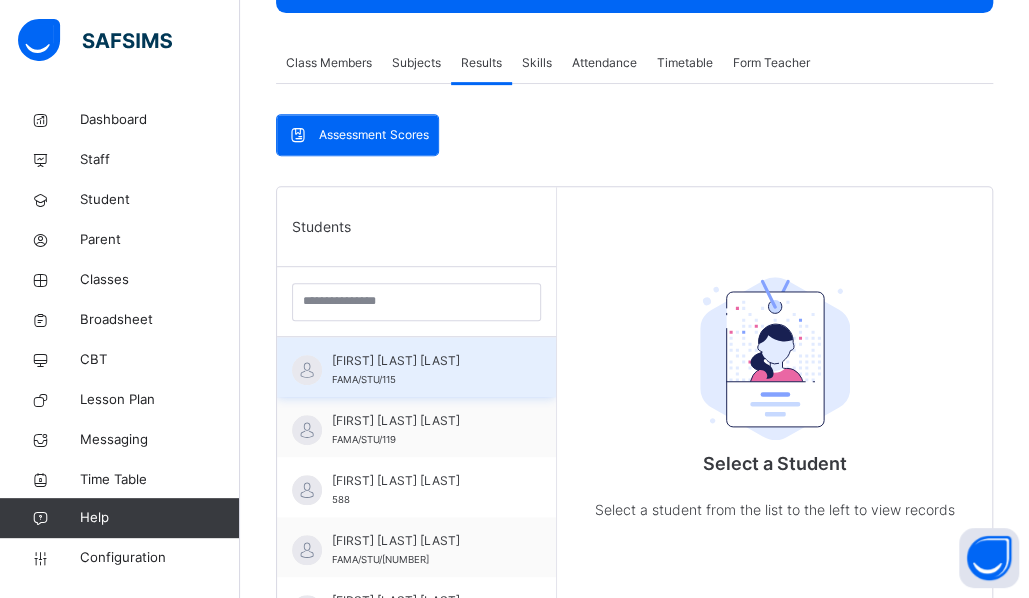 click on "[FIRST] [LAST] [LAST]" at bounding box center (421, 361) 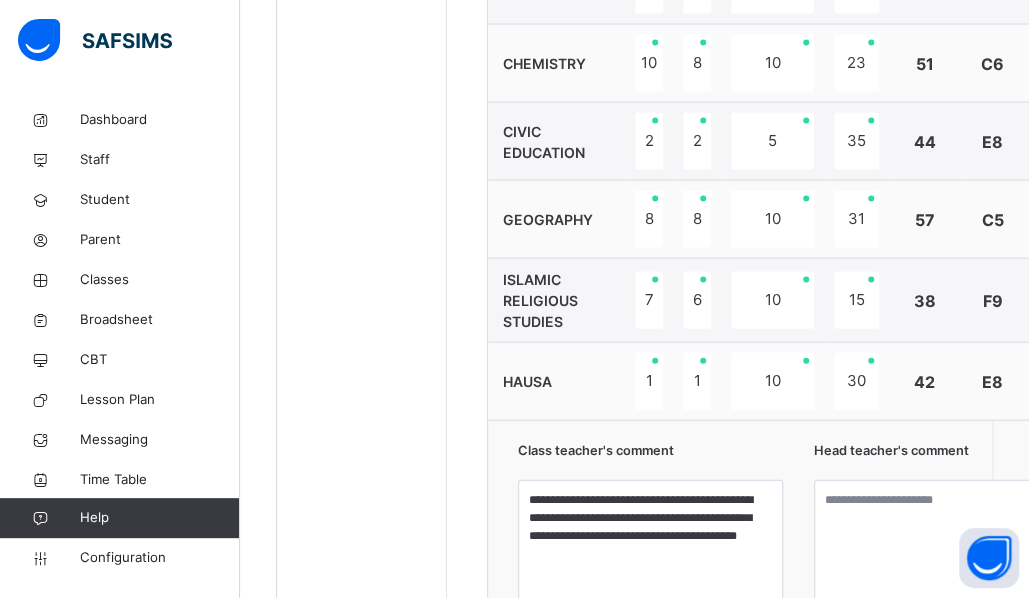 scroll, scrollTop: 1614, scrollLeft: 0, axis: vertical 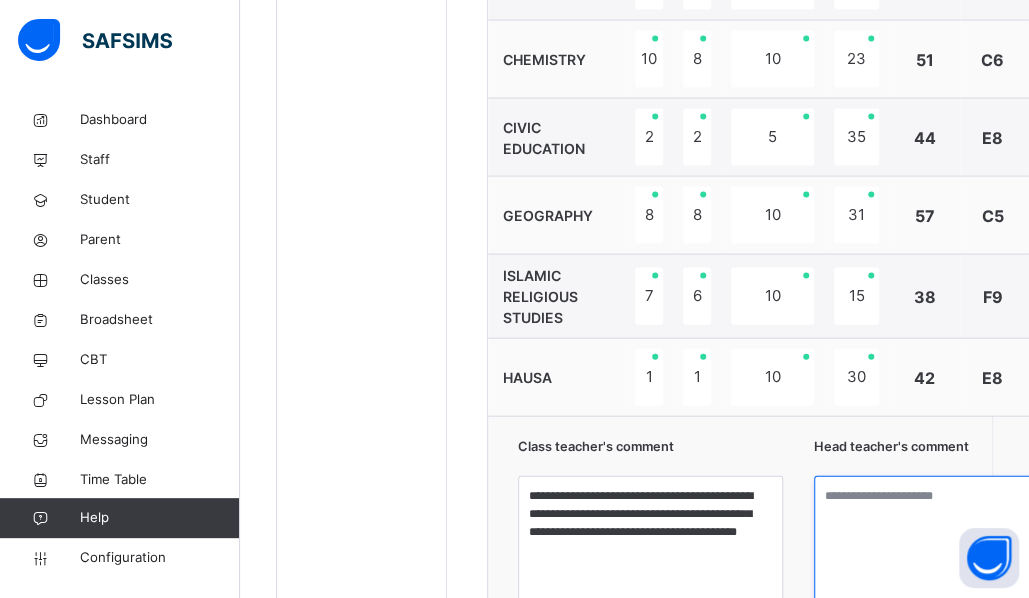 click at bounding box center [947, 551] 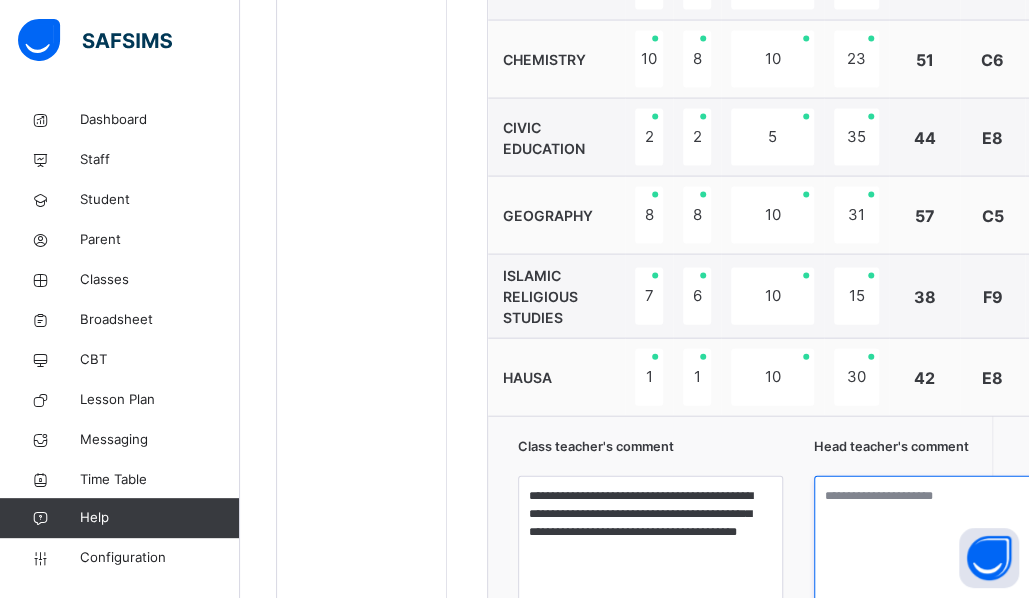 click at bounding box center [947, 551] 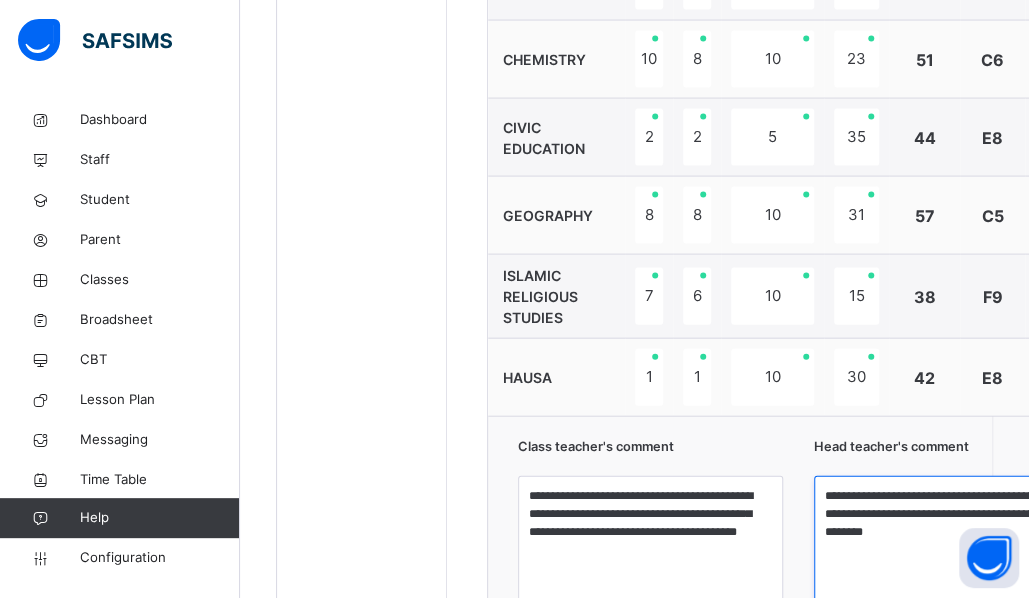 type on "**********" 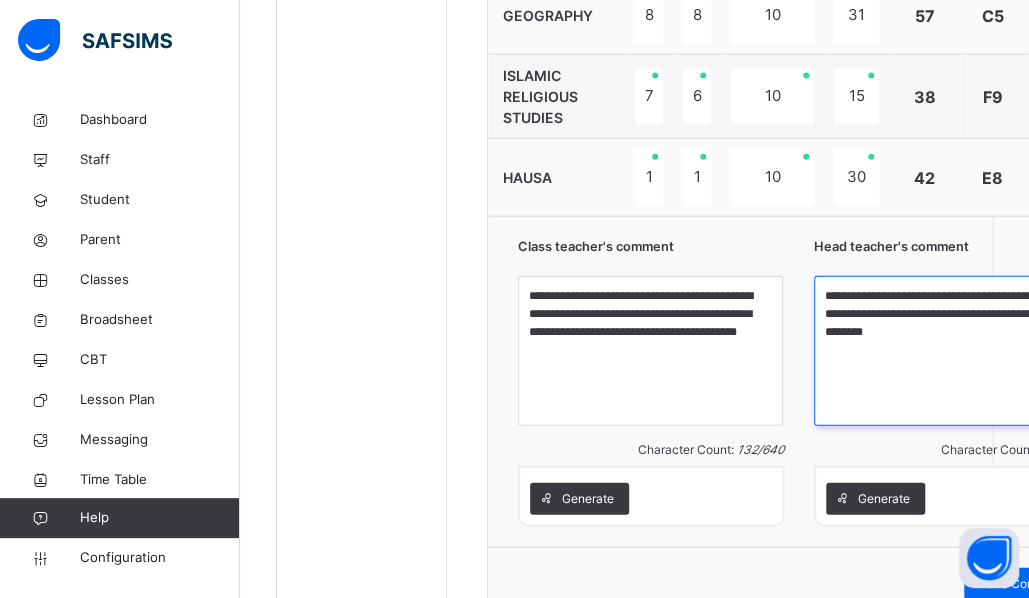 scroll, scrollTop: 1929, scrollLeft: 0, axis: vertical 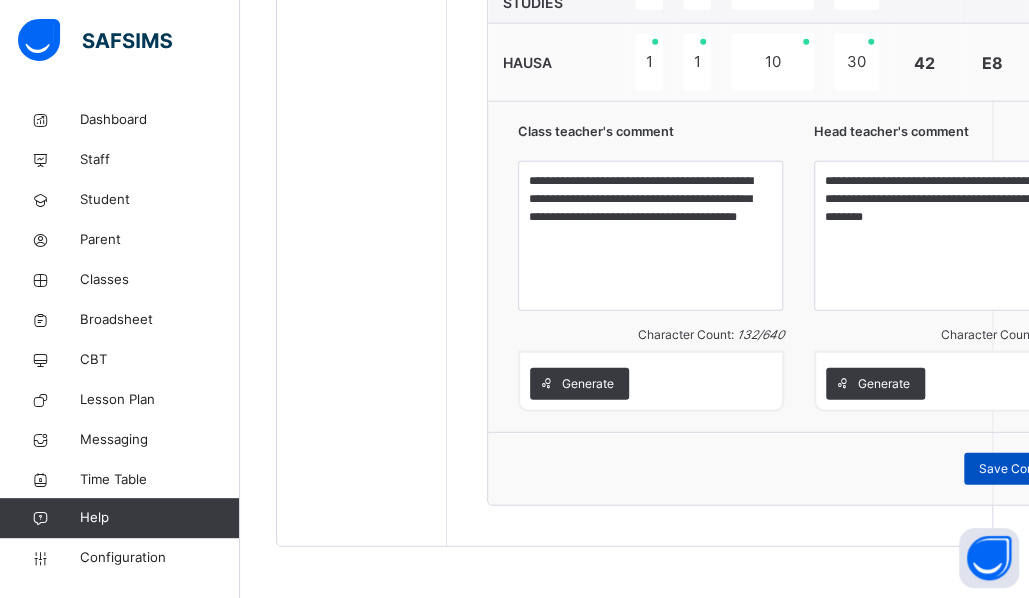 click on "Save Comment" at bounding box center (1022, 469) 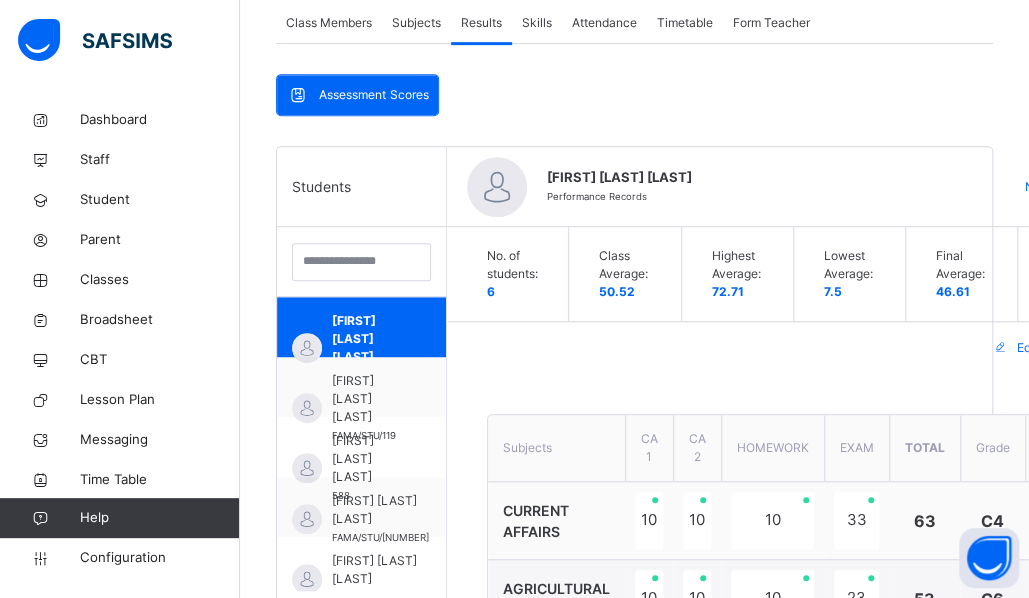 scroll, scrollTop: 372, scrollLeft: 0, axis: vertical 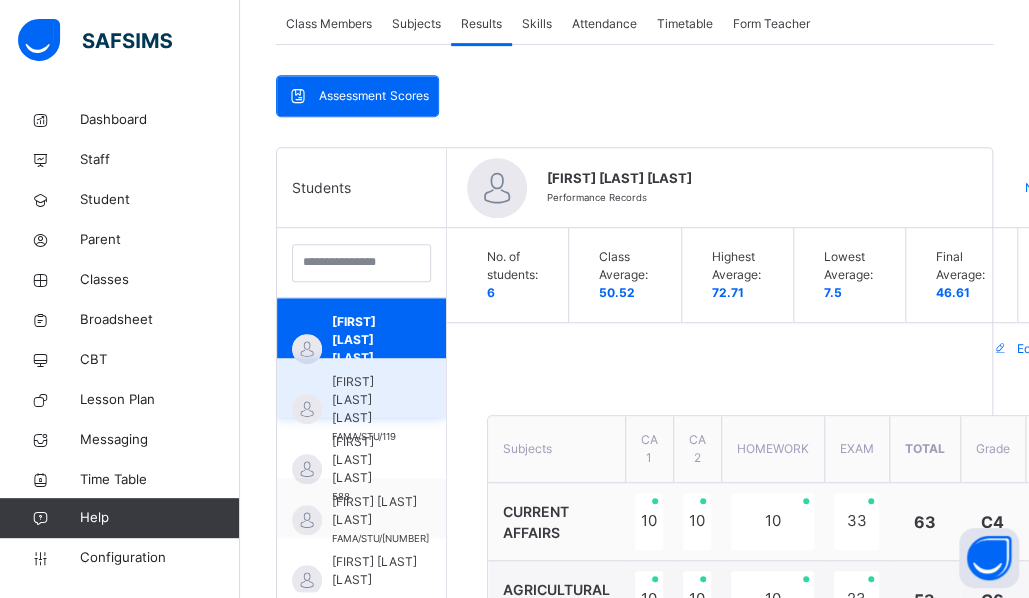 click on "[FIRST] [LAST] [LAST]" at bounding box center (366, 400) 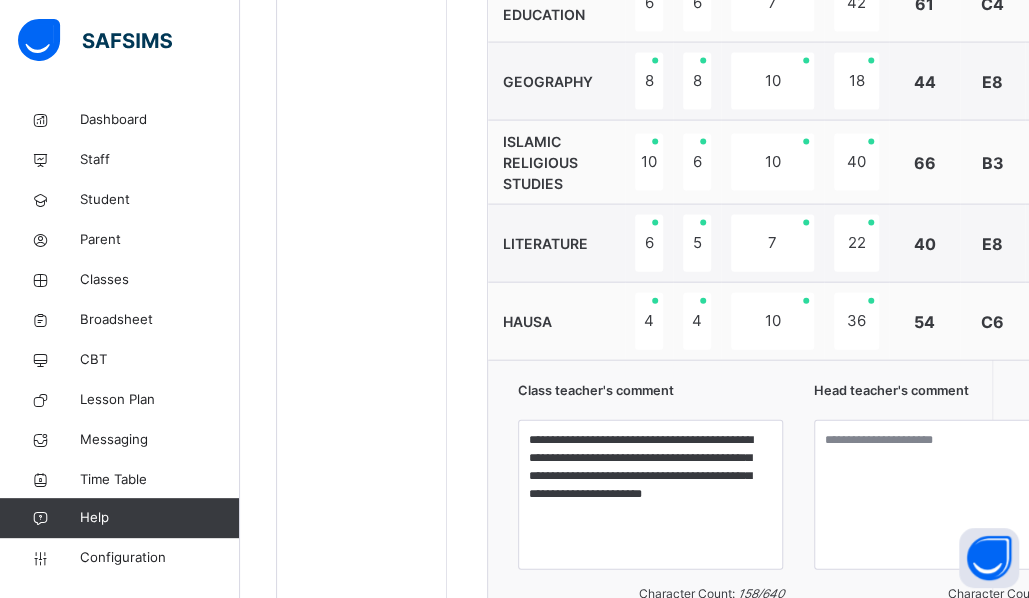 scroll, scrollTop: 1672, scrollLeft: 0, axis: vertical 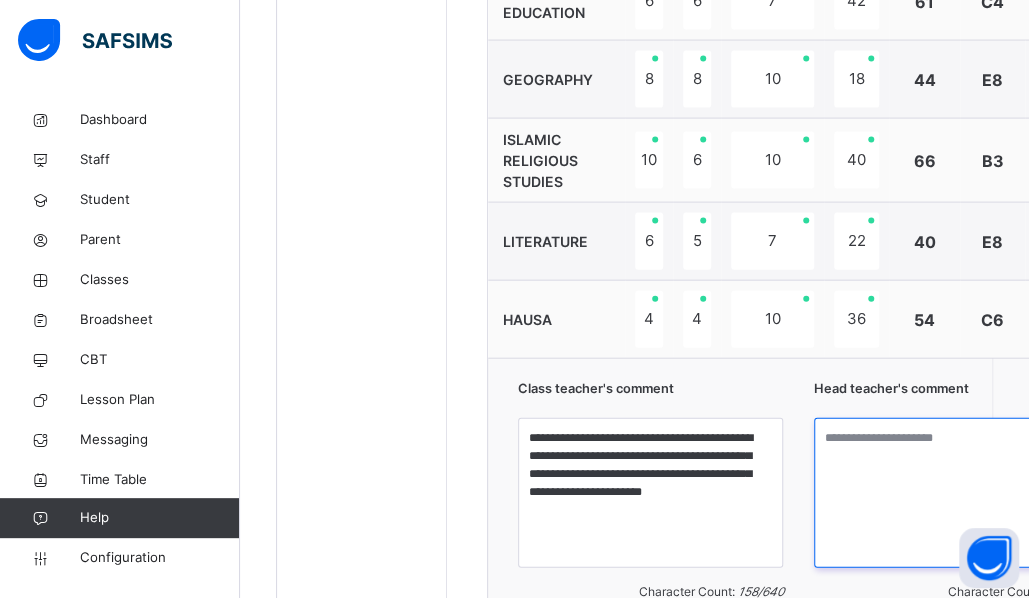click at bounding box center [947, 493] 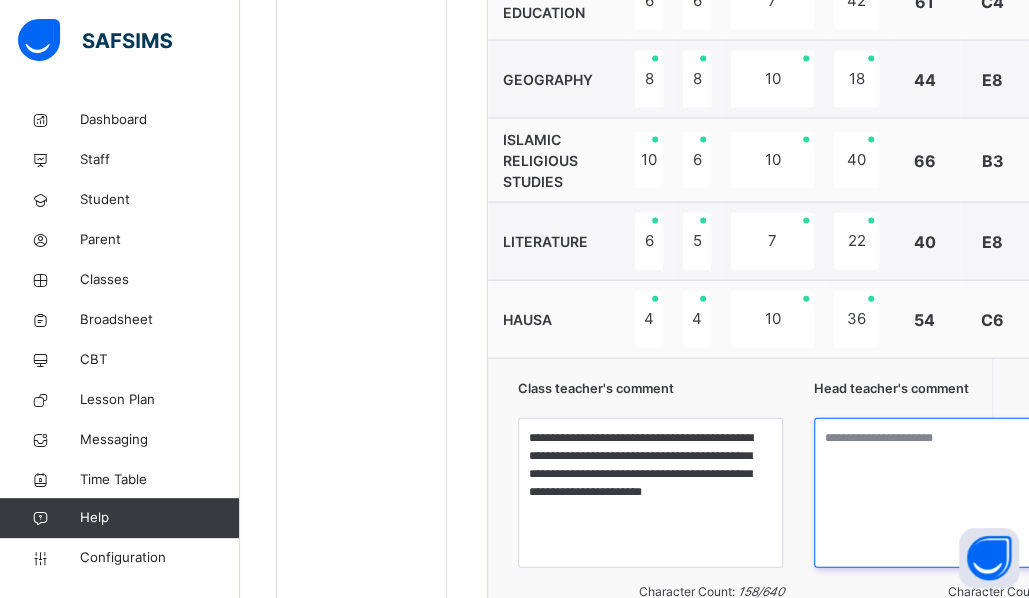 paste on "**********" 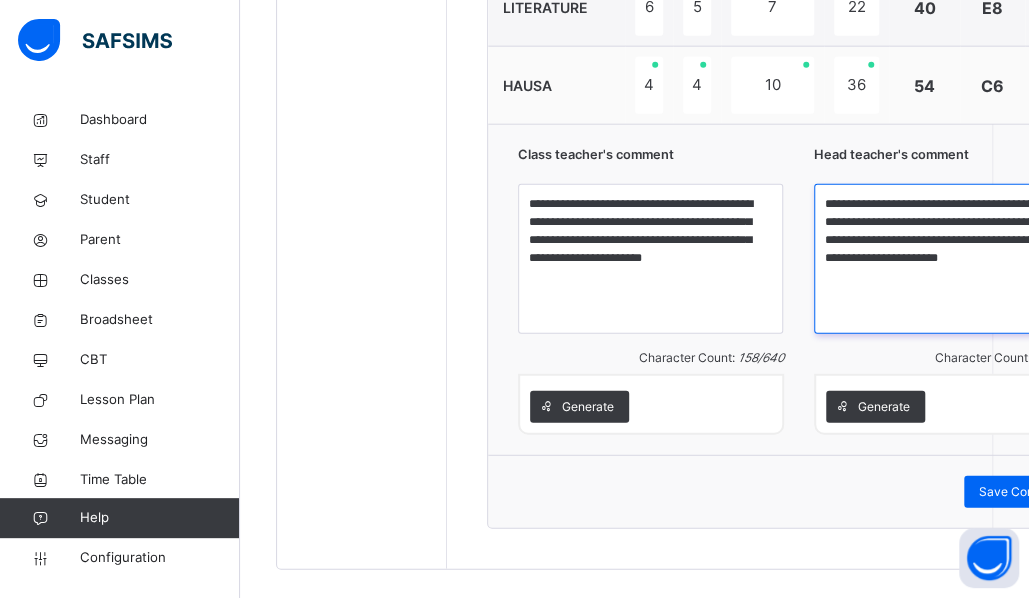 scroll, scrollTop: 1929, scrollLeft: 0, axis: vertical 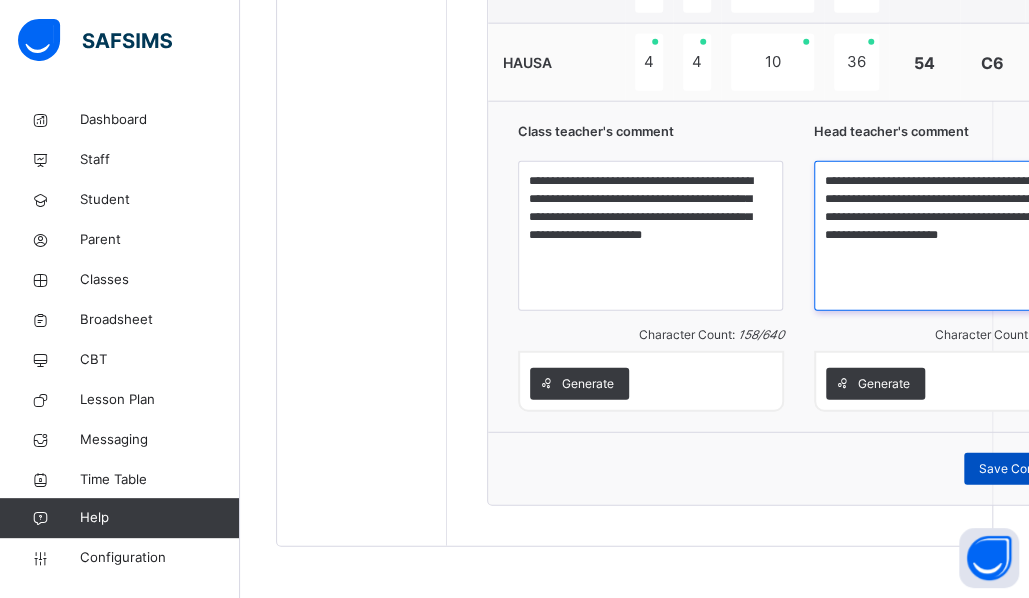 type on "**********" 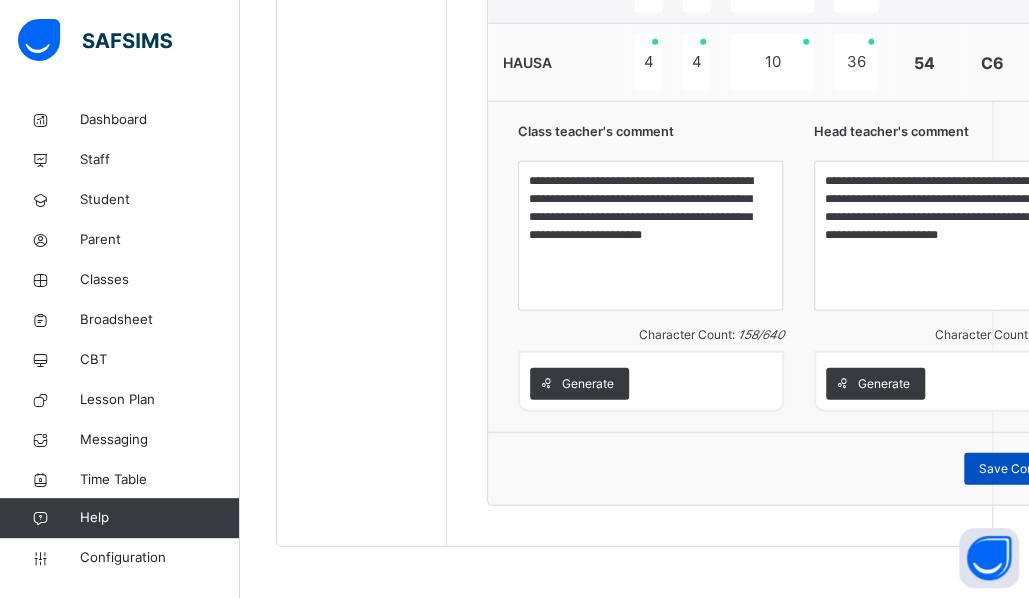 click on "Save Comment" at bounding box center [1022, 469] 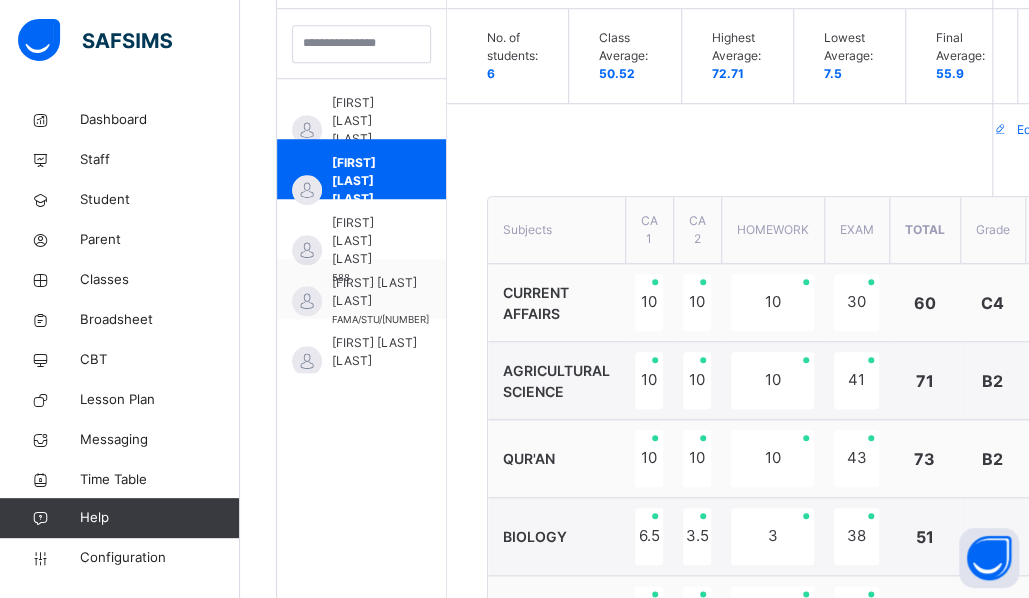 scroll, scrollTop: 596, scrollLeft: 0, axis: vertical 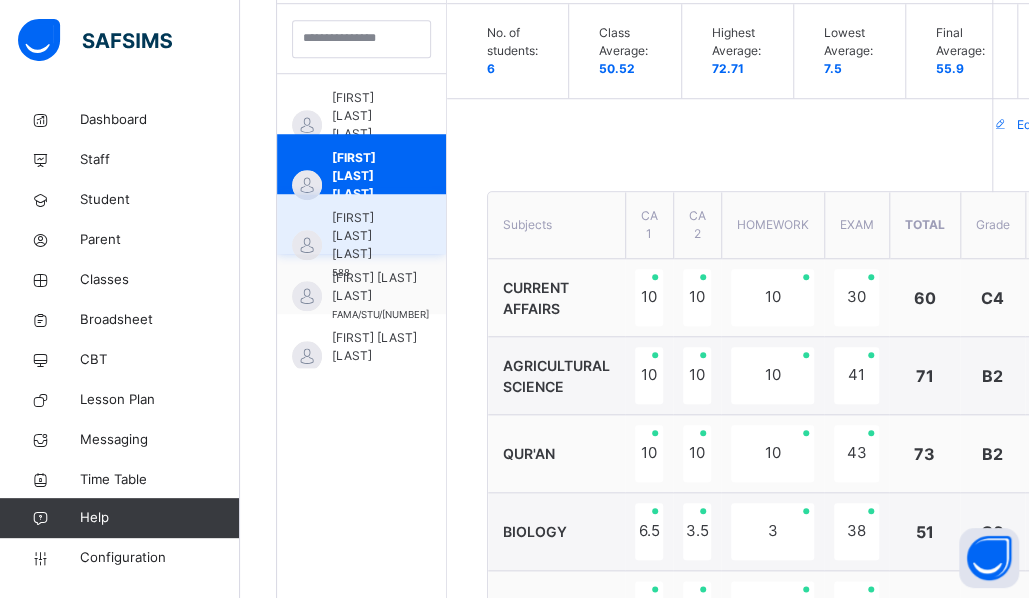 click on "[FIRST] [LAST] [LAST]" at bounding box center (366, 236) 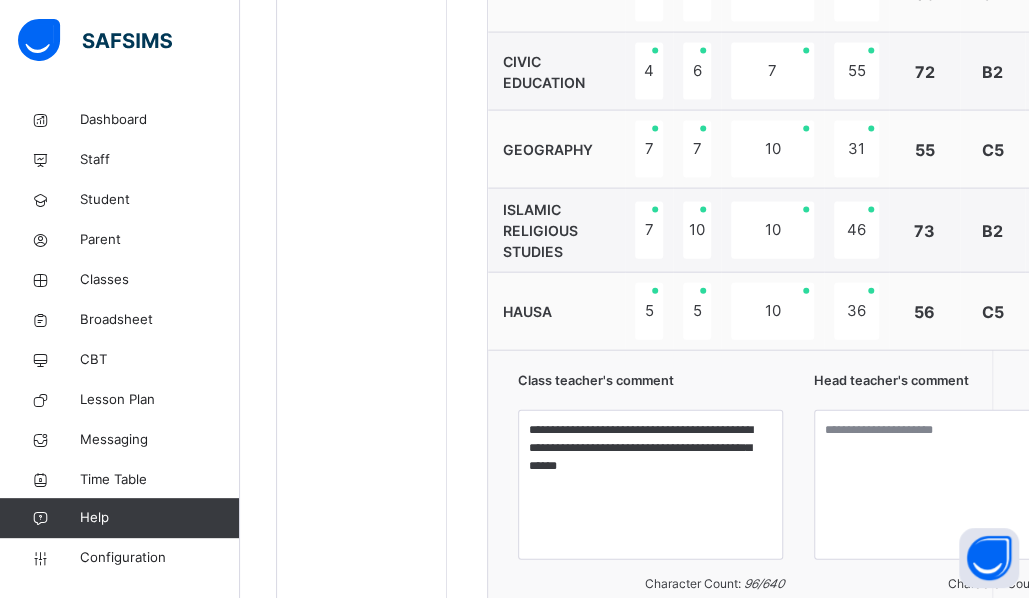 scroll, scrollTop: 1681, scrollLeft: 0, axis: vertical 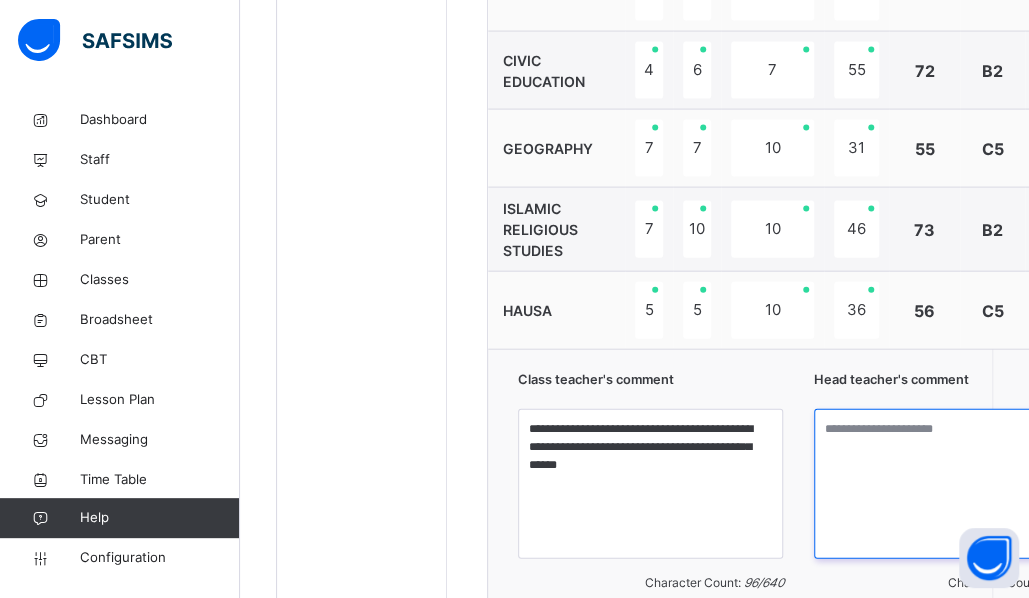 click at bounding box center [947, 484] 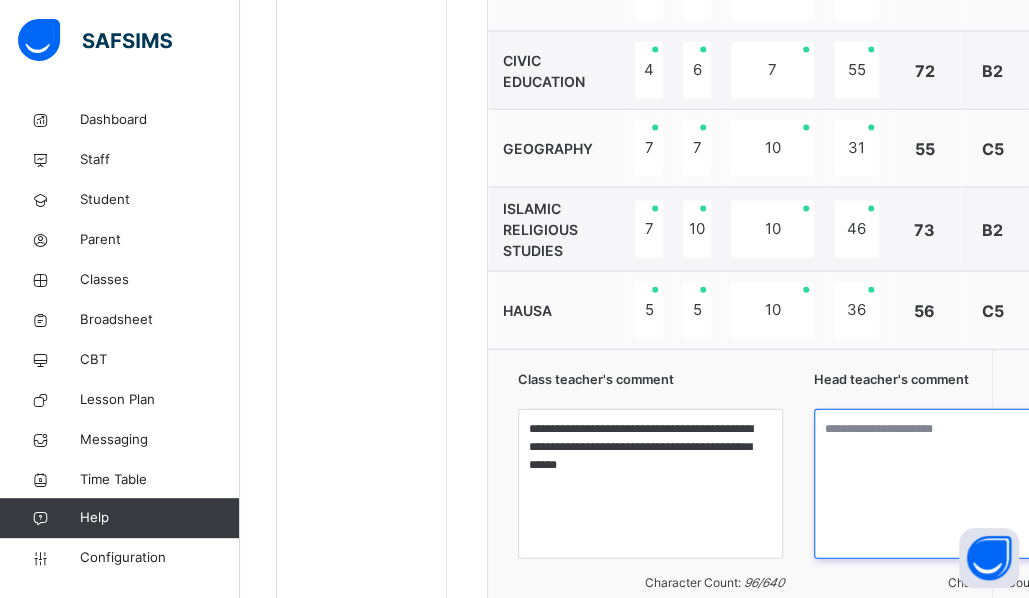 click at bounding box center [947, 484] 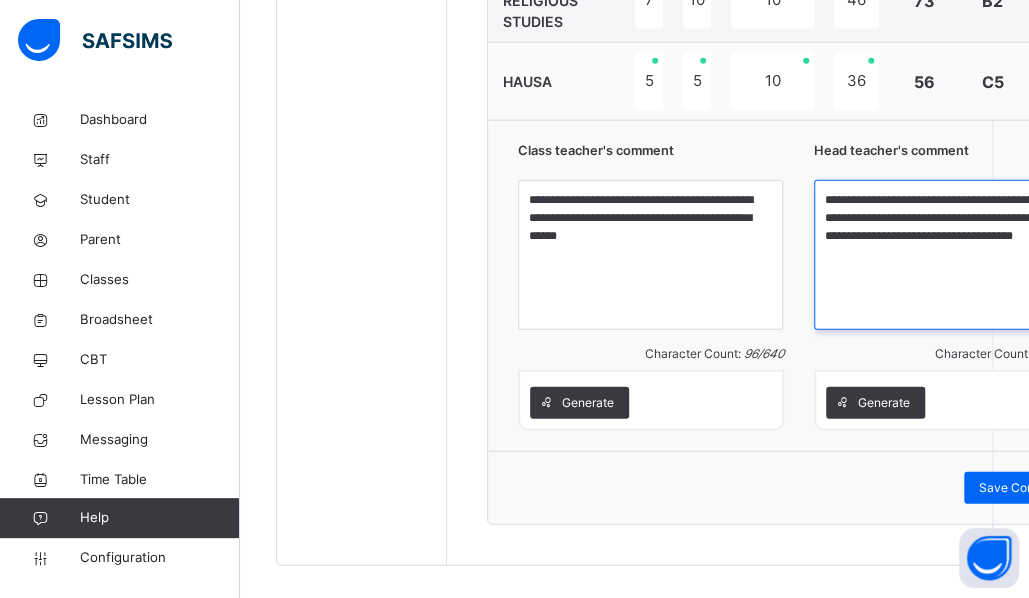 scroll, scrollTop: 1915, scrollLeft: 0, axis: vertical 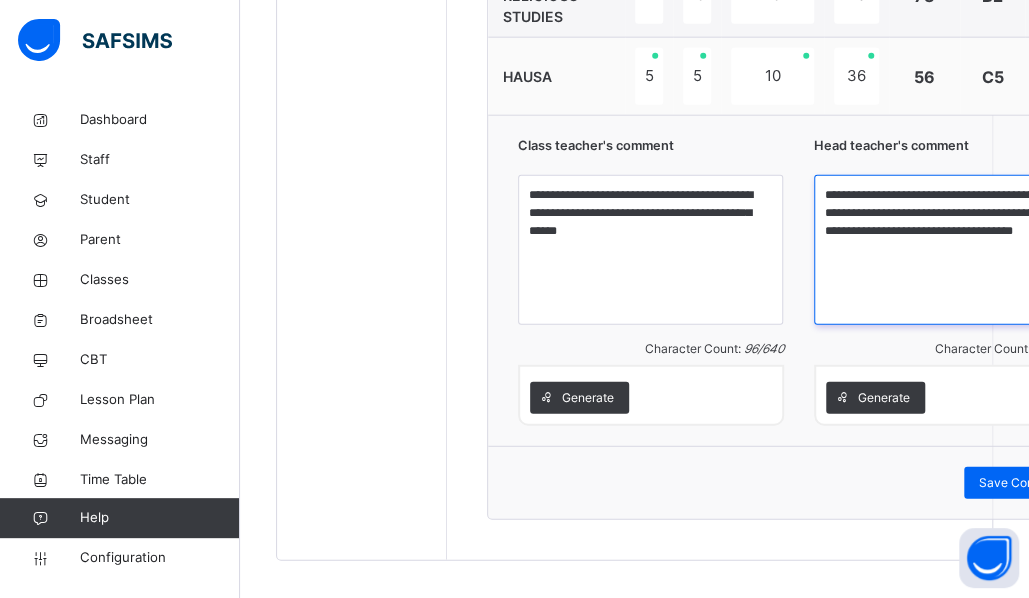 click on "**********" at bounding box center (946, 250) 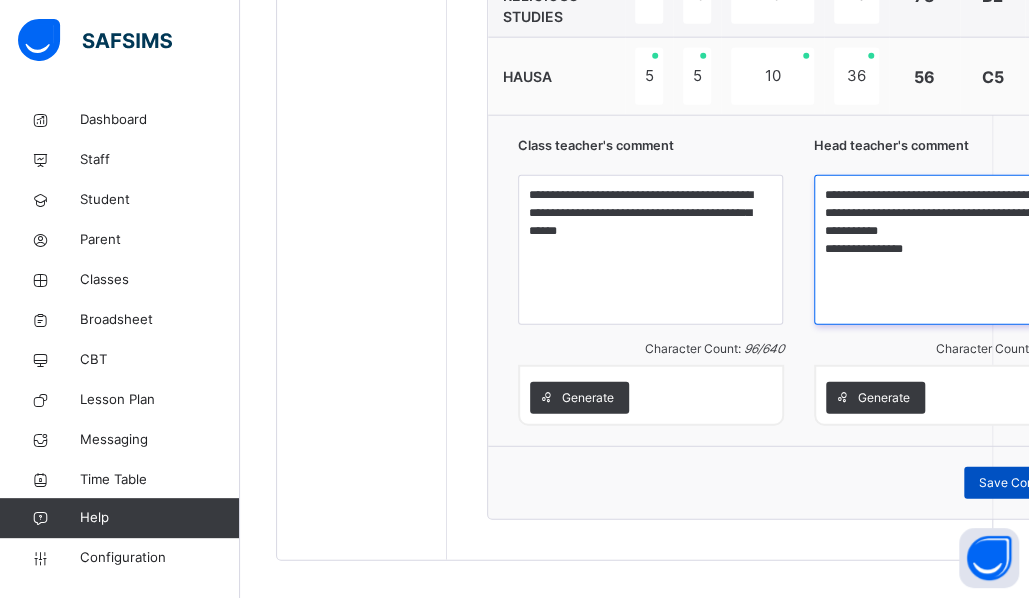 type on "**********" 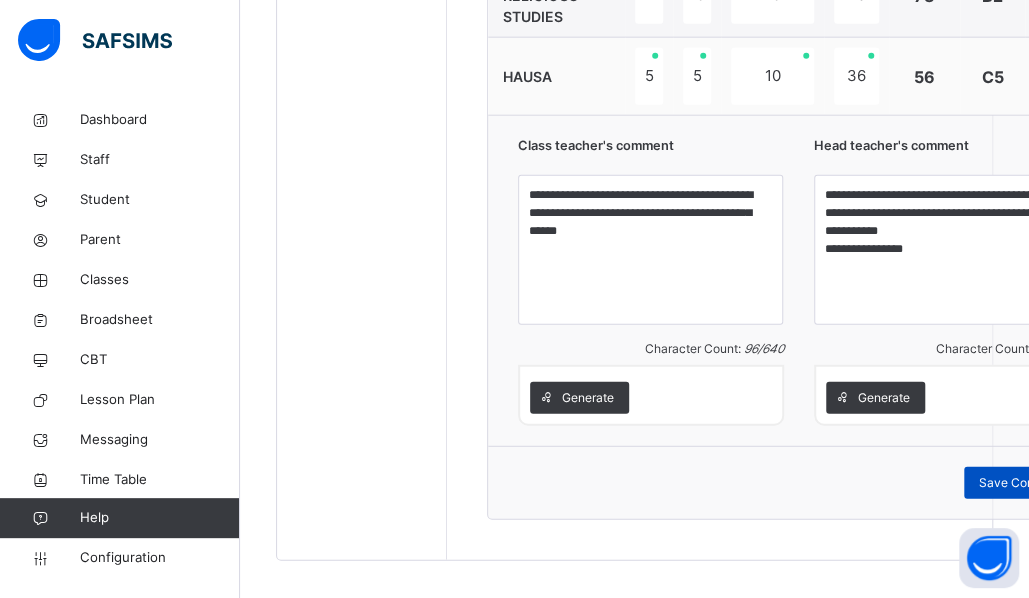 click on "Save Comment" at bounding box center (1022, 483) 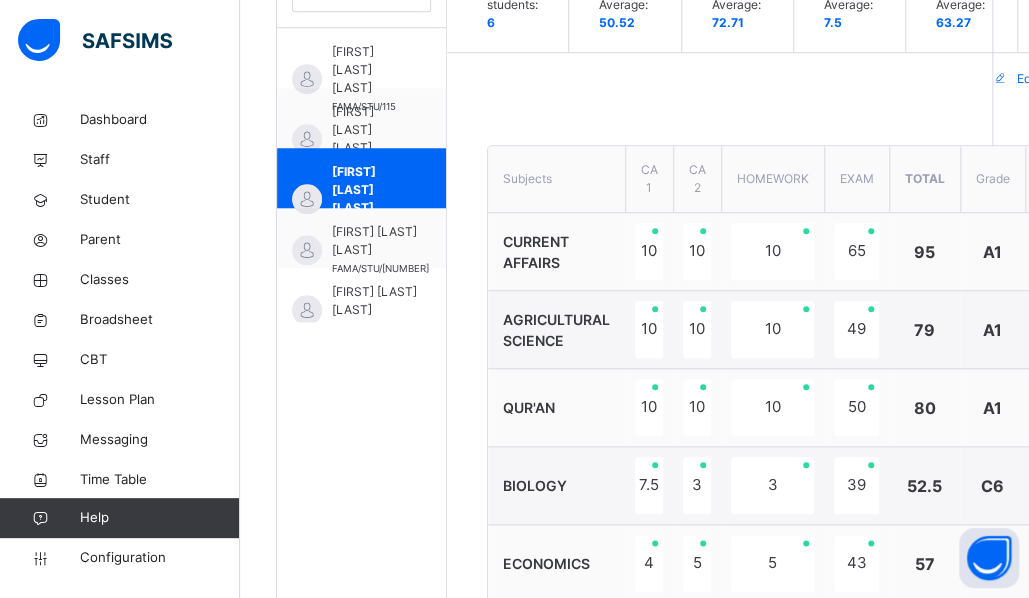 scroll, scrollTop: 641, scrollLeft: 0, axis: vertical 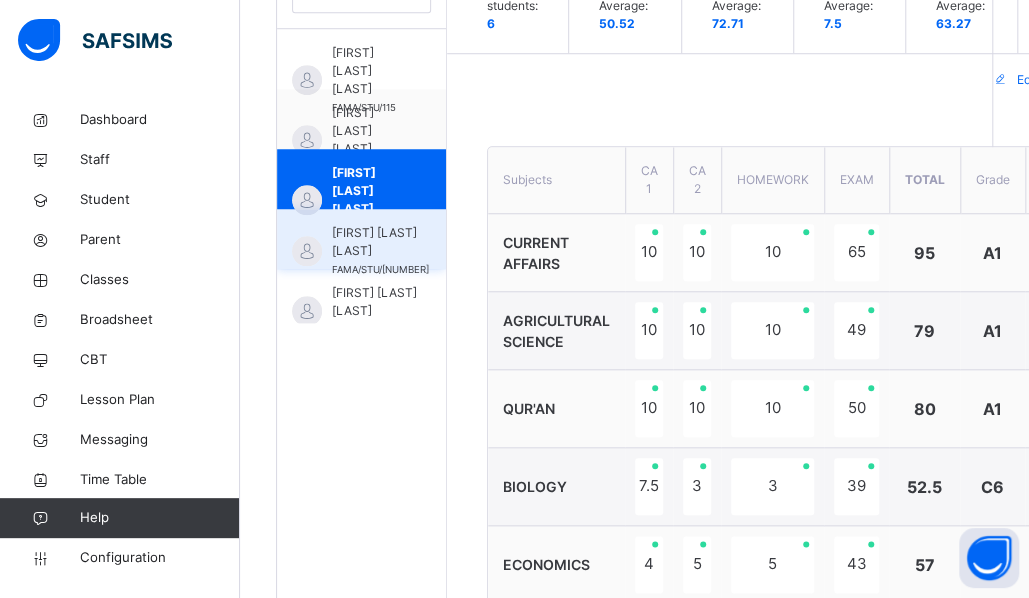 click on "[FIRST] [LAST] [LAST]" at bounding box center [380, 242] 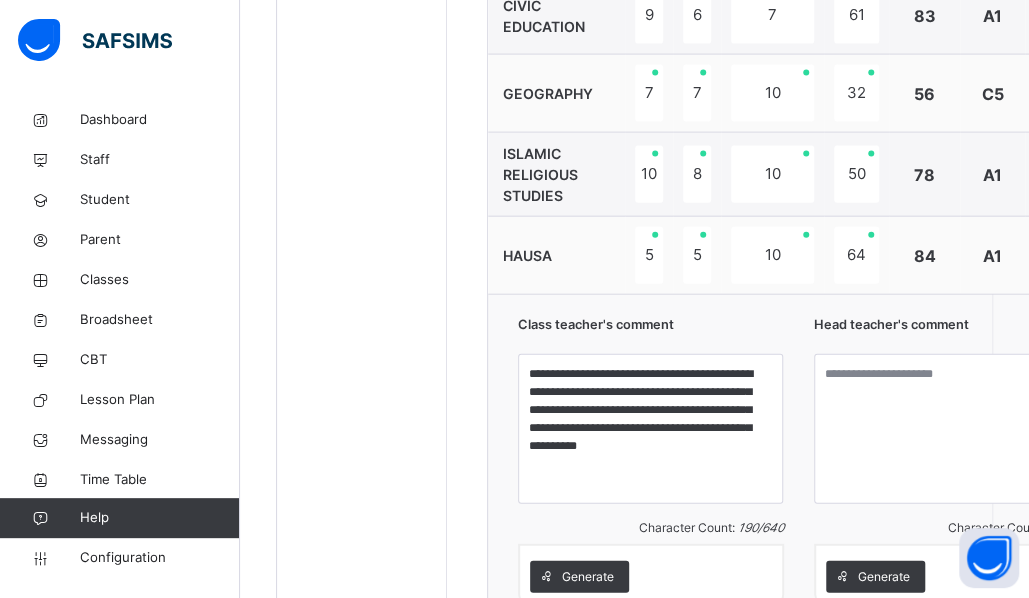 scroll, scrollTop: 1741, scrollLeft: 0, axis: vertical 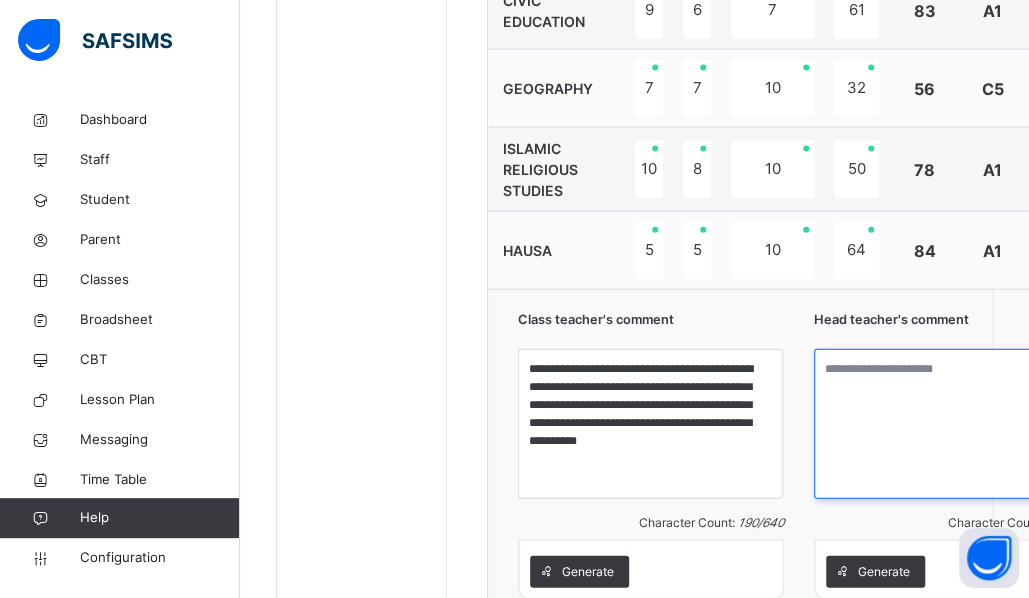 click at bounding box center (947, 424) 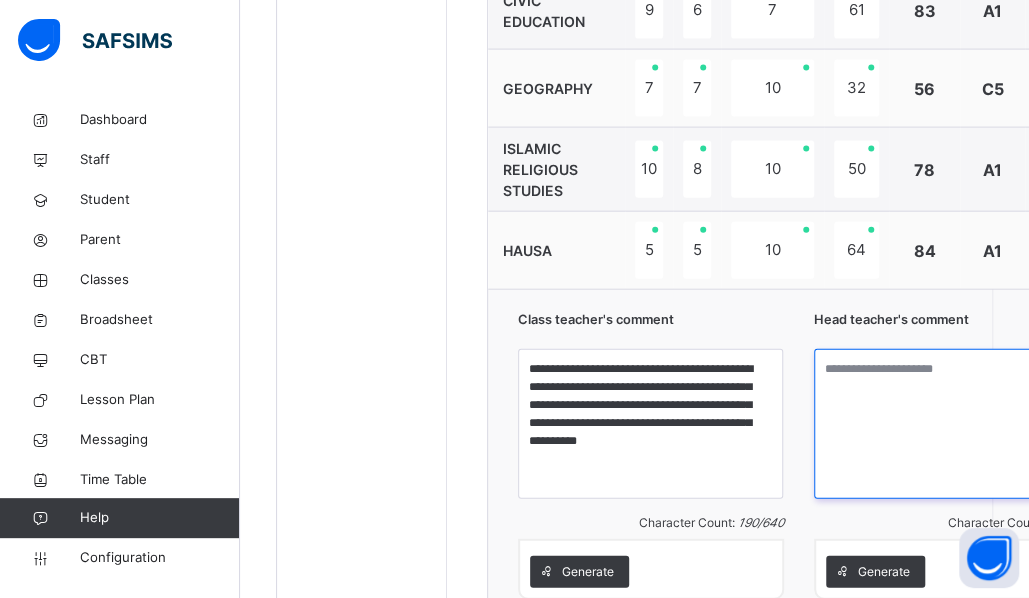 click at bounding box center (947, 424) 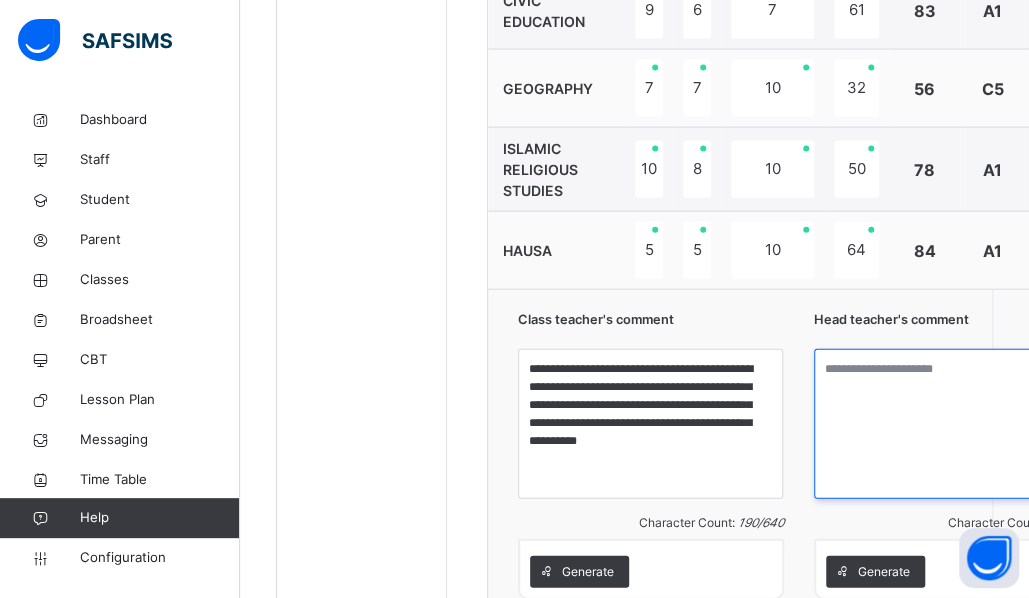 paste on "**********" 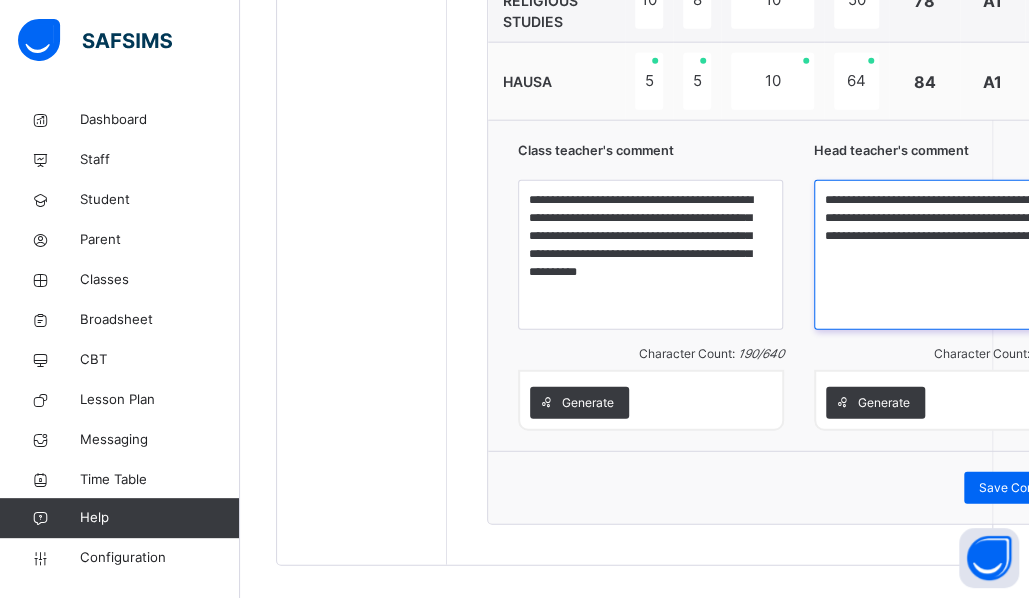 scroll, scrollTop: 1929, scrollLeft: 0, axis: vertical 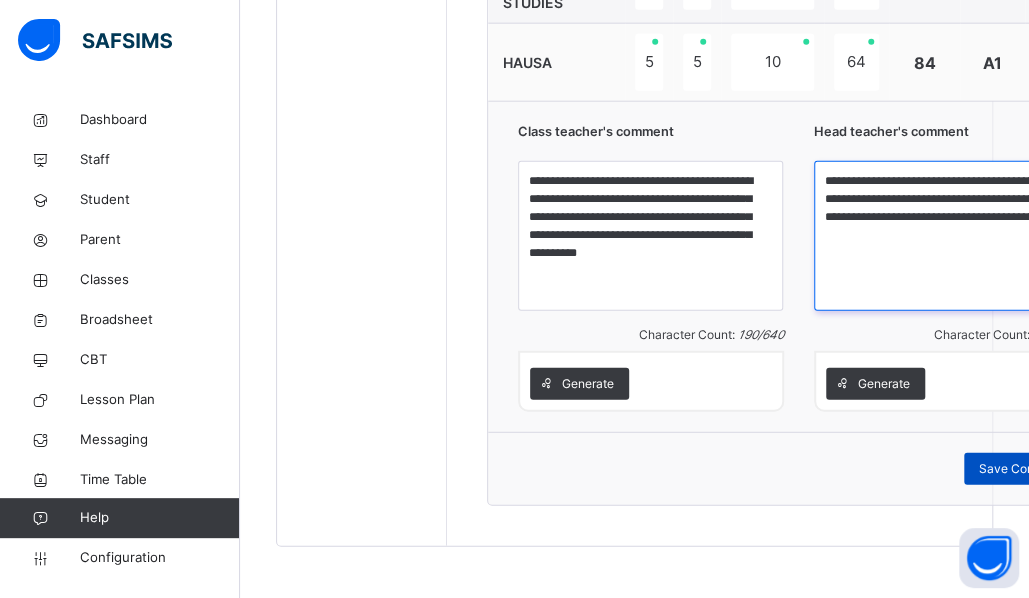 type on "**********" 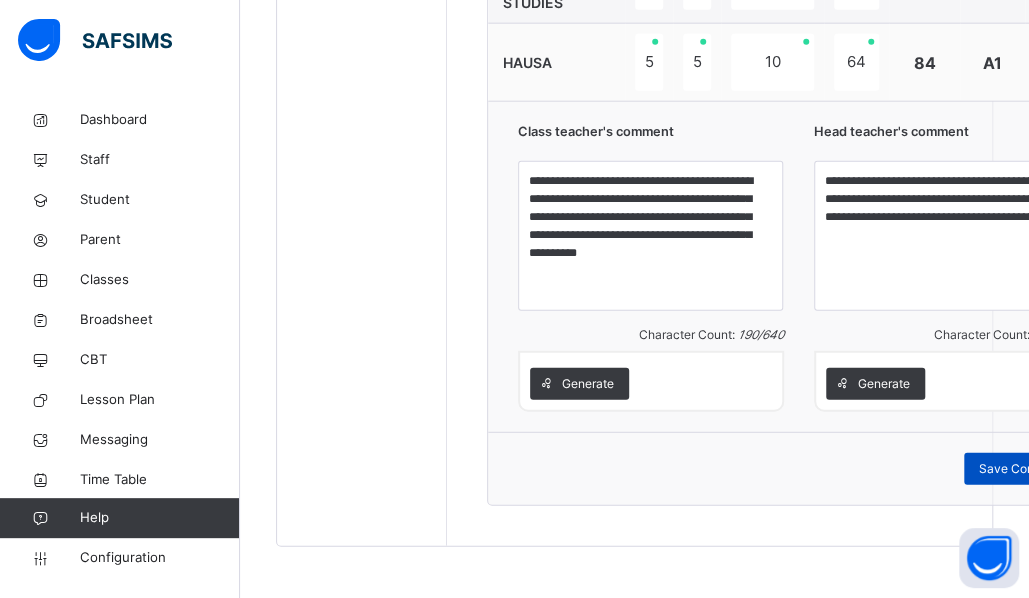 click on "Save Comment" at bounding box center (1022, 469) 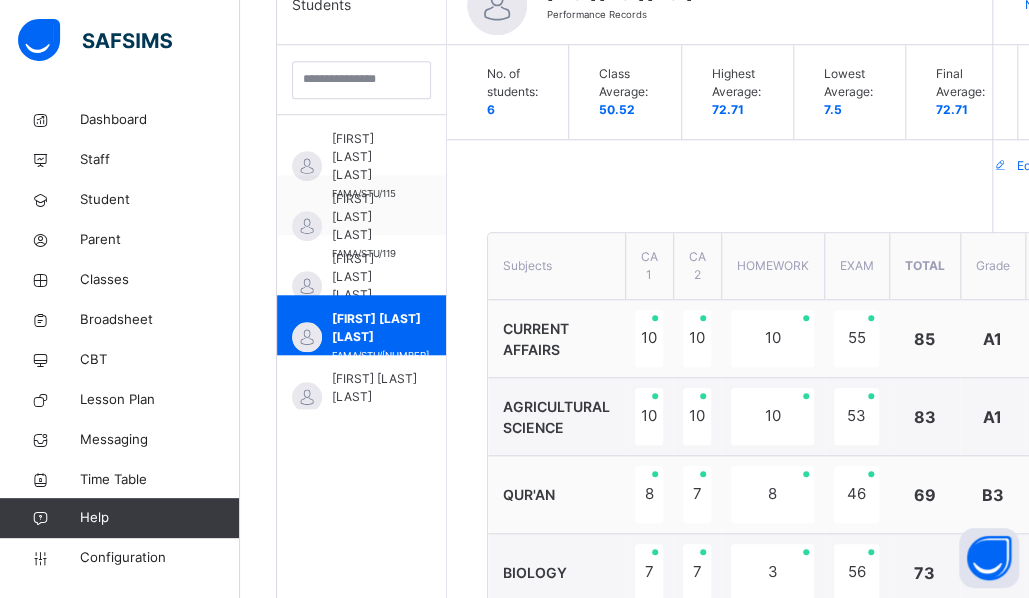 scroll, scrollTop: 551, scrollLeft: 0, axis: vertical 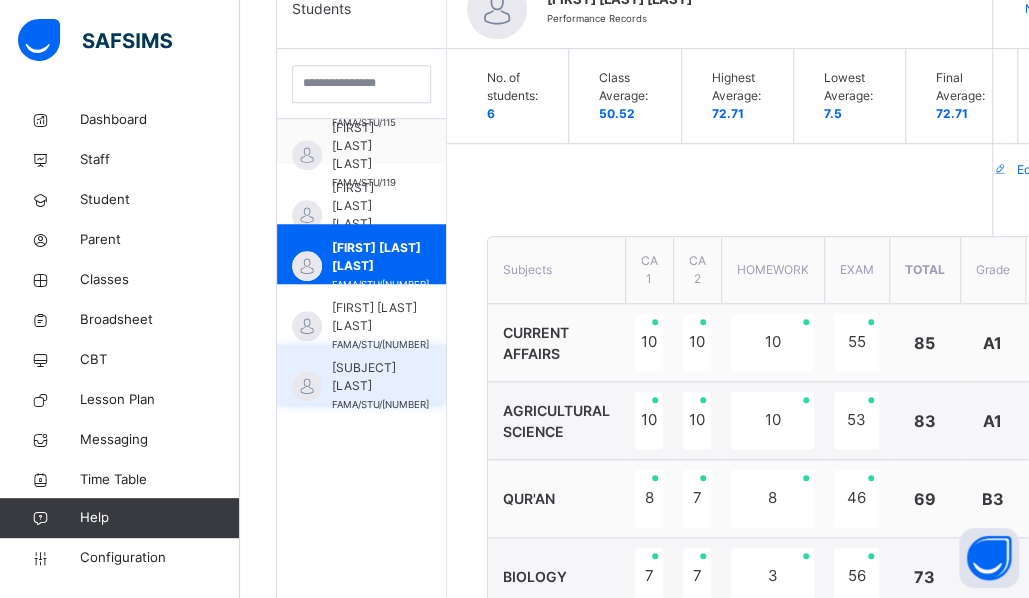 click on "[SUBJECT] [LAST]" at bounding box center (380, 377) 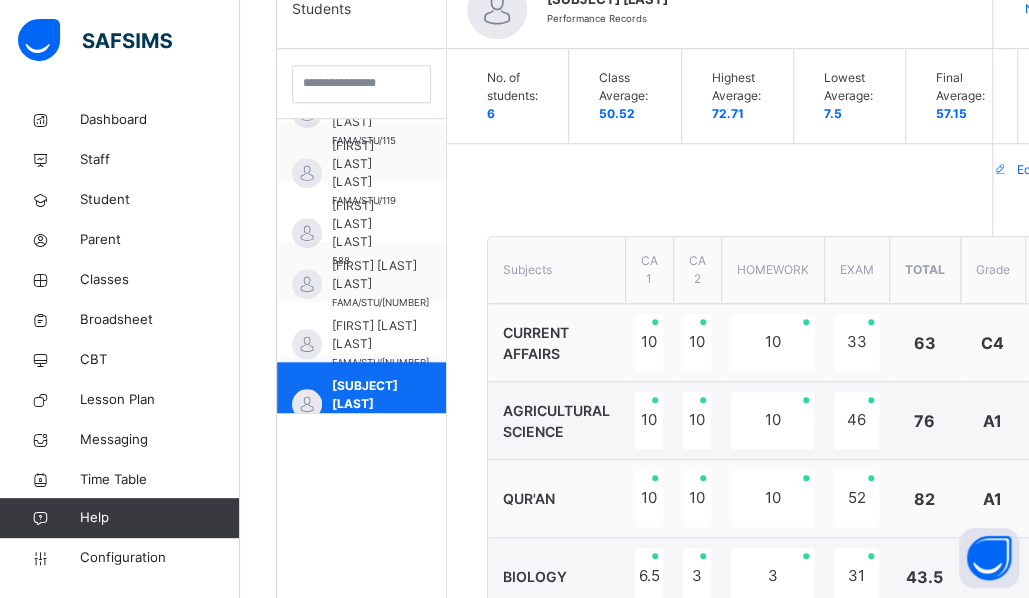 scroll, scrollTop: 75, scrollLeft: 0, axis: vertical 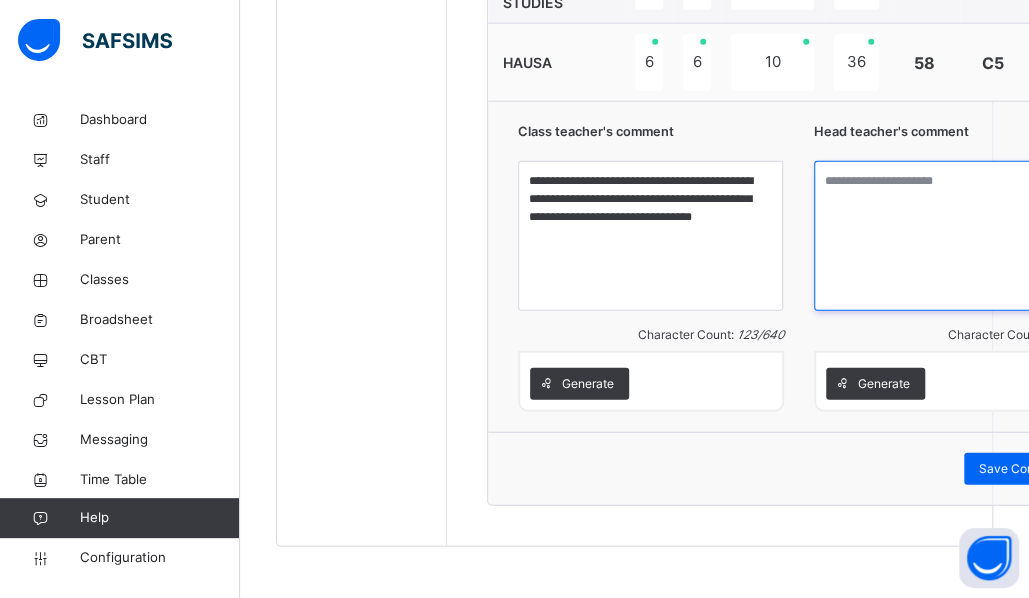 click at bounding box center [947, 236] 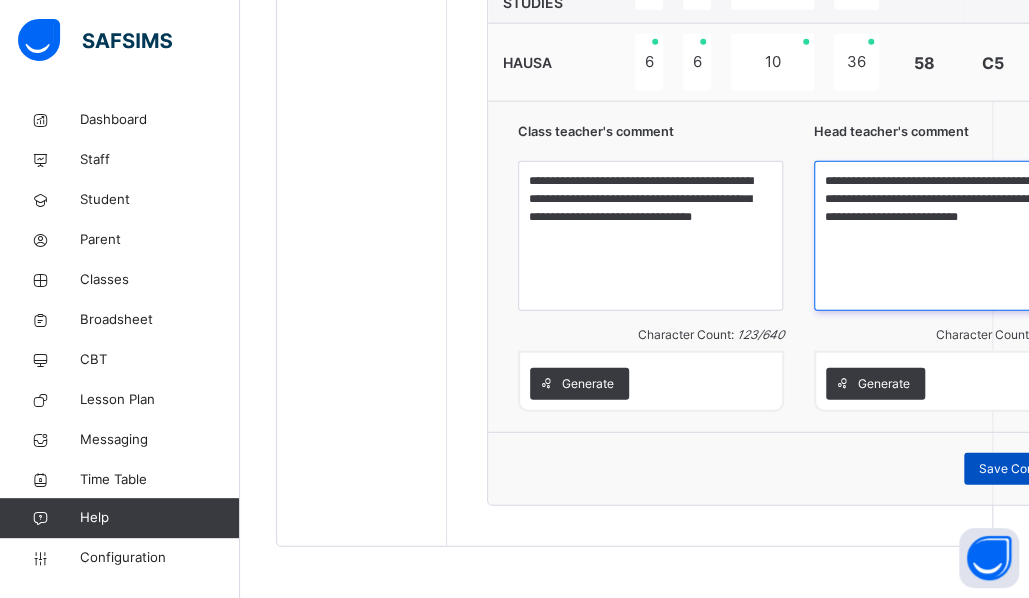 type on "**********" 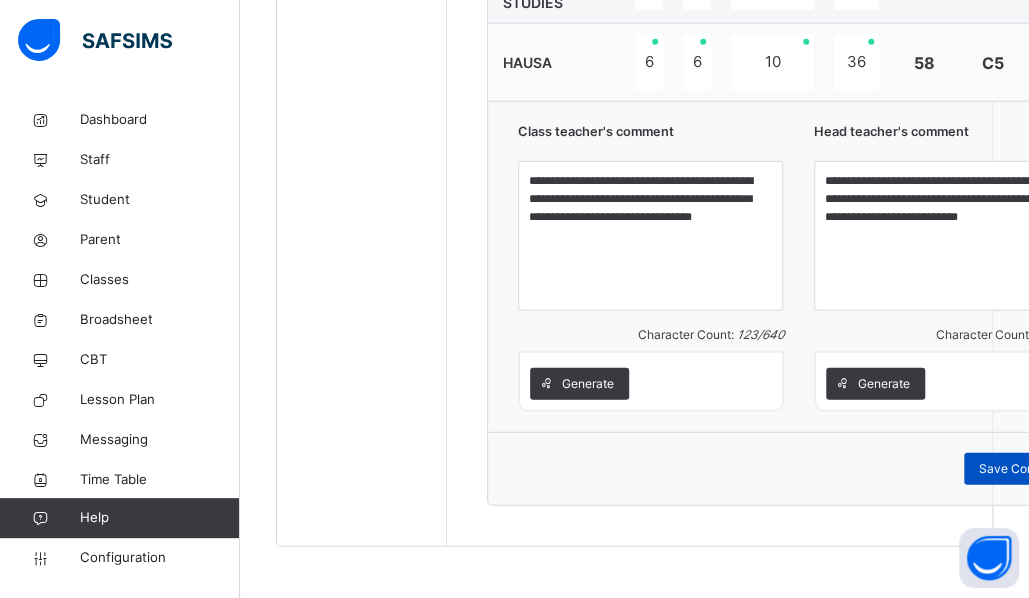 click on "Save Comment" at bounding box center [1022, 469] 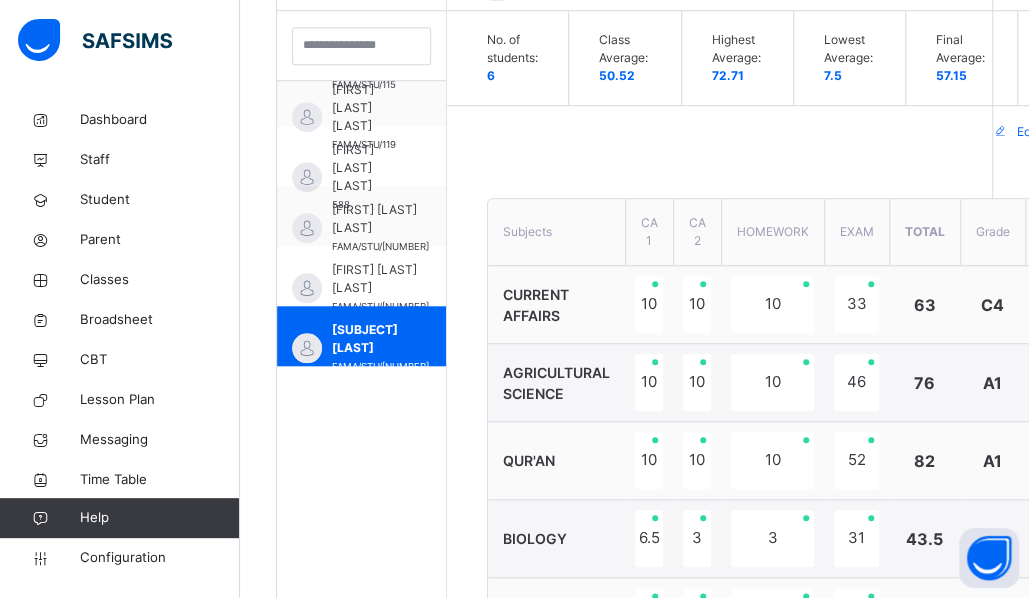 scroll, scrollTop: 584, scrollLeft: 0, axis: vertical 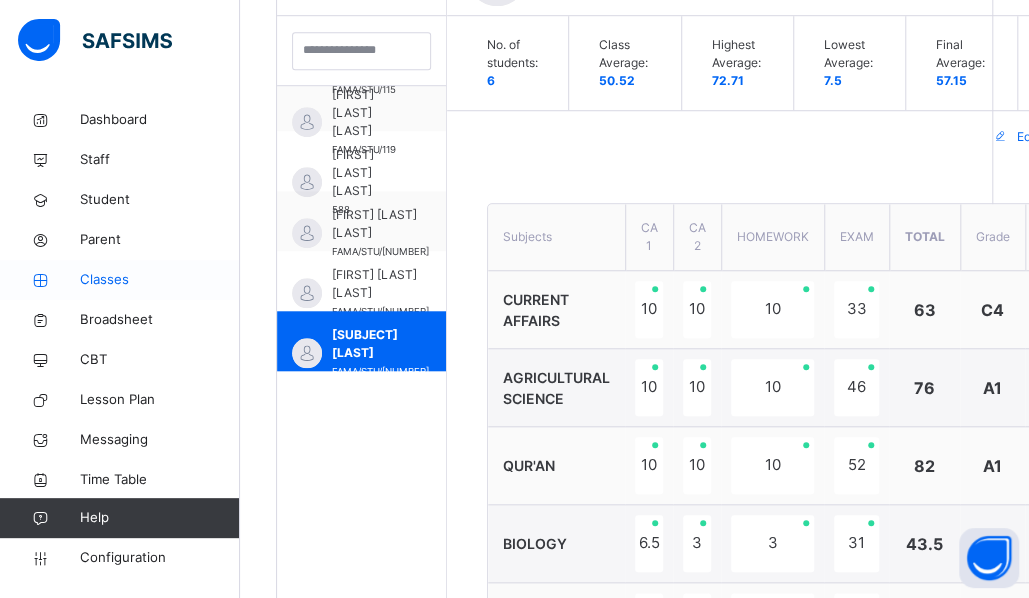 click on "Classes" at bounding box center (160, 280) 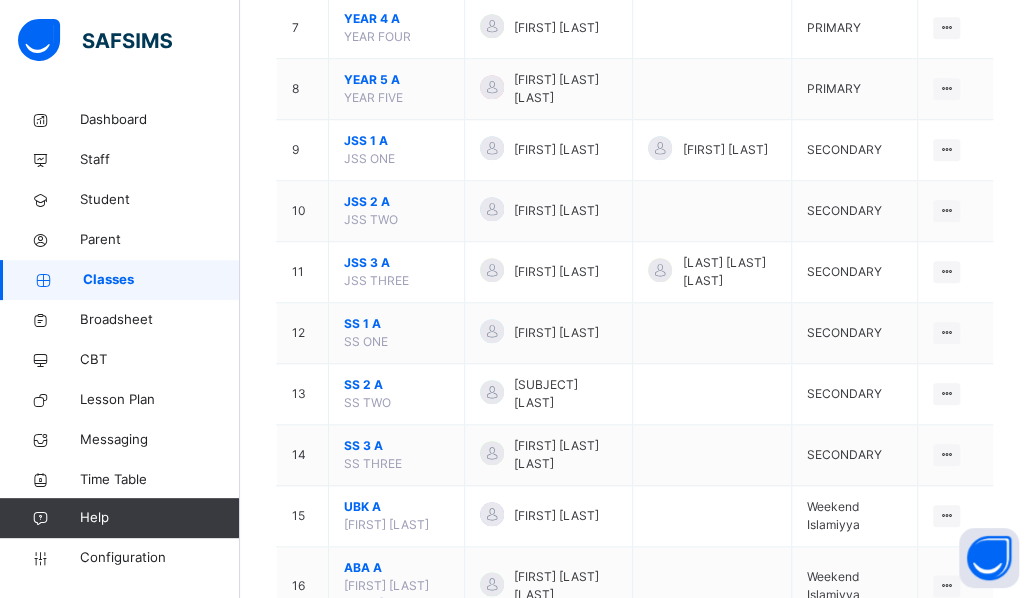 scroll, scrollTop: 622, scrollLeft: 0, axis: vertical 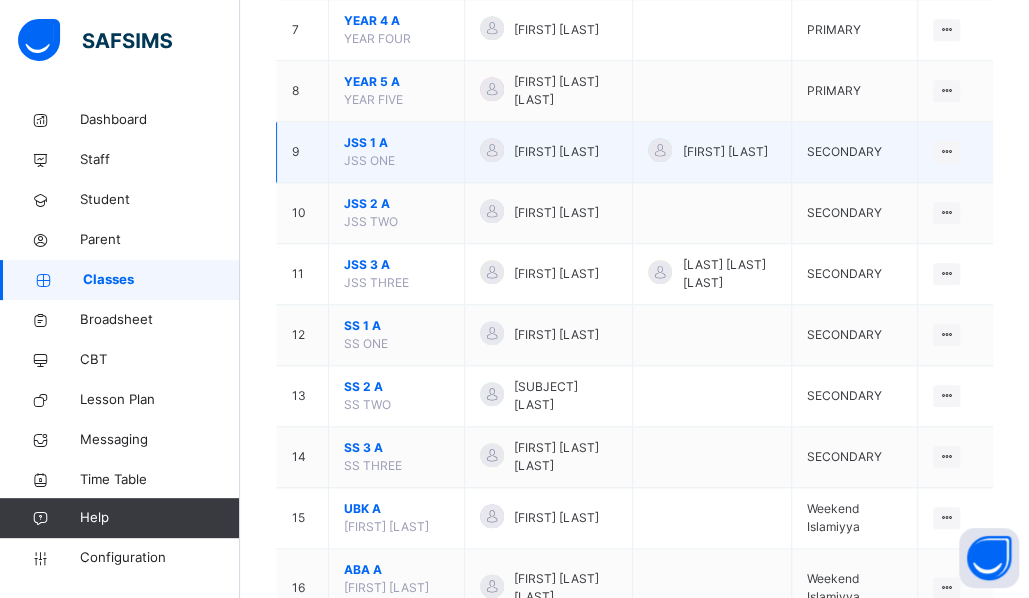 click on "JSS 1   A" at bounding box center [396, 143] 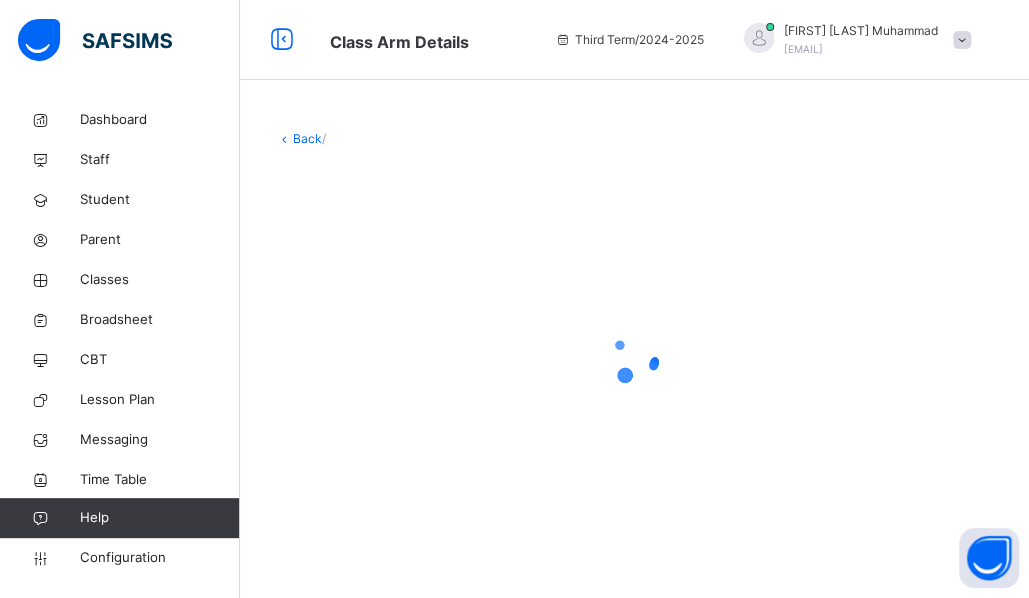 scroll, scrollTop: 0, scrollLeft: 0, axis: both 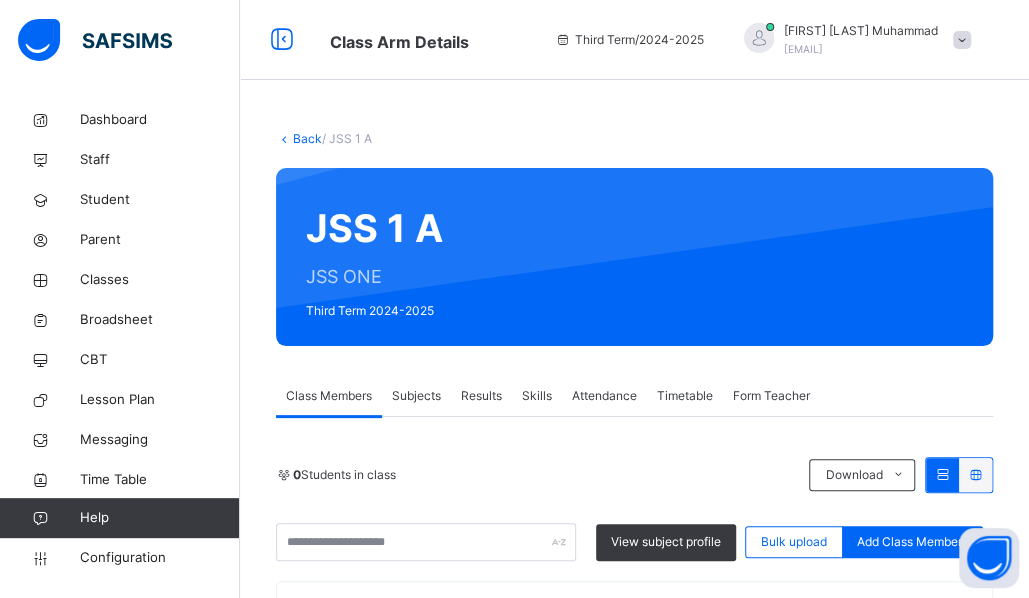 click on "Results" at bounding box center (481, 396) 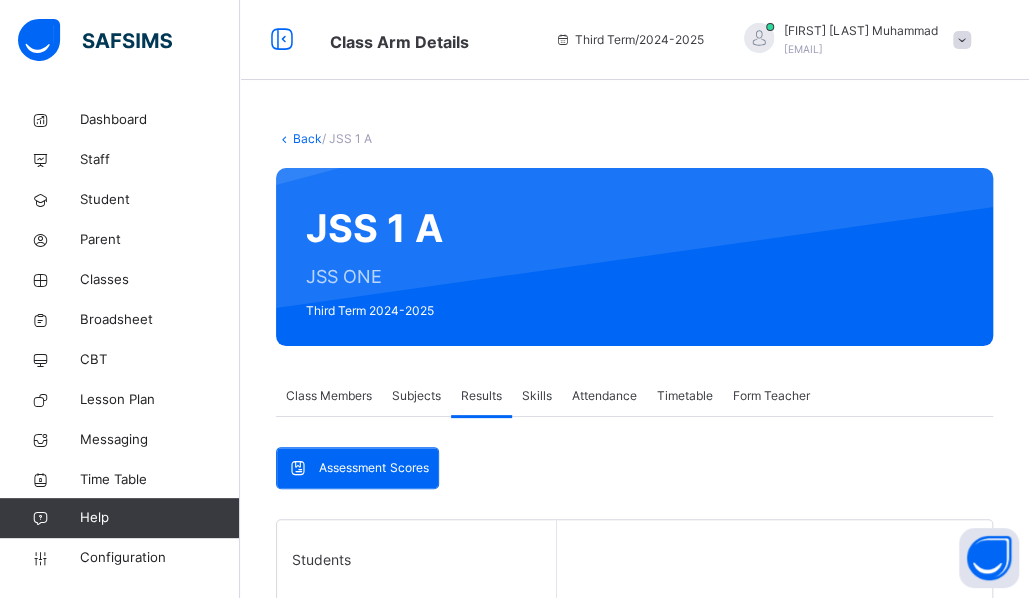 scroll, scrollTop: 516, scrollLeft: 0, axis: vertical 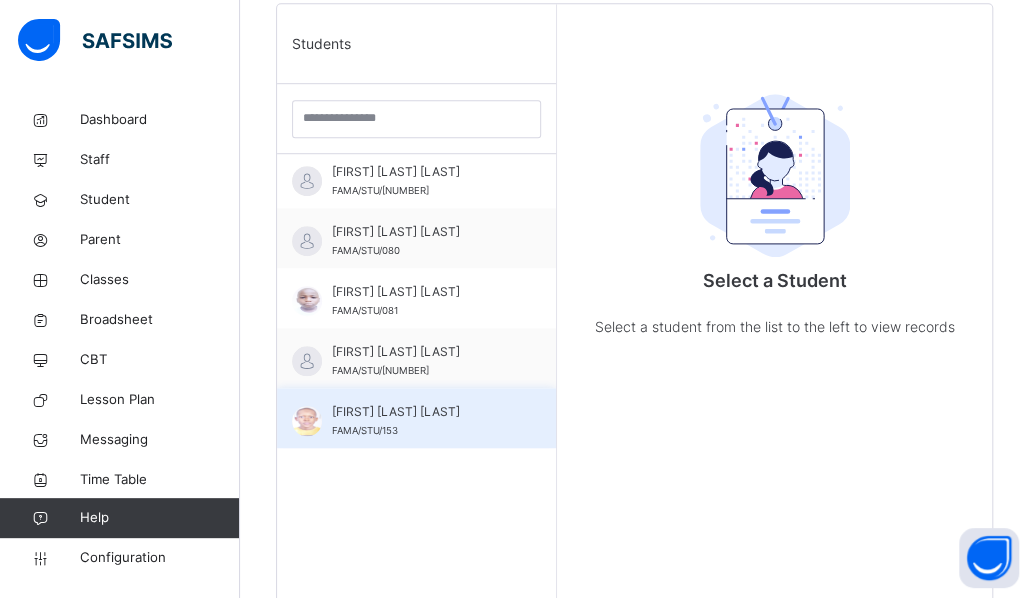 click on "[FIRST] [LAST] [LAST]" at bounding box center (421, 412) 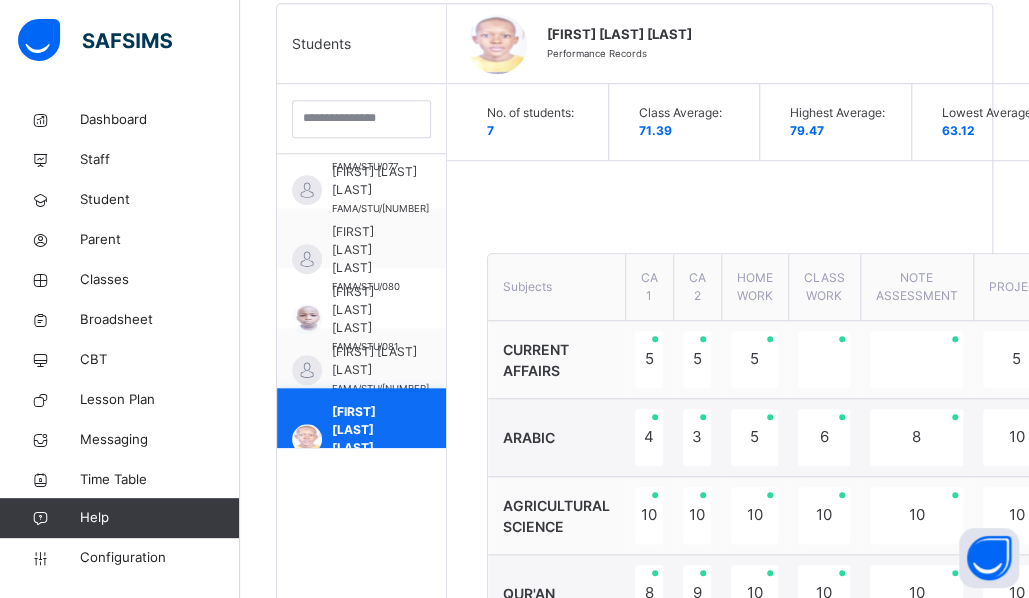 scroll, scrollTop: 135, scrollLeft: 0, axis: vertical 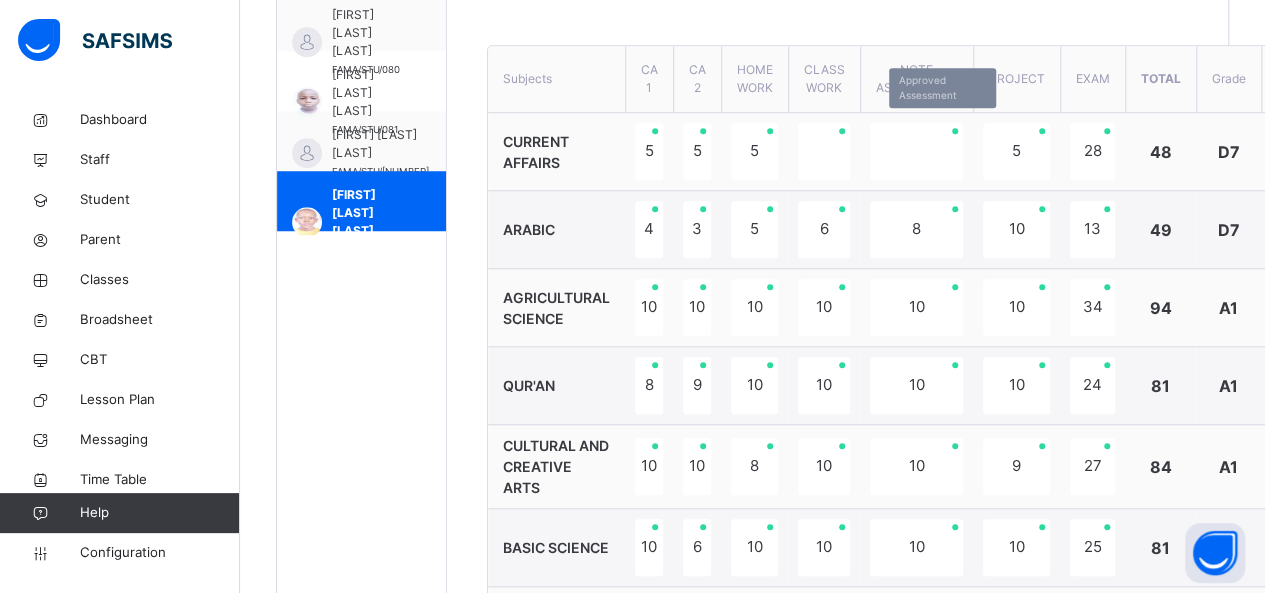 click at bounding box center [916, 151] 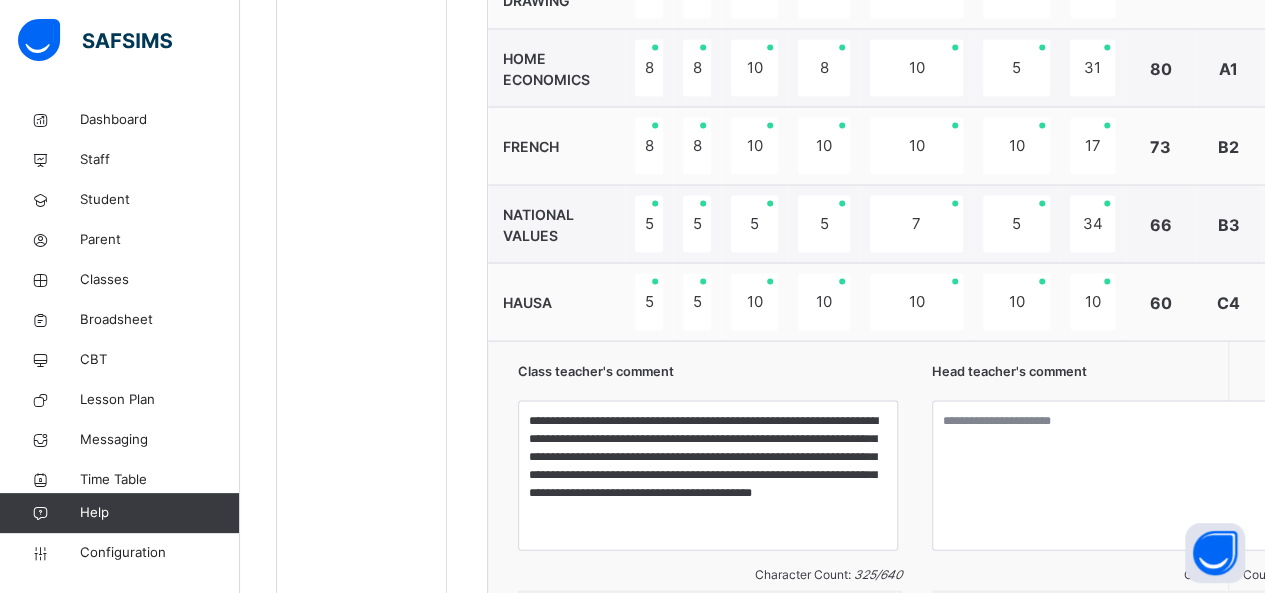 scroll, scrollTop: 1834, scrollLeft: 0, axis: vertical 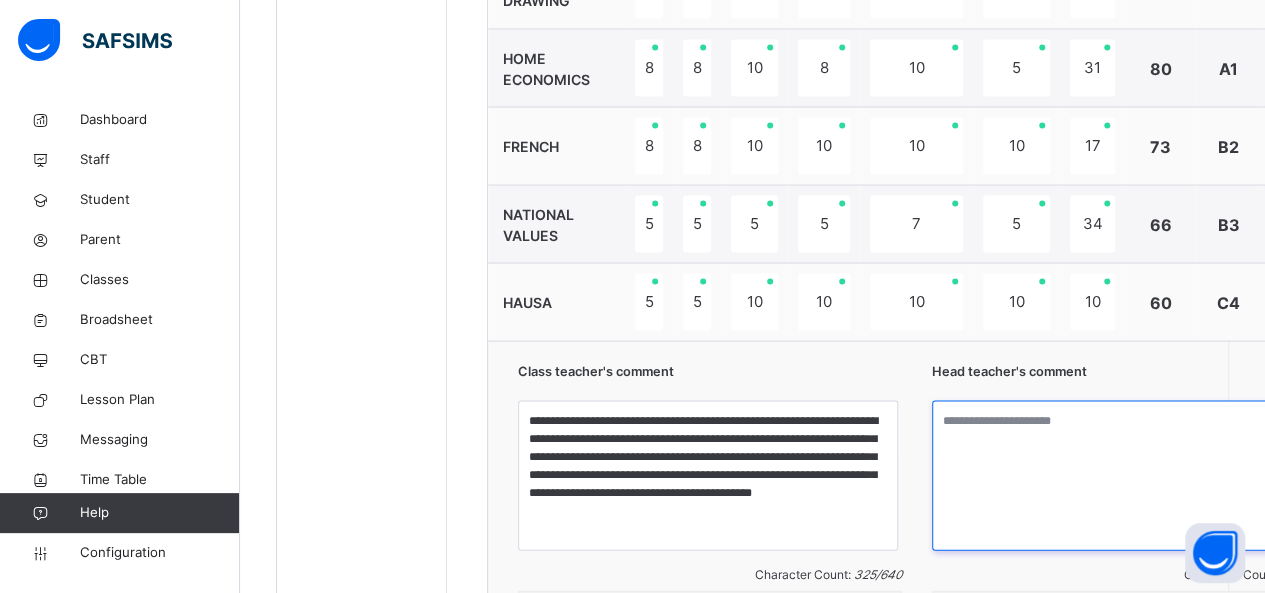 click at bounding box center (1124, 475) 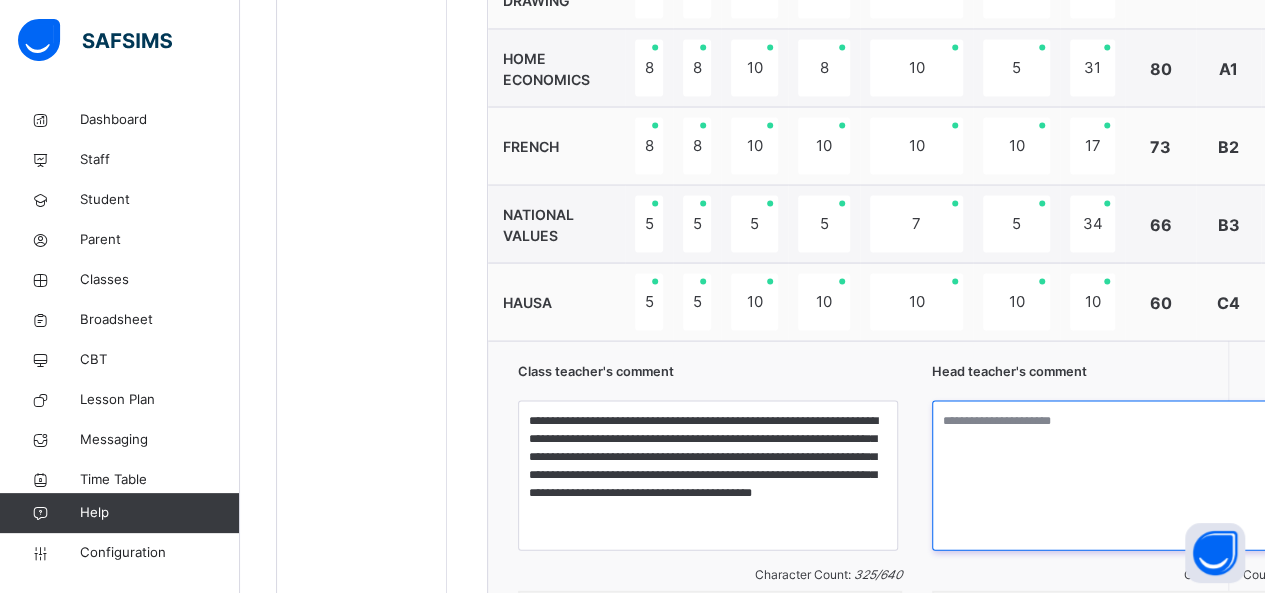 paste on "**********" 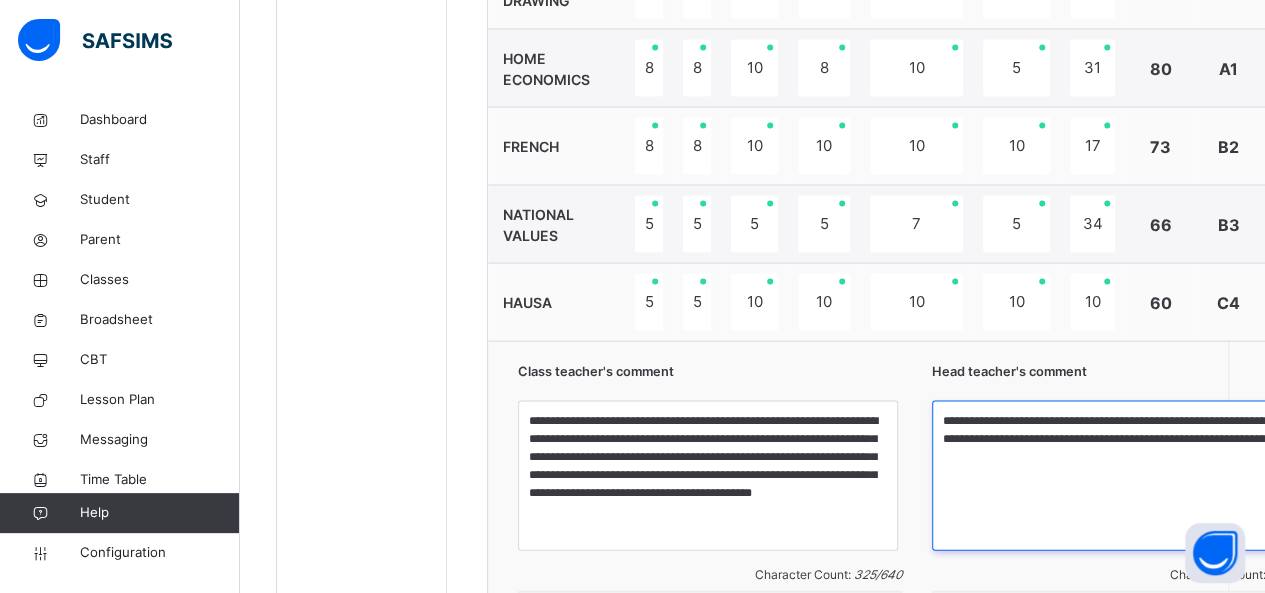 click on "**********" at bounding box center (1122, 475) 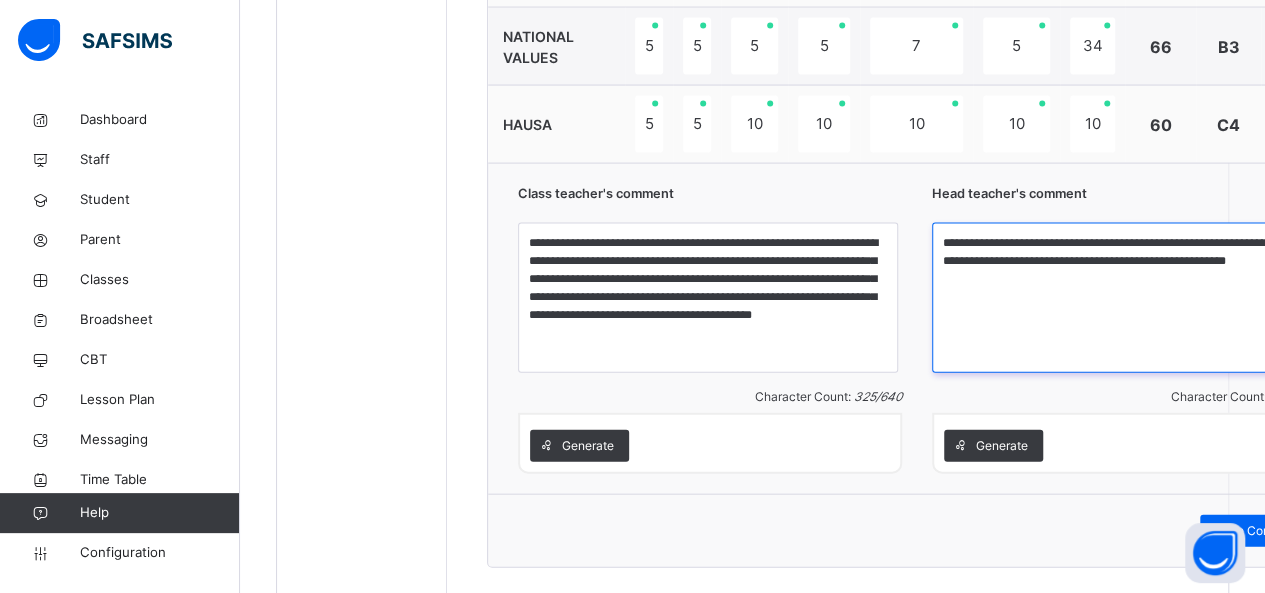 scroll, scrollTop: 2055, scrollLeft: 0, axis: vertical 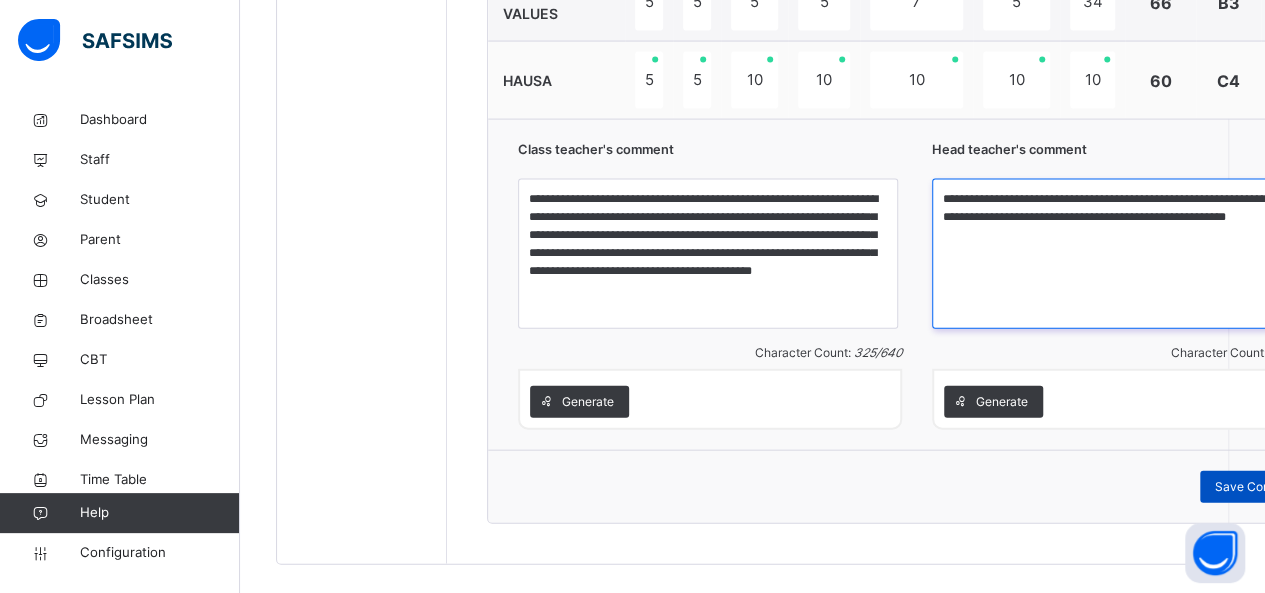 type on "**********" 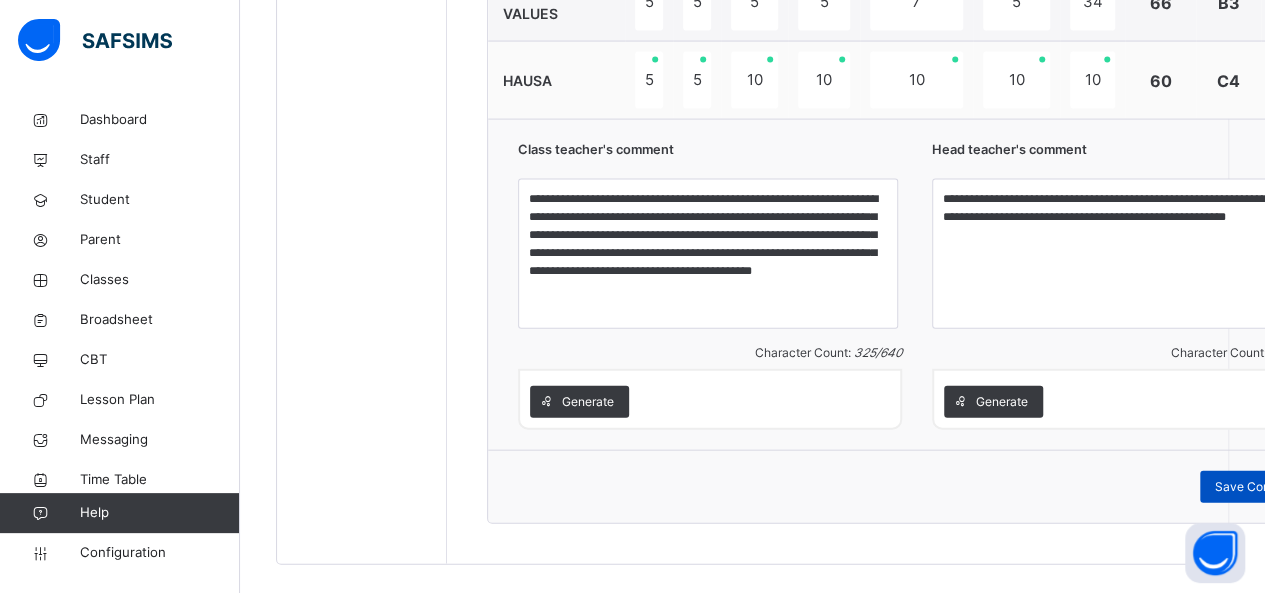 click on "Save Comment" at bounding box center (1258, 487) 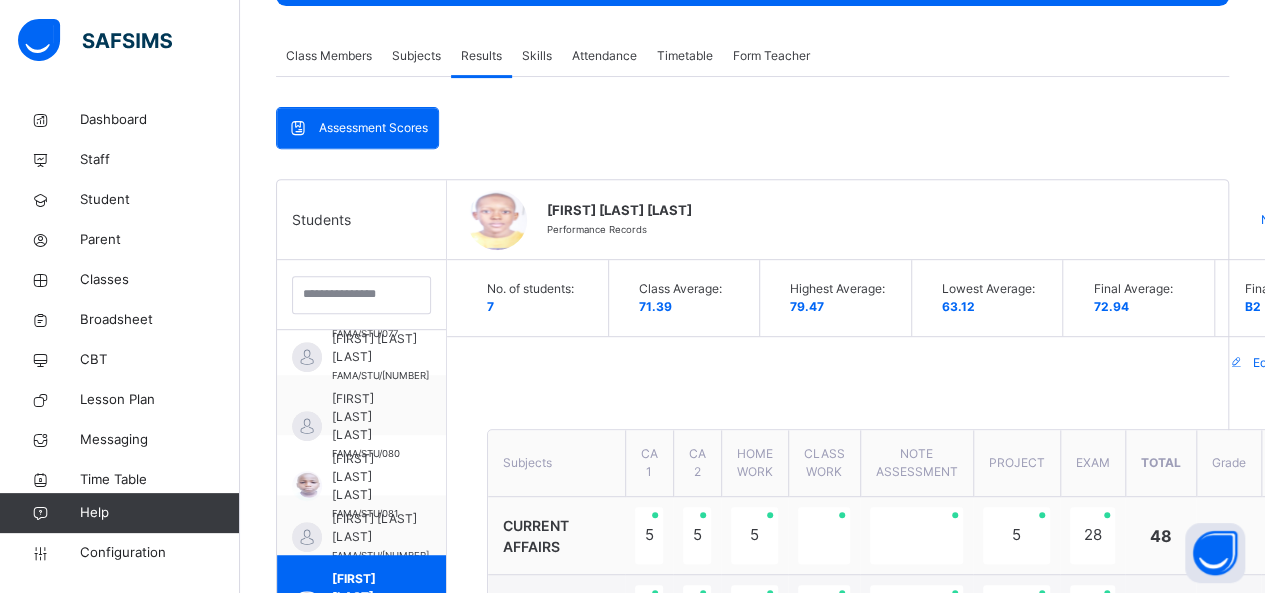 scroll, scrollTop: 360, scrollLeft: 0, axis: vertical 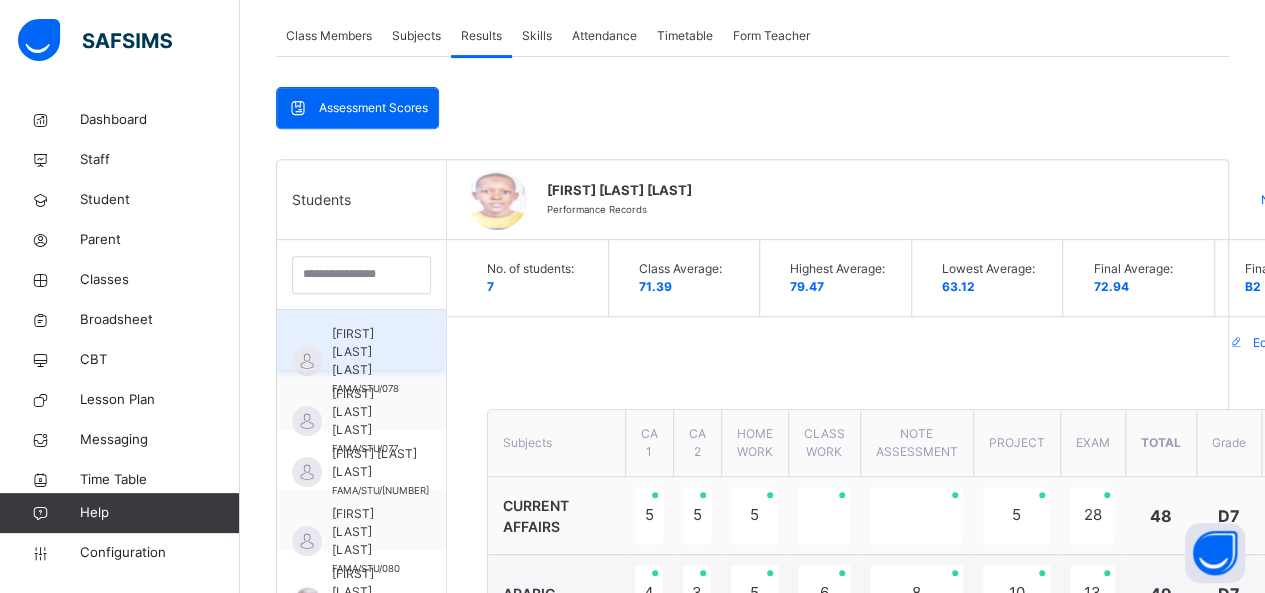 click on "[FIRST] [LAST] [LAST]" at bounding box center (366, 352) 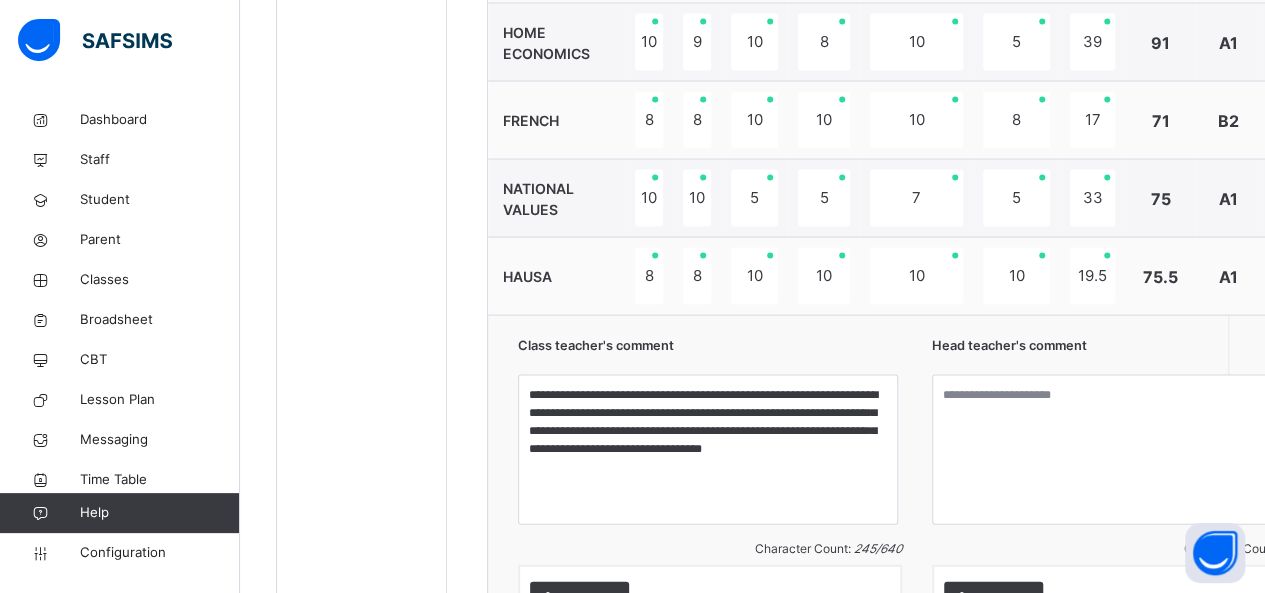 scroll, scrollTop: 1861, scrollLeft: 0, axis: vertical 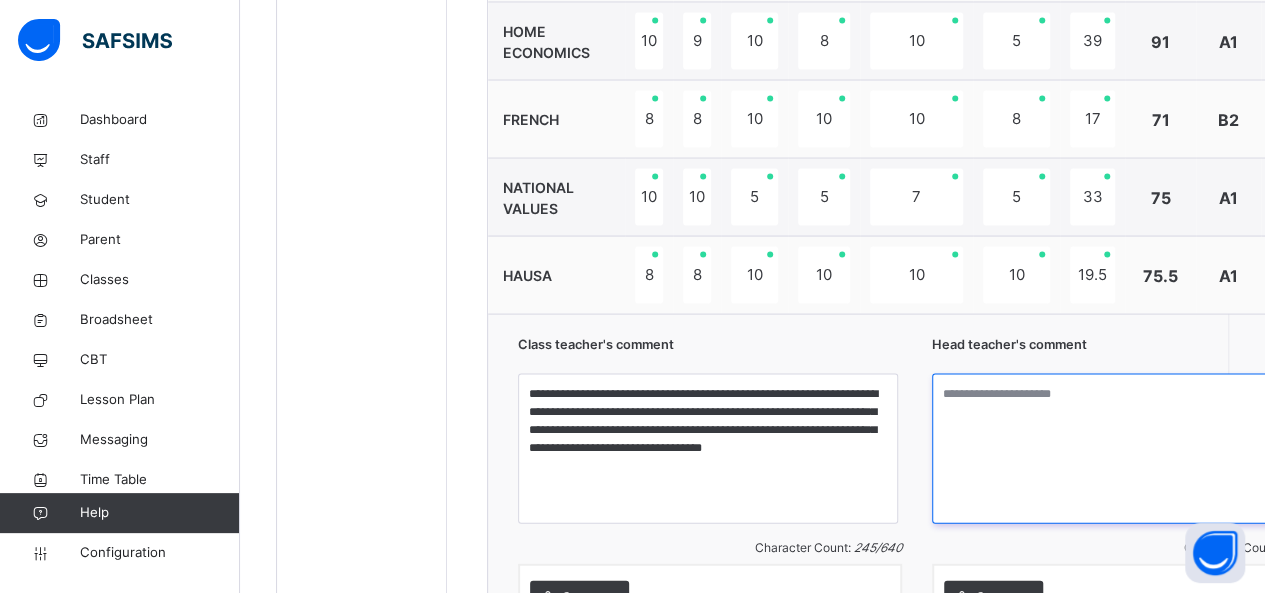 click at bounding box center [1124, 448] 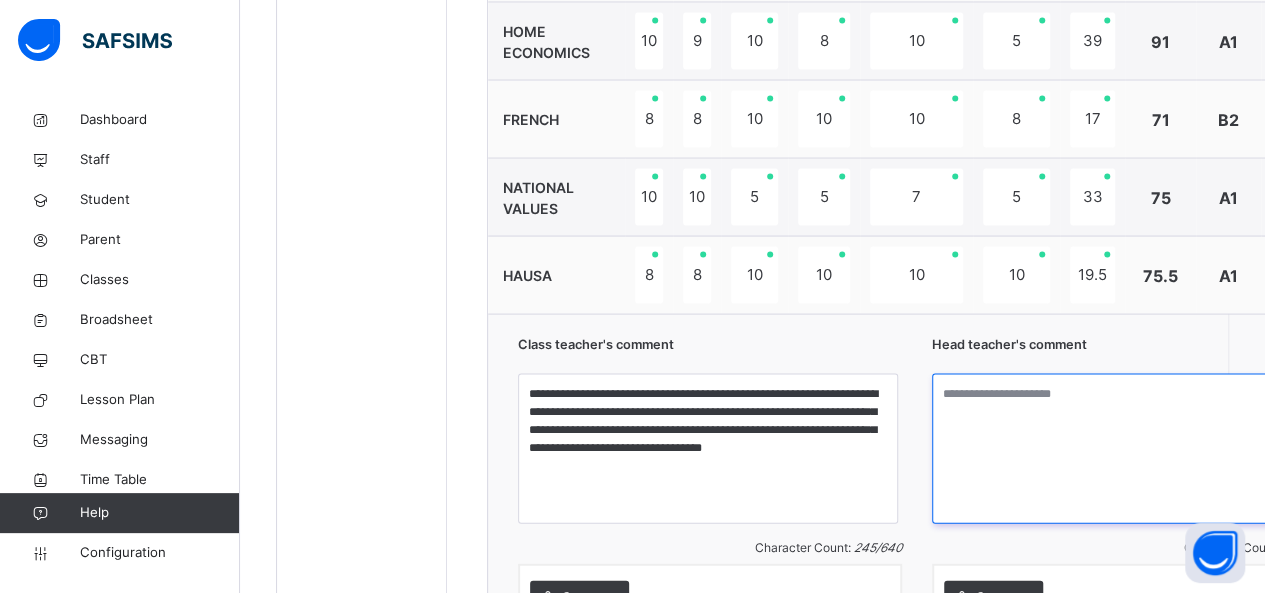 paste on "**********" 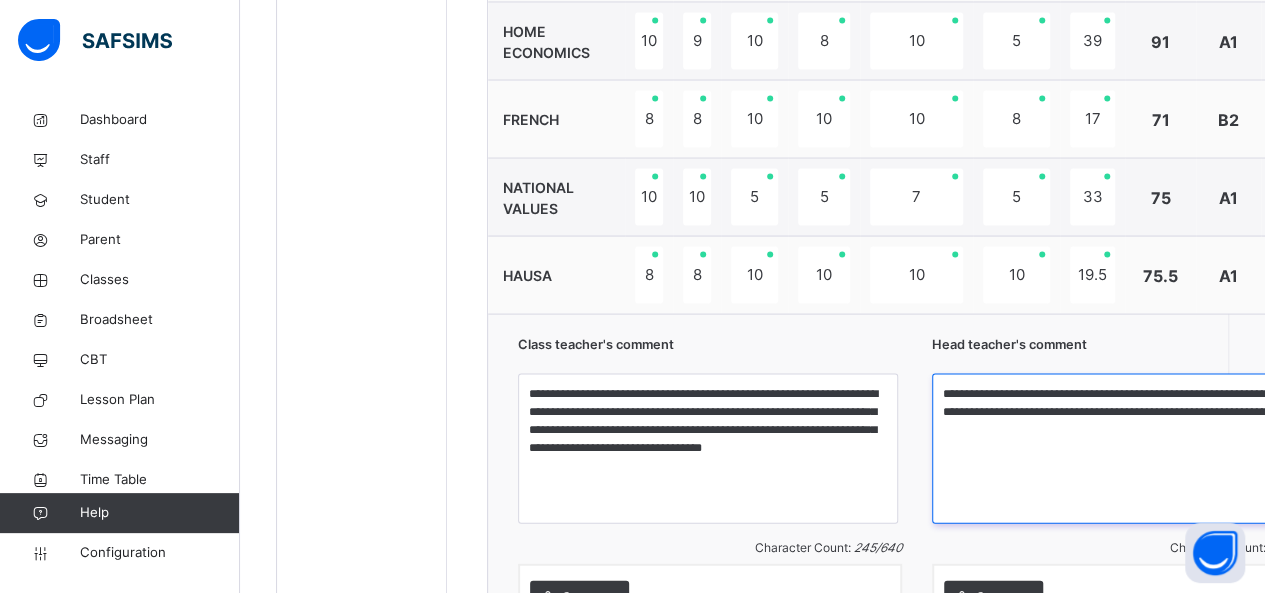 click on "**********" at bounding box center [1122, 448] 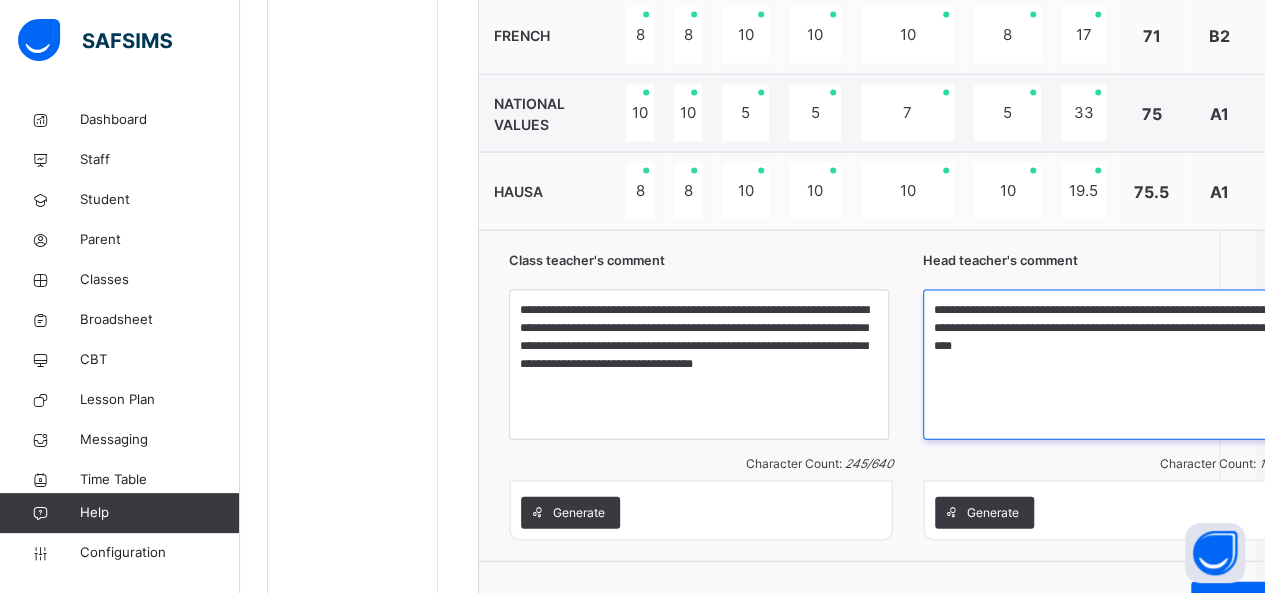 scroll, scrollTop: 2077, scrollLeft: 9, axis: both 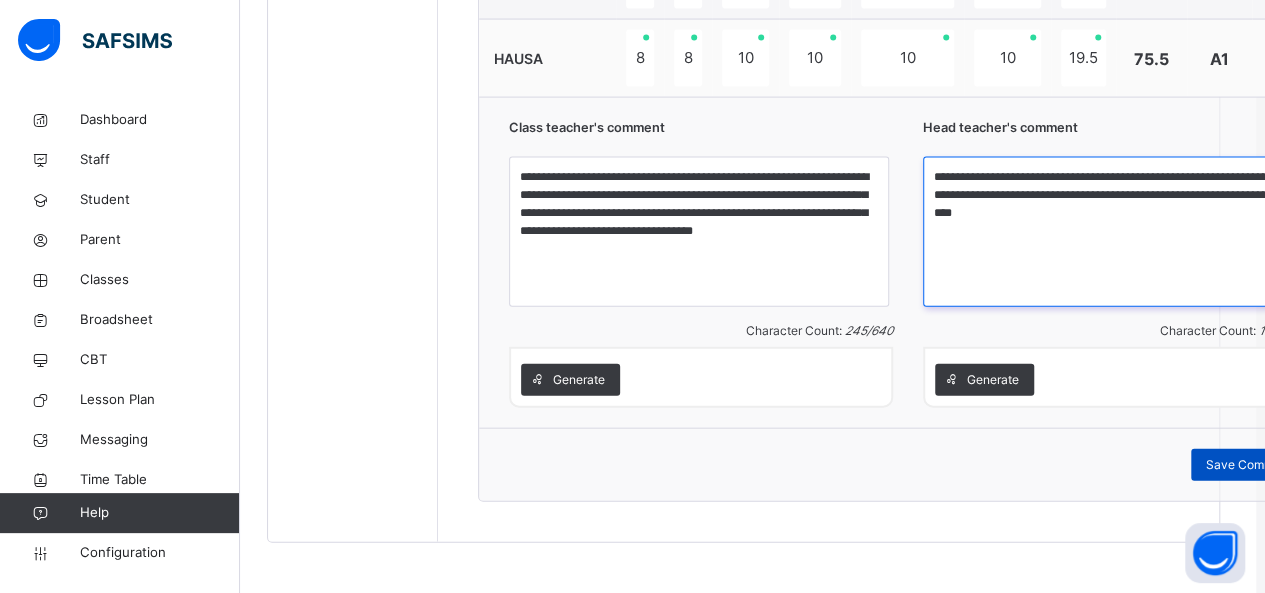 type on "**********" 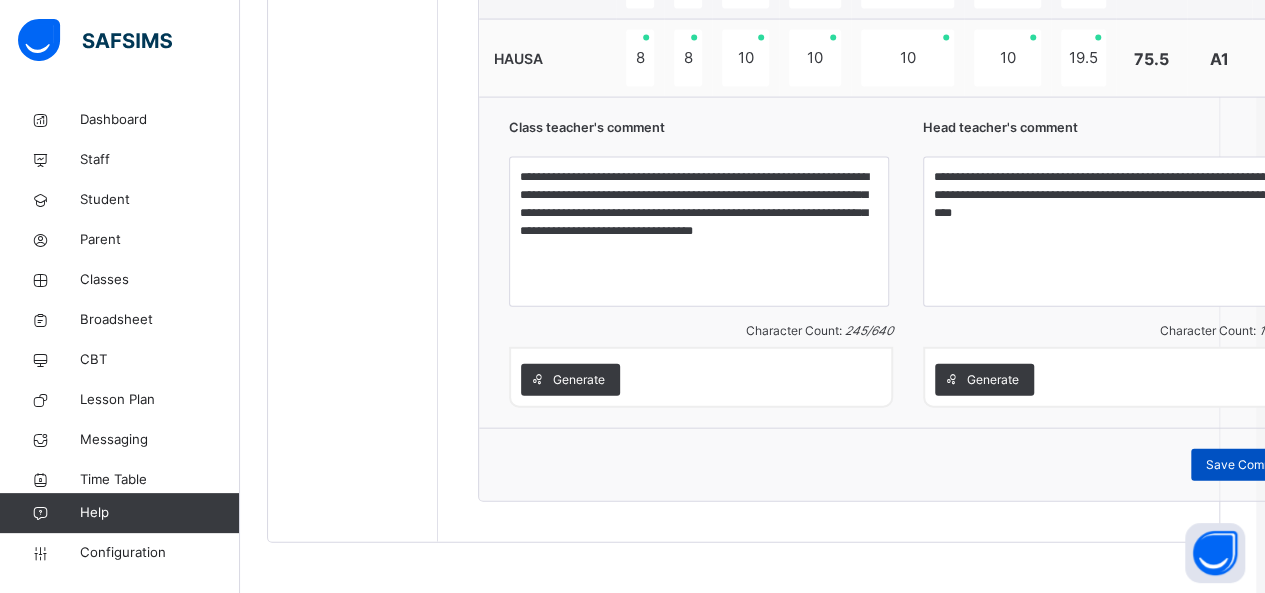 click on "Save Comment" at bounding box center [1249, 465] 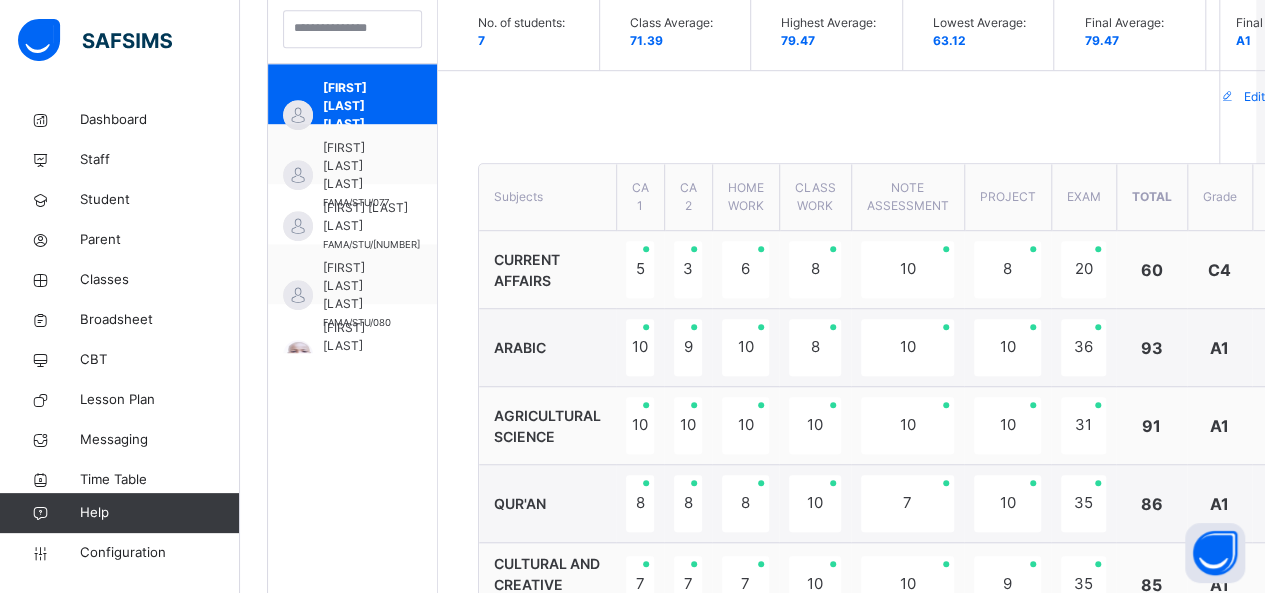 scroll, scrollTop: 600, scrollLeft: 9, axis: both 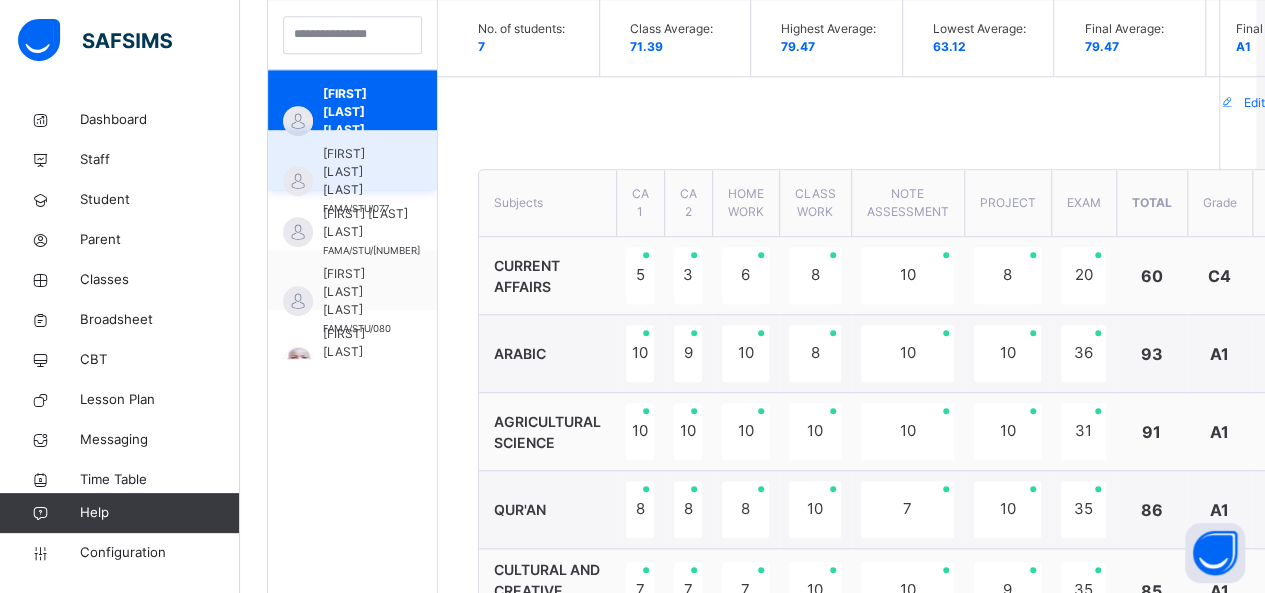 click on "[FIRST] [LAST] [LAST]" at bounding box center (357, 172) 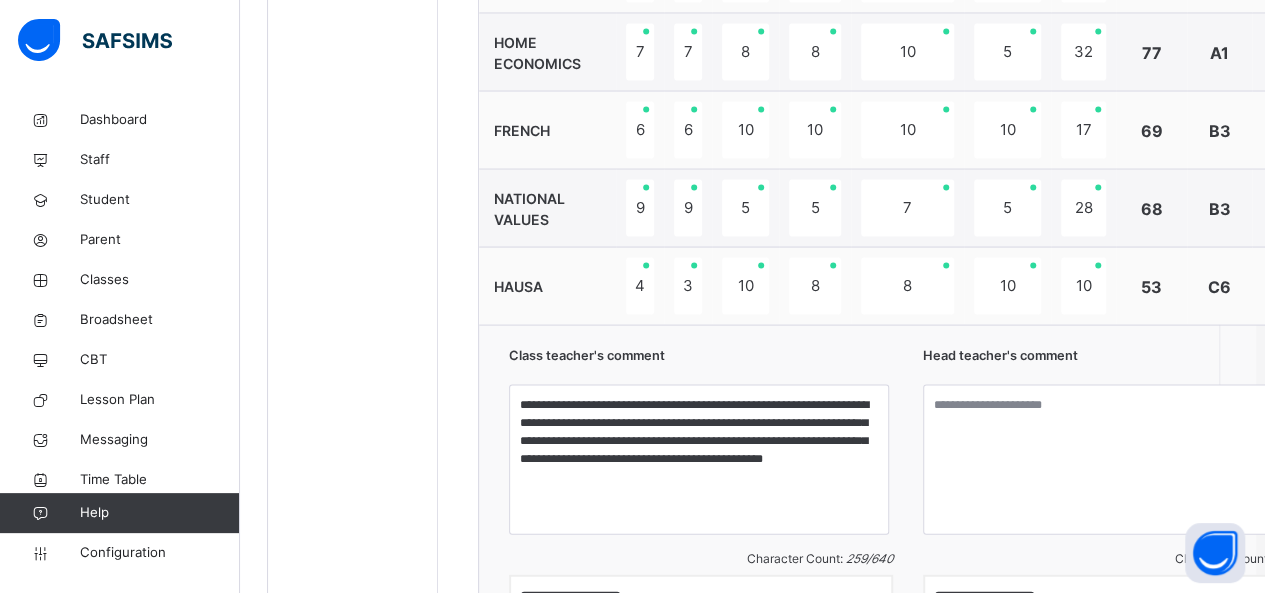 scroll, scrollTop: 1875, scrollLeft: 9, axis: both 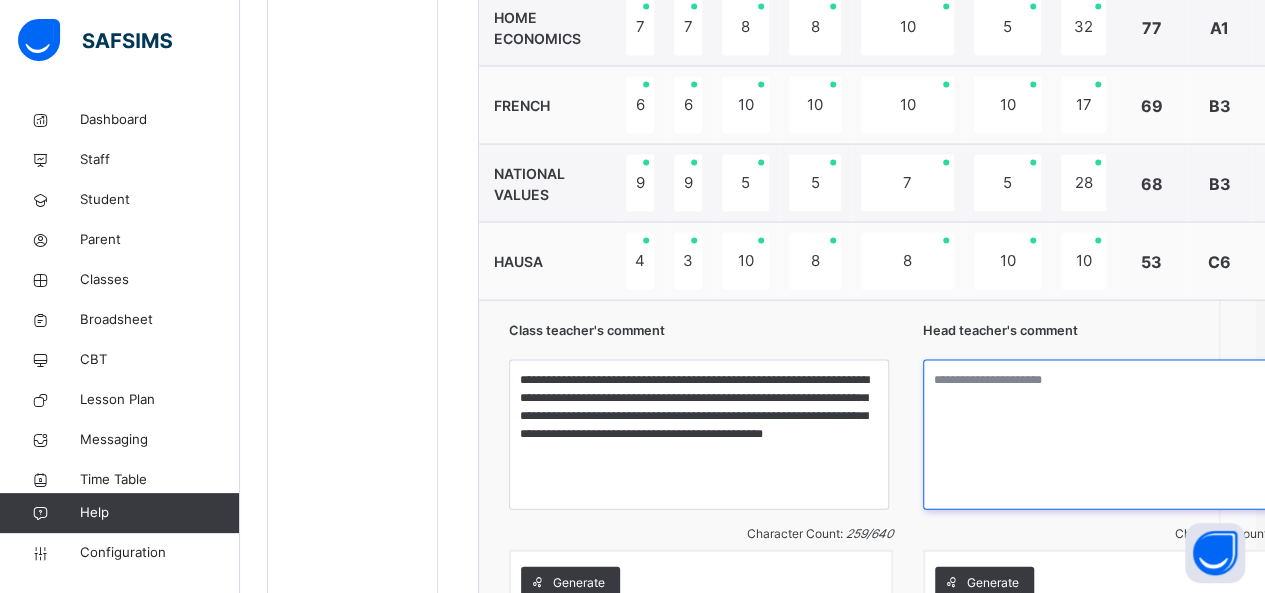 click at bounding box center (1115, 434) 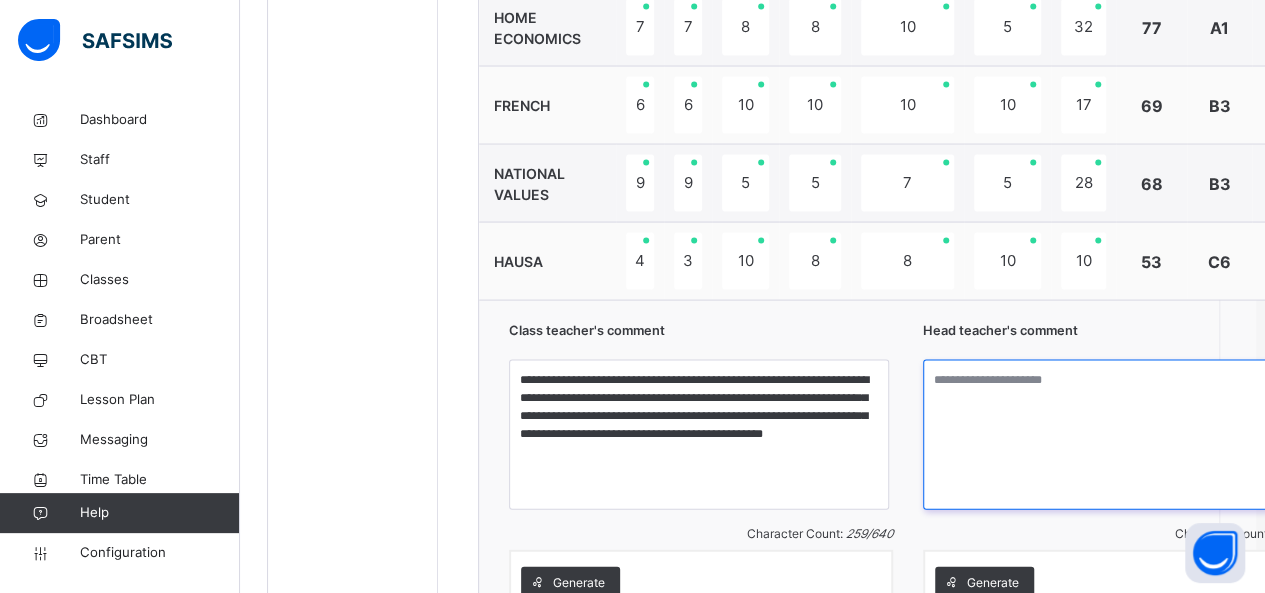 paste on "**********" 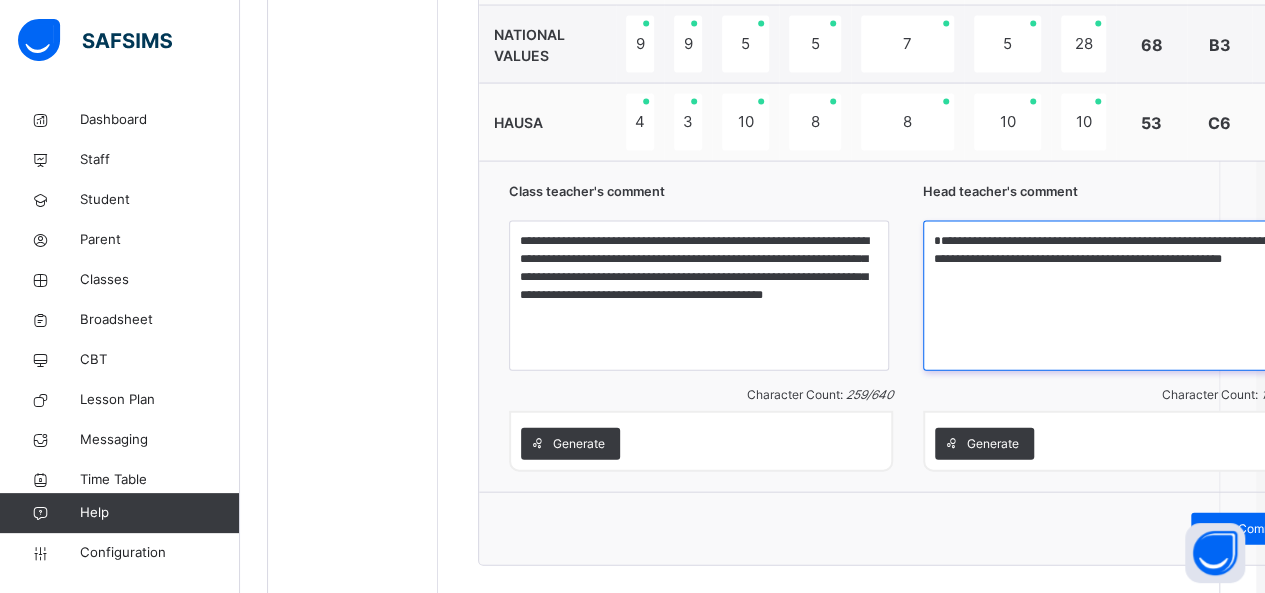 scroll, scrollTop: 2077, scrollLeft: 9, axis: both 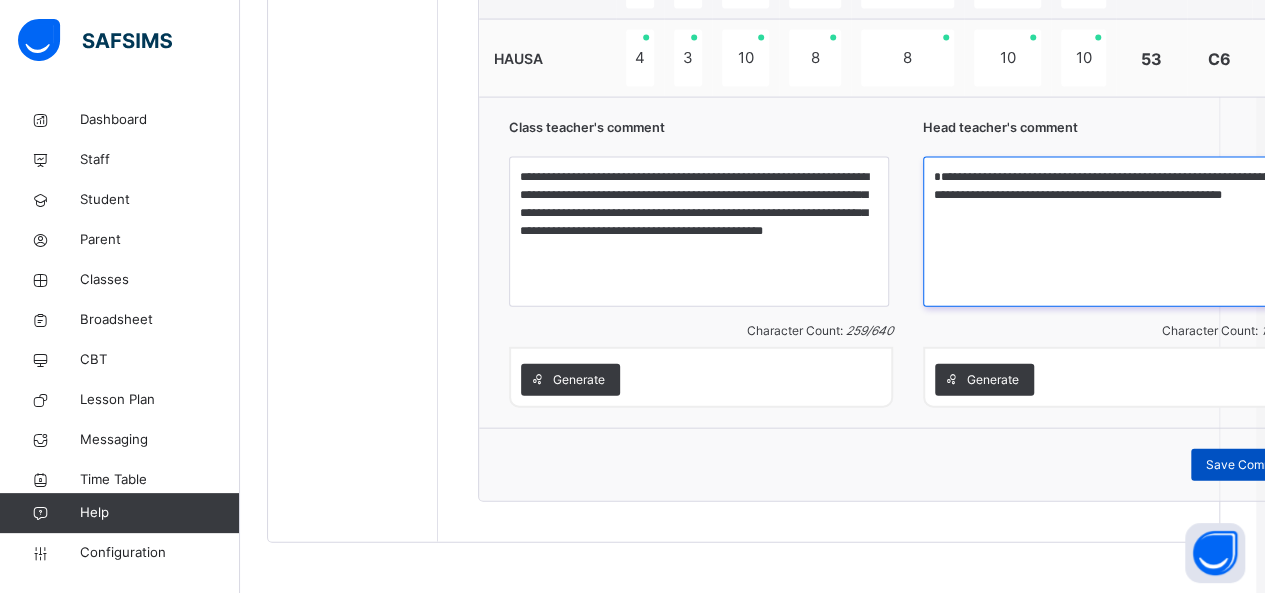 type on "**********" 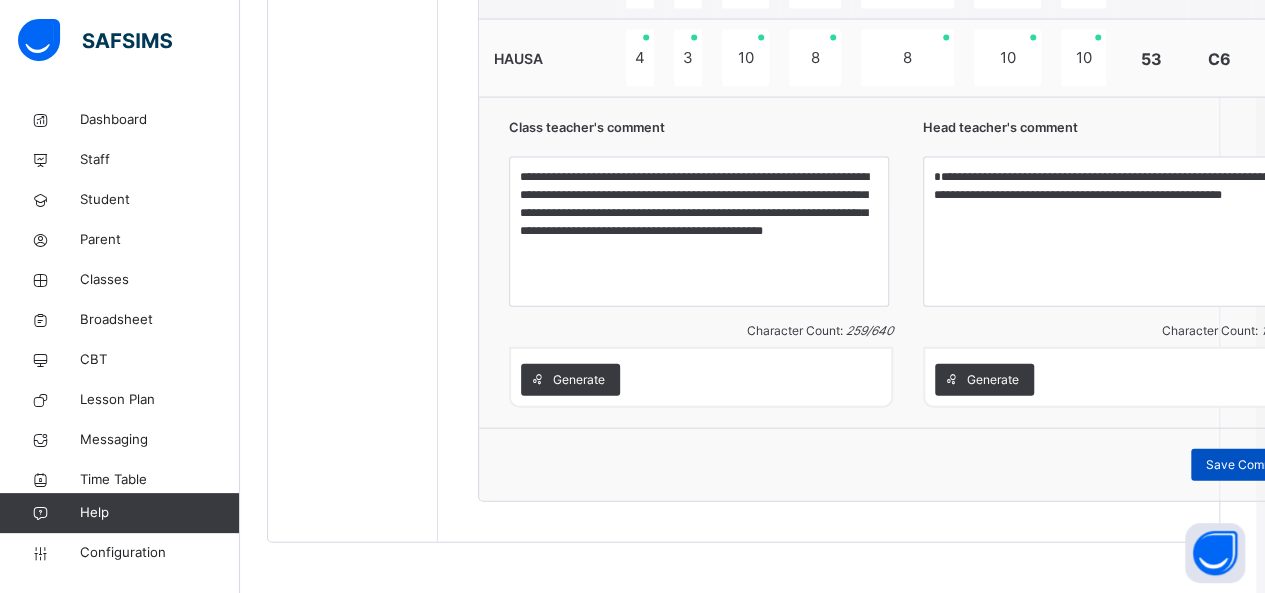 click on "Save Comment" at bounding box center [1249, 465] 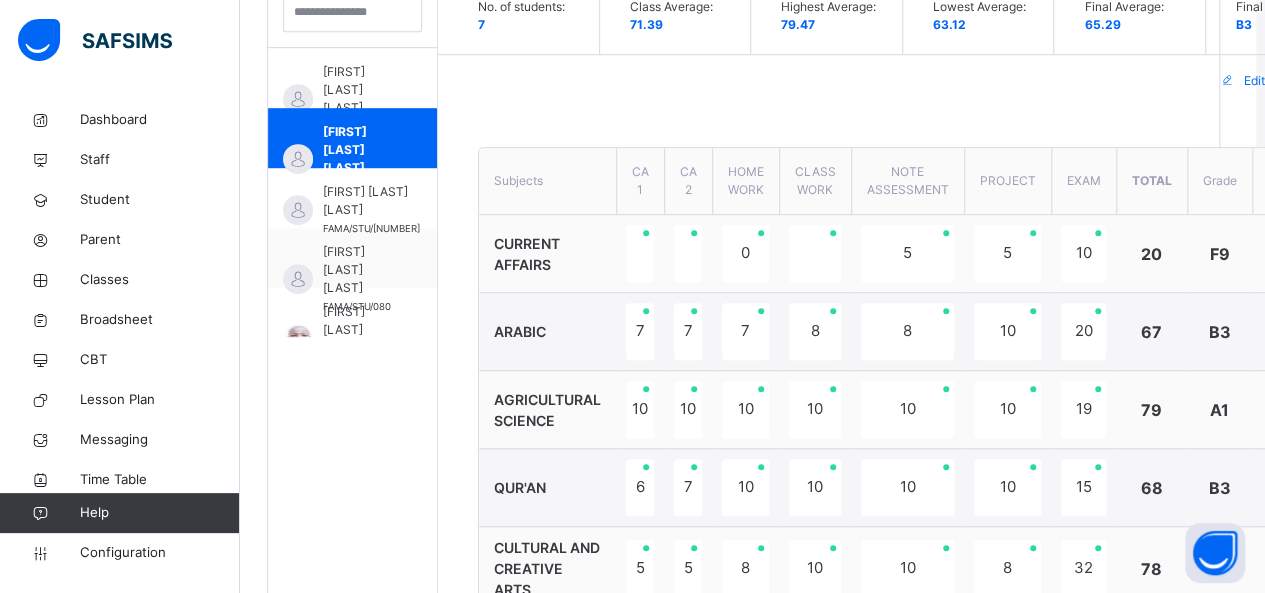 scroll, scrollTop: 574, scrollLeft: 9, axis: both 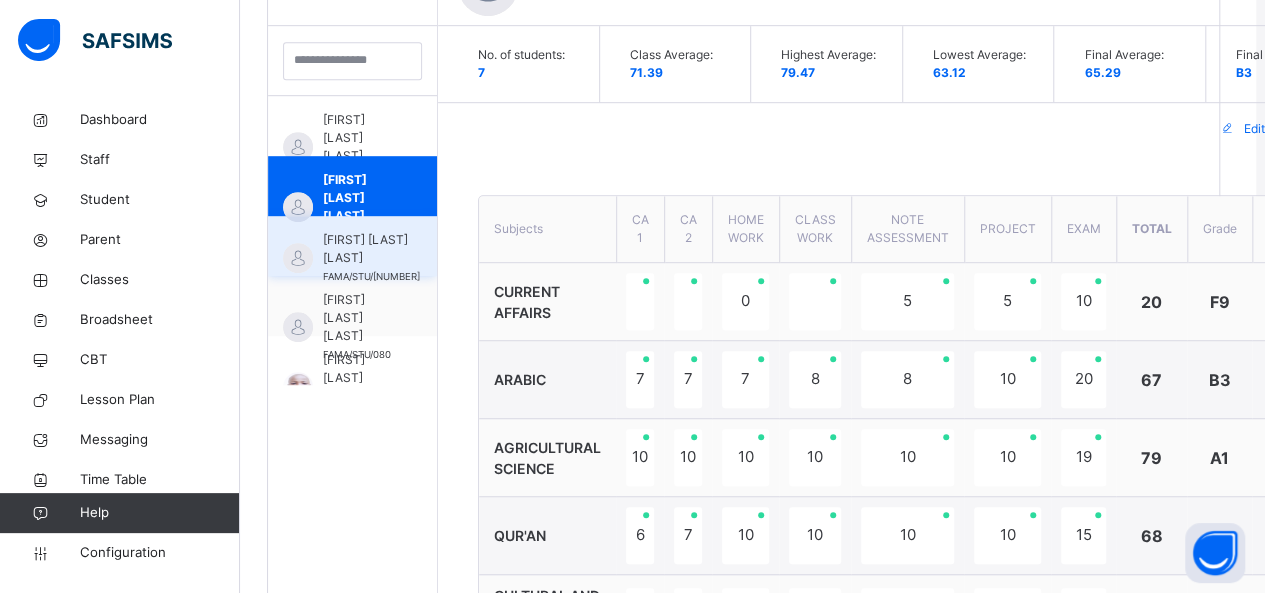 click on "[FIRST] [LAST] [LAST]" at bounding box center [371, 249] 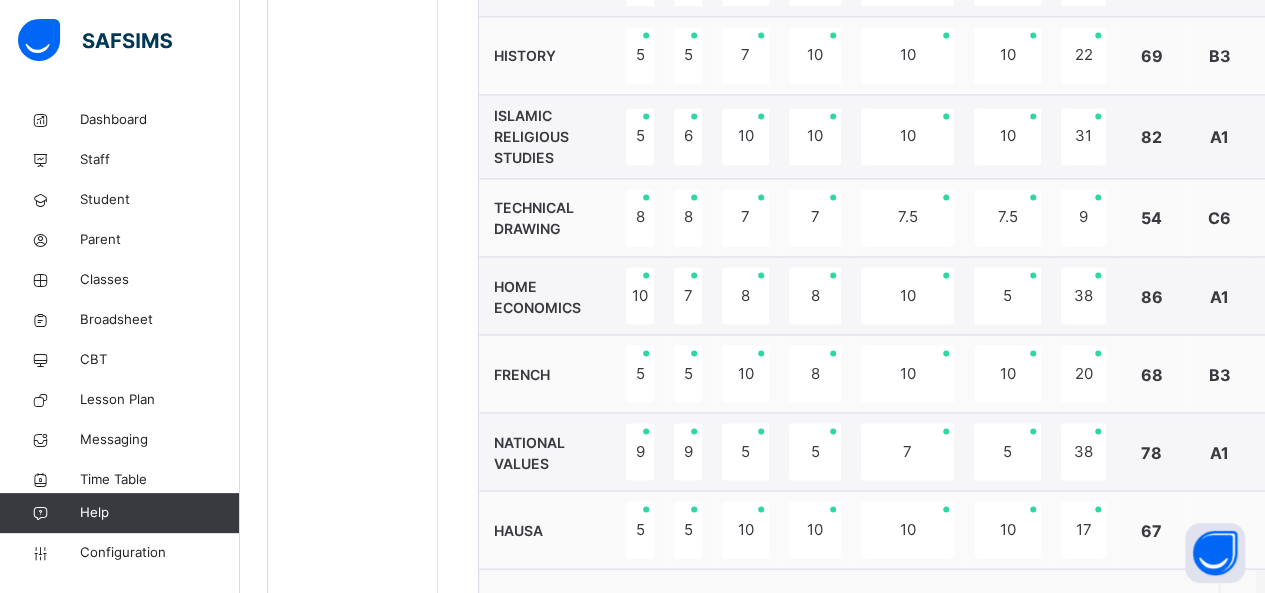 scroll, scrollTop: 2077, scrollLeft: 9, axis: both 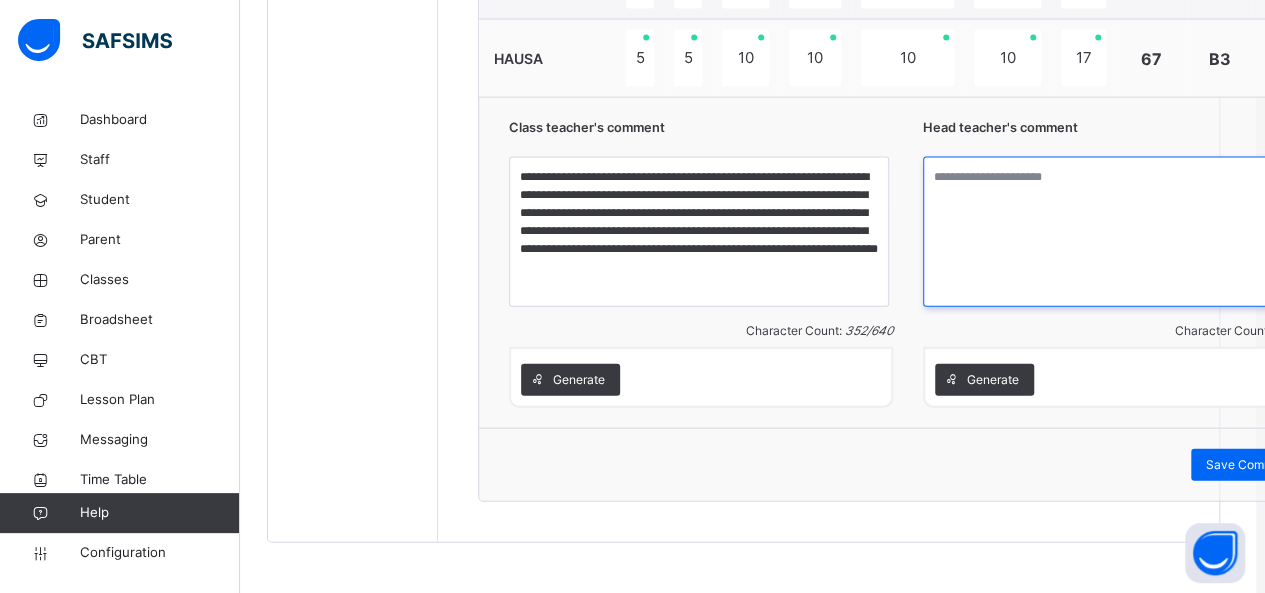click at bounding box center (1115, 232) 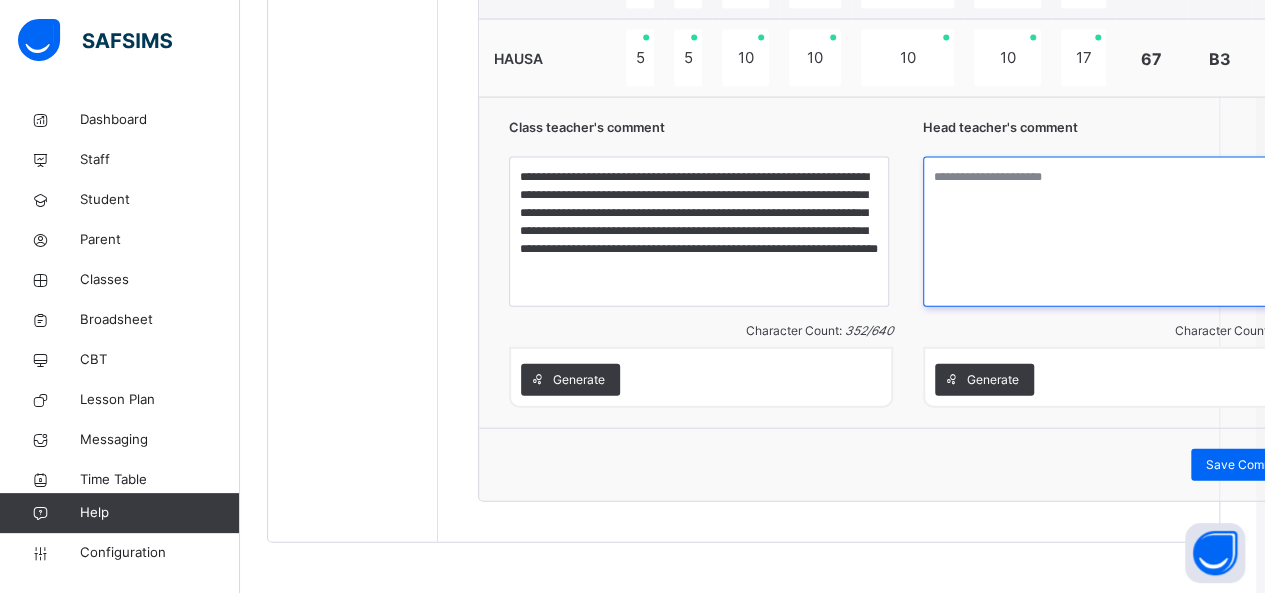 paste on "**********" 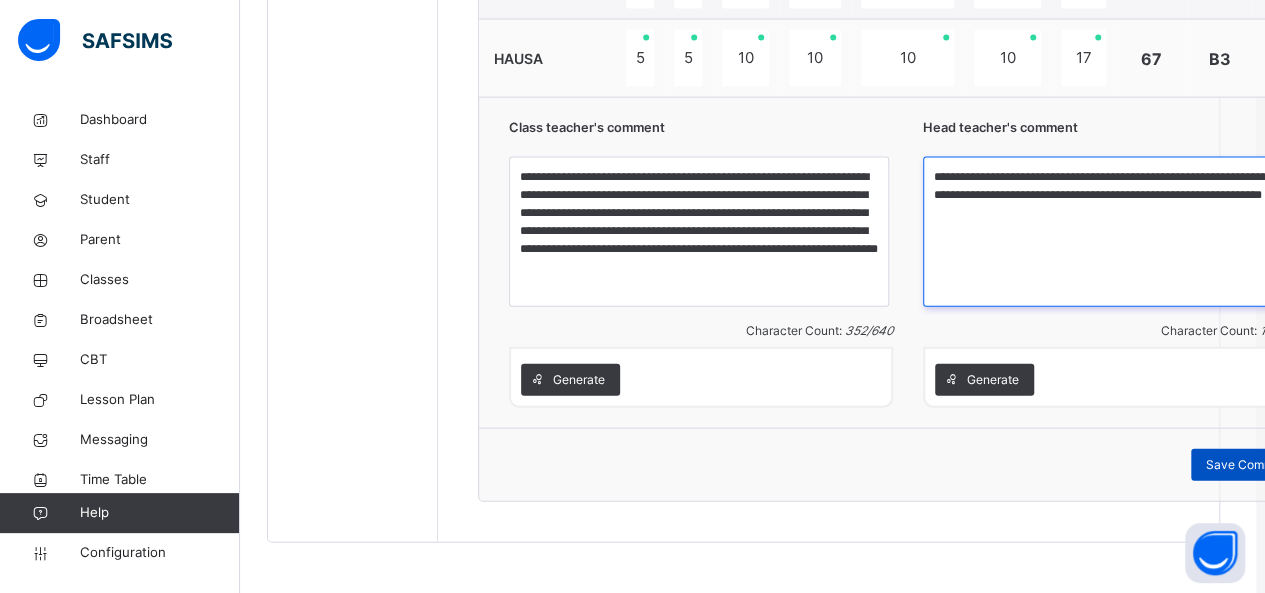 type on "**********" 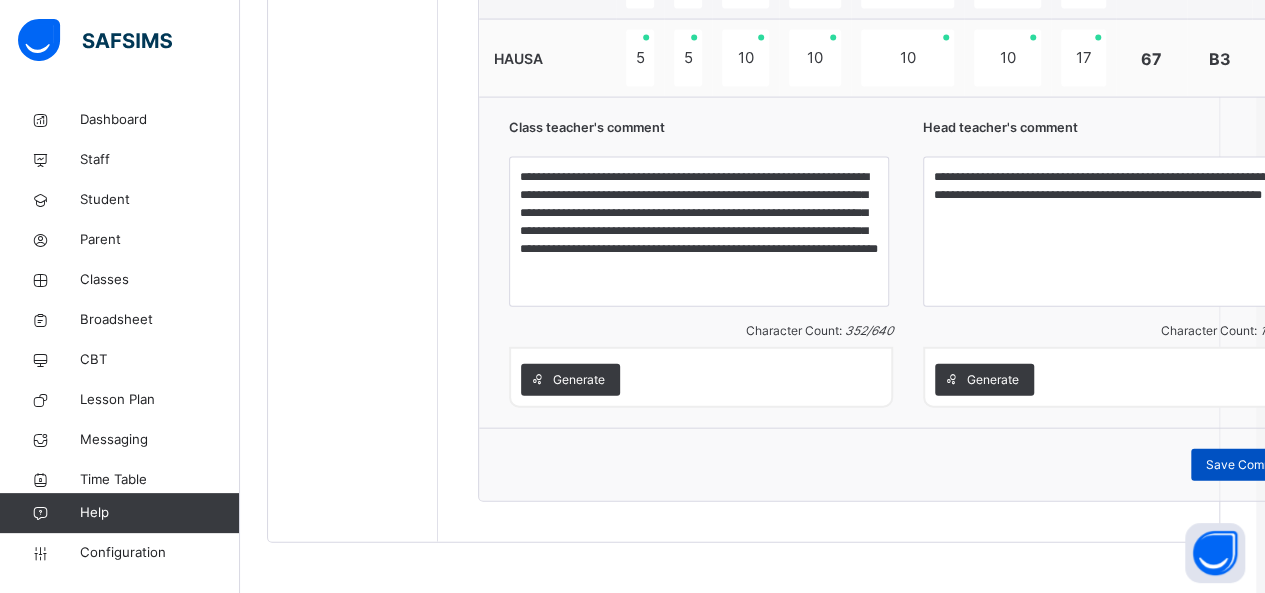 click on "Save Comment" at bounding box center [1249, 465] 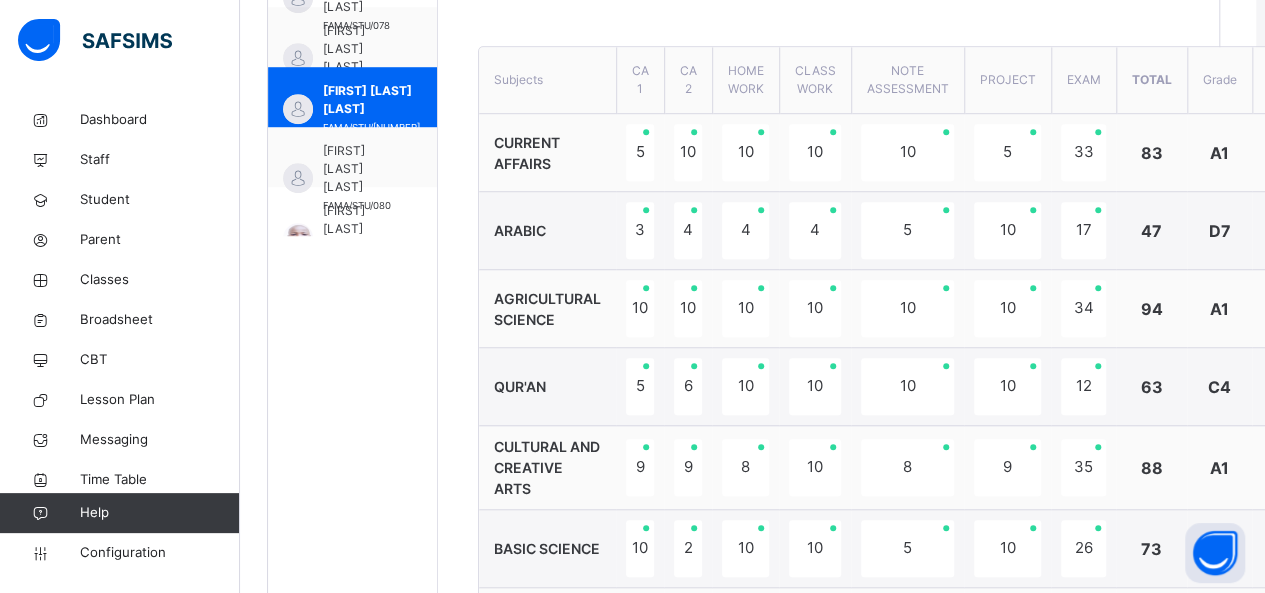 scroll, scrollTop: 718, scrollLeft: 9, axis: both 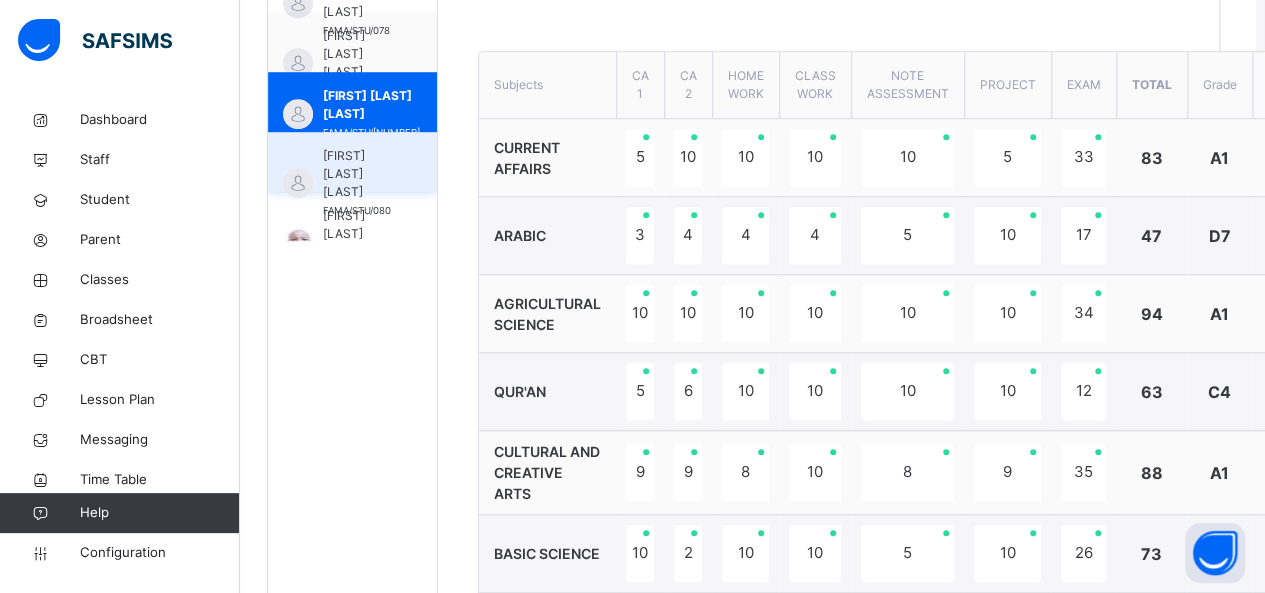 click on "[FIRST] [LAST] [LAST]" at bounding box center [357, 174] 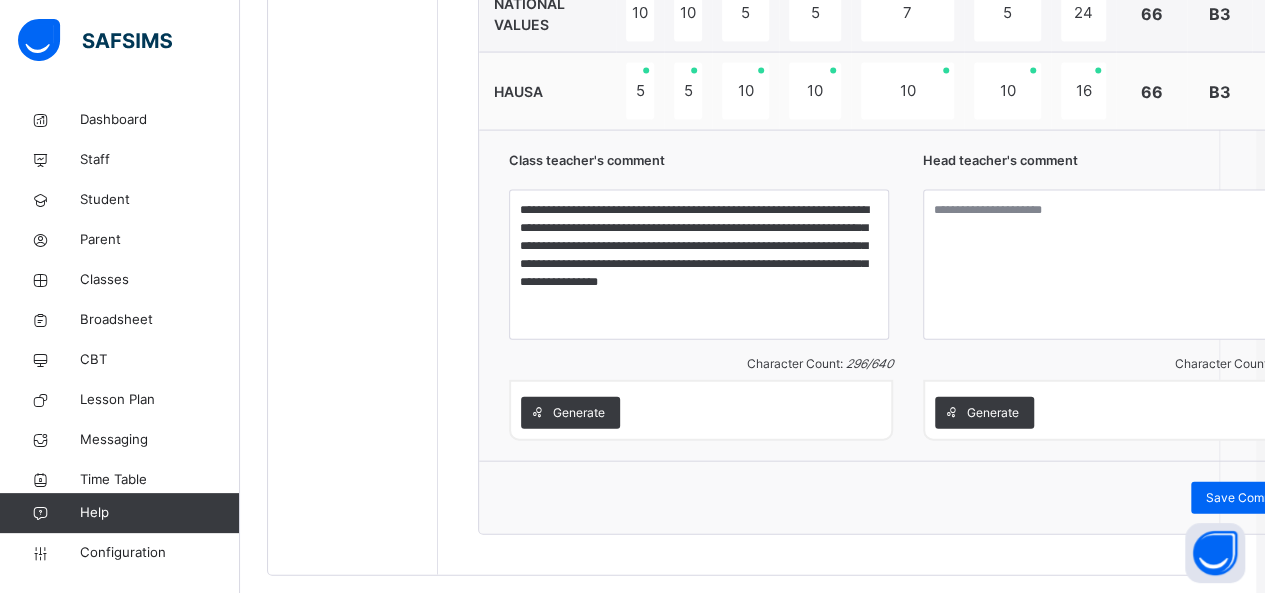 scroll, scrollTop: 2052, scrollLeft: 9, axis: both 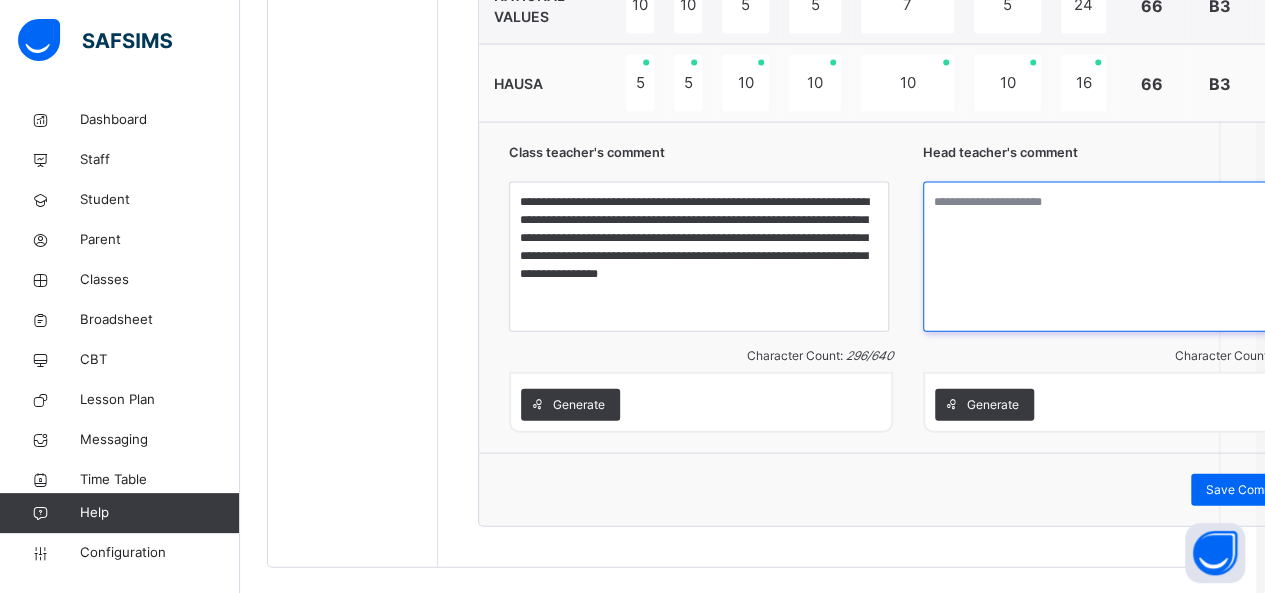 click at bounding box center [1115, 257] 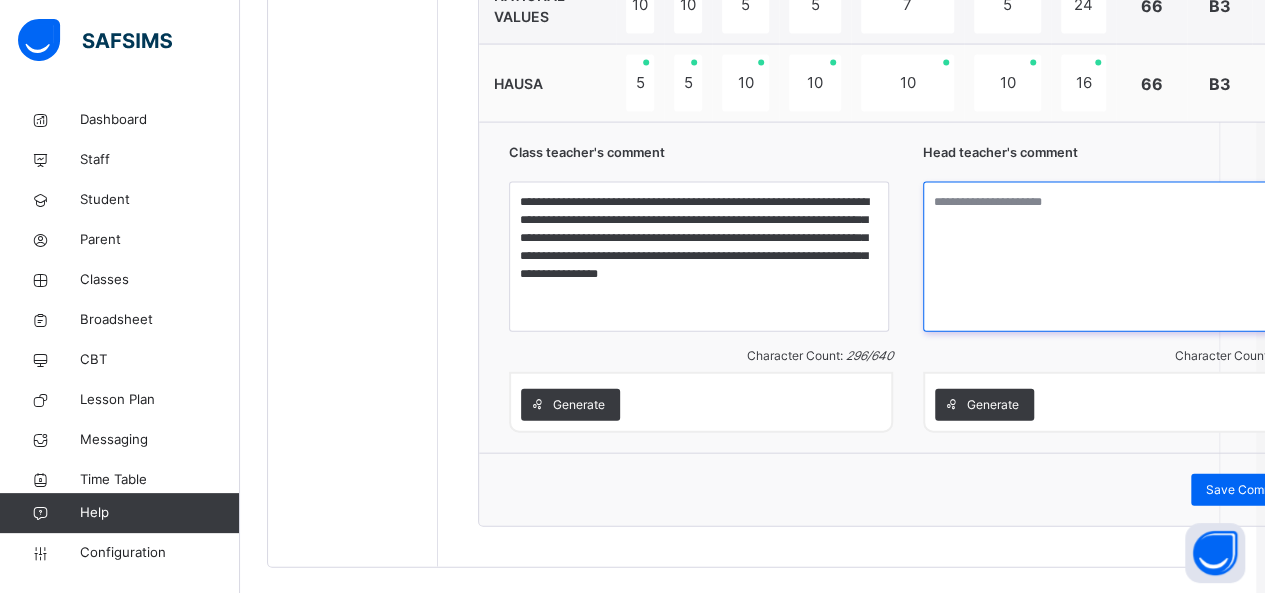 paste on "**********" 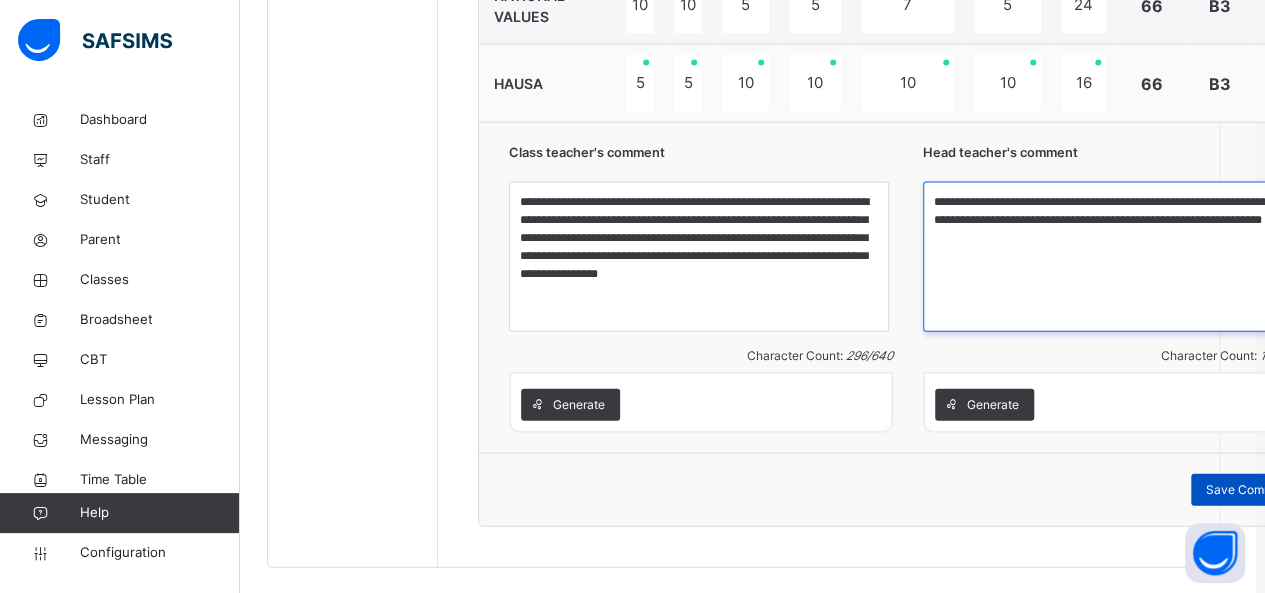 type on "**********" 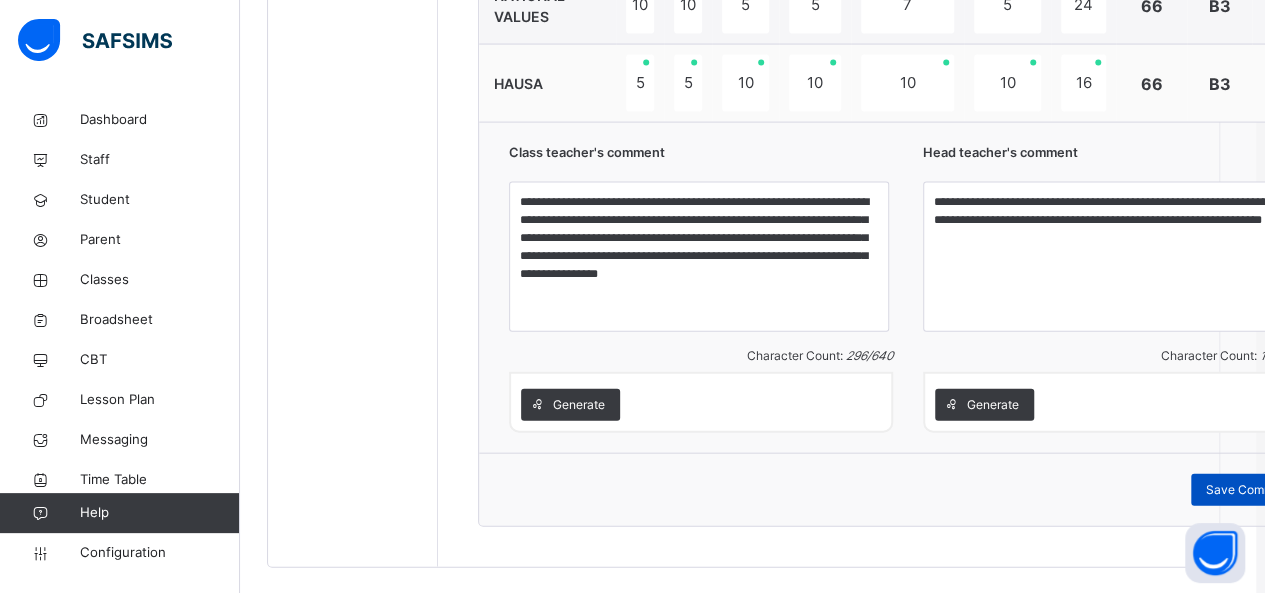 click on "Save Comment" at bounding box center (1249, 490) 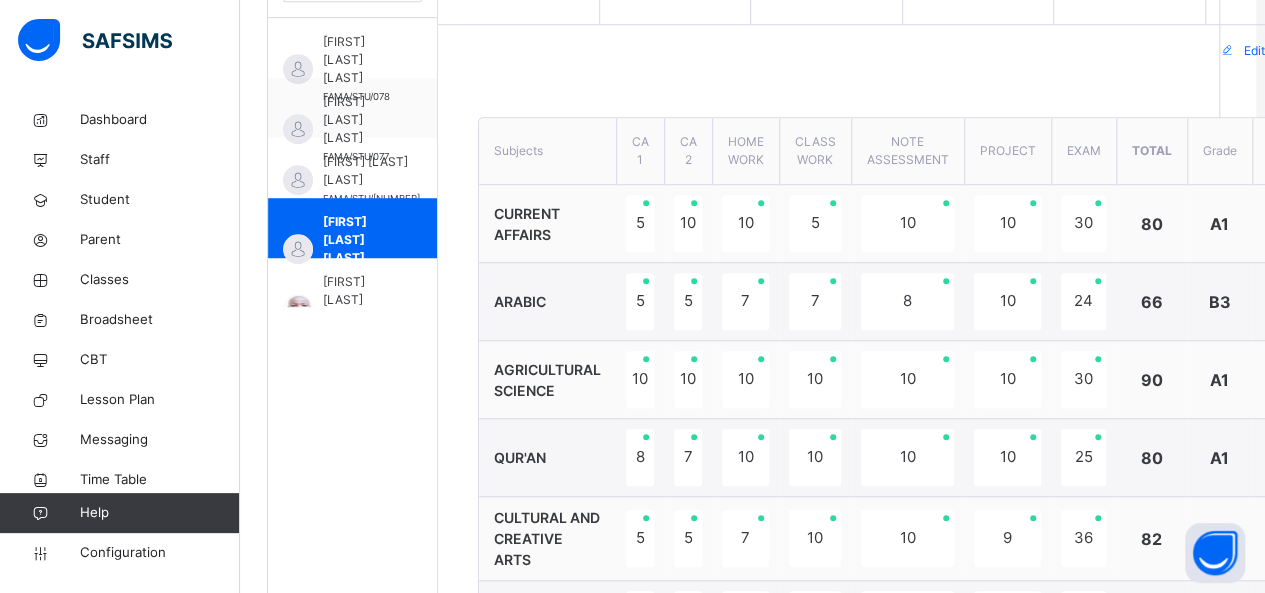 scroll, scrollTop: 650, scrollLeft: 9, axis: both 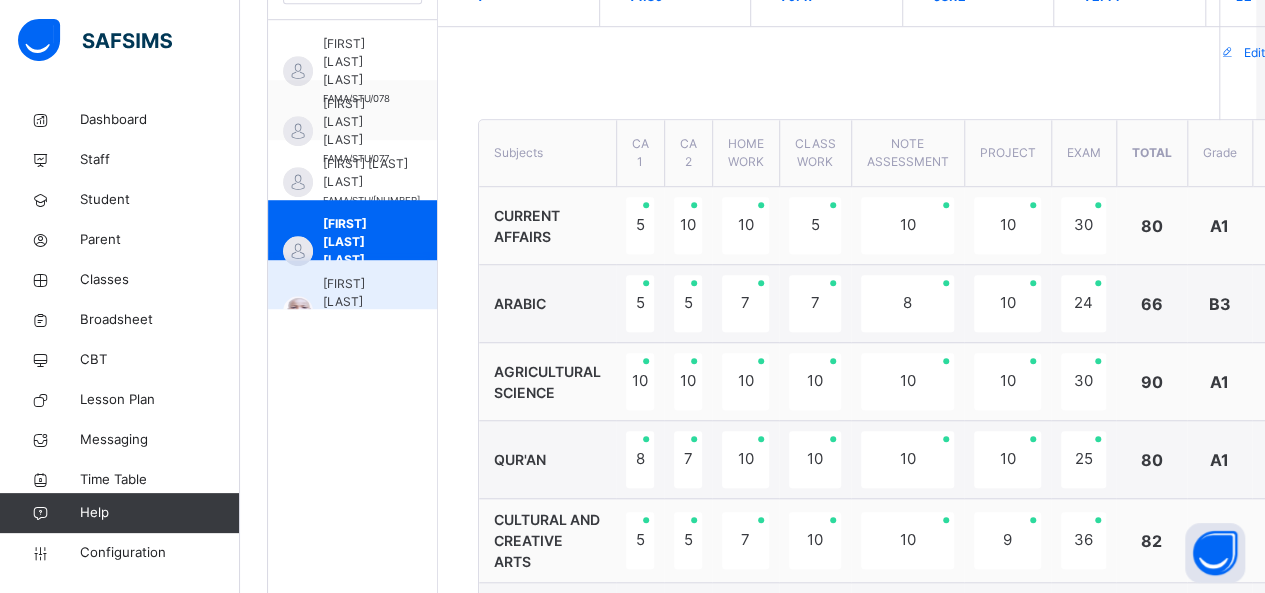 click on "[FIRST] [LAST] [LAST]" at bounding box center [357, 302] 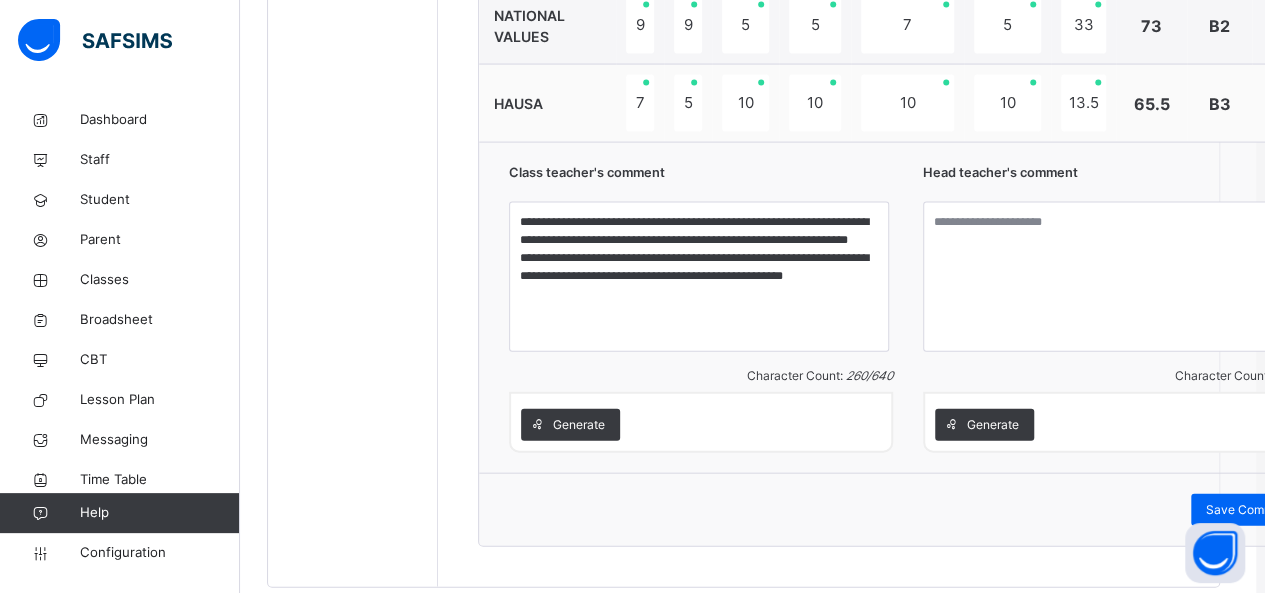 scroll, scrollTop: 2077, scrollLeft: 9, axis: both 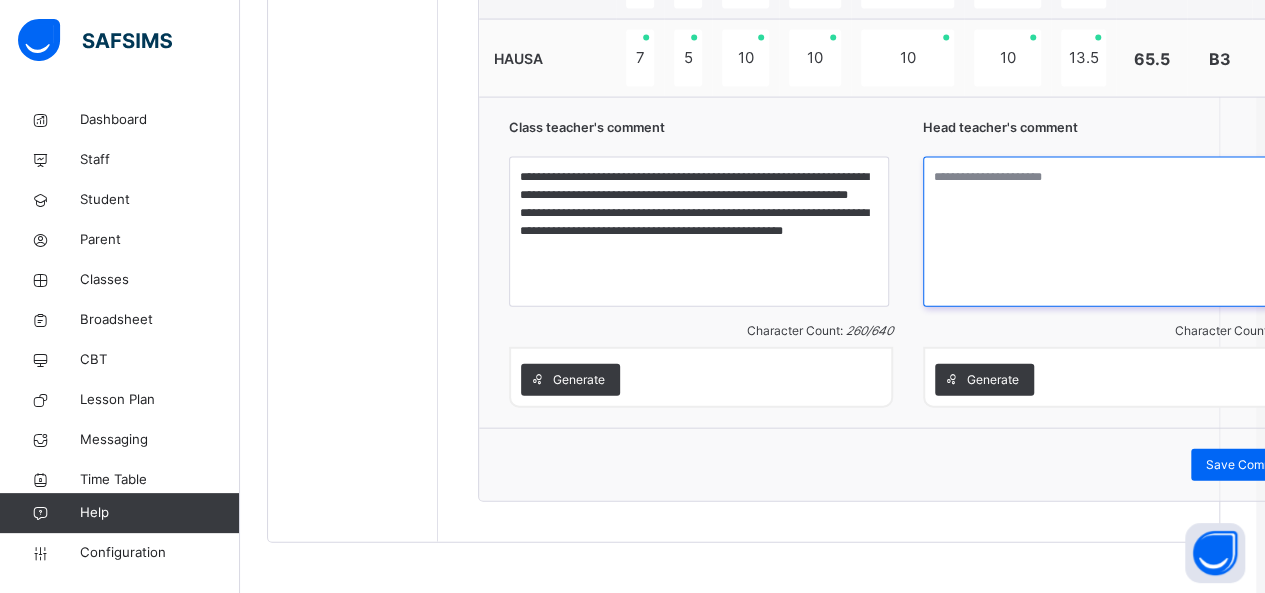 click at bounding box center (1115, 232) 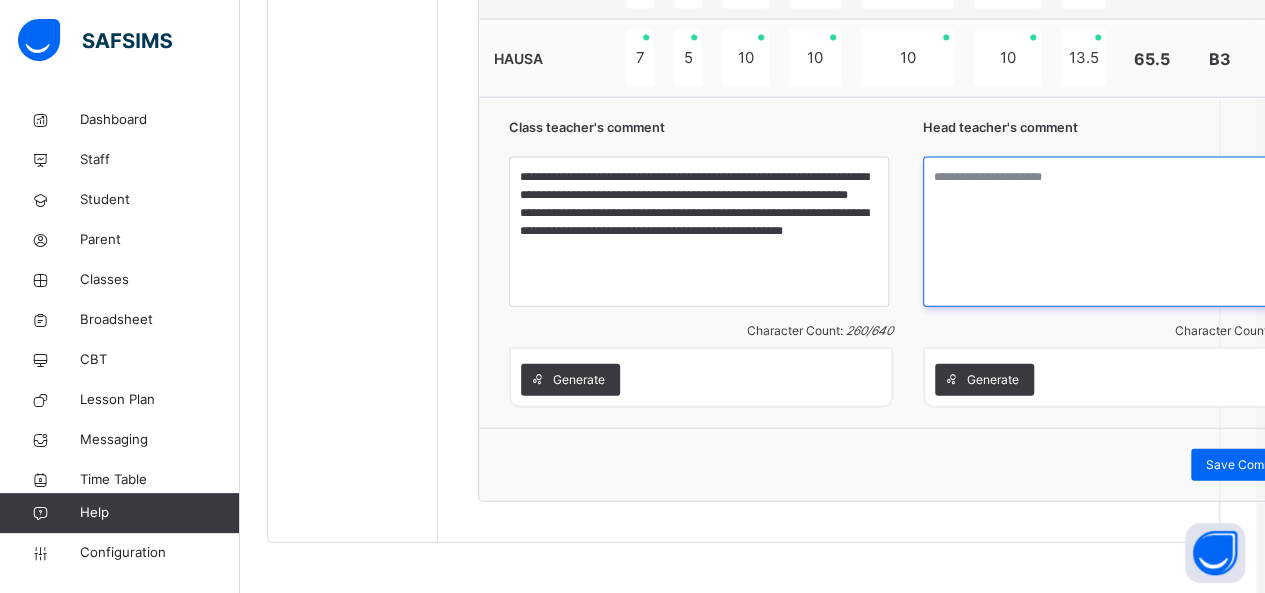 paste on "**********" 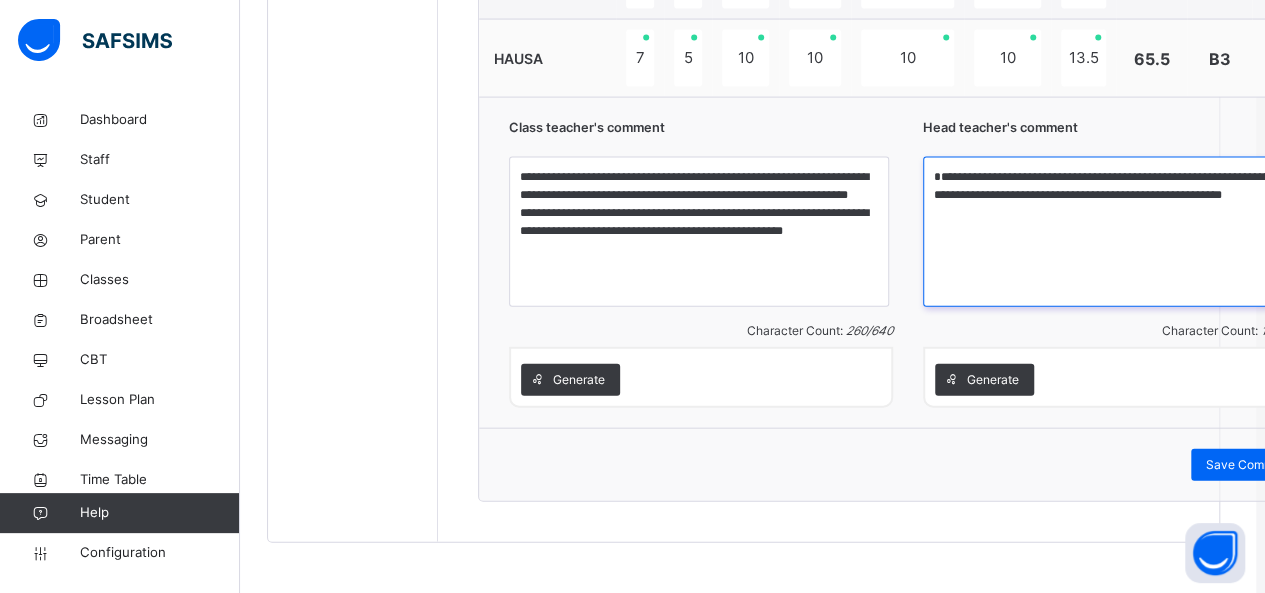 click on "**********" at bounding box center (1113, 232) 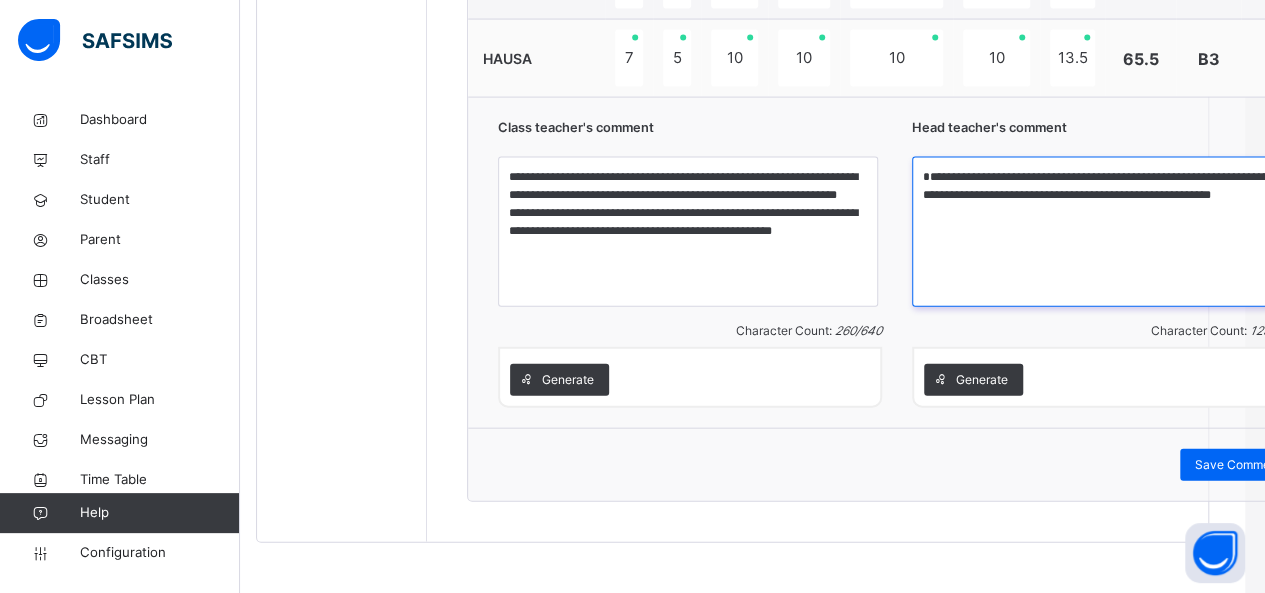 scroll, scrollTop: 2077, scrollLeft: 24, axis: both 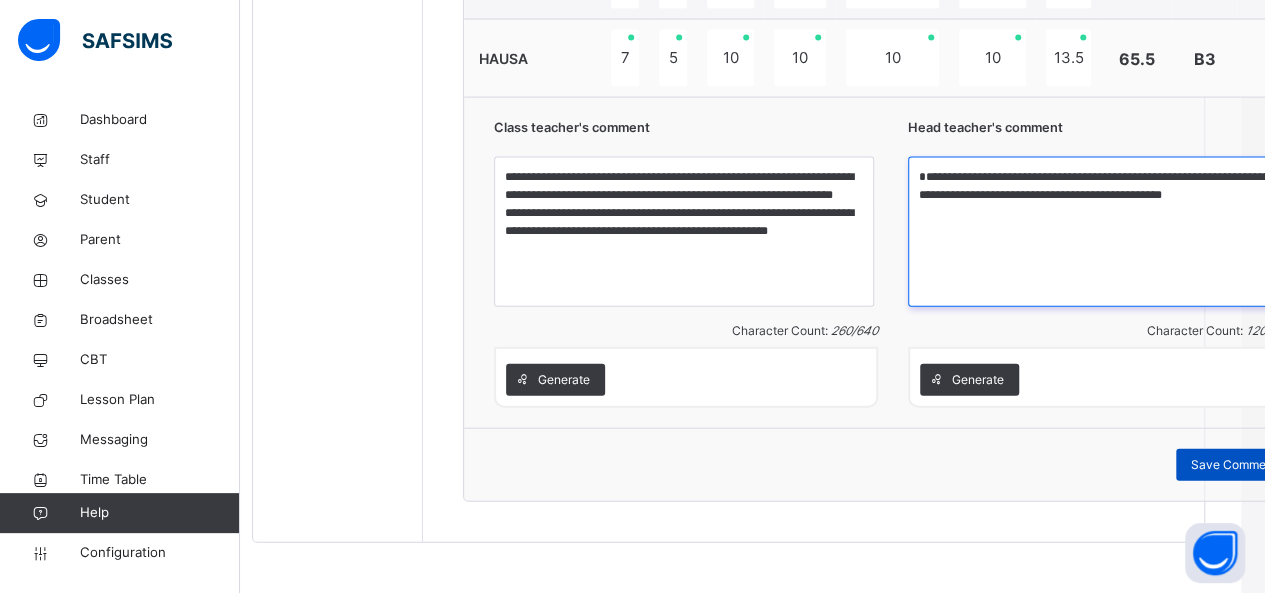 type on "**********" 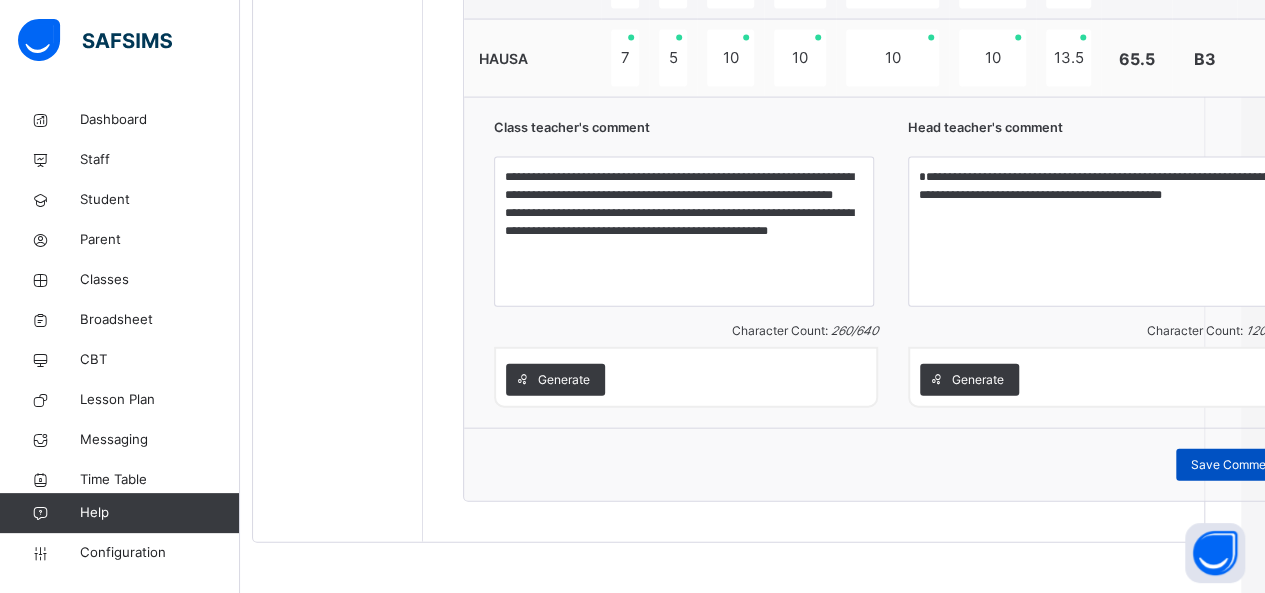 click on "Save Comment" at bounding box center [1234, 465] 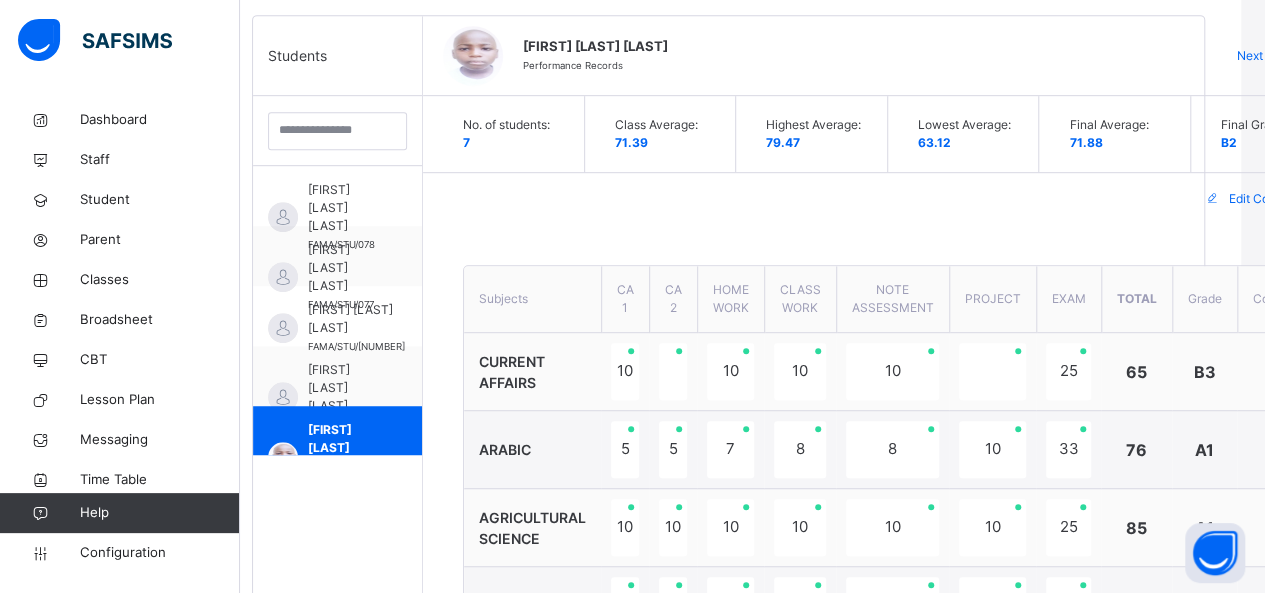 scroll, scrollTop: 485, scrollLeft: 24, axis: both 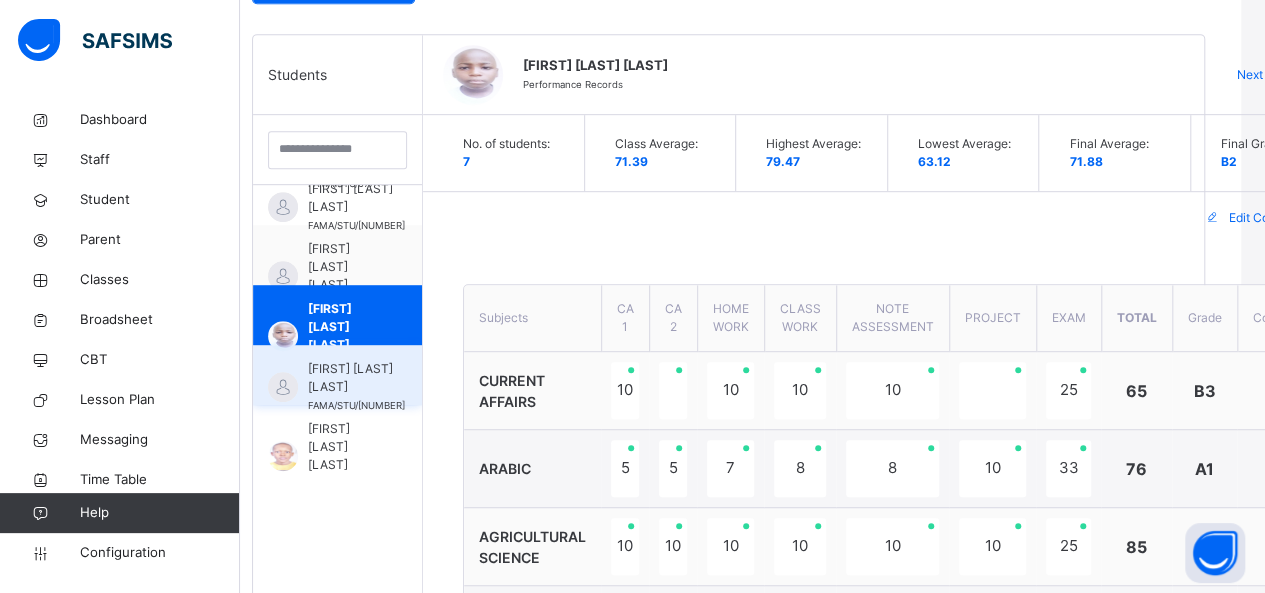 click on "[FIRST] [LAST] [LAST]" at bounding box center [356, 378] 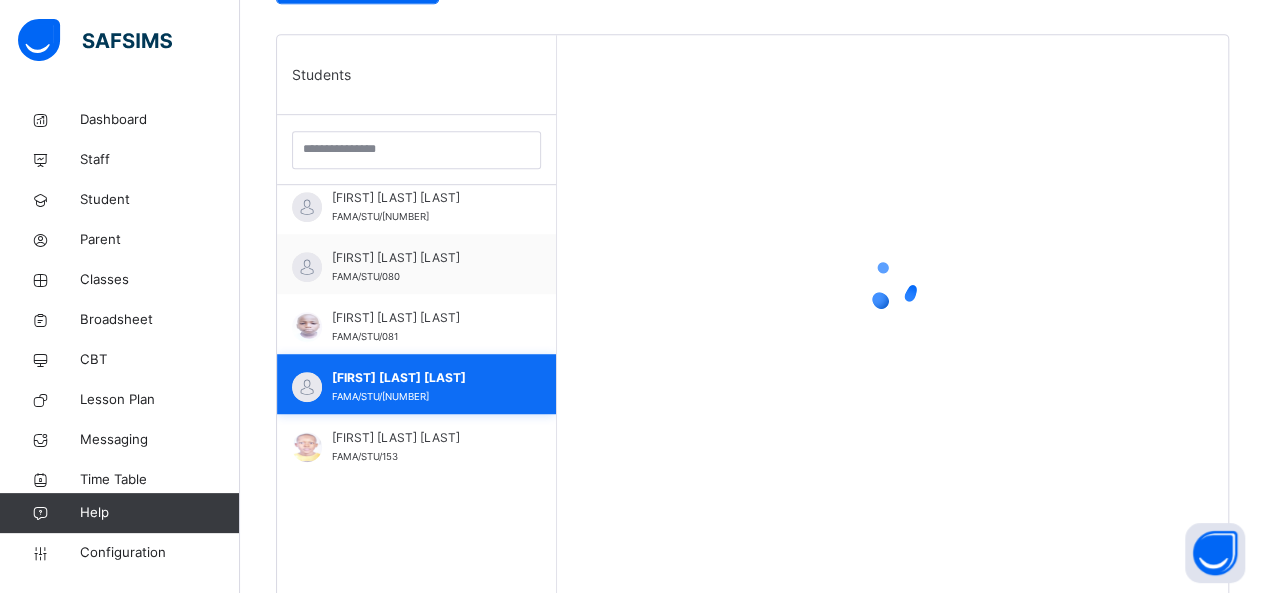 scroll, scrollTop: 485, scrollLeft: 15, axis: both 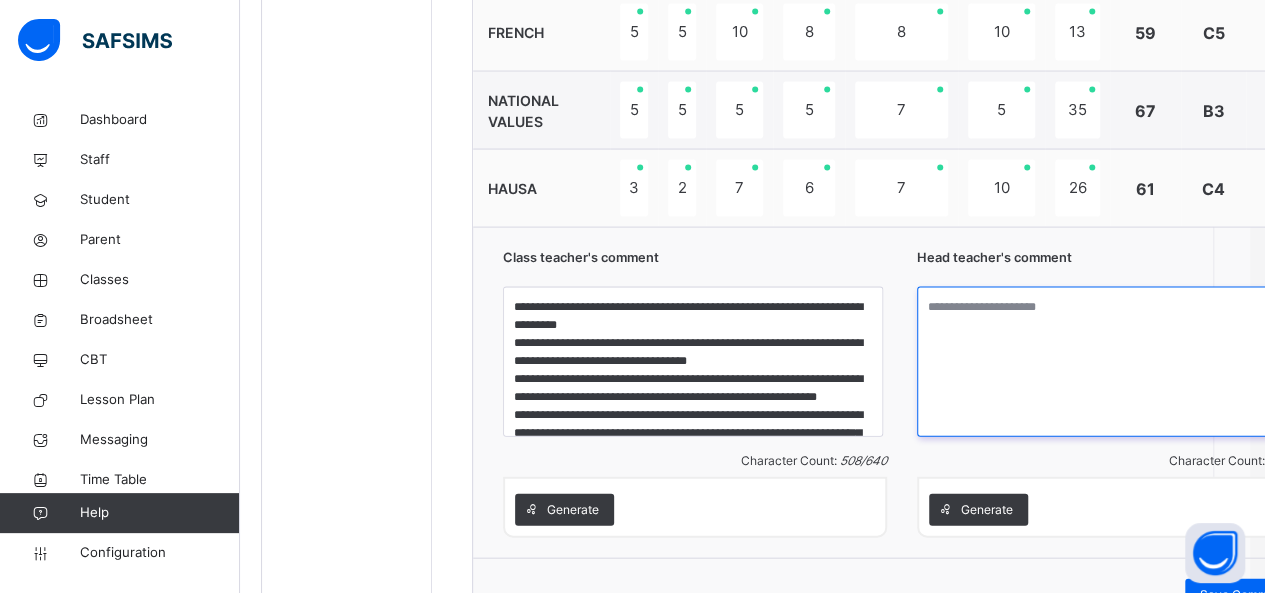 click at bounding box center (1109, 362) 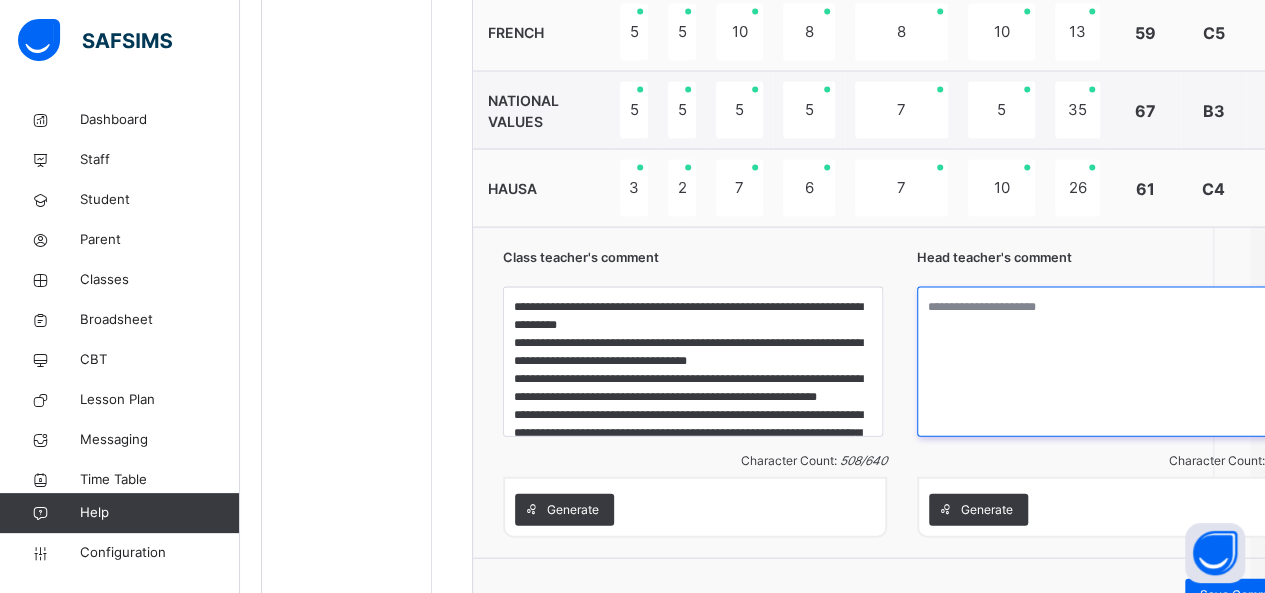 paste on "**********" 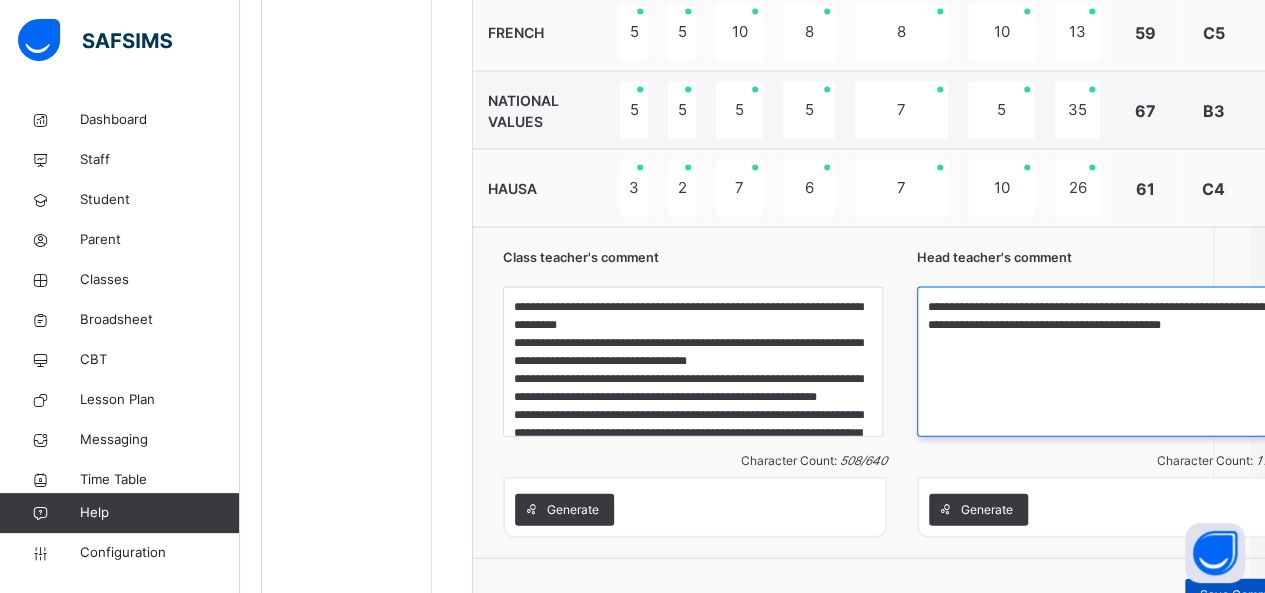 type on "**********" 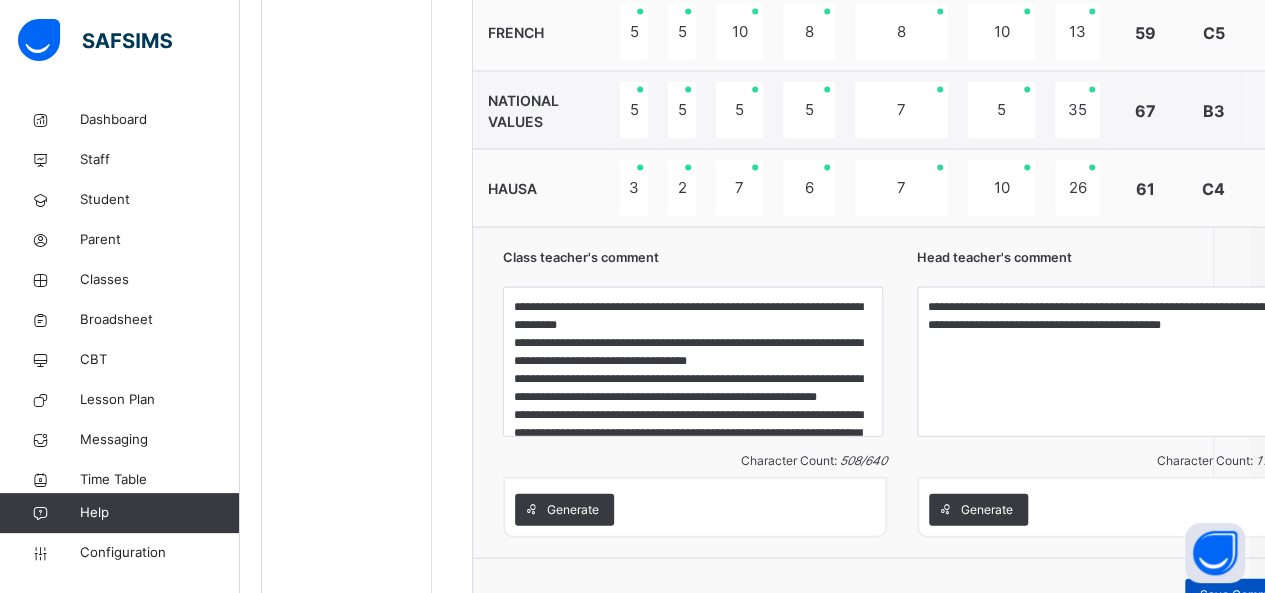 click on "Save Comment" at bounding box center [1243, 595] 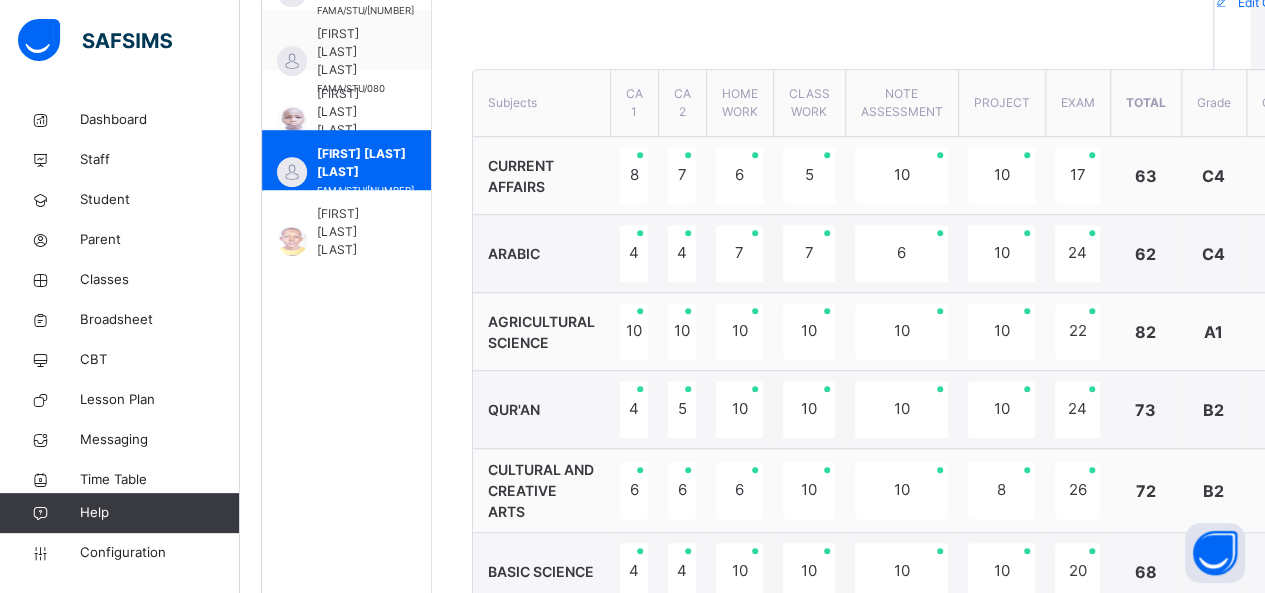 scroll, scrollTop: 668, scrollLeft: 15, axis: both 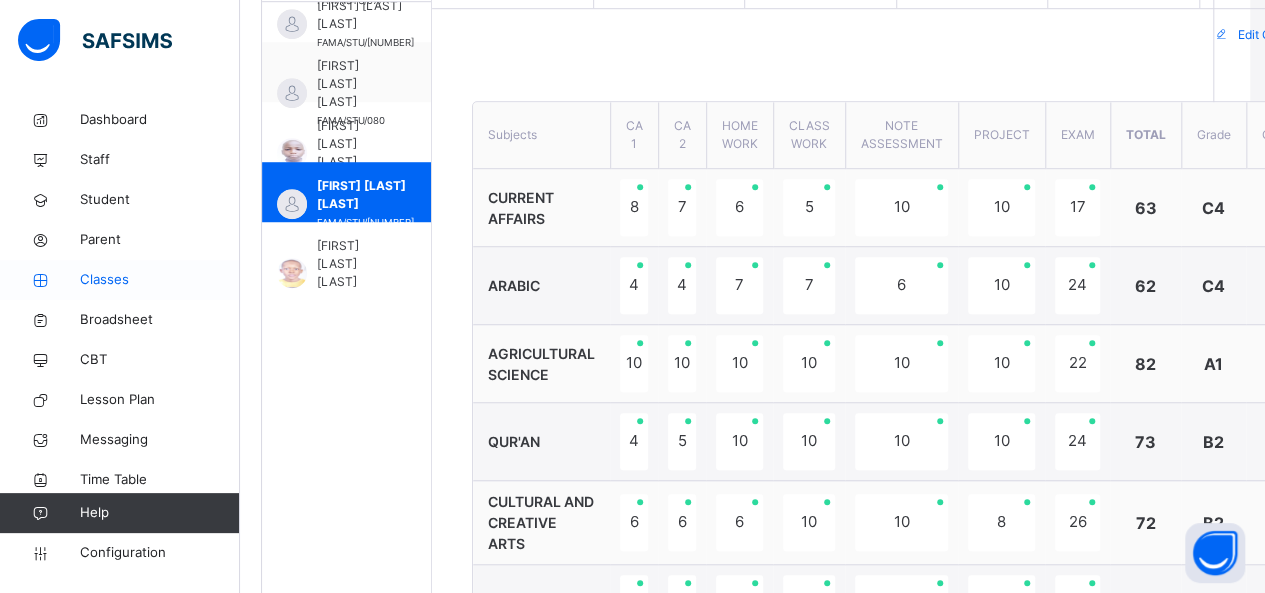 click on "Classes" at bounding box center (160, 280) 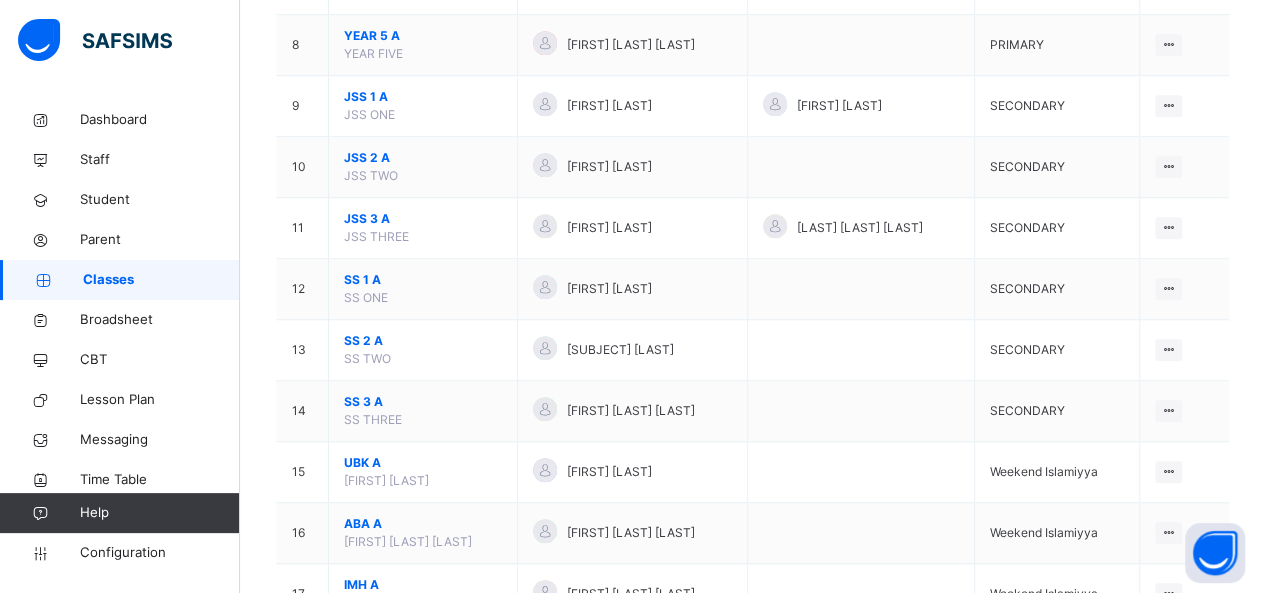 scroll, scrollTop: 649, scrollLeft: 0, axis: vertical 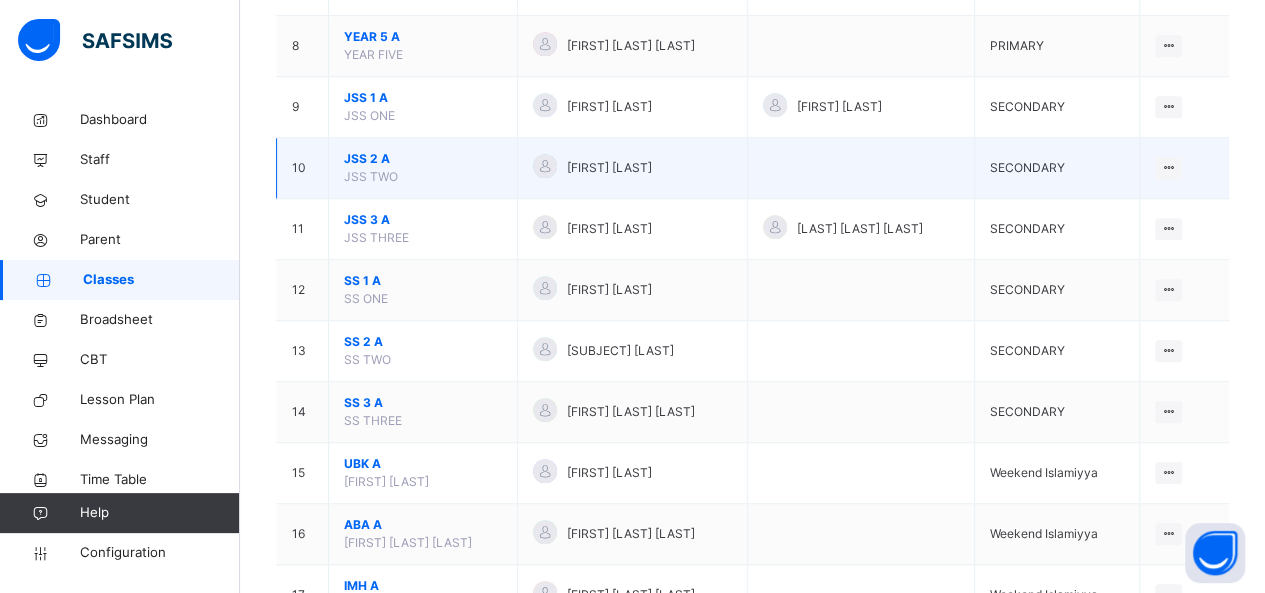 click on "JSS 2   A" at bounding box center [423, 159] 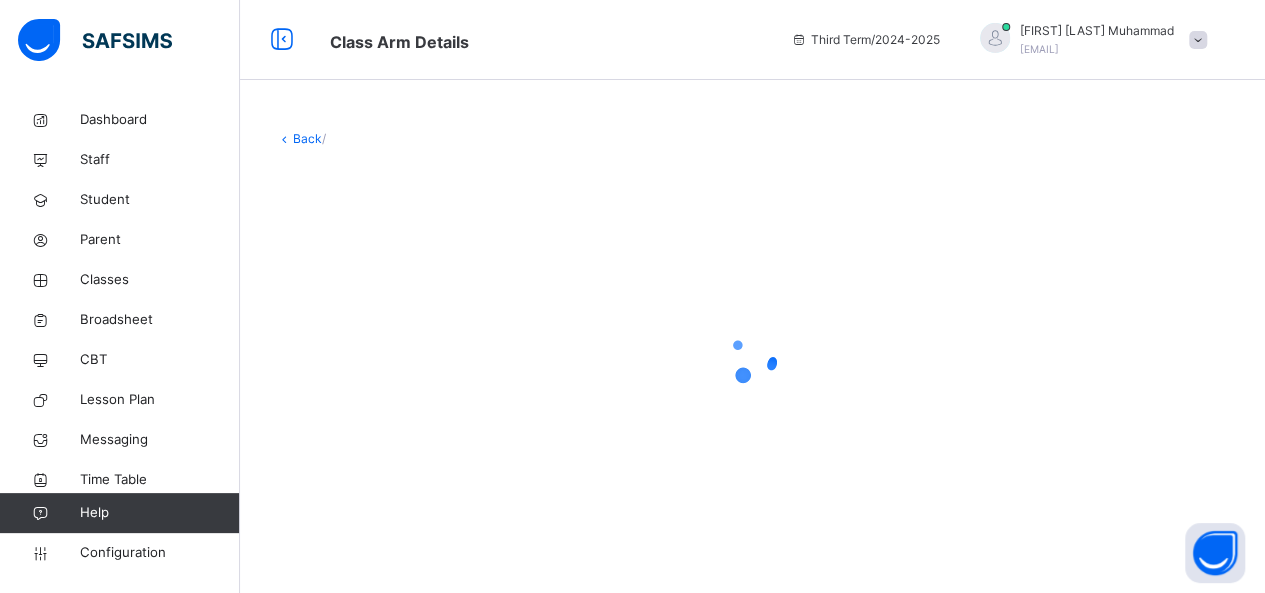 scroll, scrollTop: 0, scrollLeft: 0, axis: both 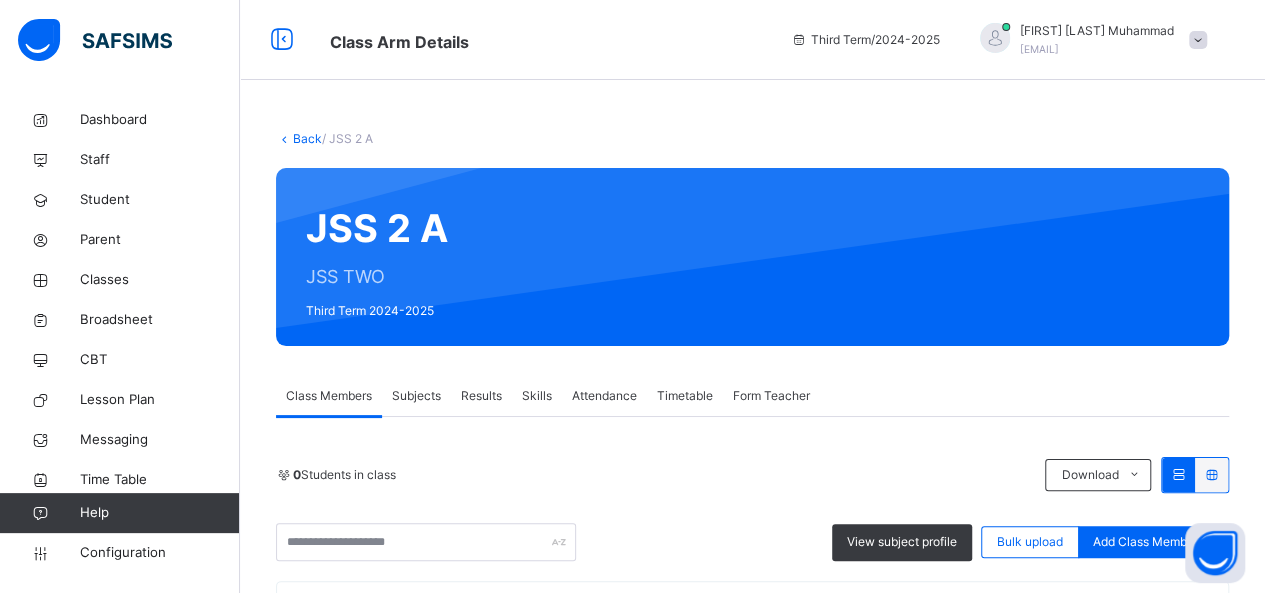 click on "Results" at bounding box center [481, 396] 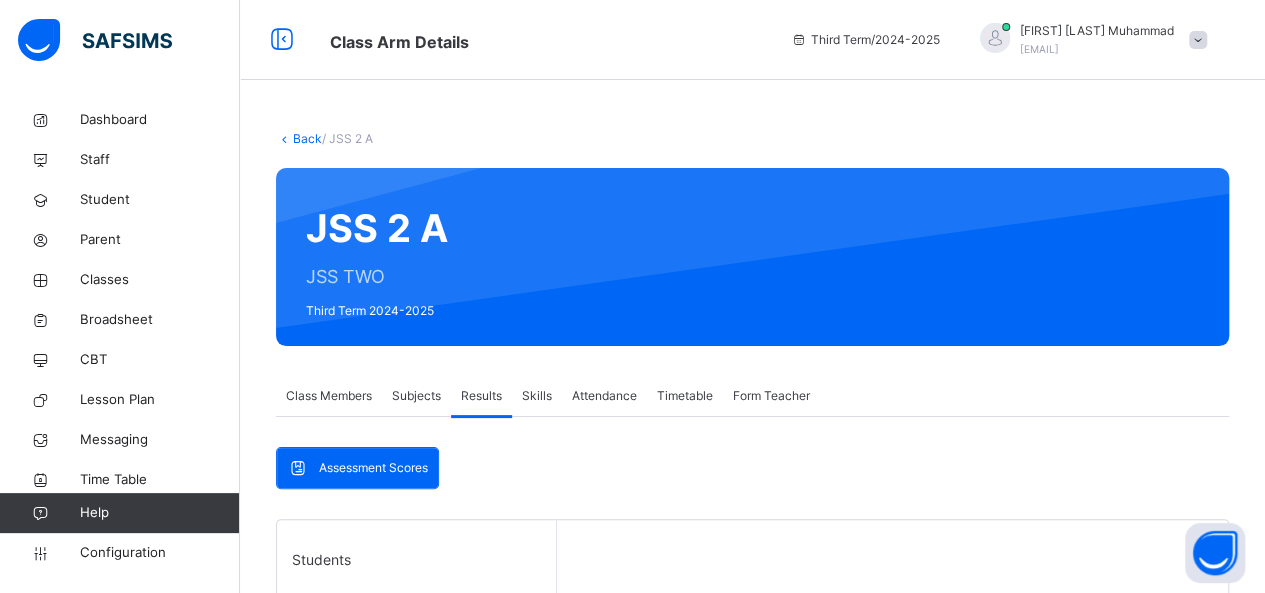 scroll, scrollTop: 408, scrollLeft: 0, axis: vertical 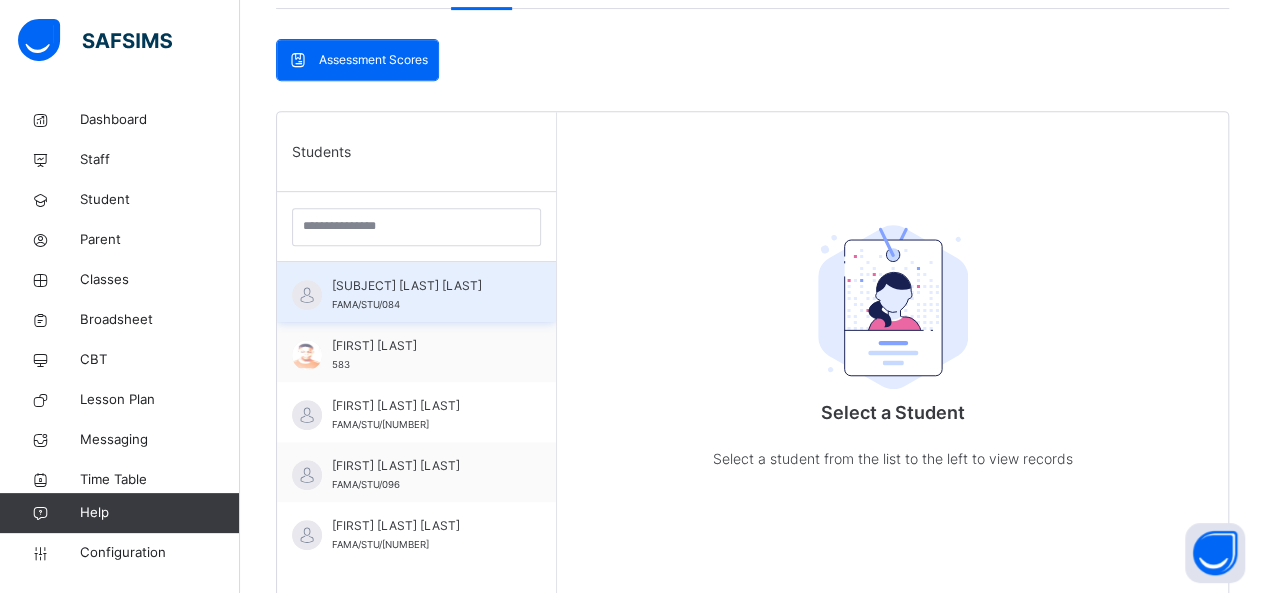 click on "[SUBJECT] [LAST] [LAST]" at bounding box center (421, 286) 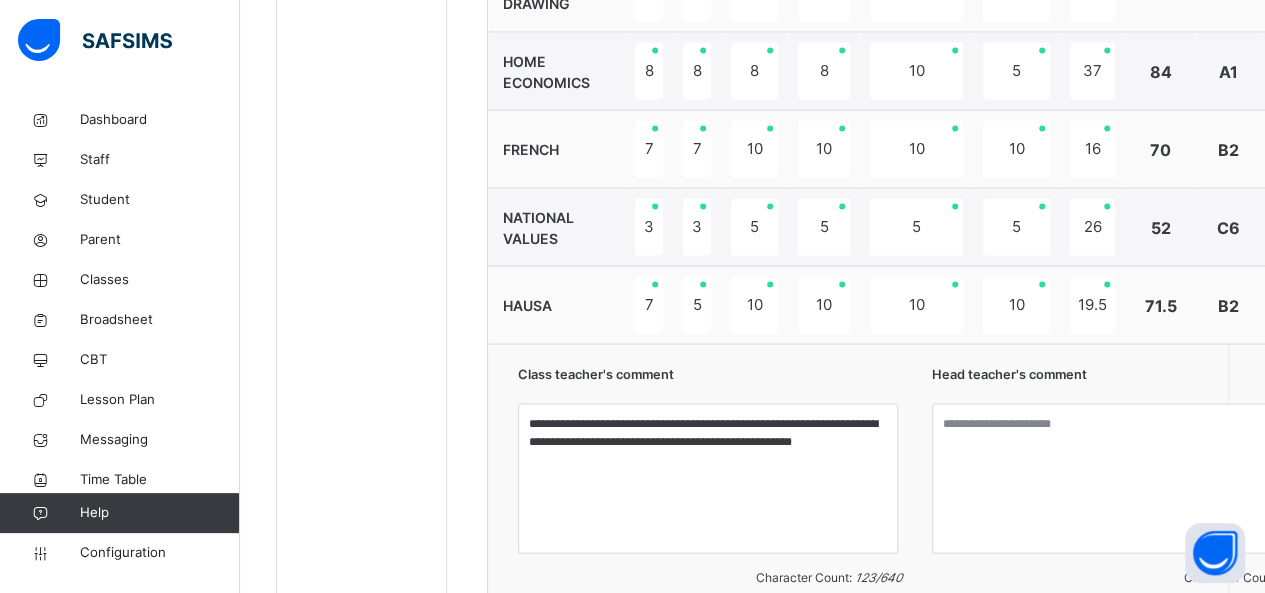 scroll, scrollTop: 1833, scrollLeft: 0, axis: vertical 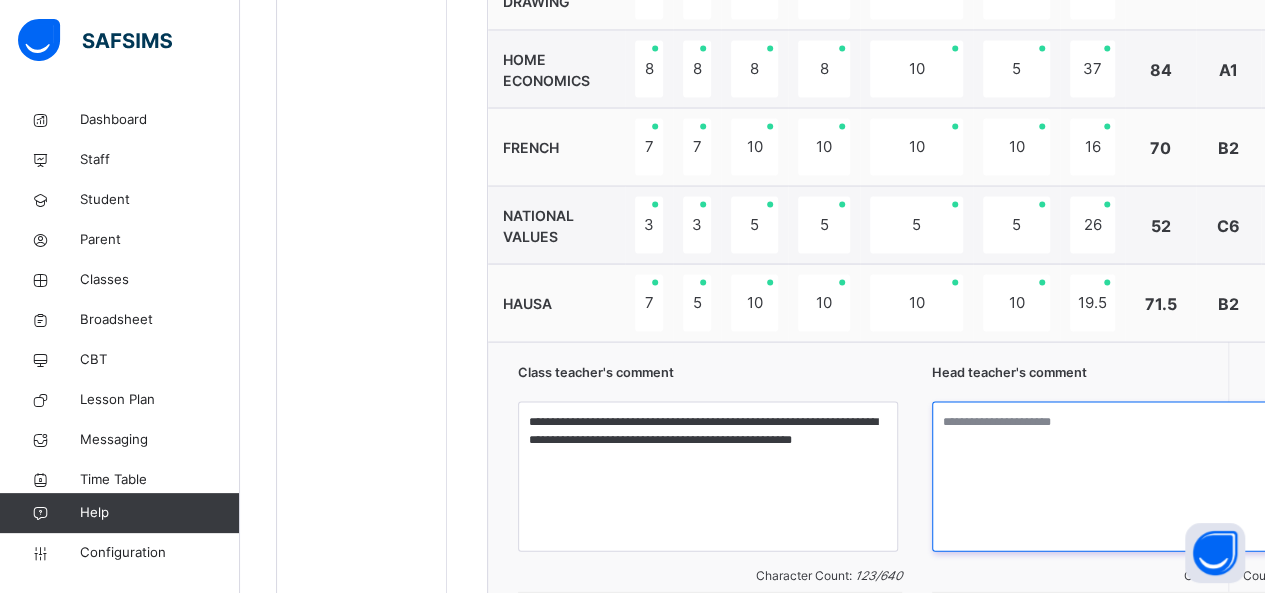 click at bounding box center [1124, 476] 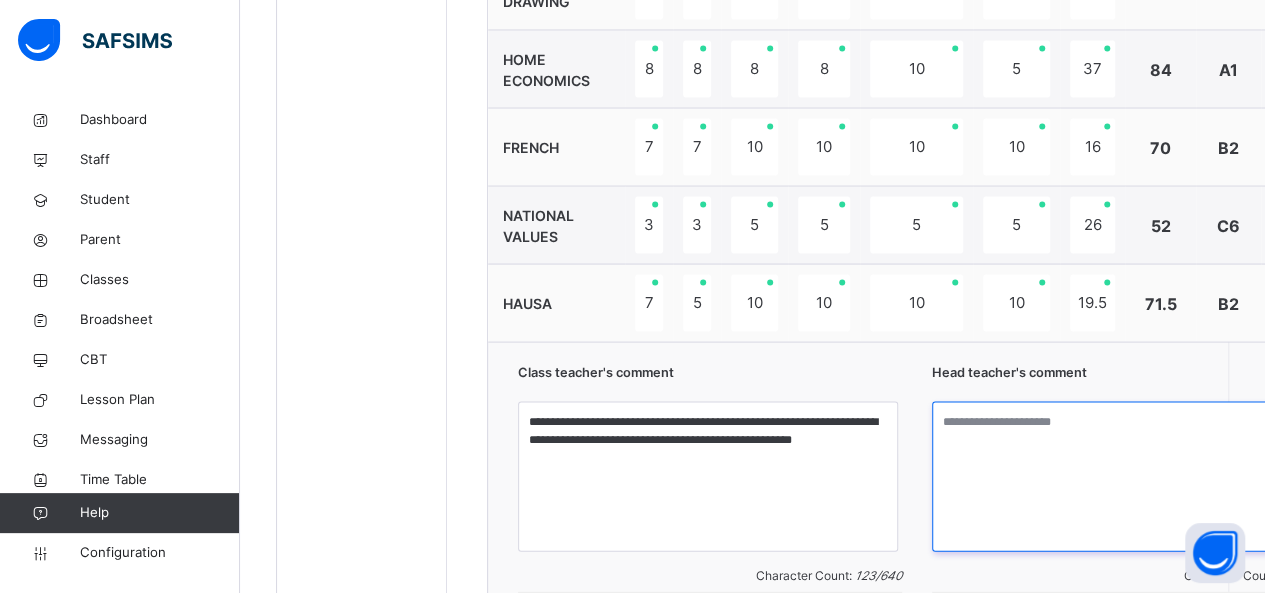 click at bounding box center [1124, 476] 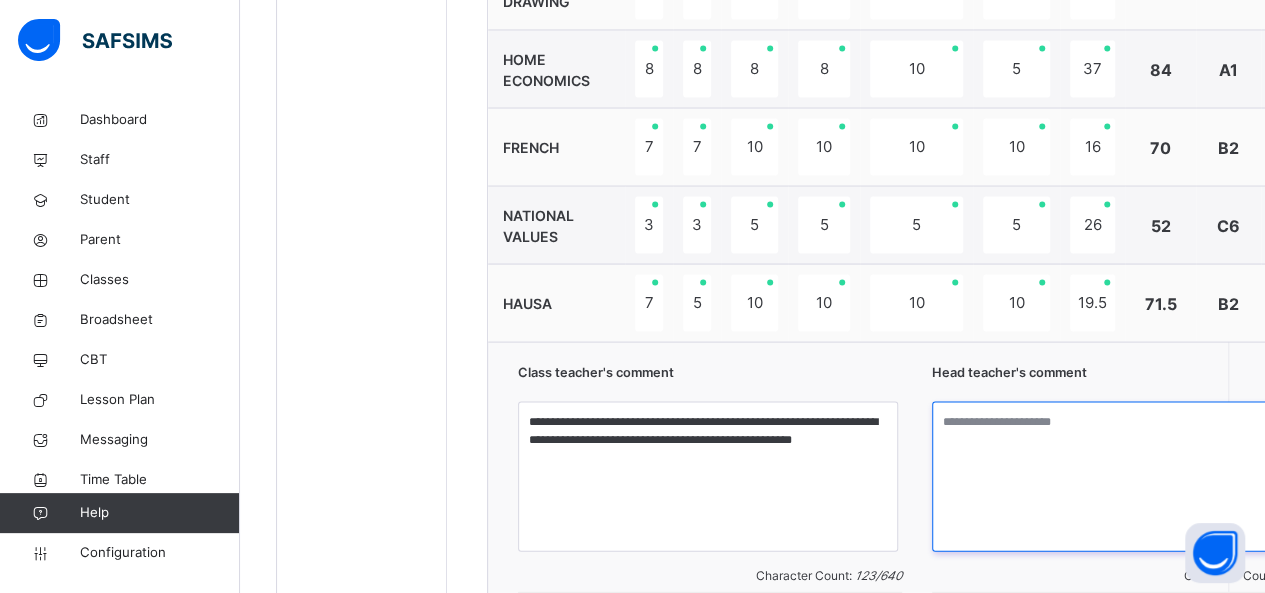 paste on "**********" 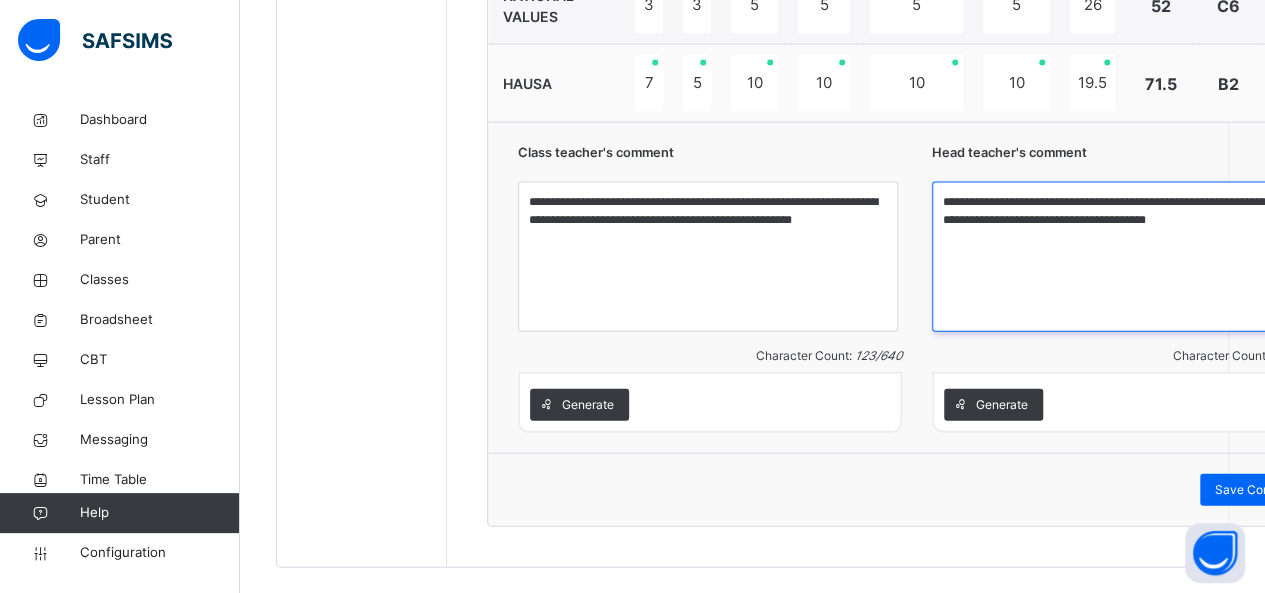 scroll, scrollTop: 2066, scrollLeft: 0, axis: vertical 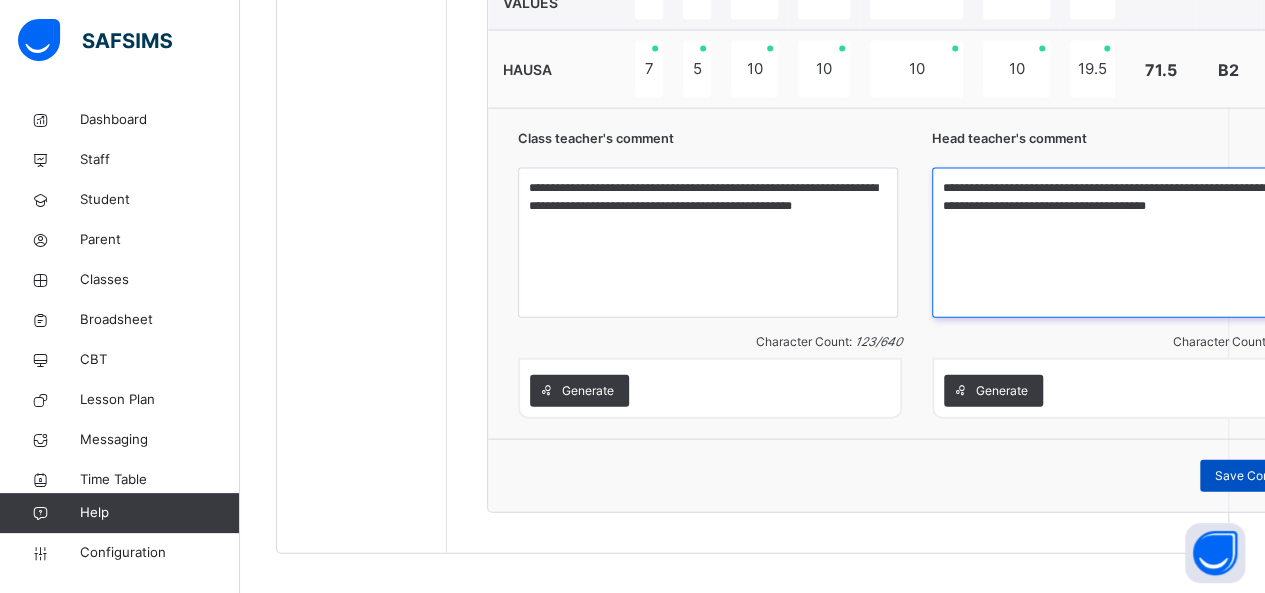 type on "**********" 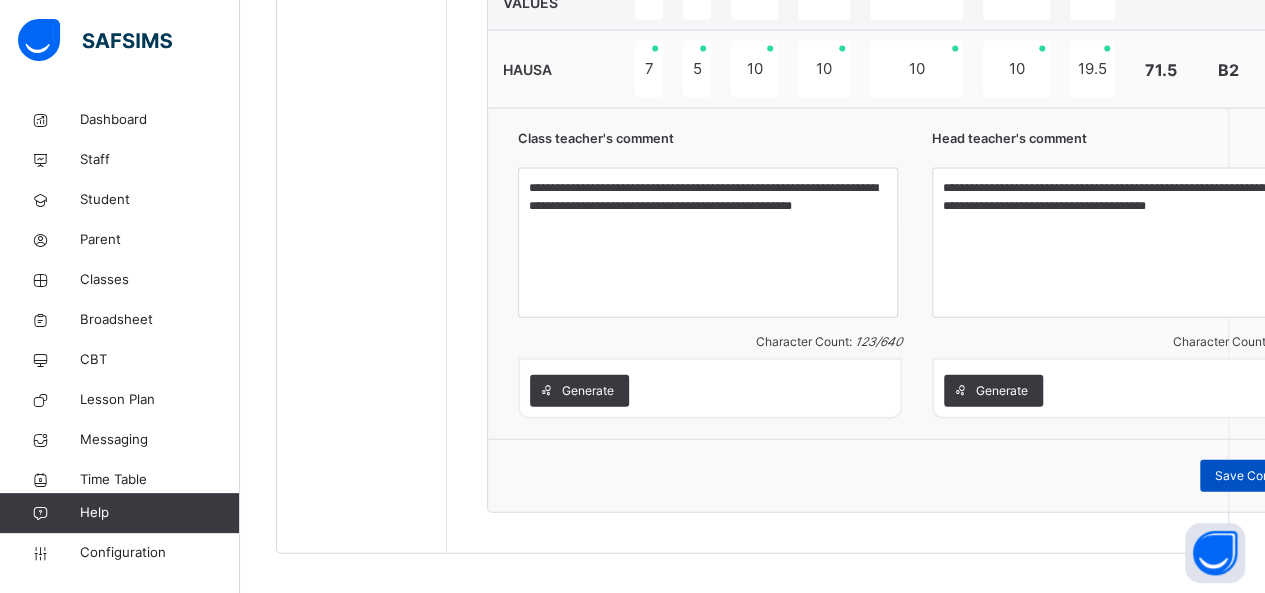 click on "Save Comment" at bounding box center [1258, 476] 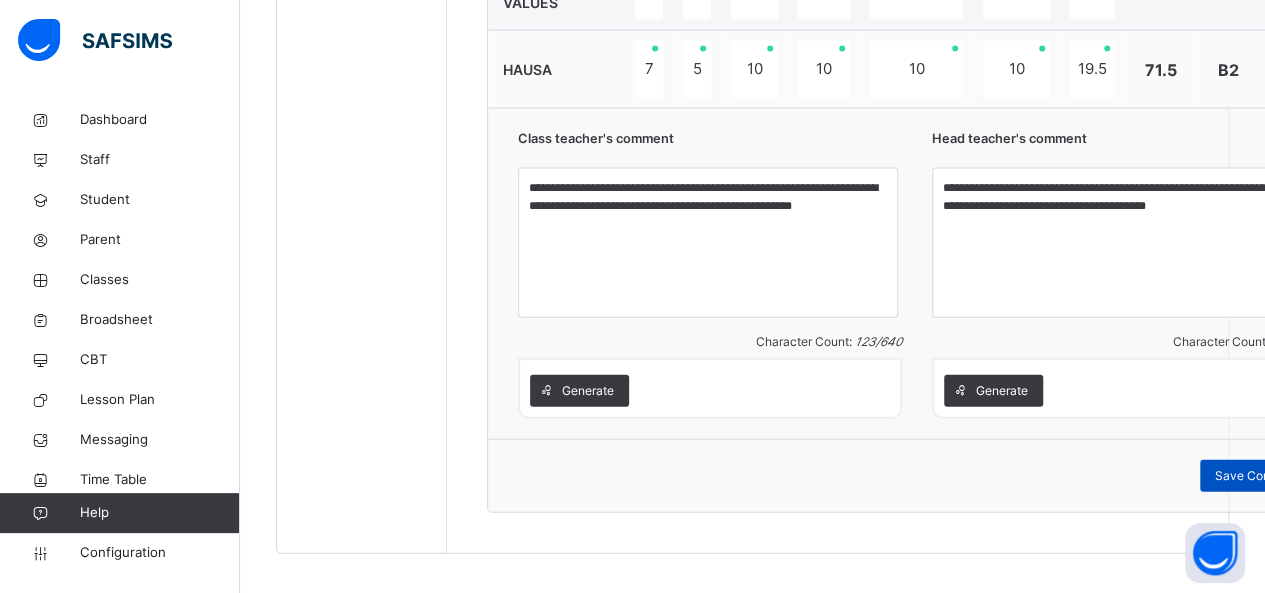 scroll, scrollTop: 465, scrollLeft: 0, axis: vertical 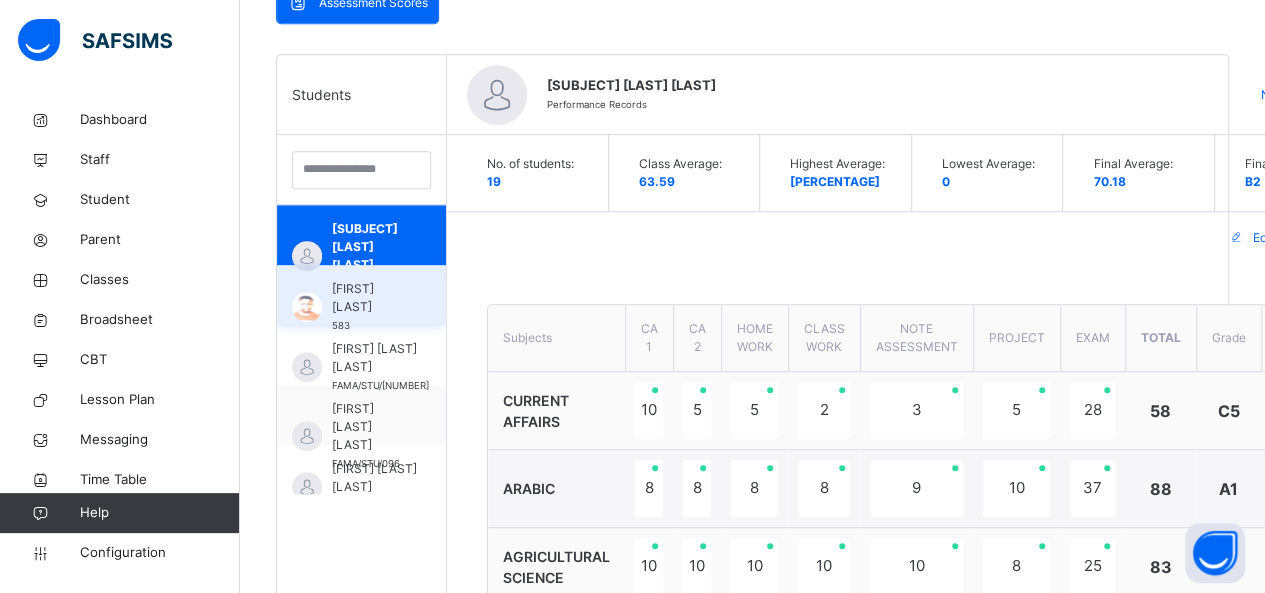click on "[FIRST]  [LAST]" at bounding box center (366, 298) 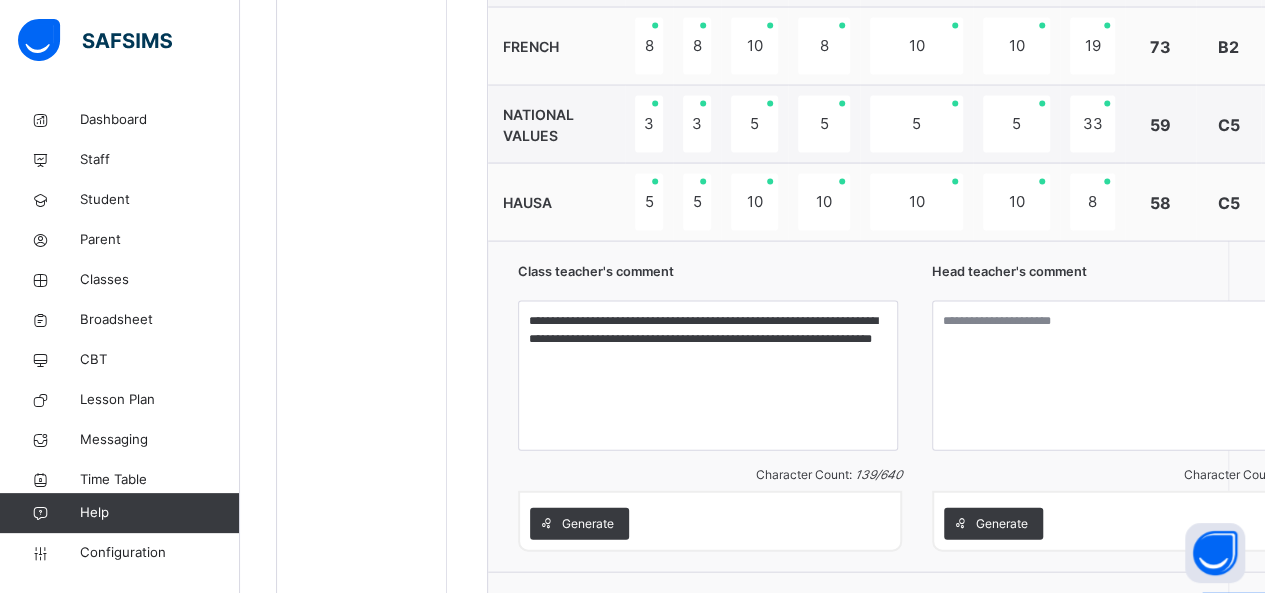 scroll, scrollTop: 1936, scrollLeft: 0, axis: vertical 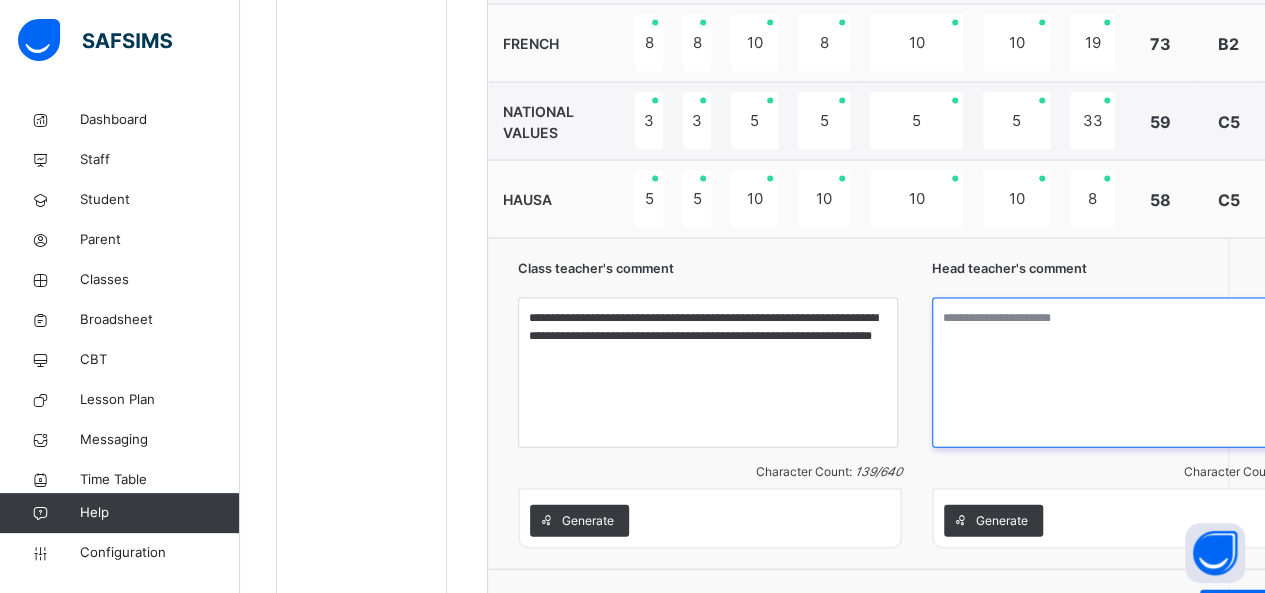 click at bounding box center [1124, 373] 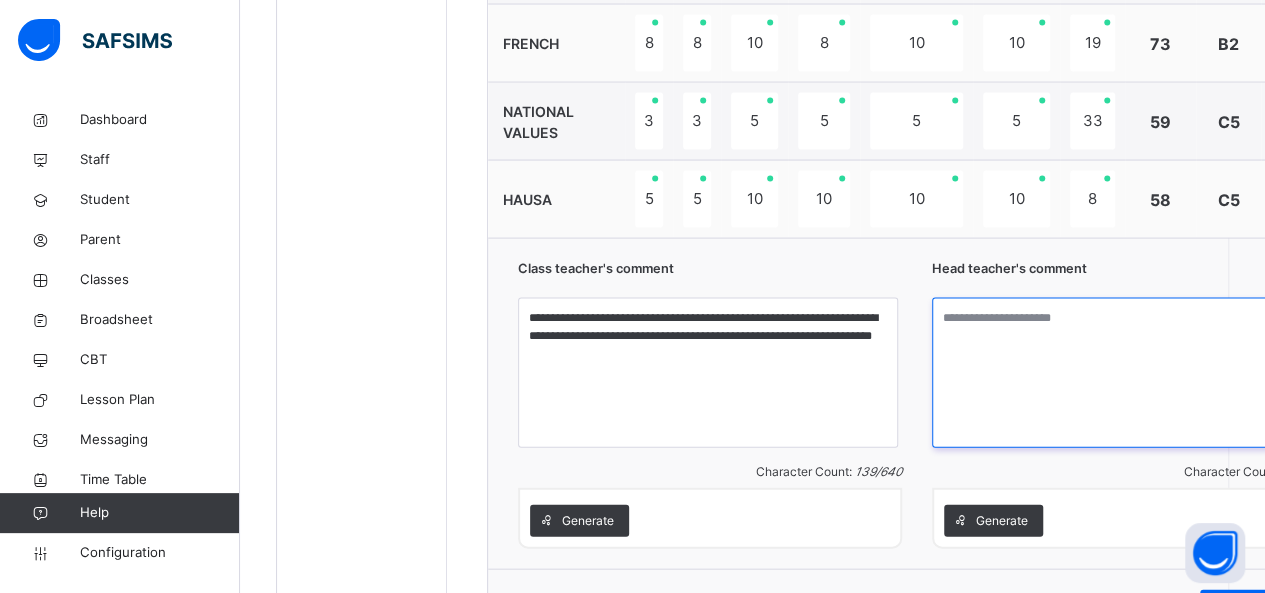 paste on "**********" 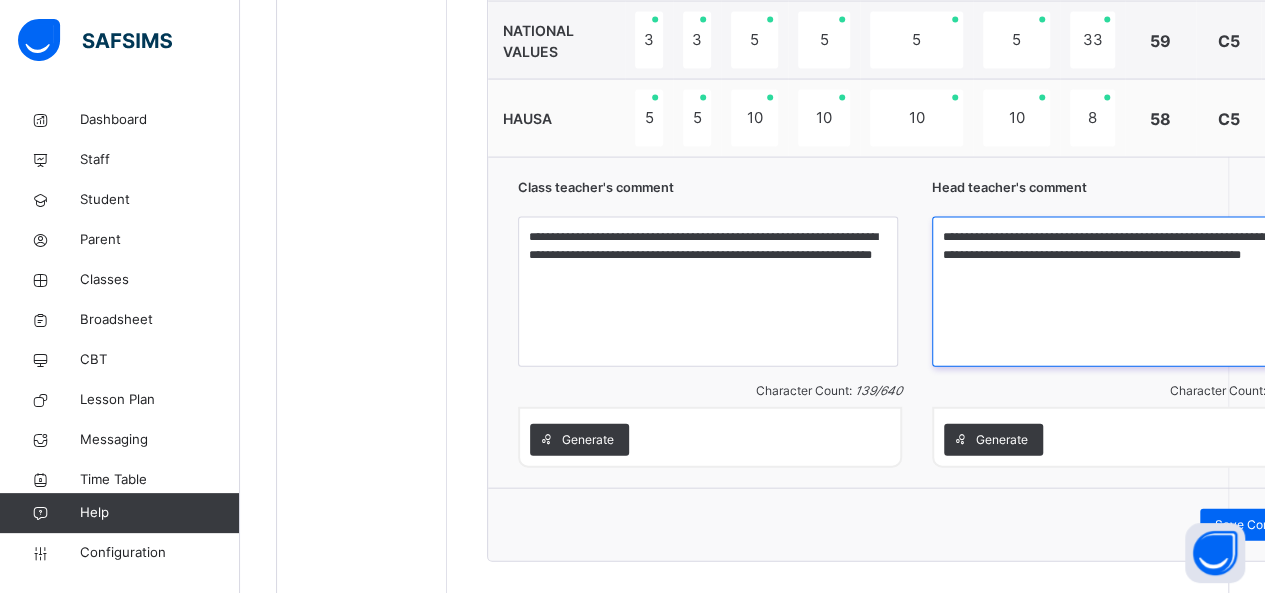 scroll, scrollTop: 2077, scrollLeft: 0, axis: vertical 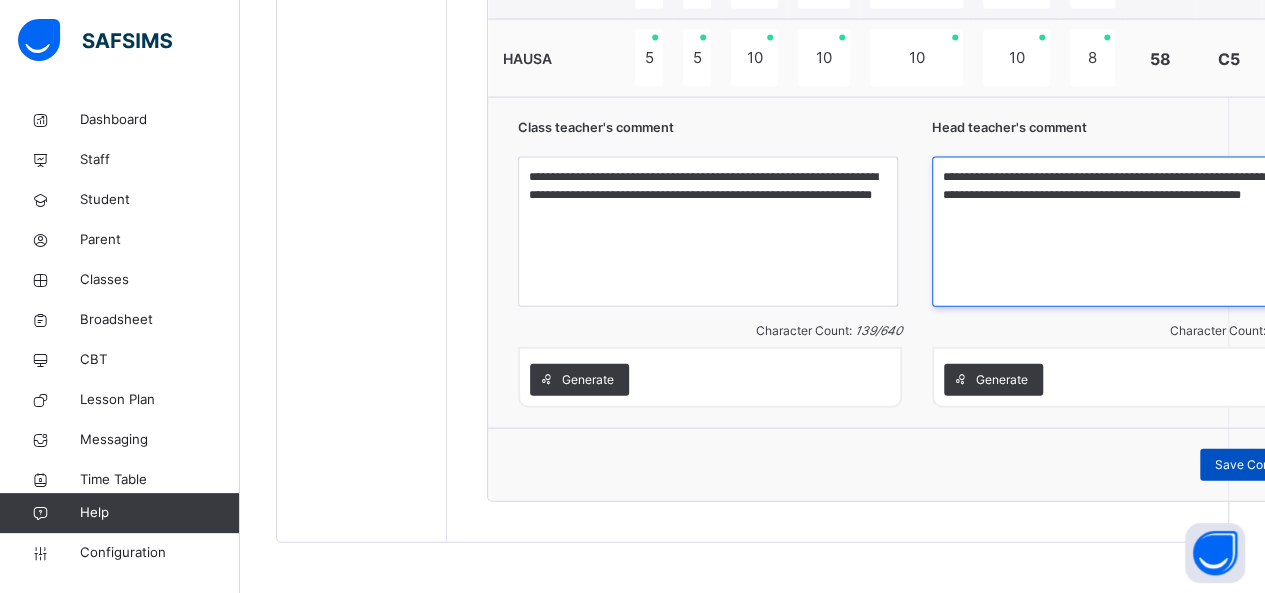 type on "**********" 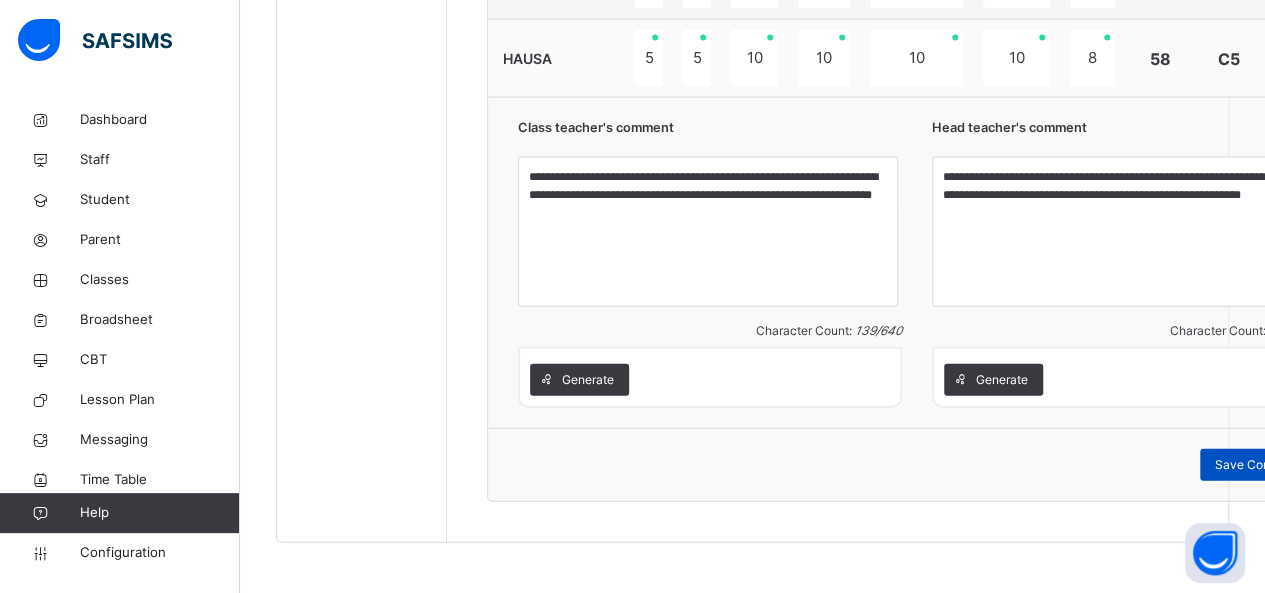 click on "Save Comment" at bounding box center (1258, 465) 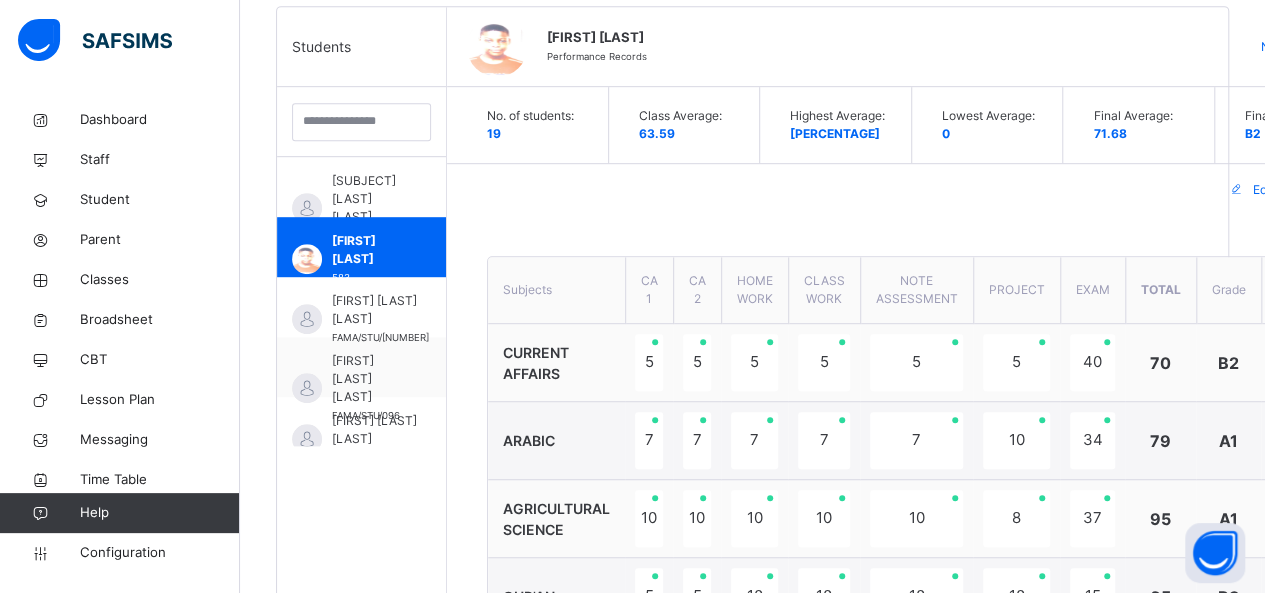 scroll, scrollTop: 515, scrollLeft: 0, axis: vertical 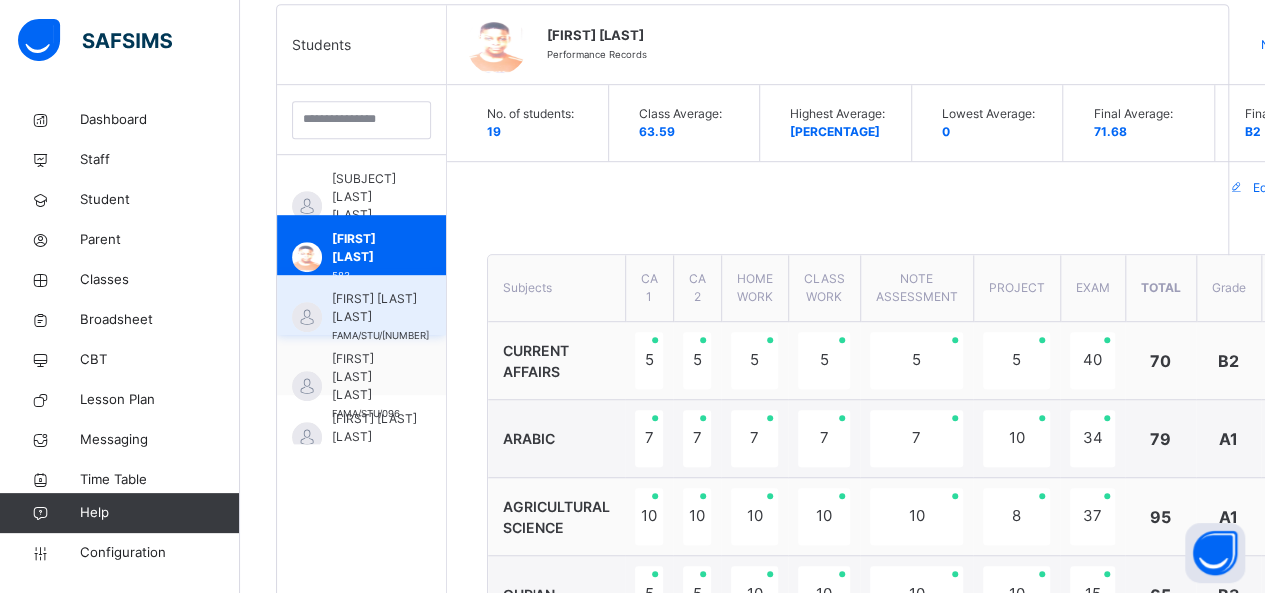 click on "[FIRST] [LAST] [LAST]" at bounding box center [380, 308] 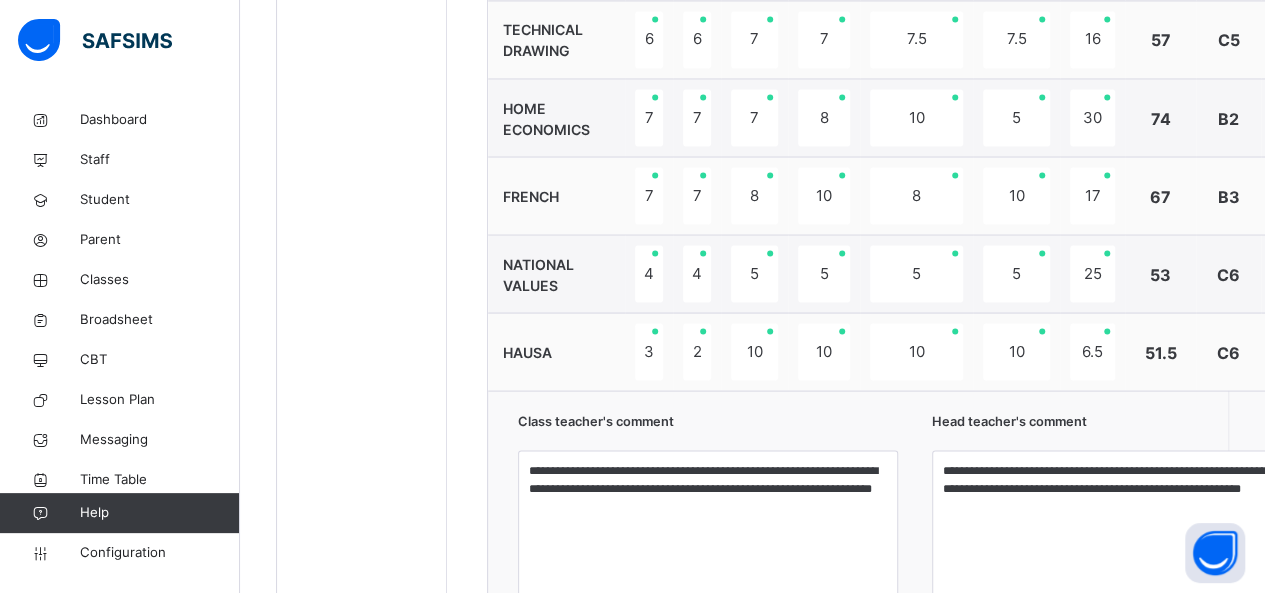 scroll, scrollTop: 1832, scrollLeft: 0, axis: vertical 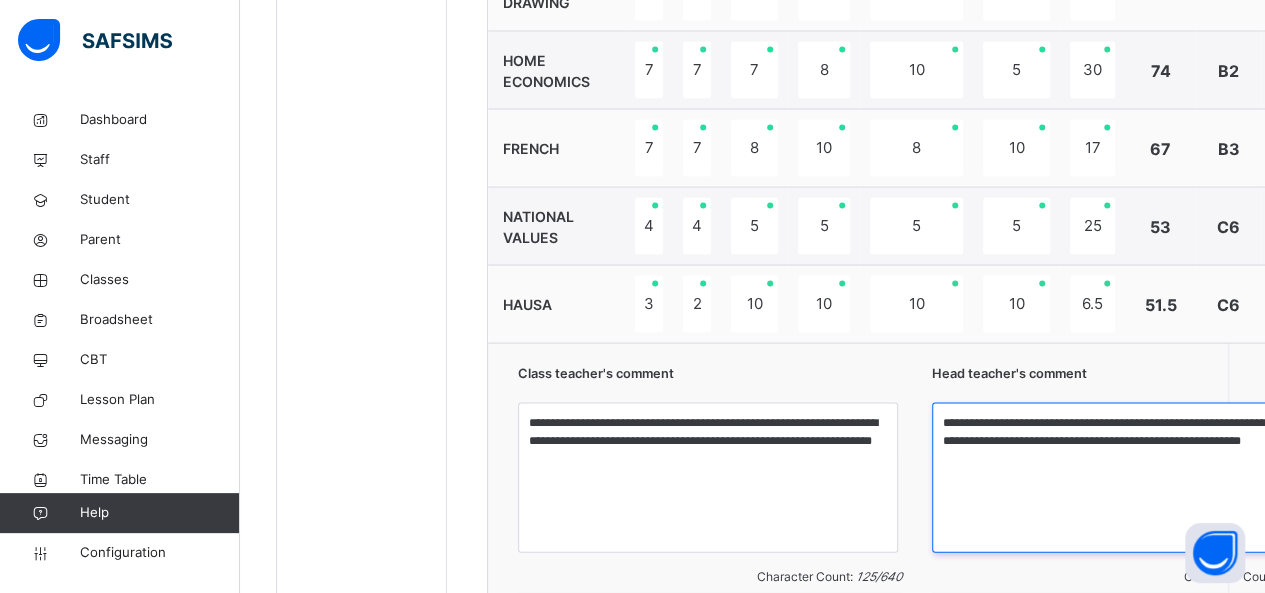 click on "**********" at bounding box center (1122, 477) 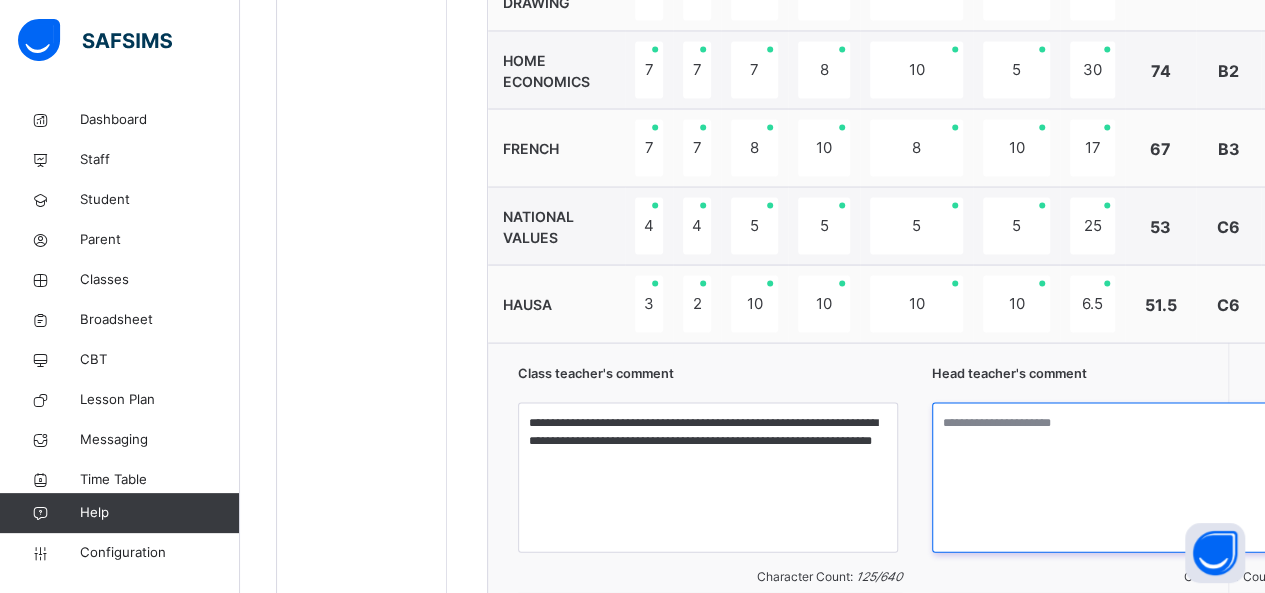 paste on "**********" 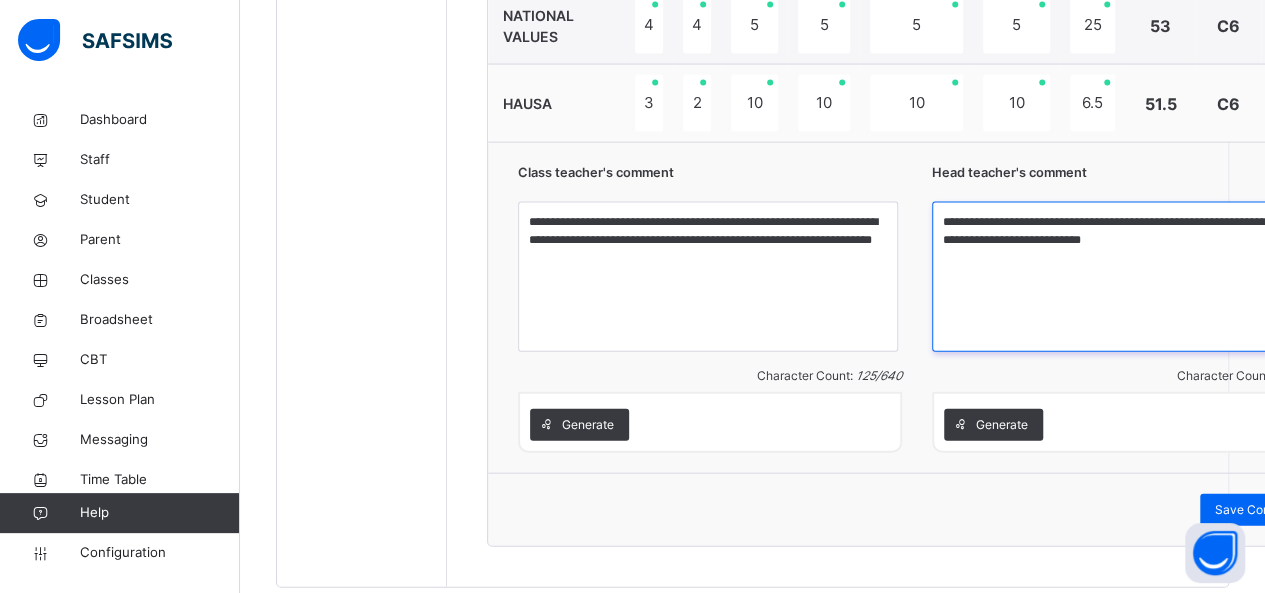 scroll, scrollTop: 2032, scrollLeft: 0, axis: vertical 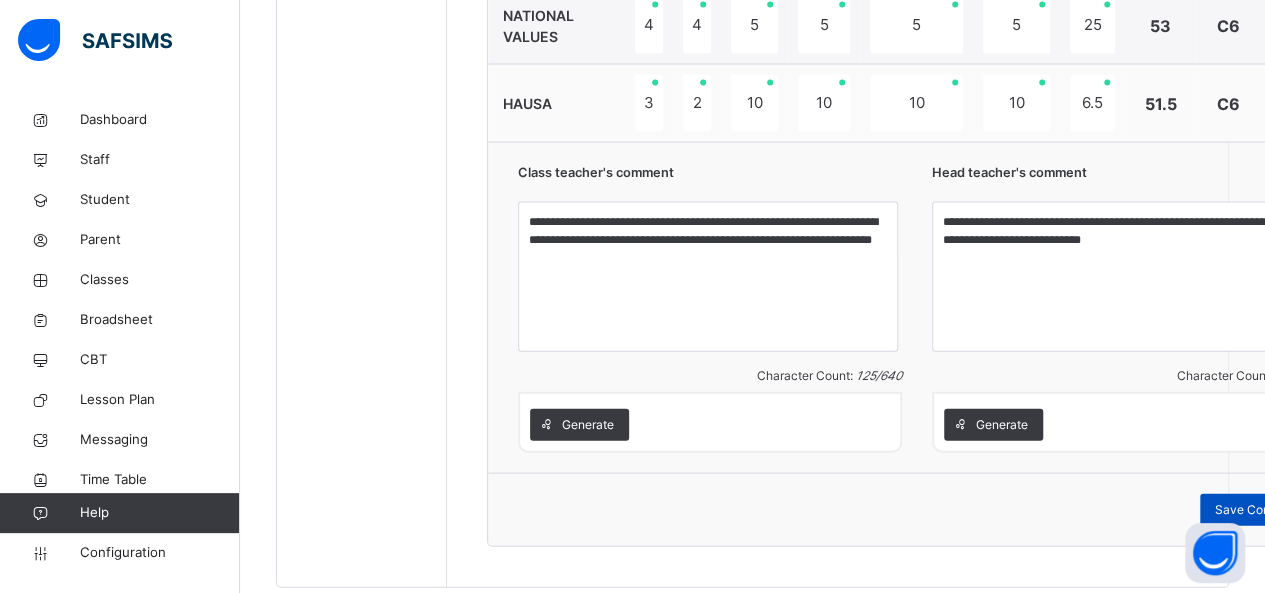 click on "Save Comment" at bounding box center [1258, 510] 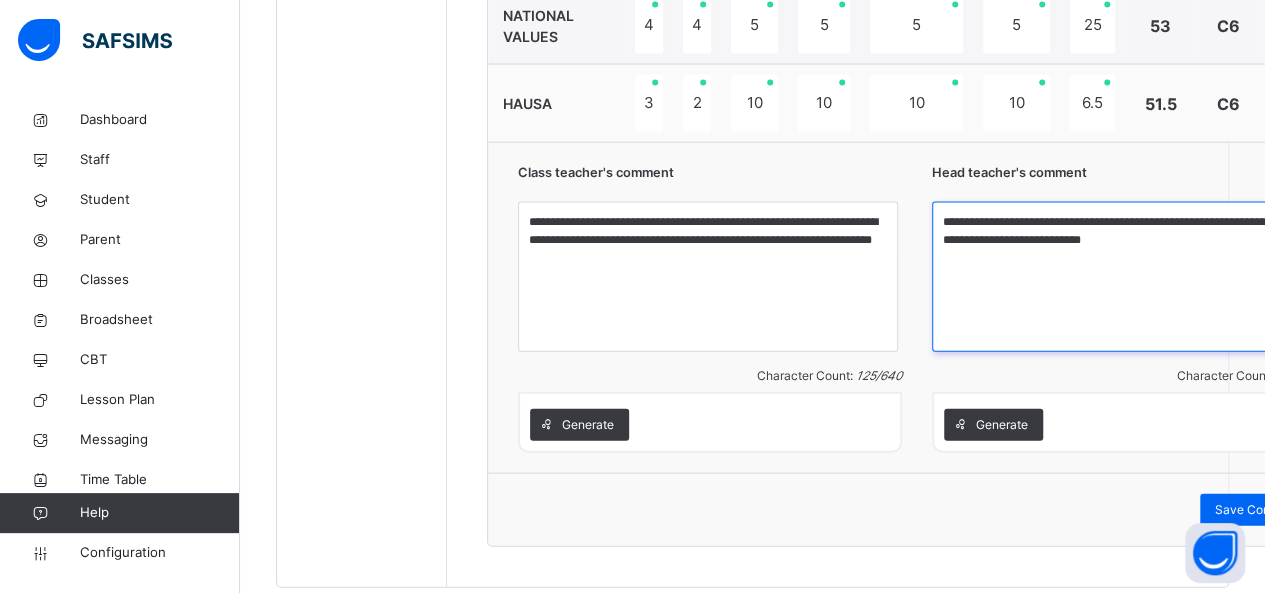 click on "**********" at bounding box center (1122, 277) 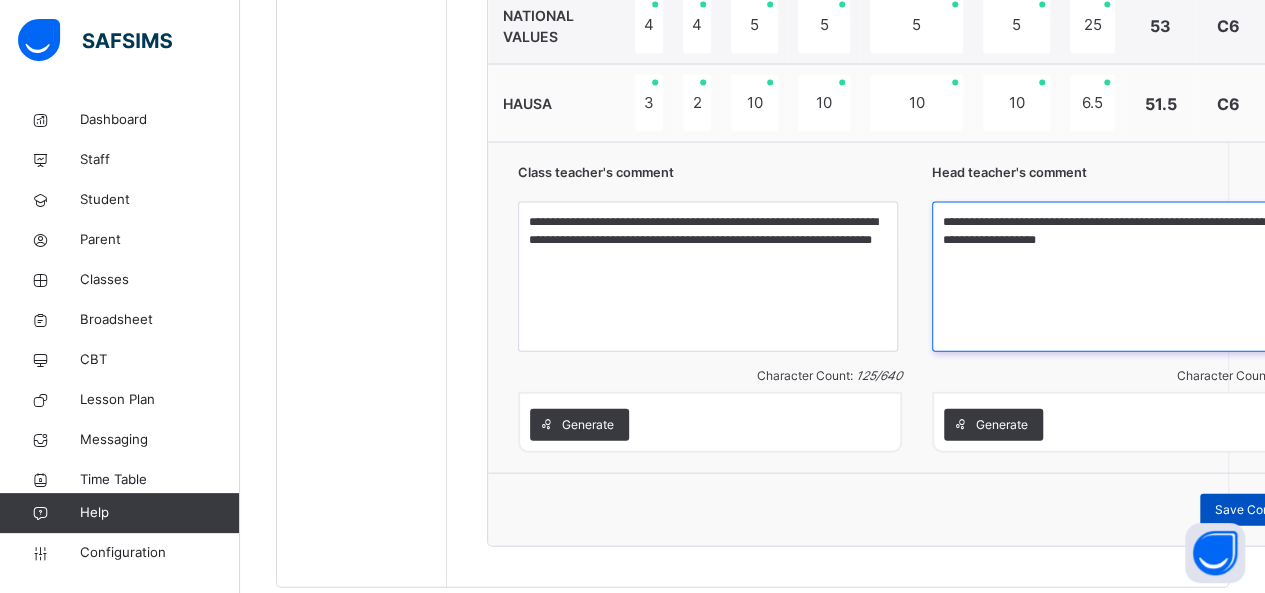 type on "**********" 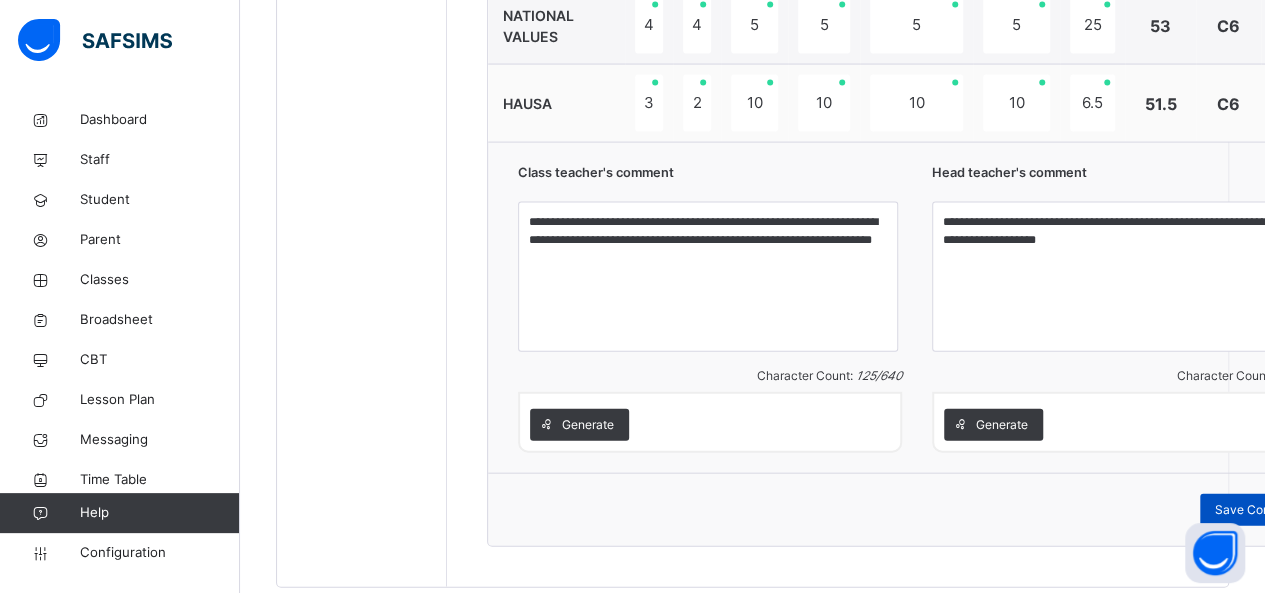 click on "Save Comment" at bounding box center (1258, 510) 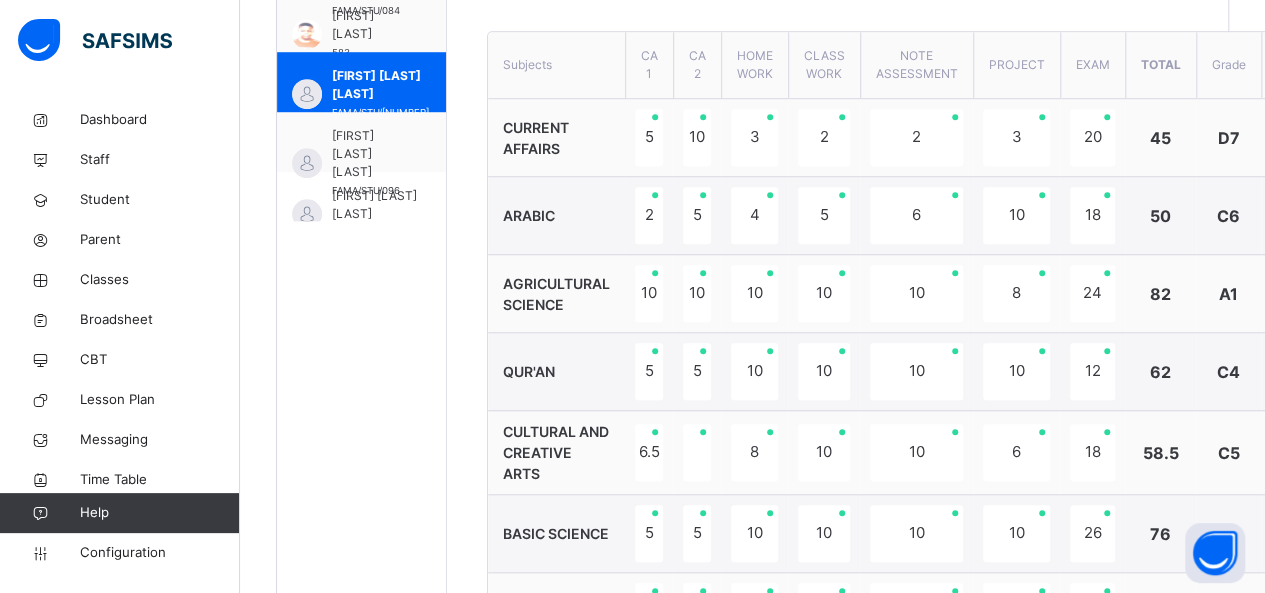 scroll, scrollTop: 733, scrollLeft: 0, axis: vertical 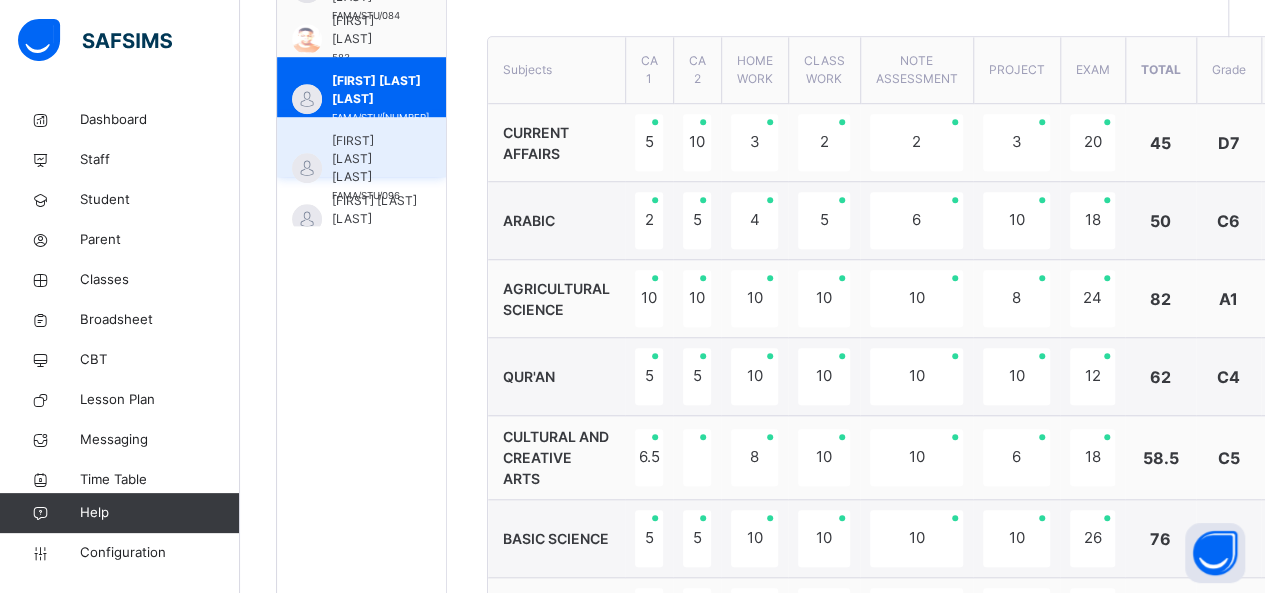 click on "[FIRST] [LAST] [LAST]" at bounding box center (366, 159) 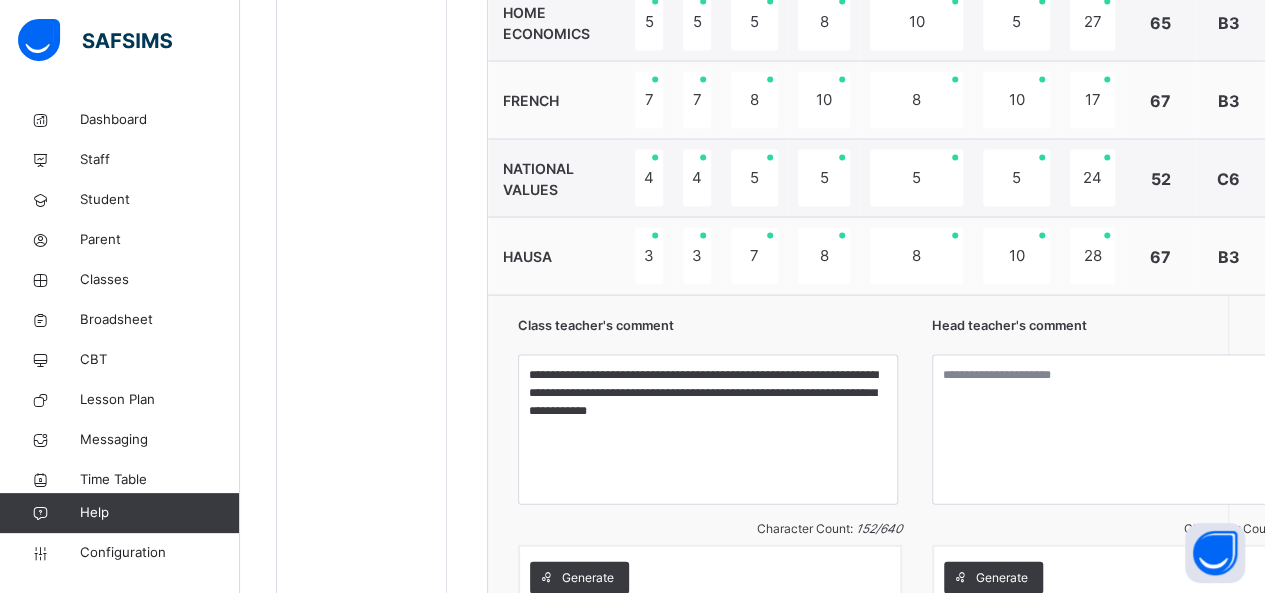 scroll, scrollTop: 1888, scrollLeft: 0, axis: vertical 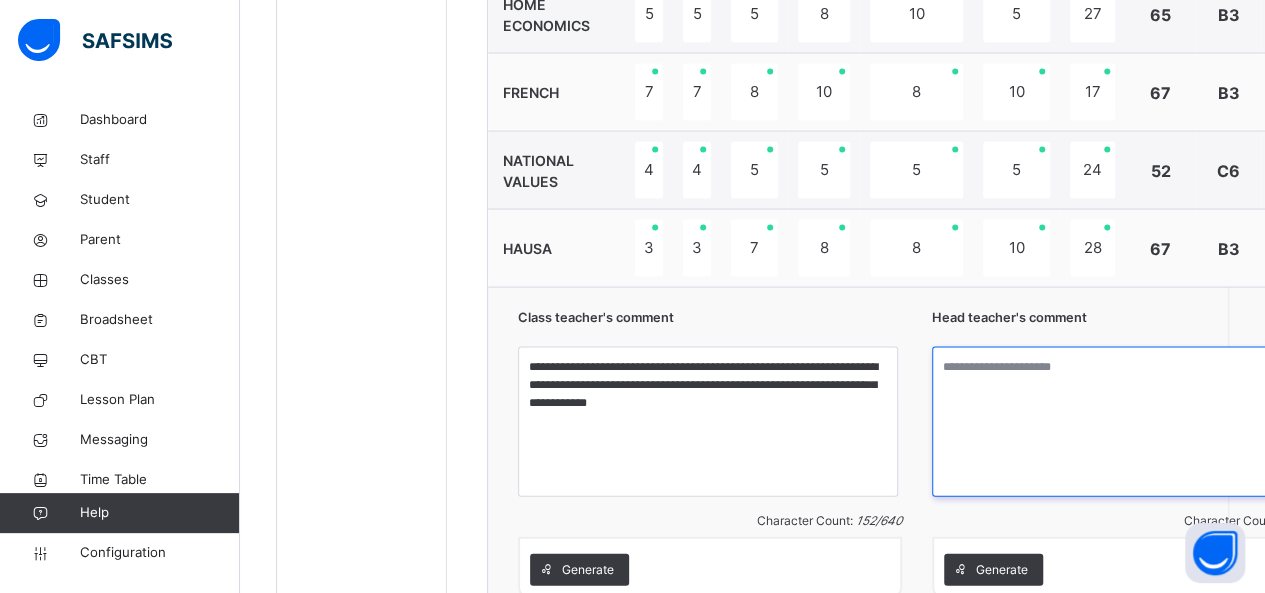 click at bounding box center (1124, 421) 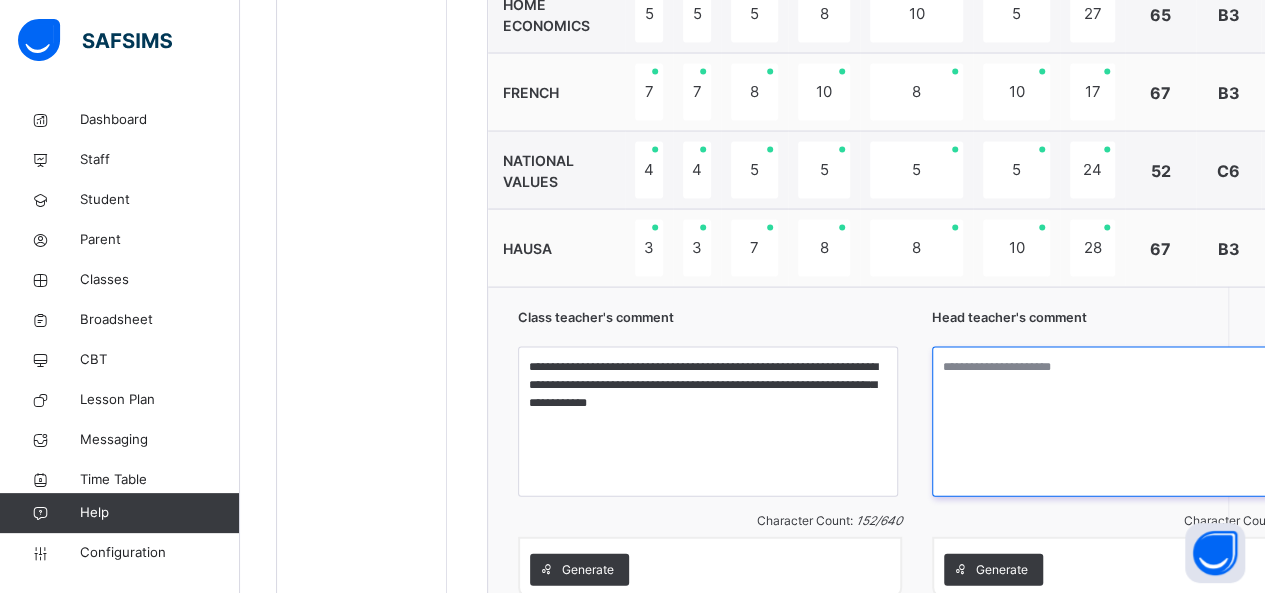 paste on "**********" 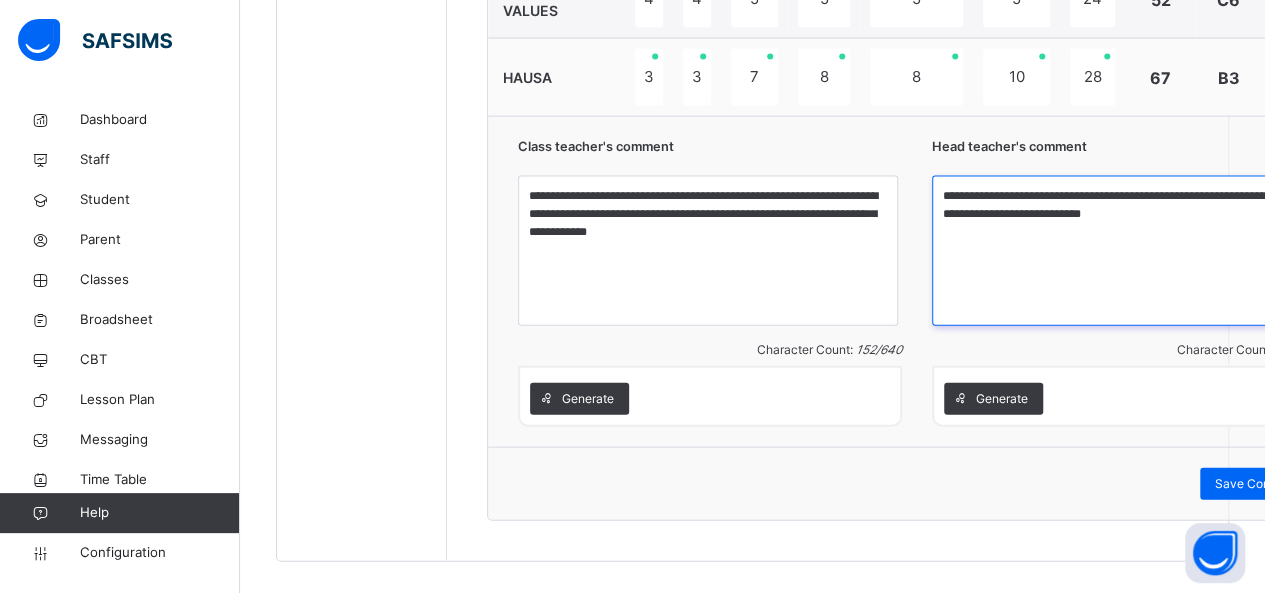 scroll, scrollTop: 2077, scrollLeft: 0, axis: vertical 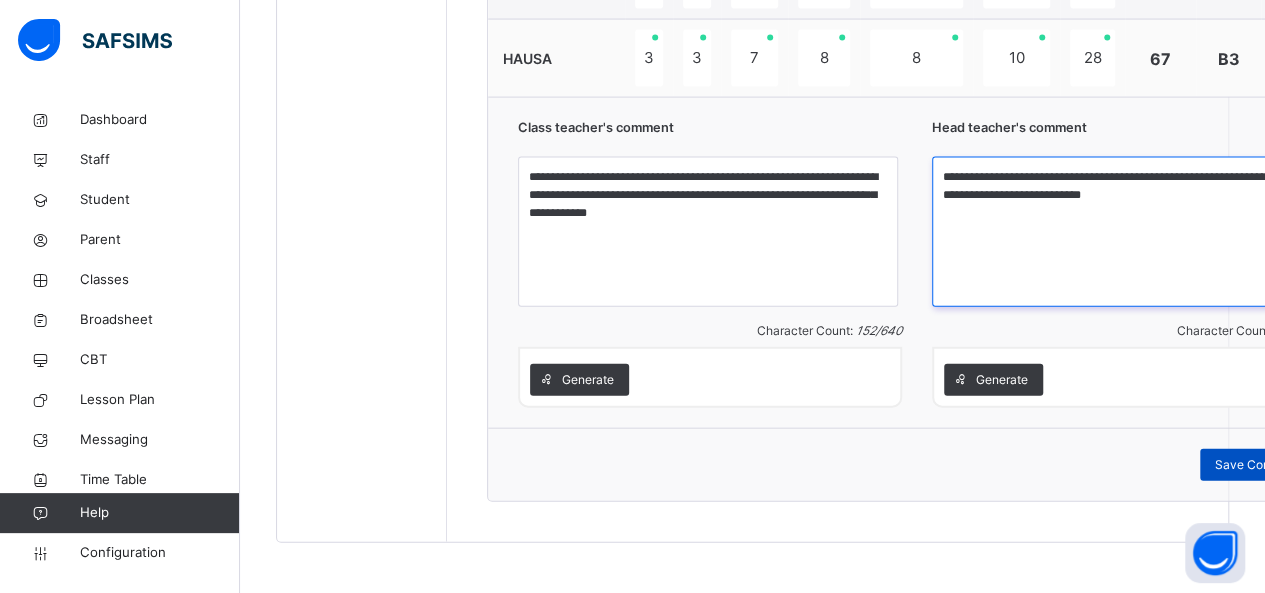 type on "**********" 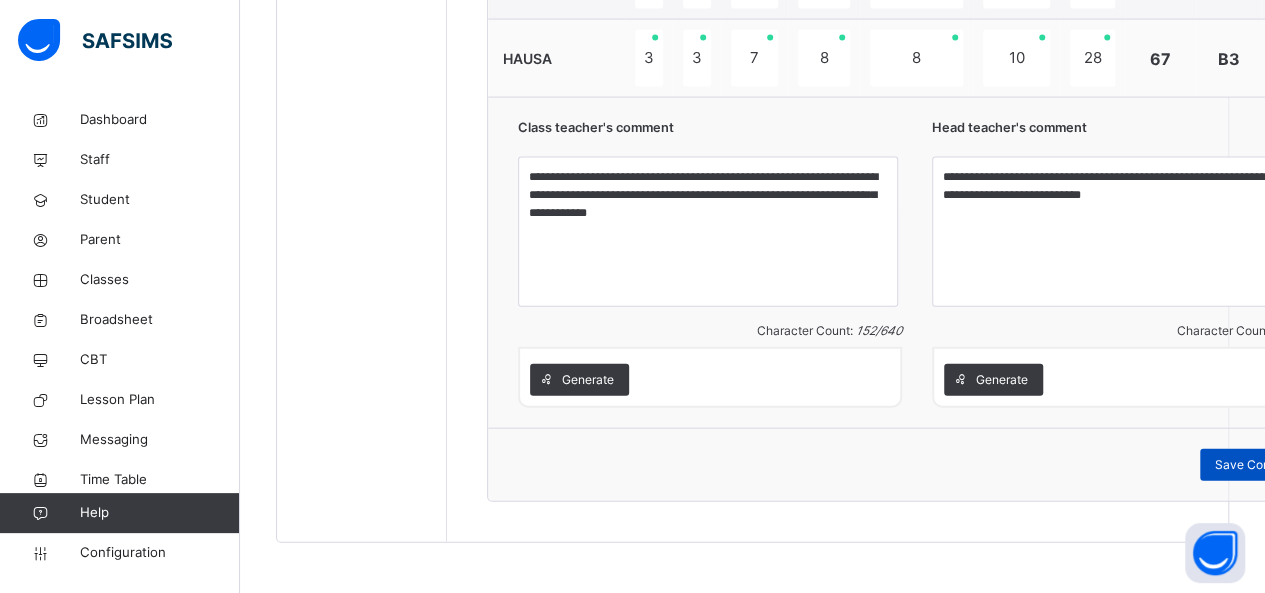 click on "Save Comment" at bounding box center [1258, 465] 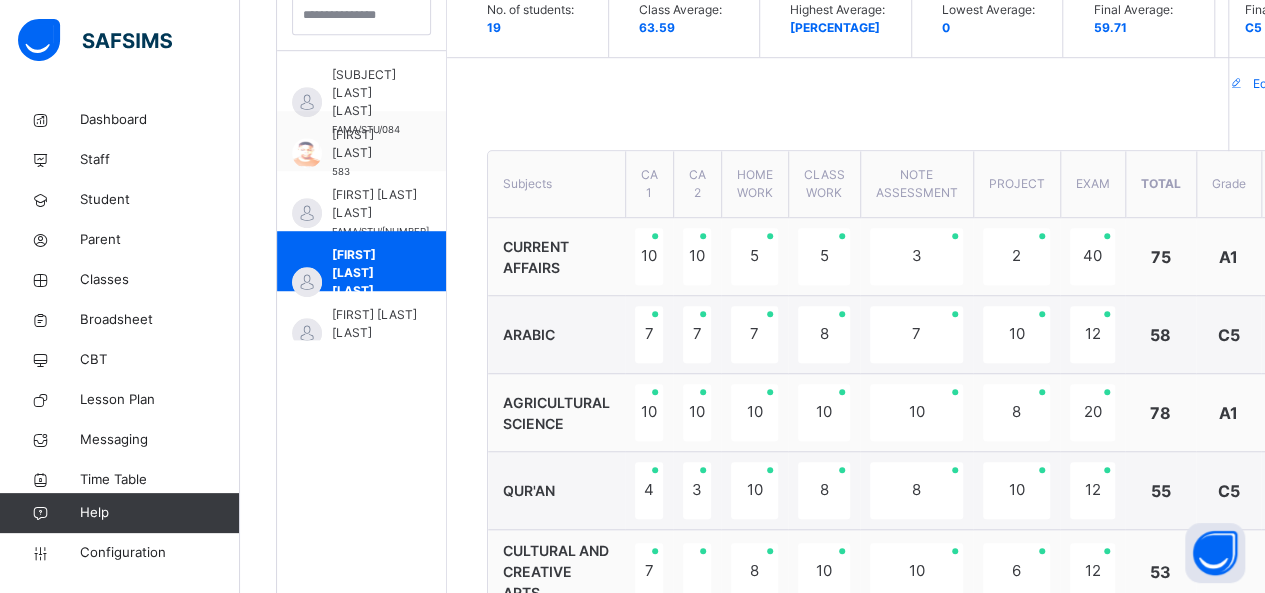 scroll, scrollTop: 614, scrollLeft: 0, axis: vertical 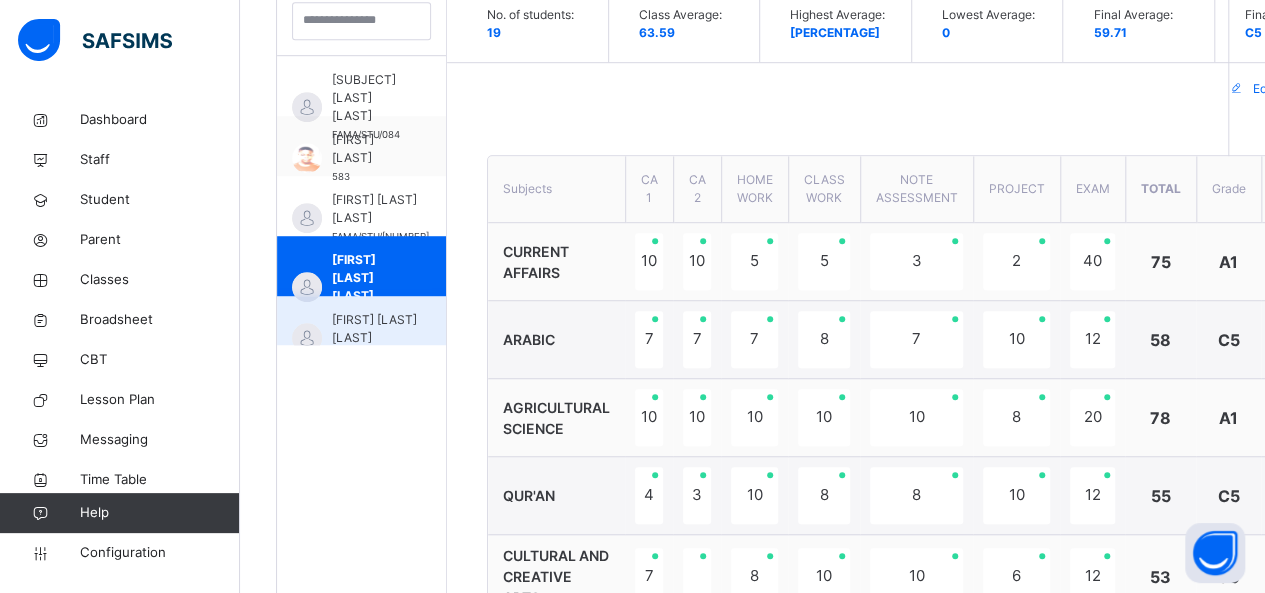 click on "[FIRST] [LAST] [LAST]" at bounding box center (380, 329) 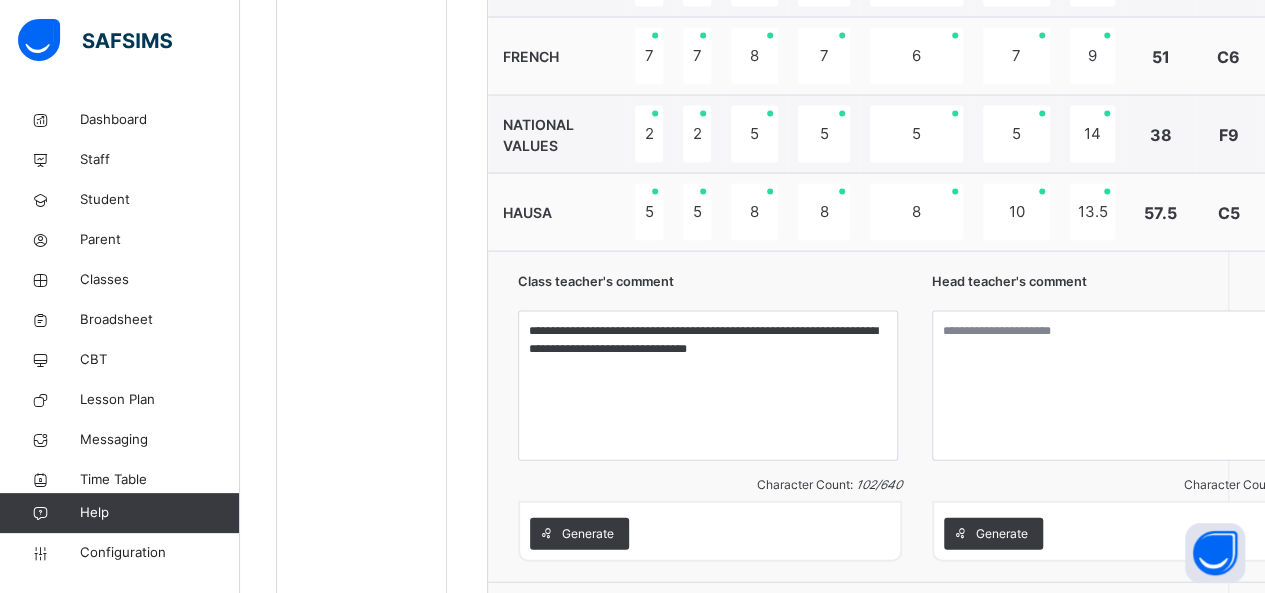 scroll, scrollTop: 1930, scrollLeft: 0, axis: vertical 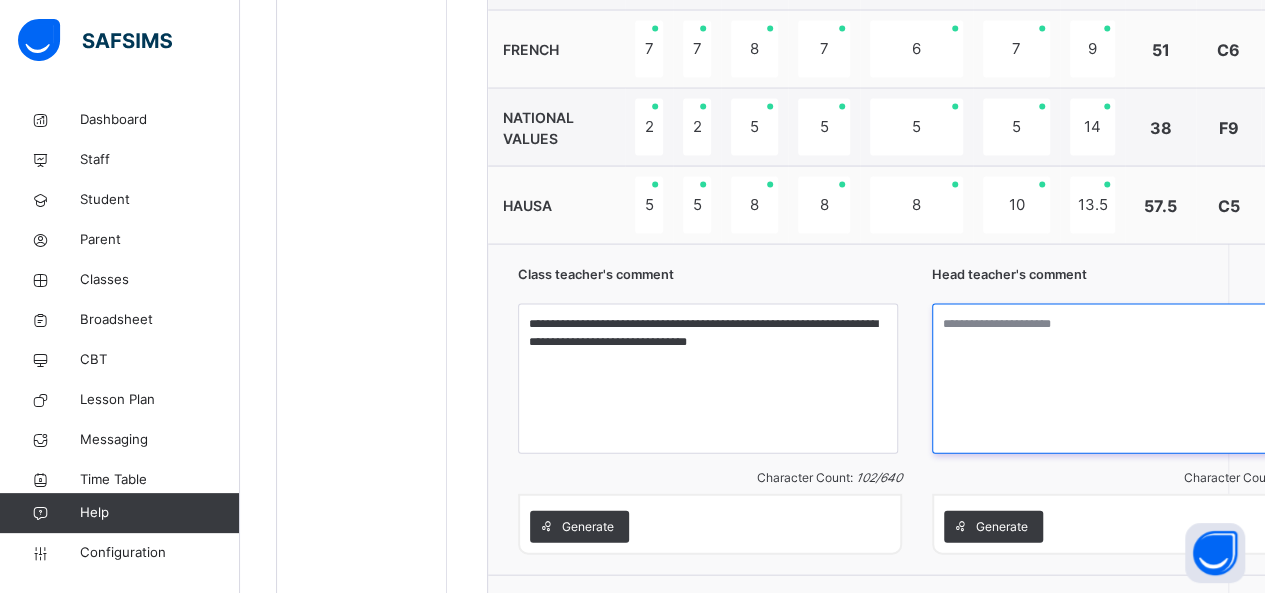 click at bounding box center [1124, 379] 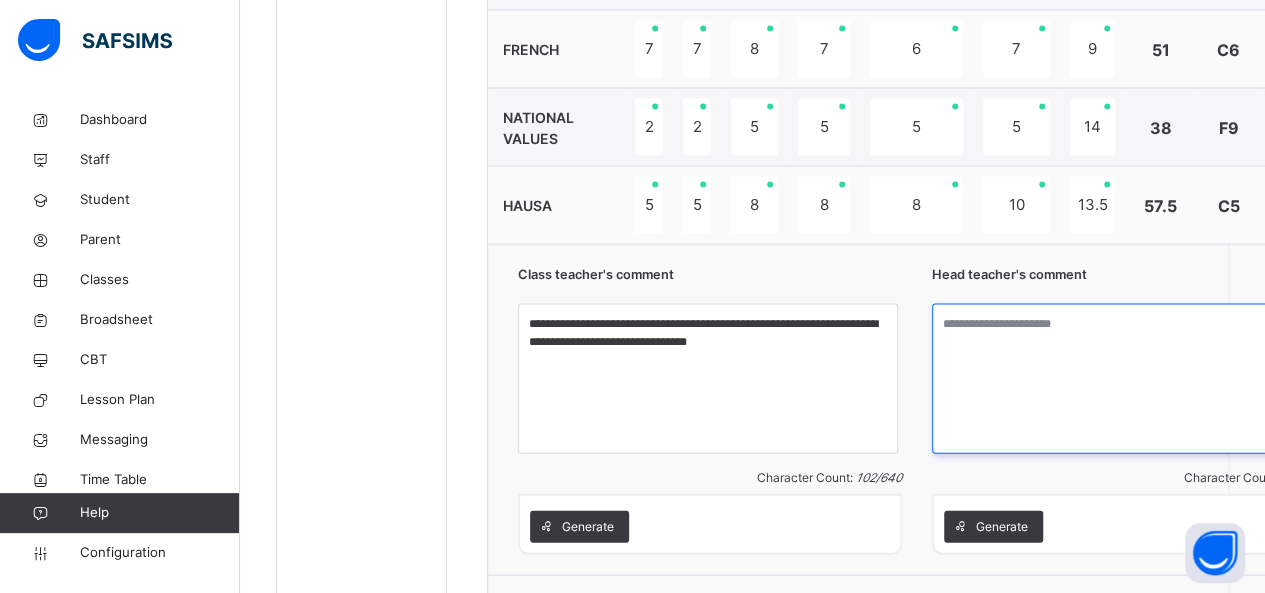paste on "**********" 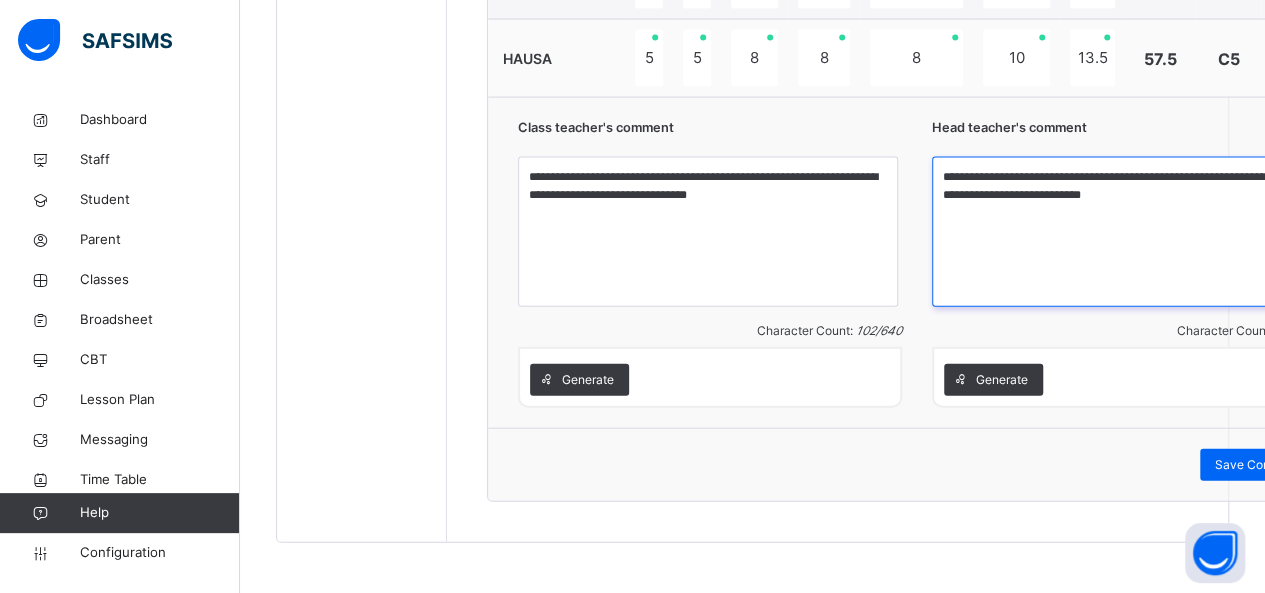 scroll, scrollTop: 2074, scrollLeft: 0, axis: vertical 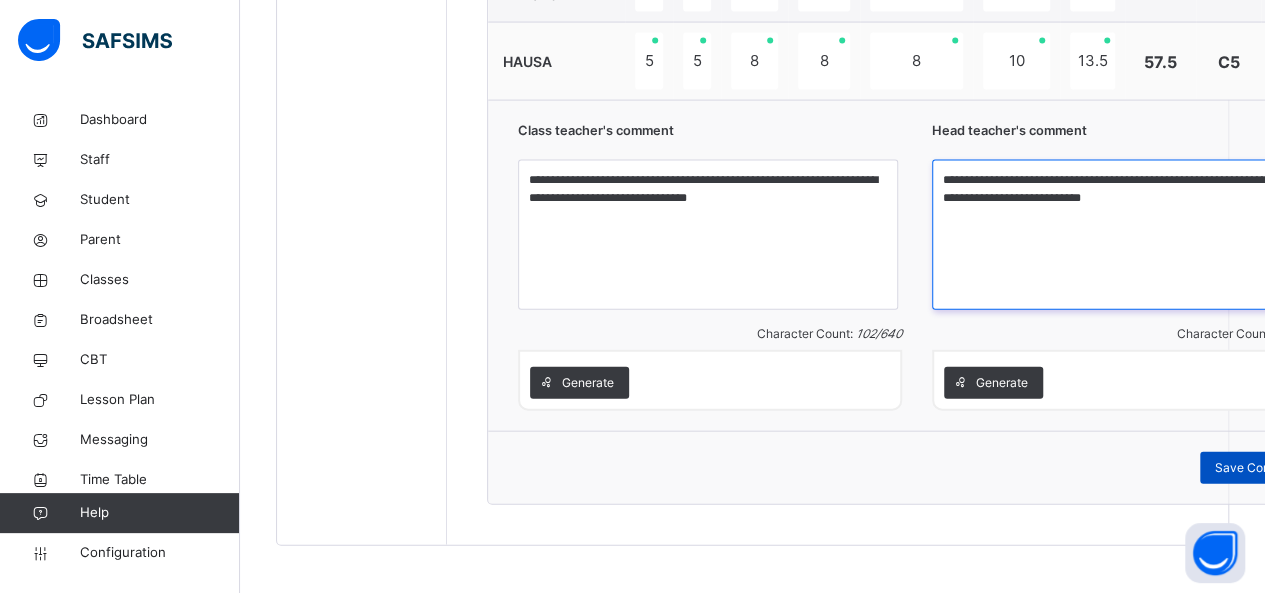type on "**********" 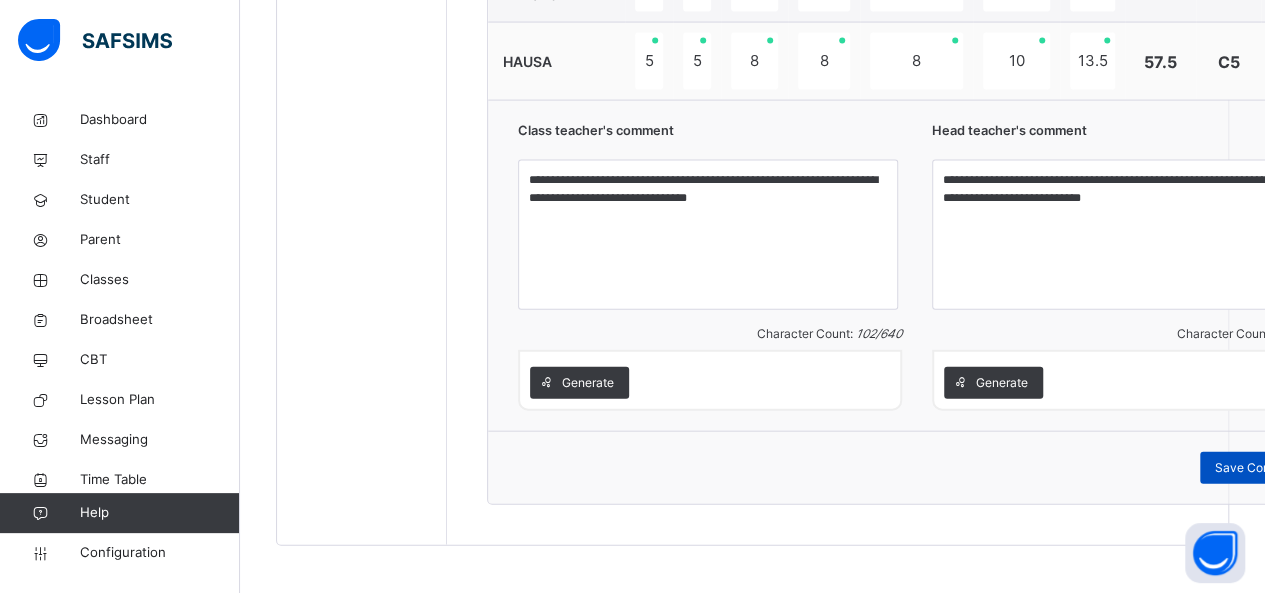 click on "Save Comment" at bounding box center (1258, 468) 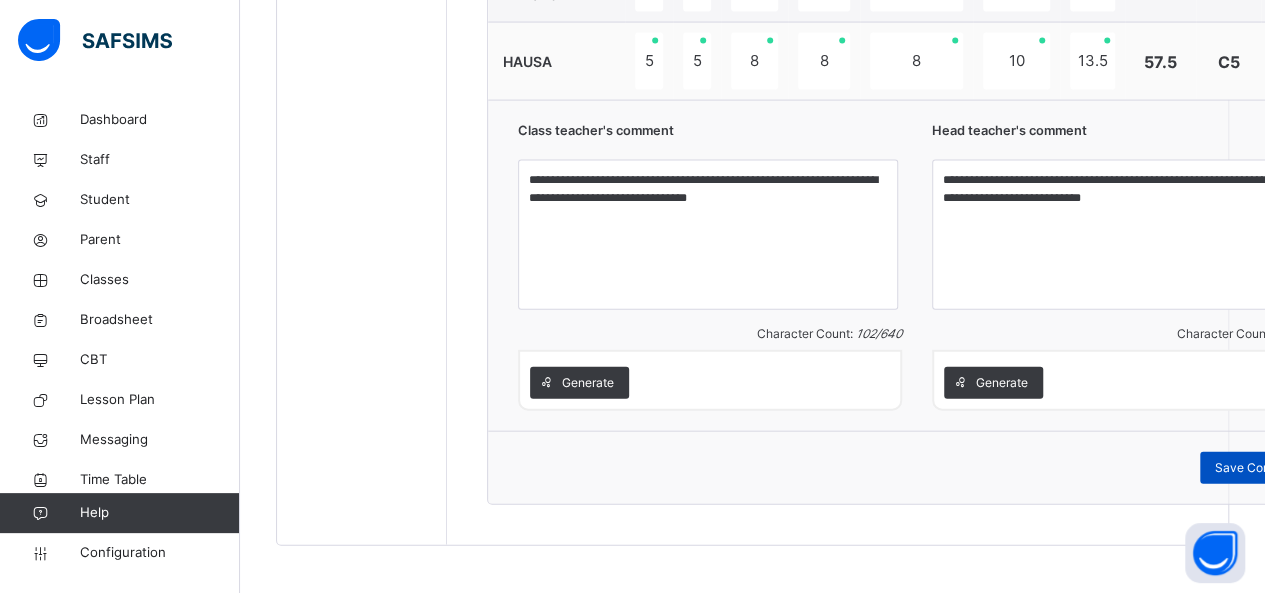 scroll, scrollTop: 720, scrollLeft: 0, axis: vertical 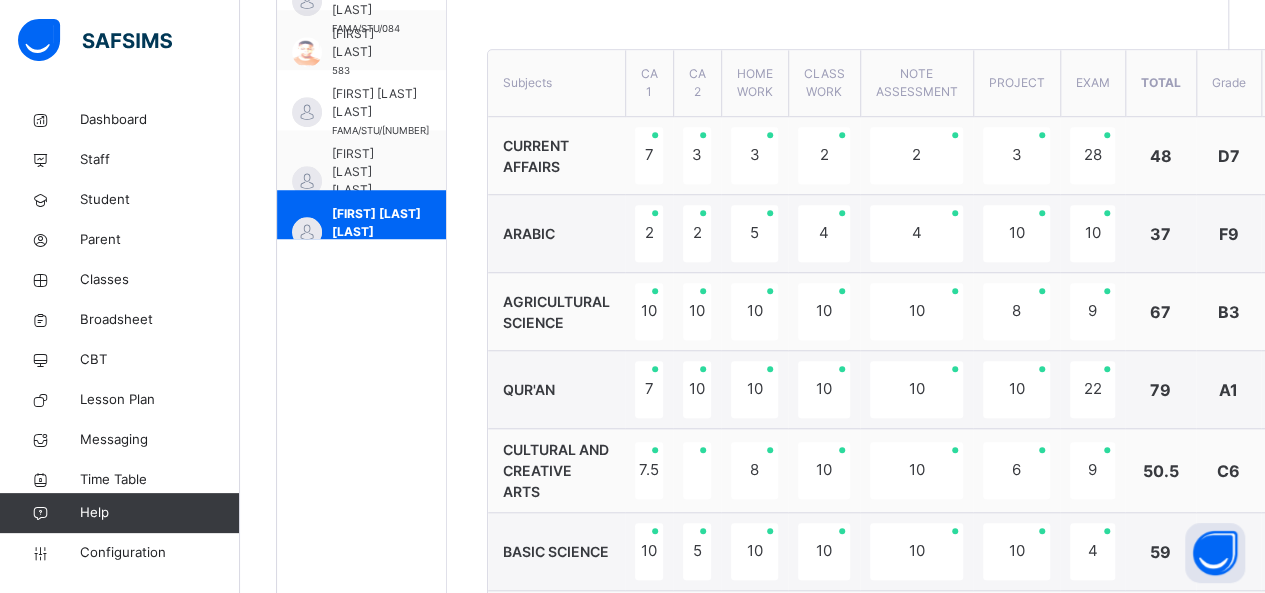 click on "**********" at bounding box center [917, 889] 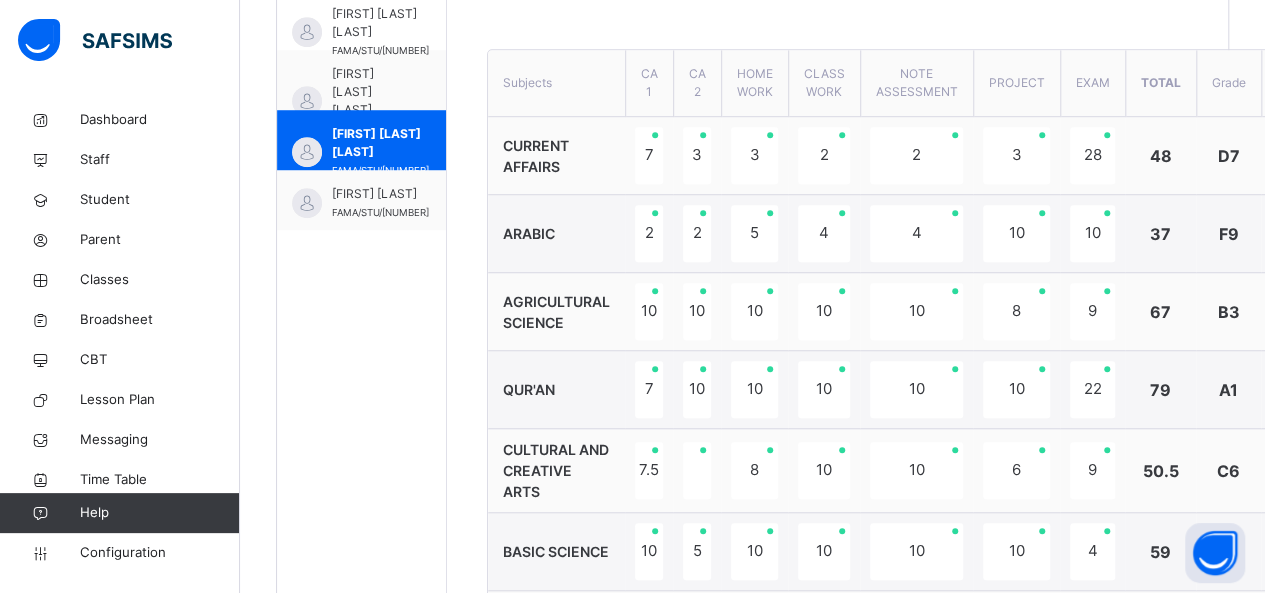 scroll, scrollTop: 120, scrollLeft: 0, axis: vertical 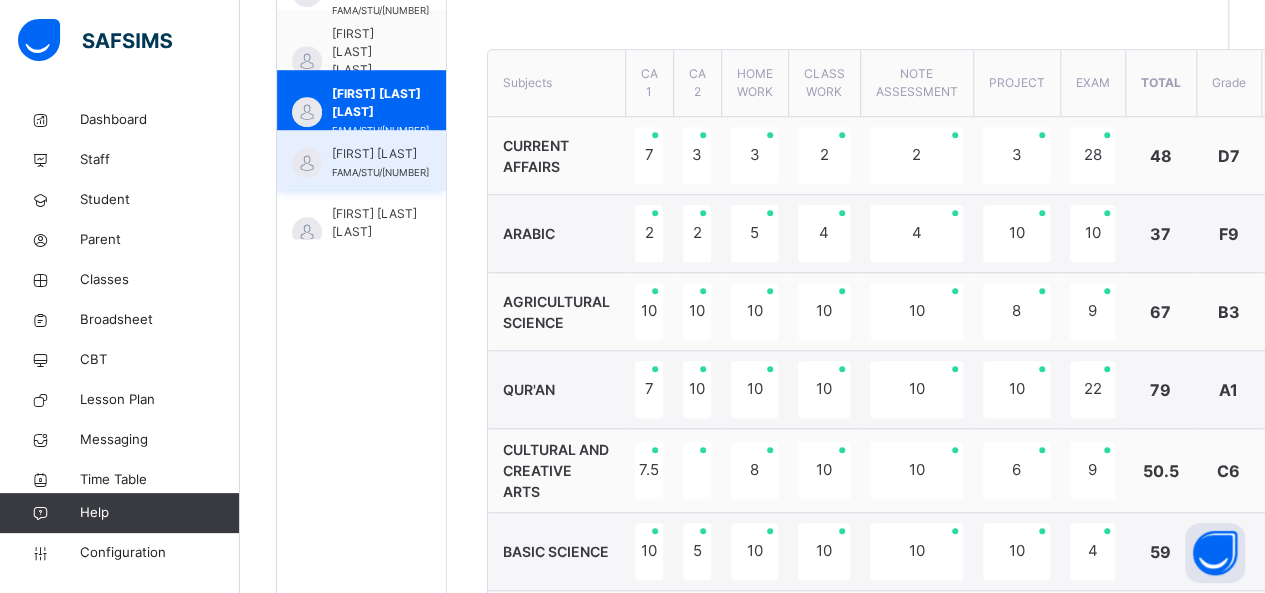 click on "[FIRST] [LAST]" at bounding box center (380, 154) 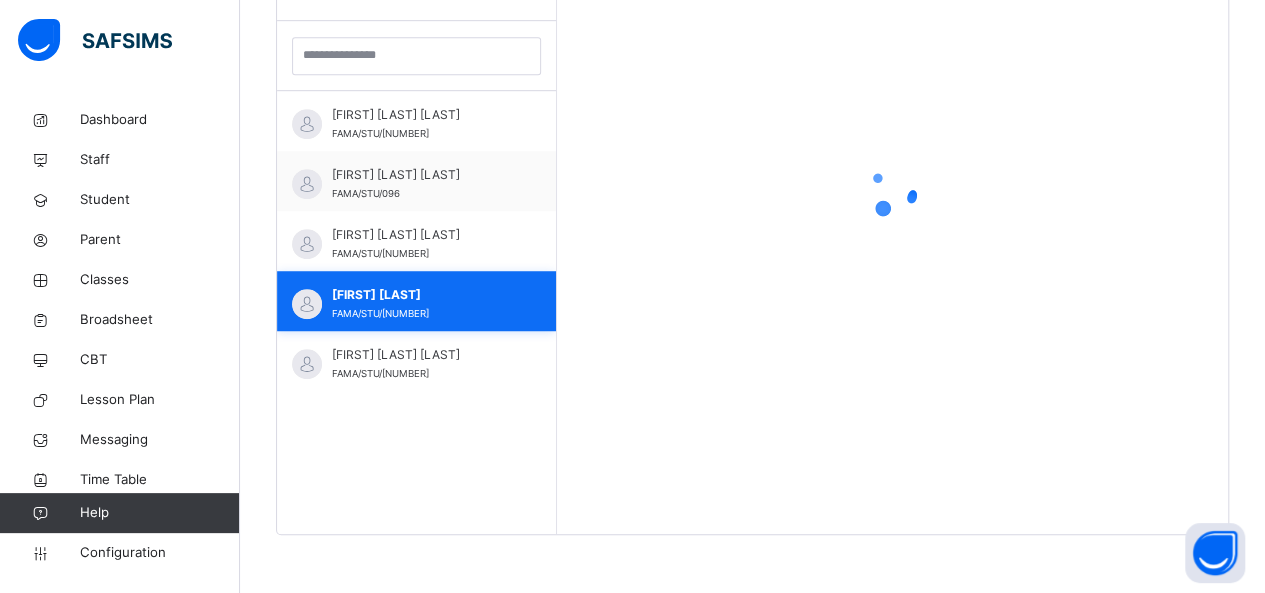 scroll, scrollTop: 102, scrollLeft: 0, axis: vertical 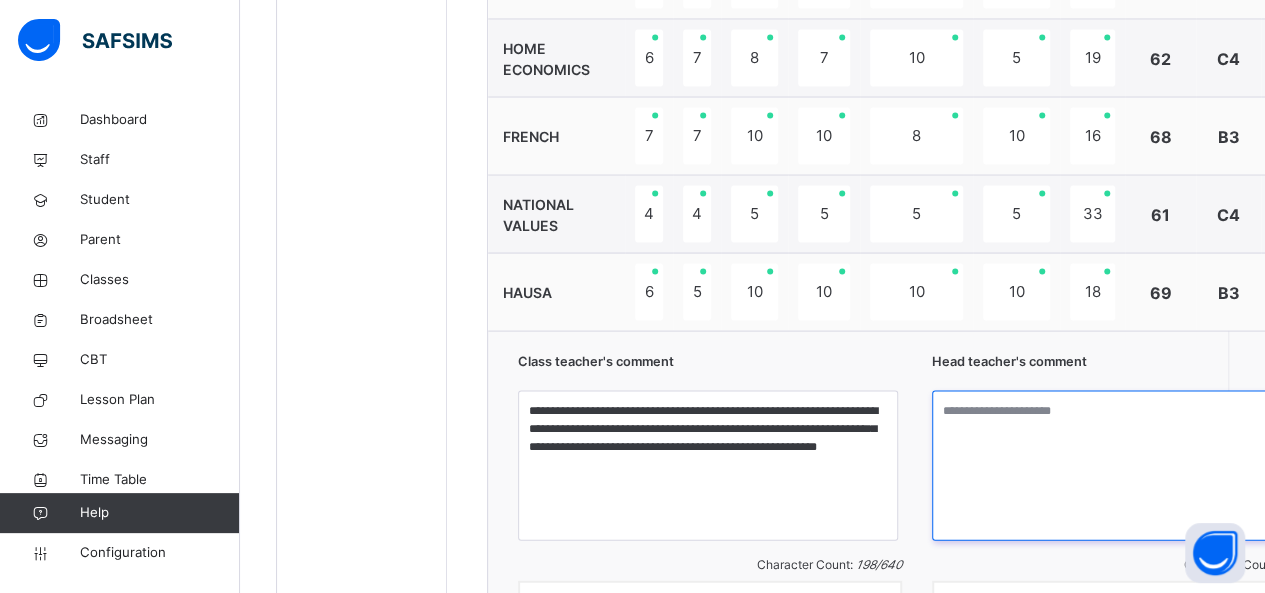 click at bounding box center (1124, 465) 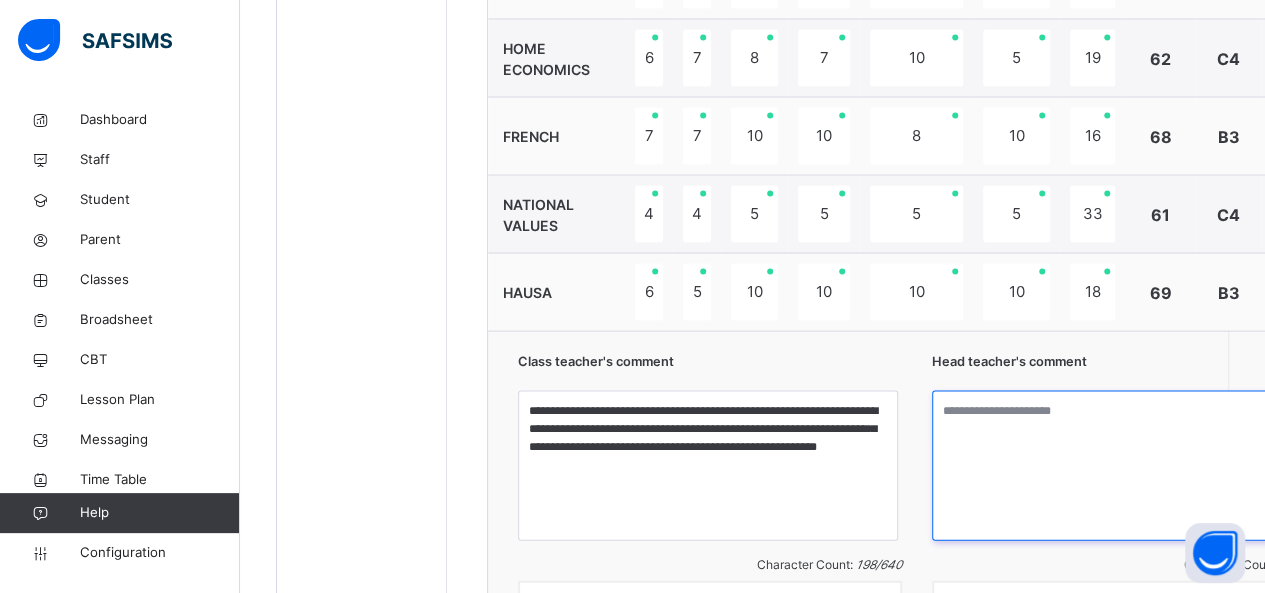 click at bounding box center (1124, 465) 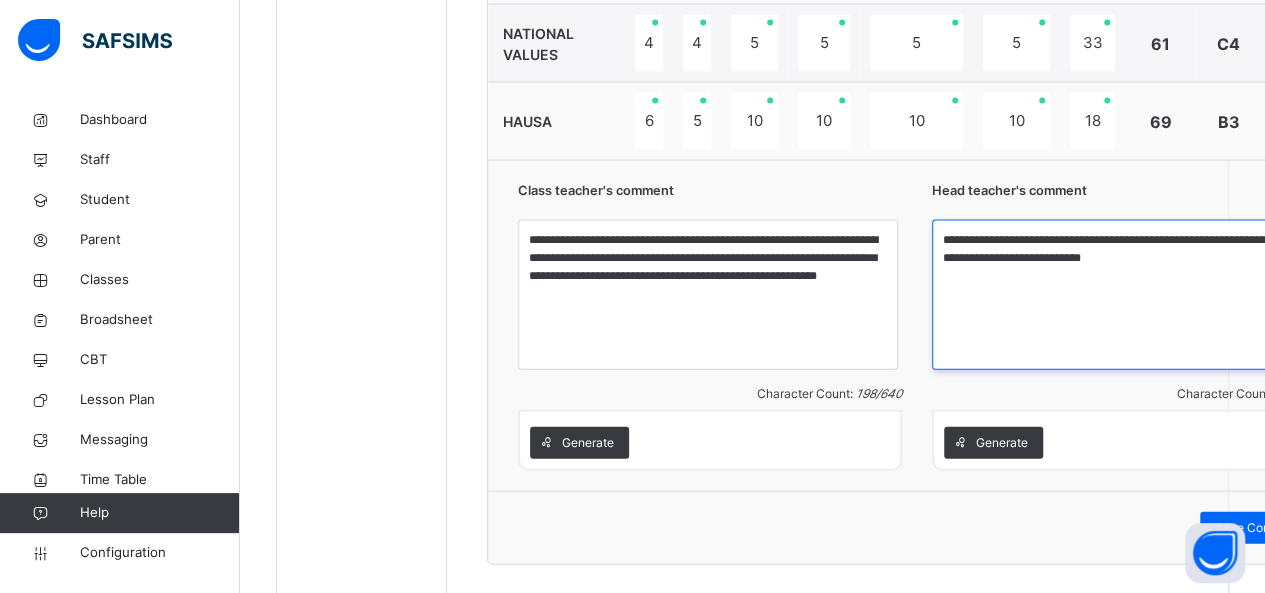 scroll, scrollTop: 2077, scrollLeft: 0, axis: vertical 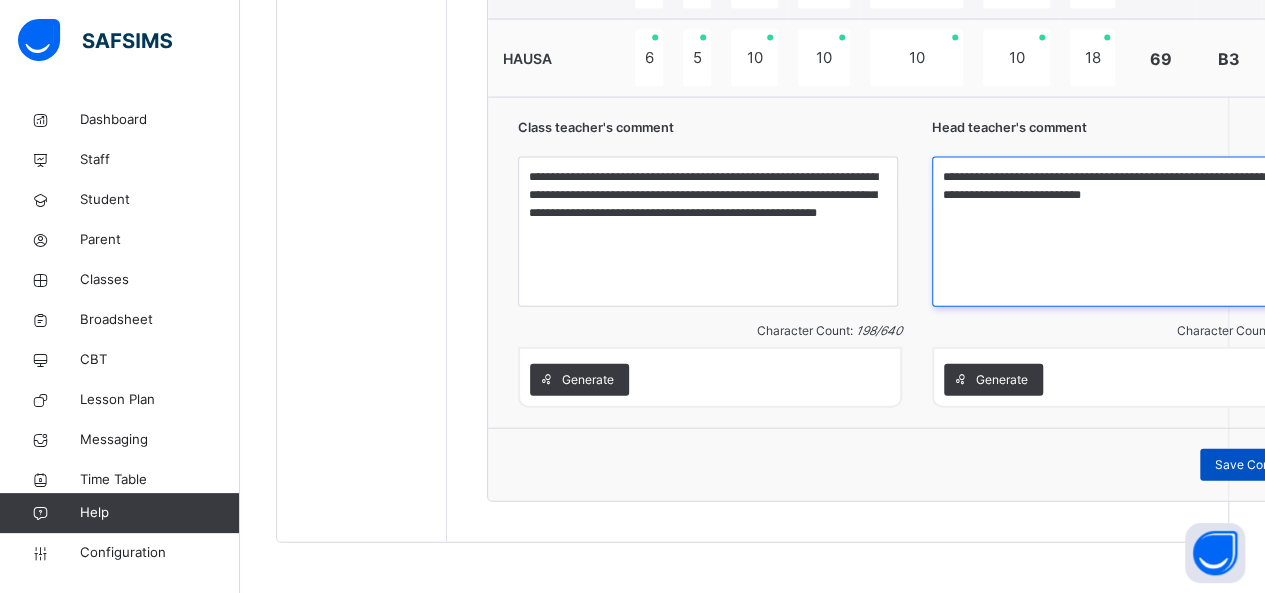 type on "**********" 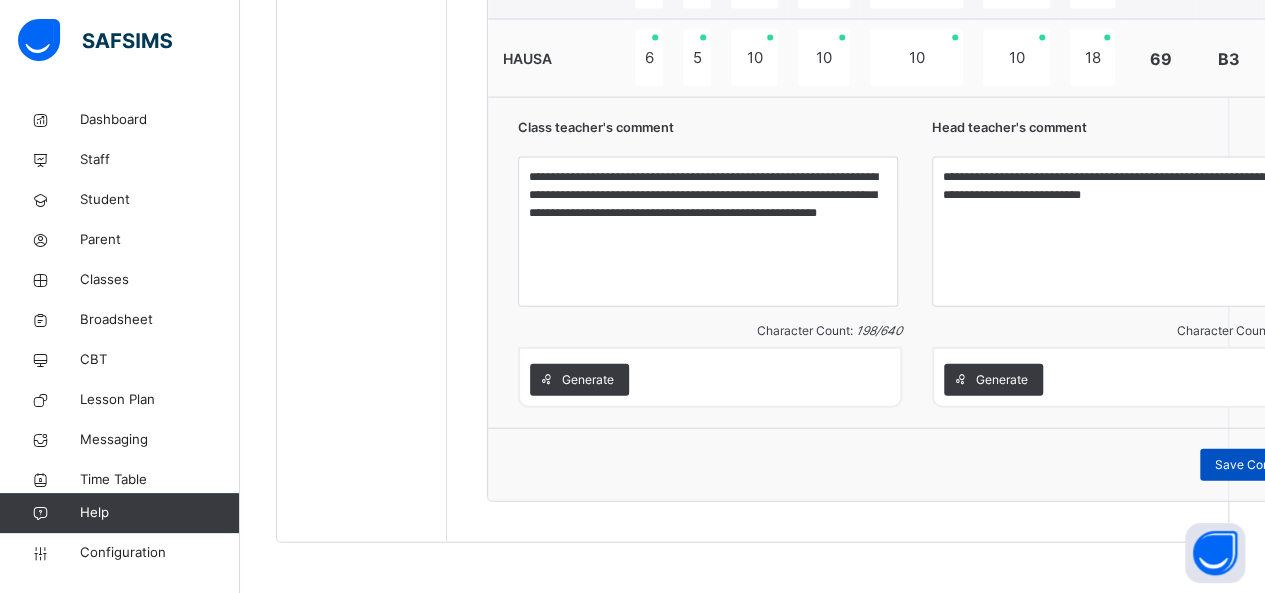 click on "Save Comment" at bounding box center [1258, 465] 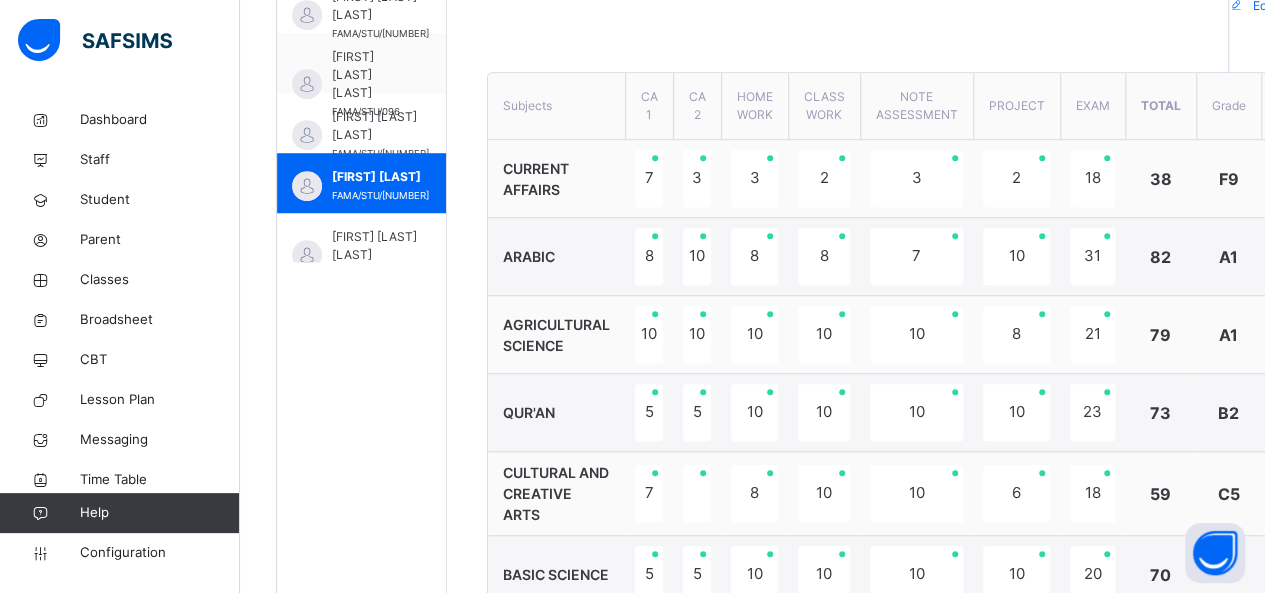 scroll, scrollTop: 692, scrollLeft: 0, axis: vertical 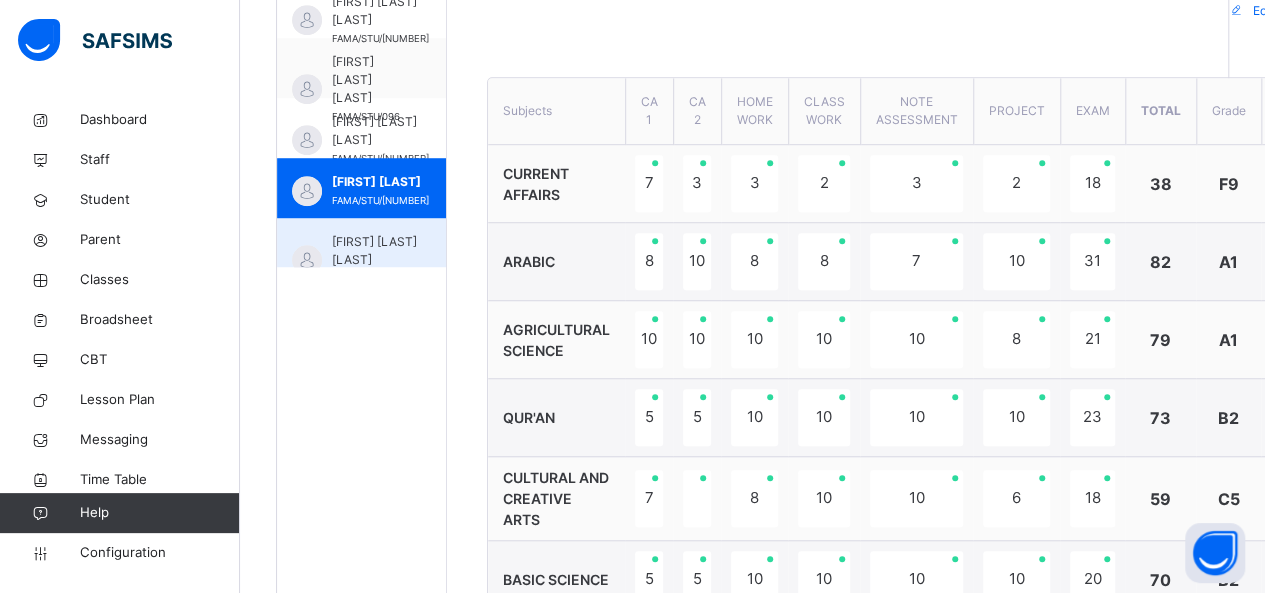 click on "[FIRST] [LAST] [LAST]" at bounding box center (380, 251) 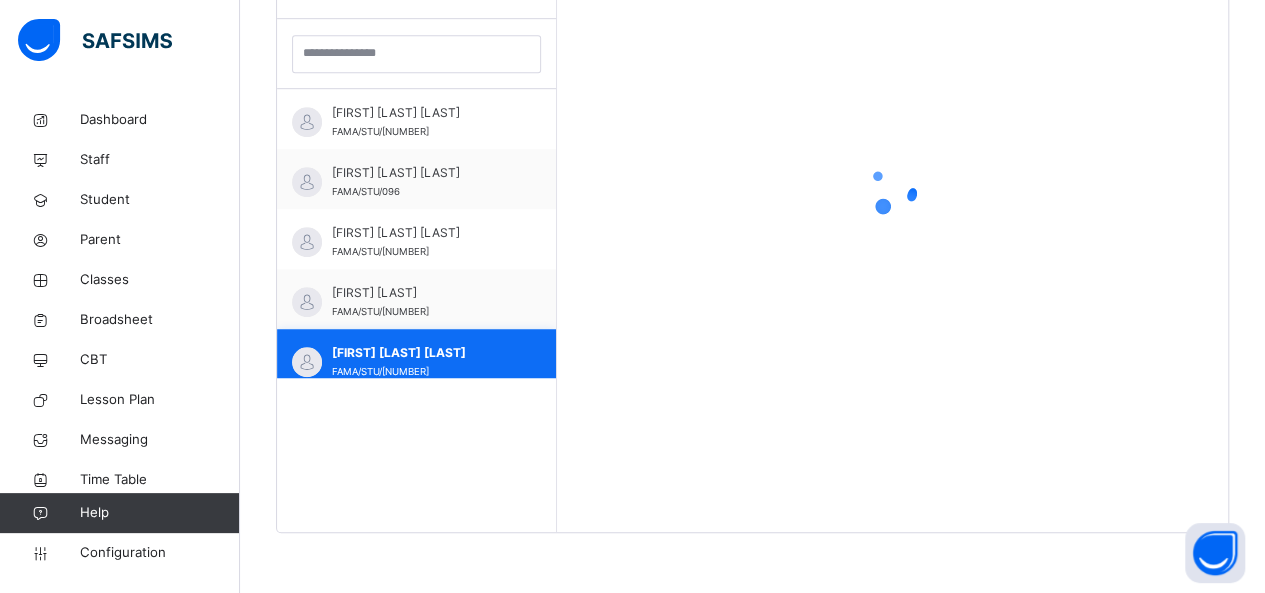 scroll, scrollTop: 579, scrollLeft: 0, axis: vertical 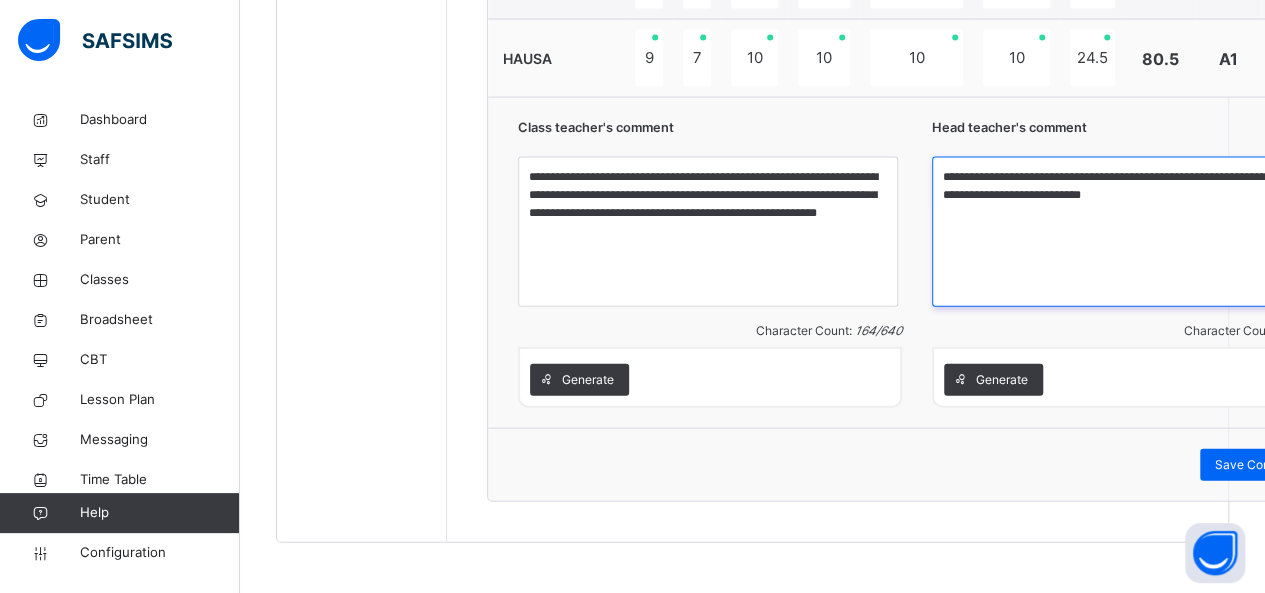 click on "**********" at bounding box center [1122, 232] 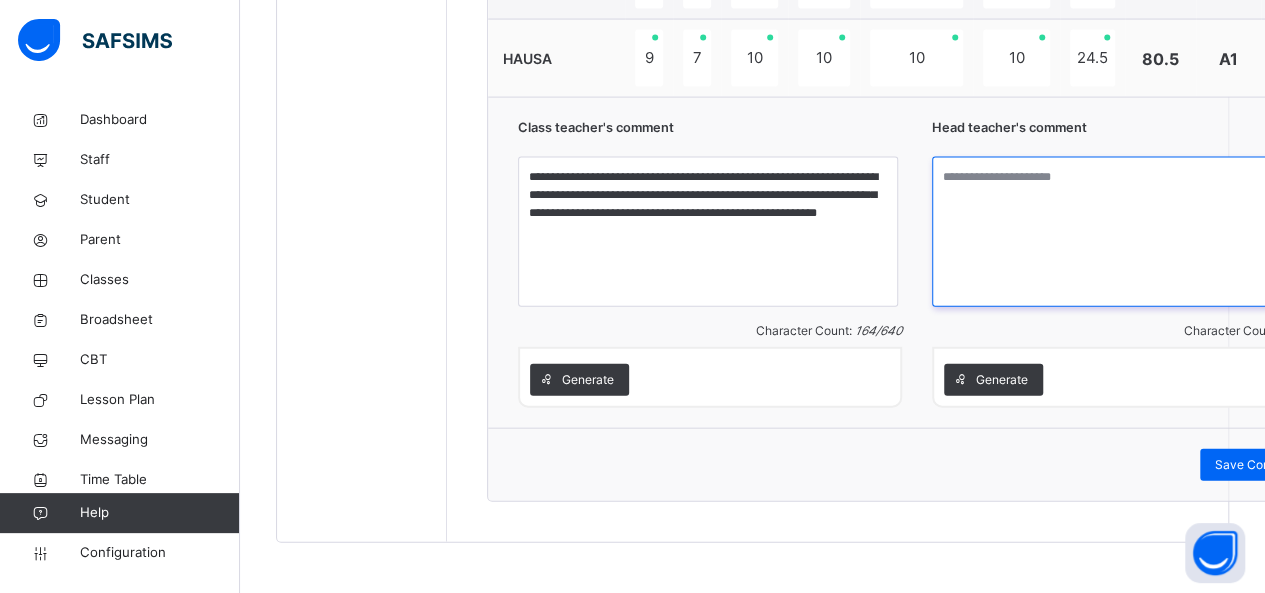 paste on "**********" 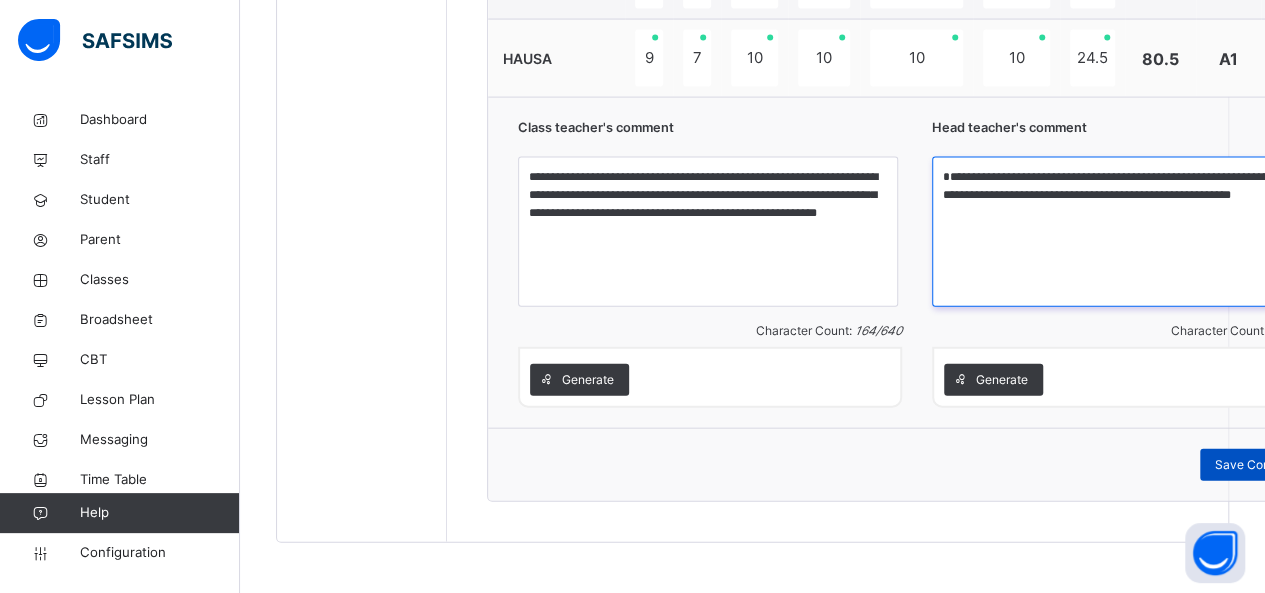 type on "**********" 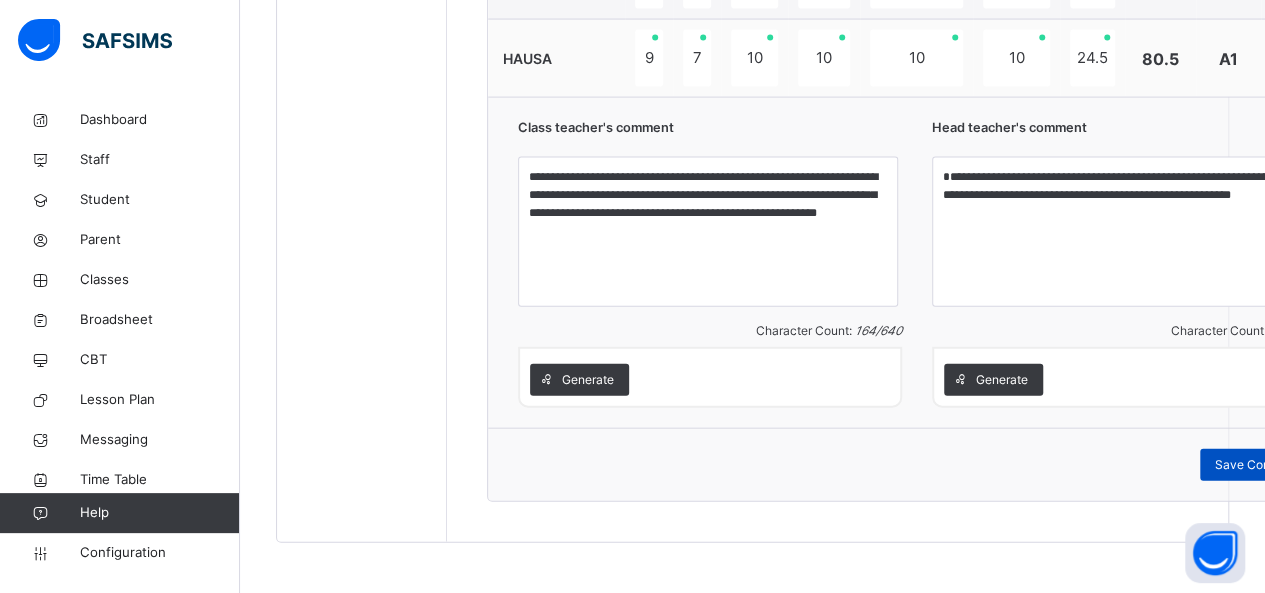 click on "Save Comment" at bounding box center (1258, 465) 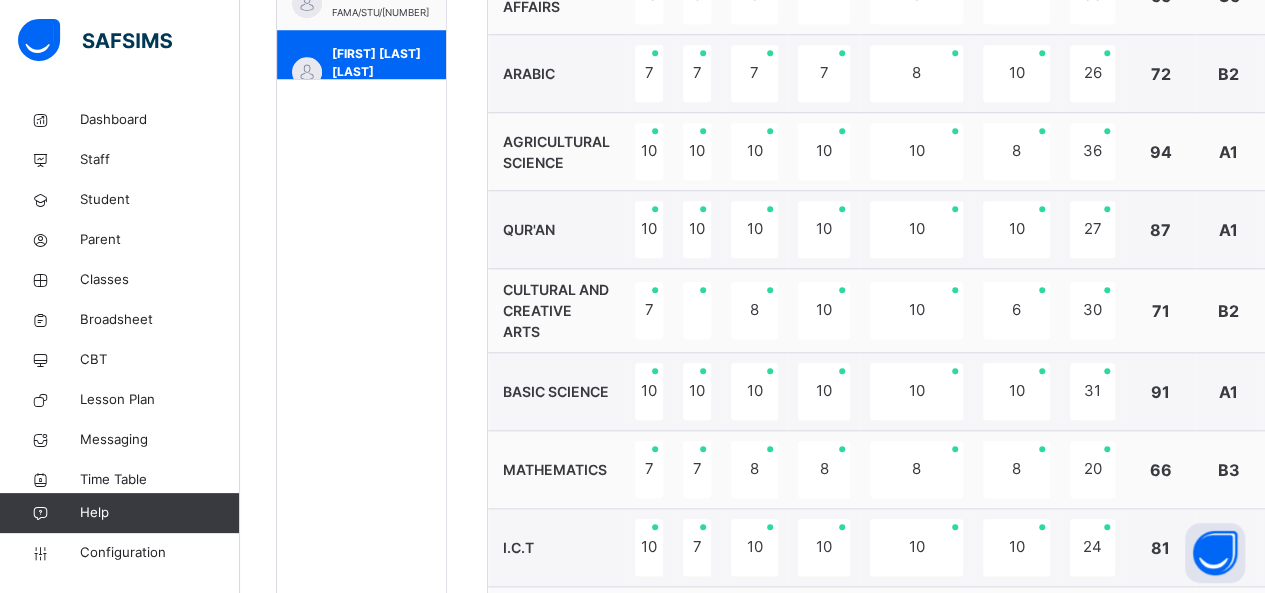 scroll, scrollTop: 803, scrollLeft: 0, axis: vertical 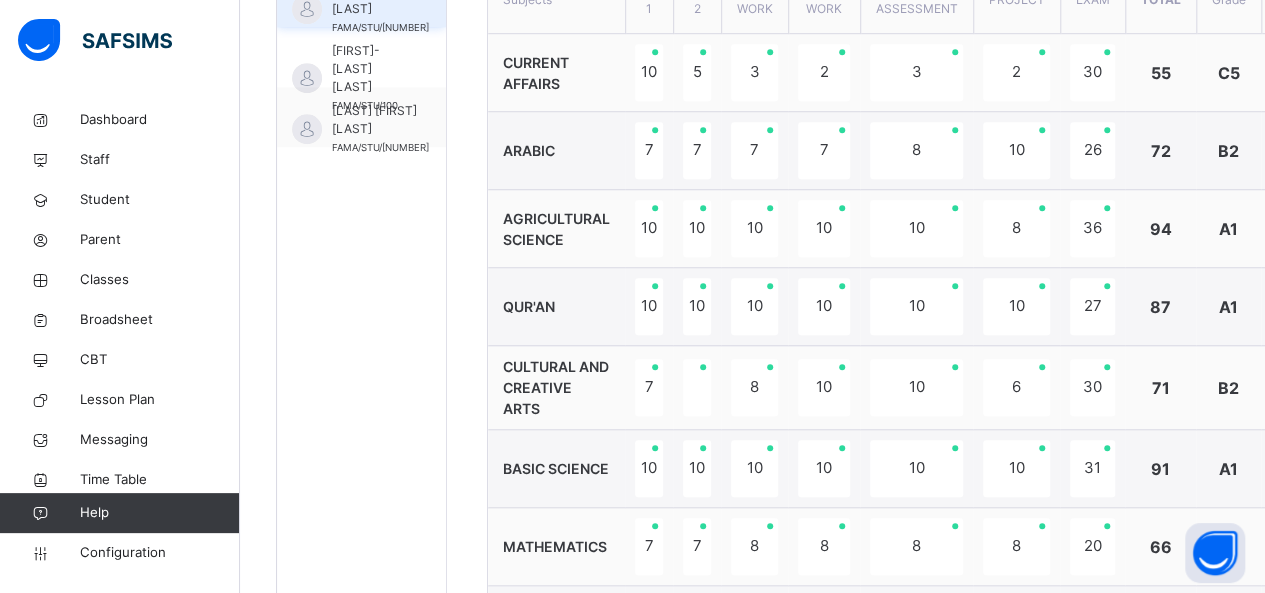 click on "[FIRST] [LAST] [LAST]" at bounding box center [380, 0] 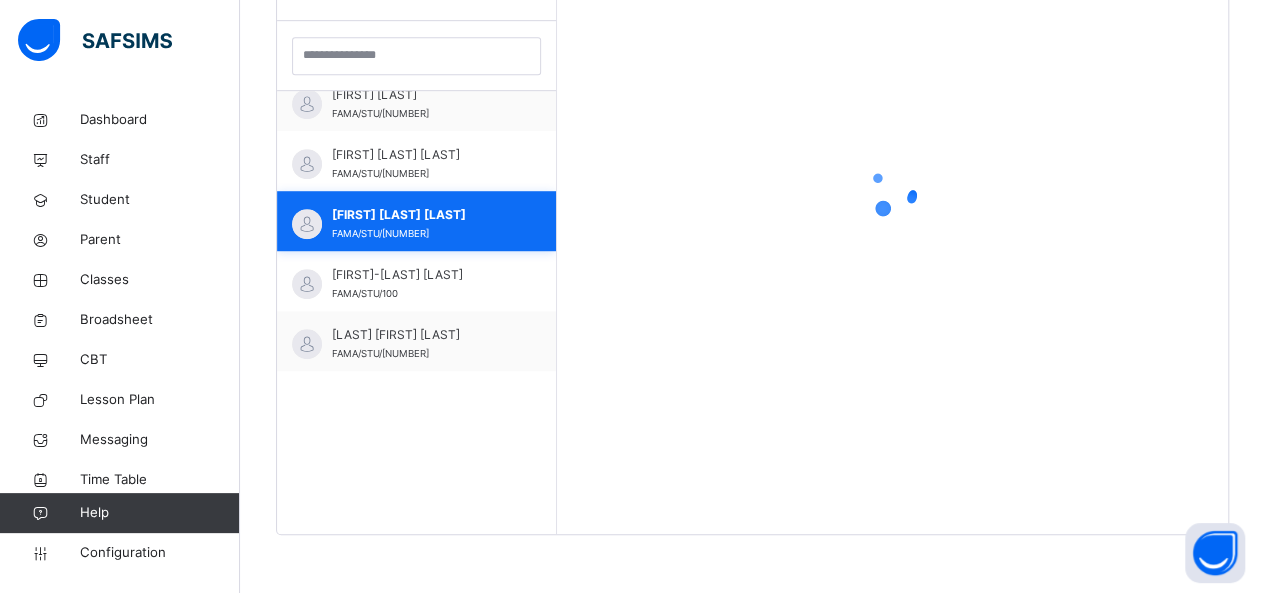 scroll, scrollTop: 284, scrollLeft: 0, axis: vertical 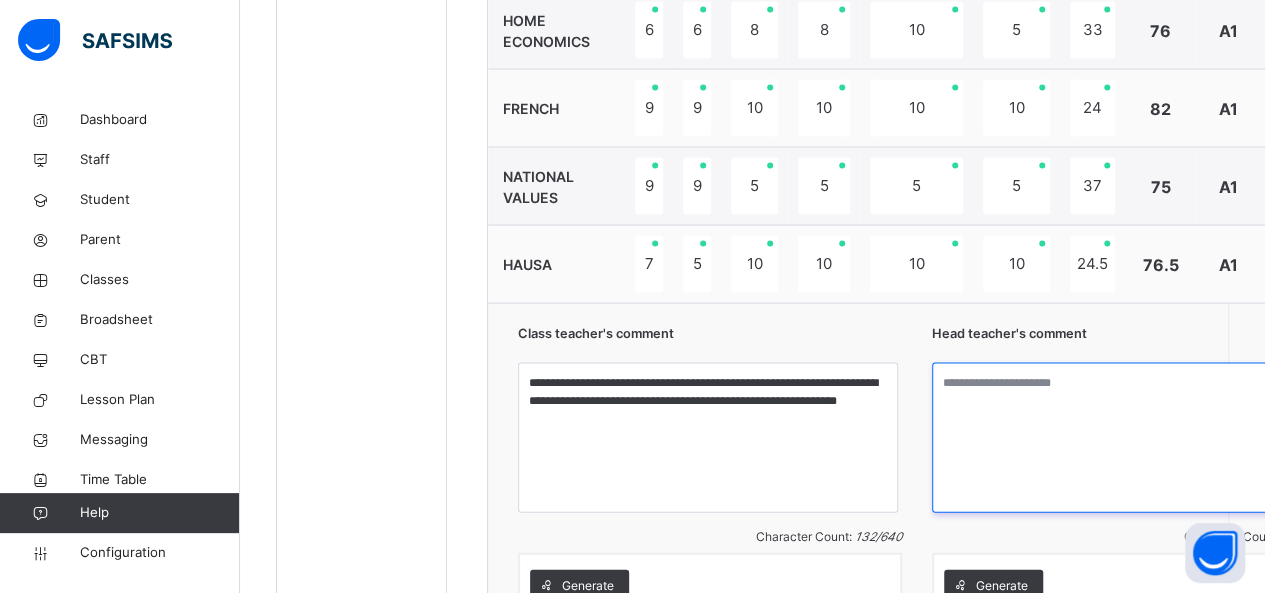 click at bounding box center (1124, 437) 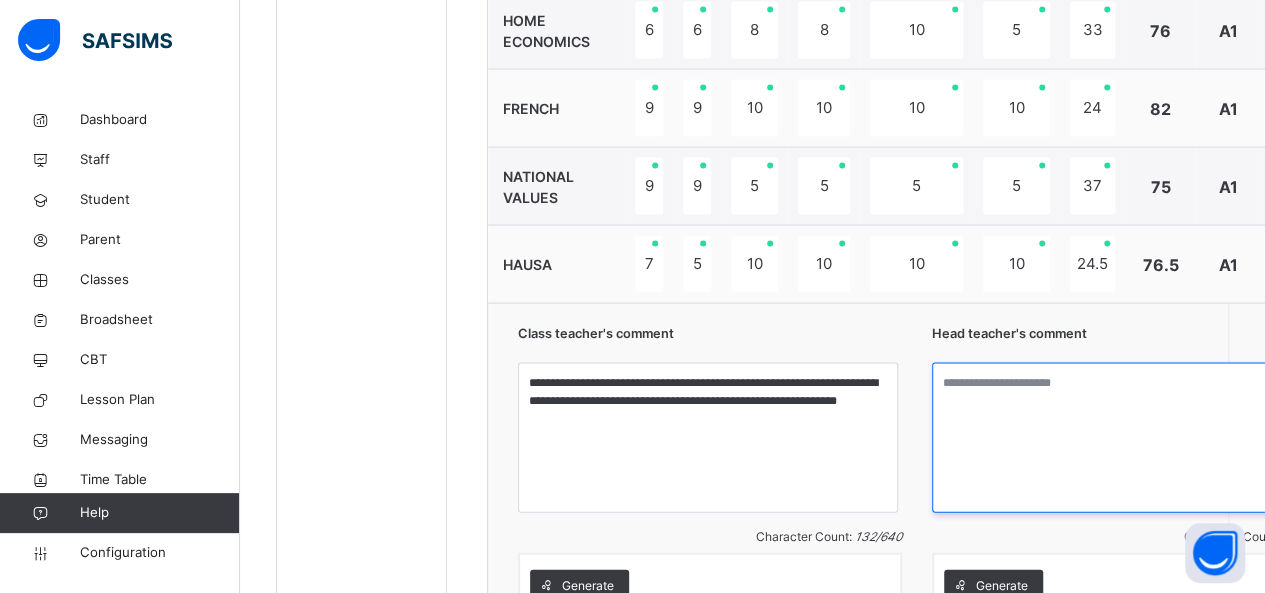 paste on "**********" 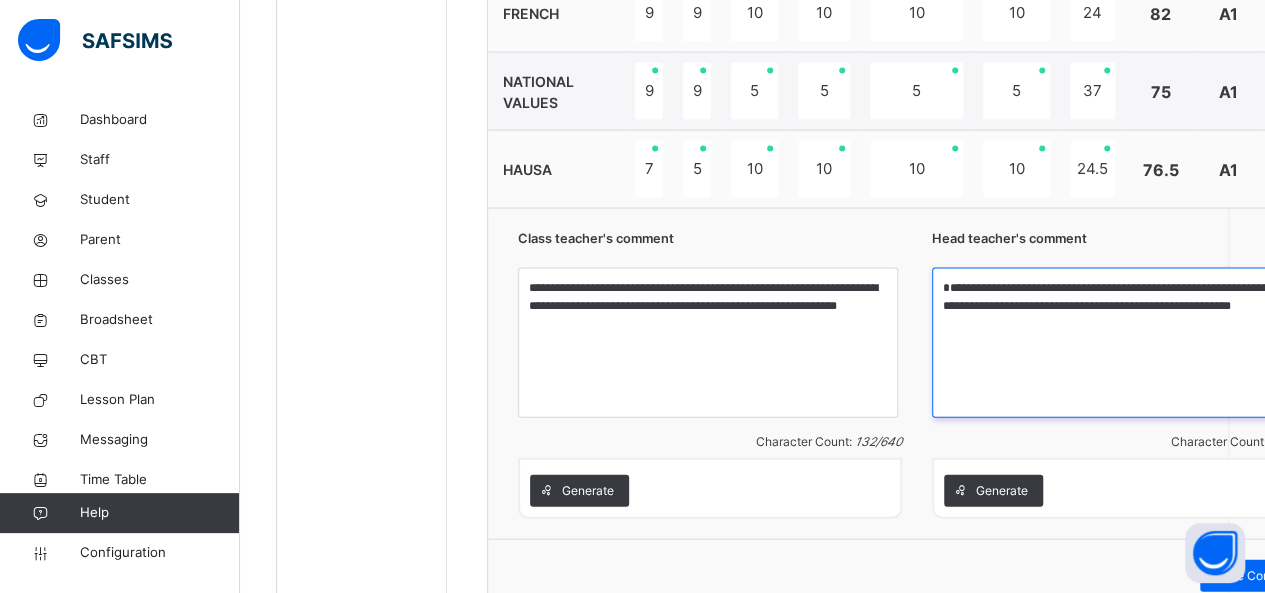 scroll, scrollTop: 2077, scrollLeft: 0, axis: vertical 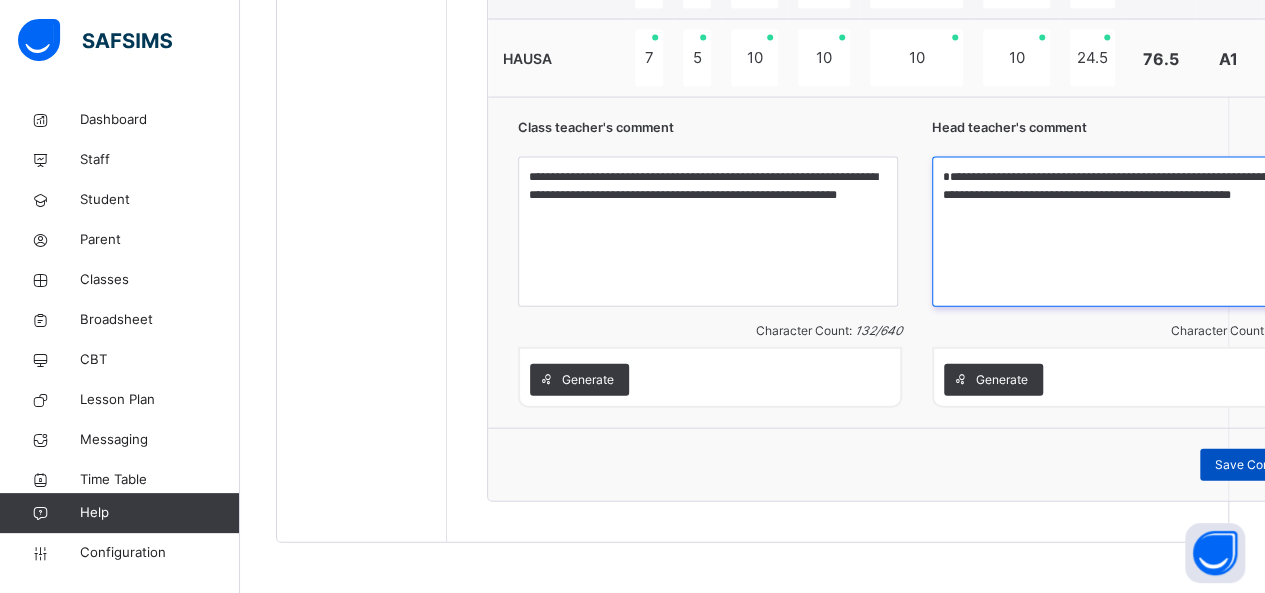 type on "**********" 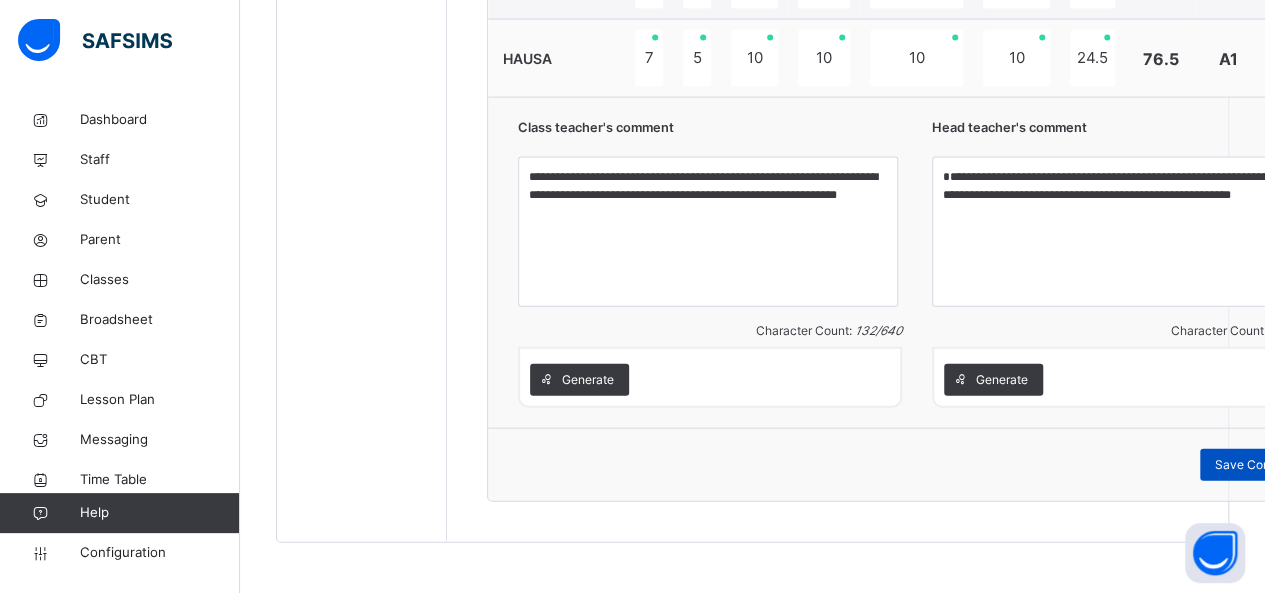 click on "Save Comment" at bounding box center (1258, 465) 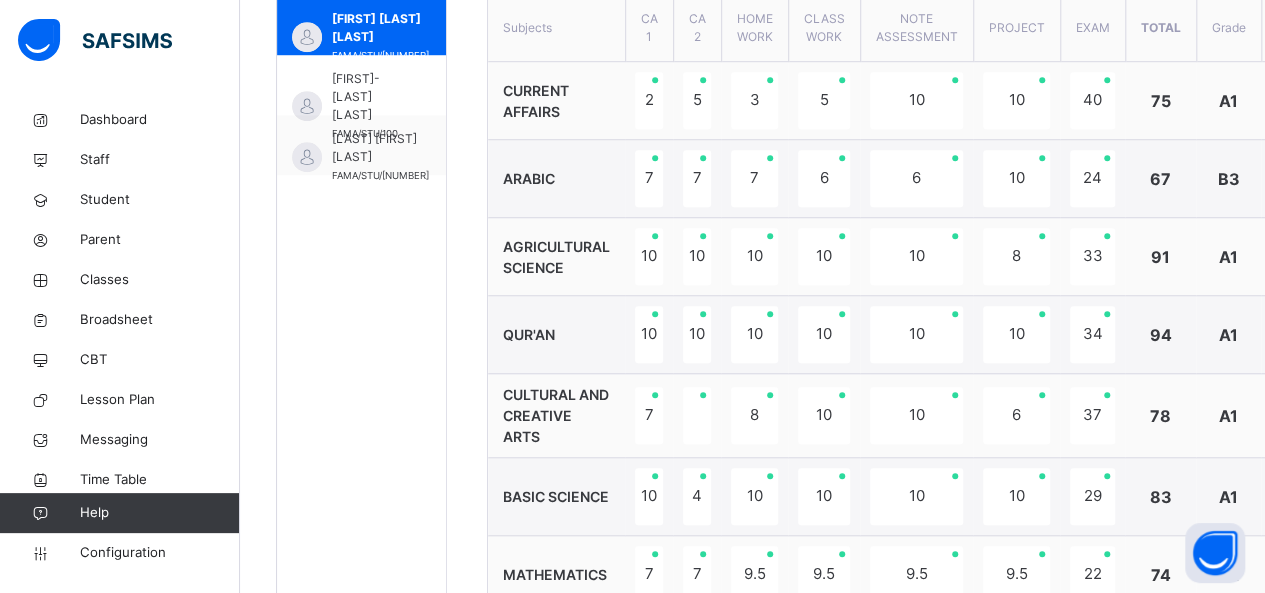 scroll, scrollTop: 773, scrollLeft: 0, axis: vertical 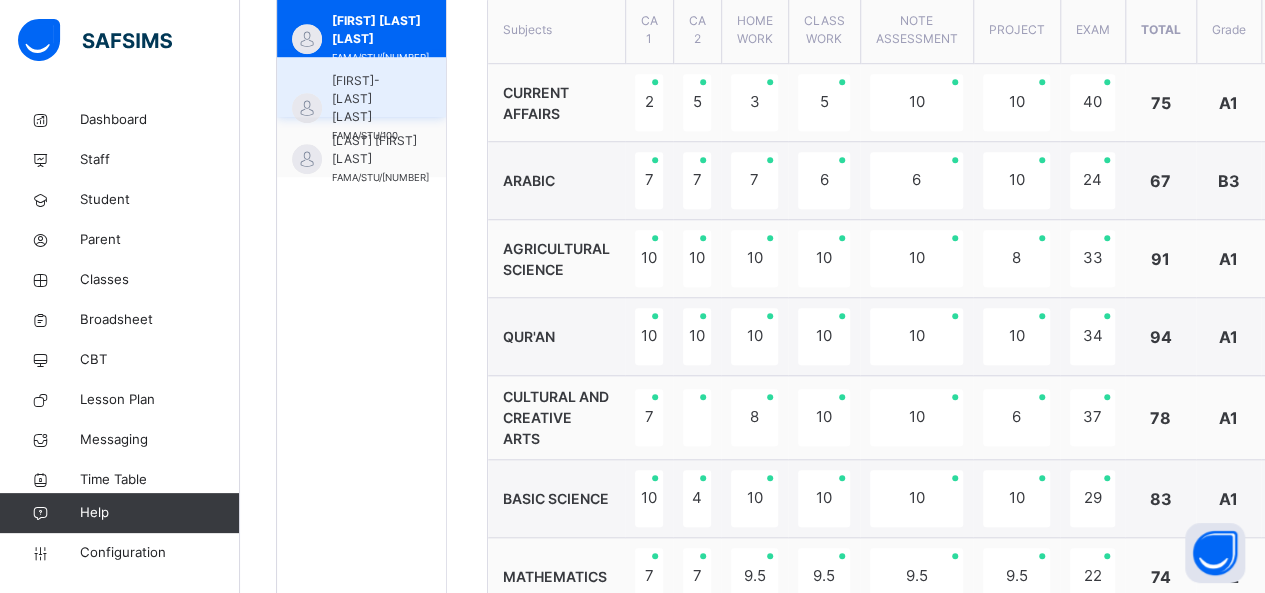 click on "[FIRST]-[LAST] [LAST]" at bounding box center [366, 99] 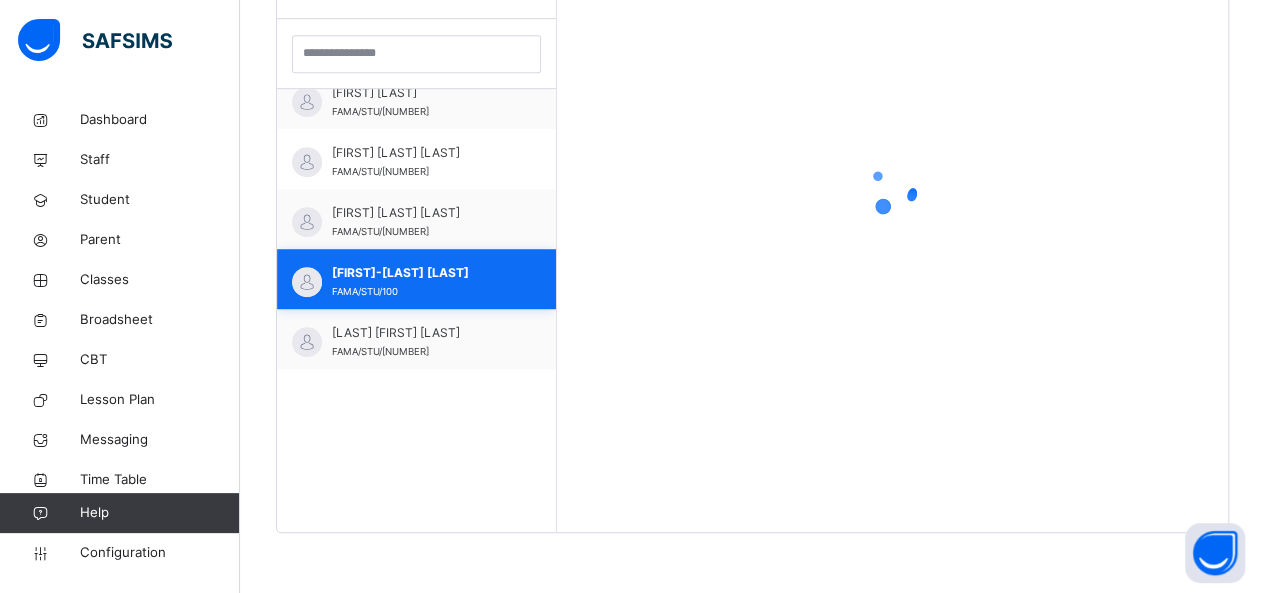 scroll, scrollTop: 579, scrollLeft: 0, axis: vertical 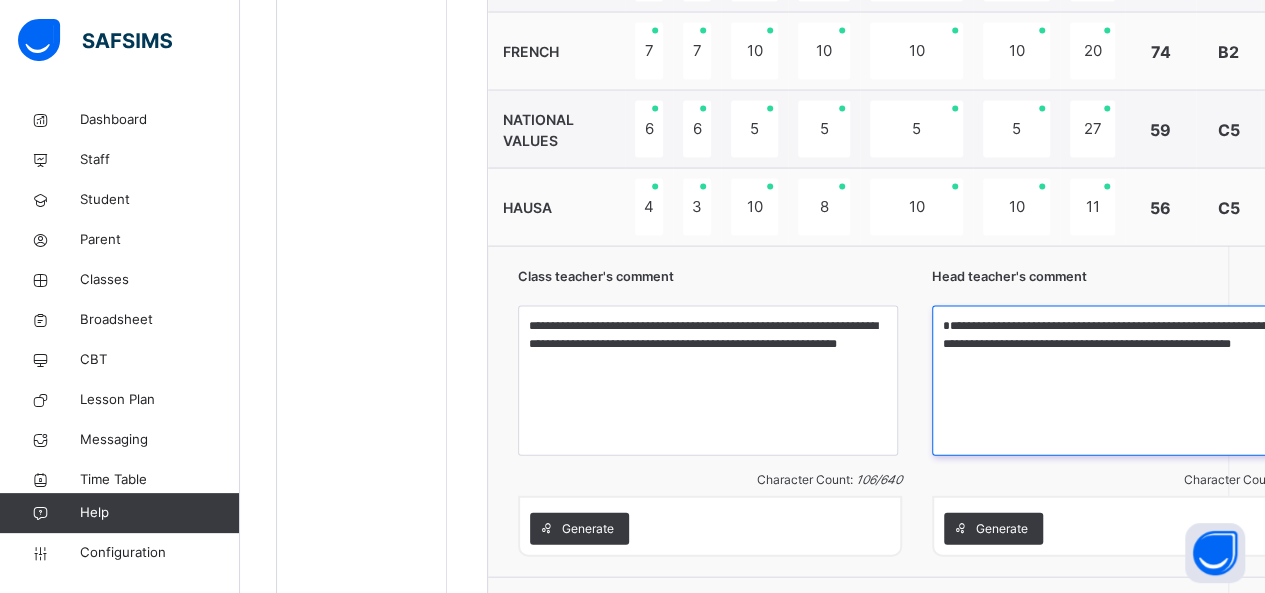 click on "**********" at bounding box center (1122, 381) 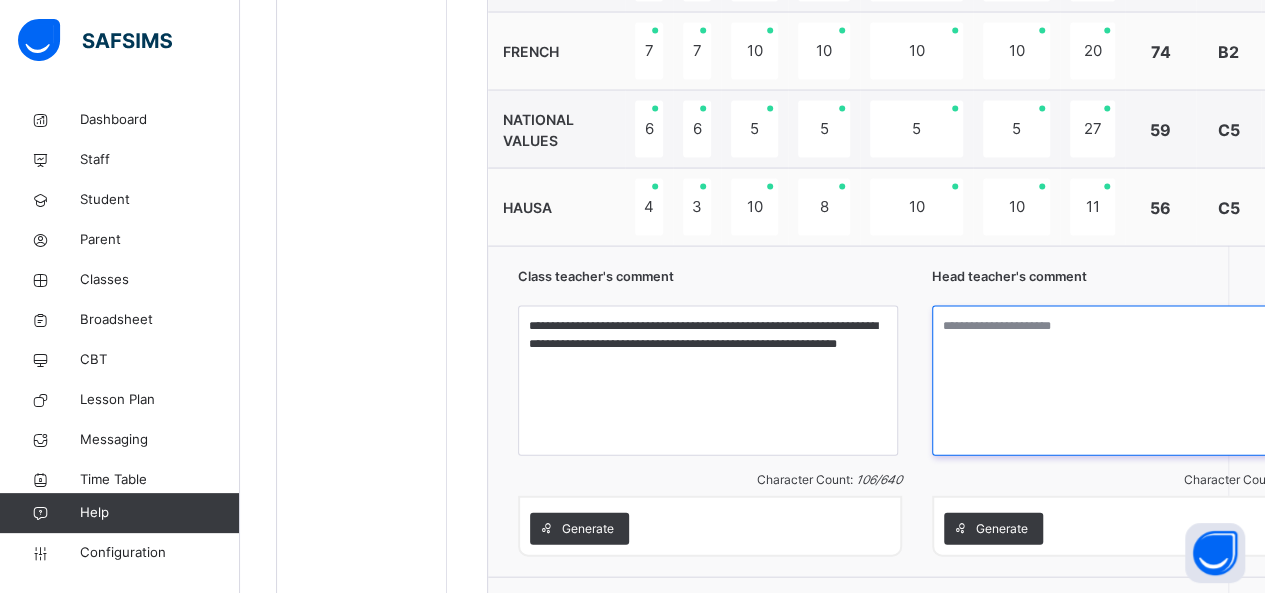 paste on "**********" 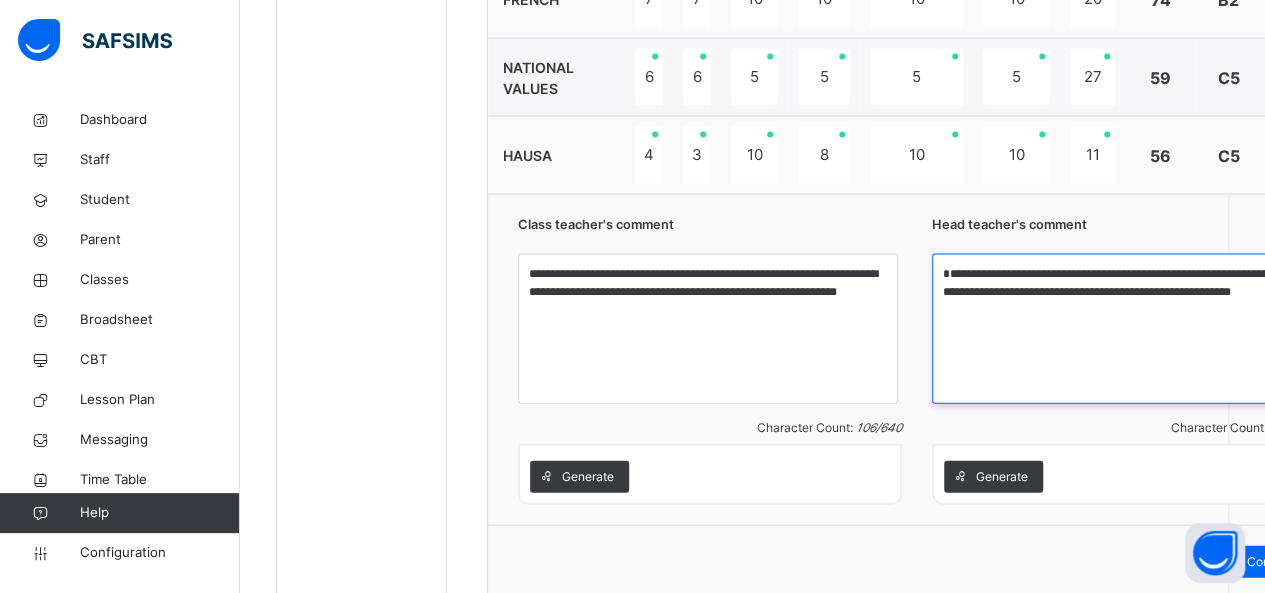 scroll, scrollTop: 2077, scrollLeft: 0, axis: vertical 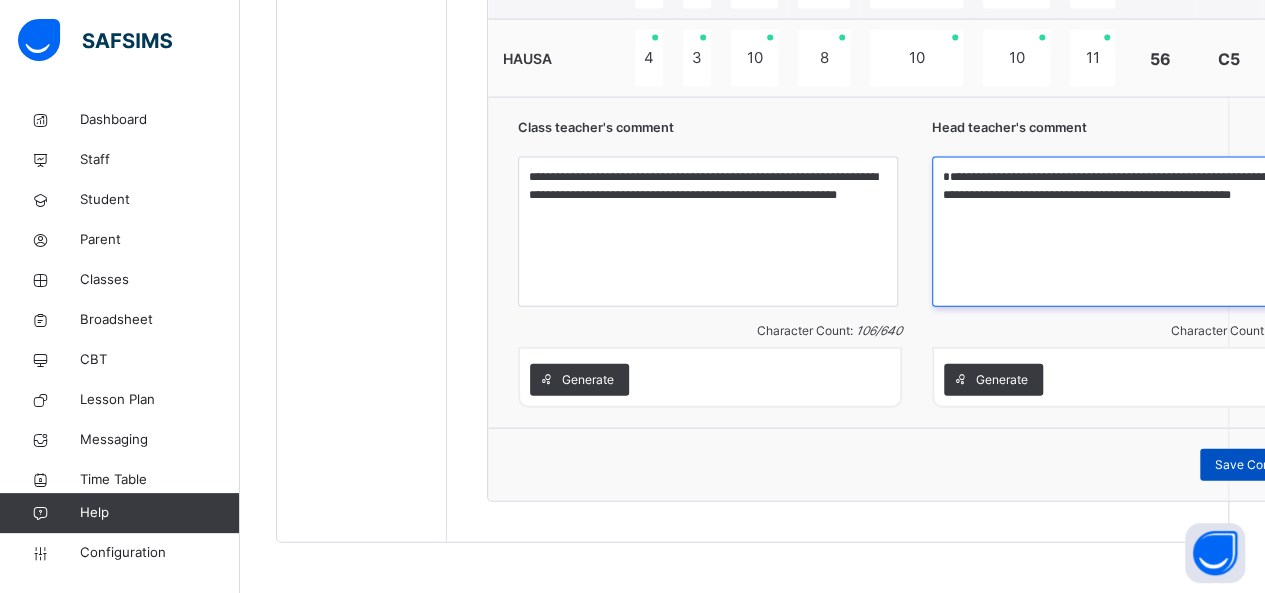 type on "**********" 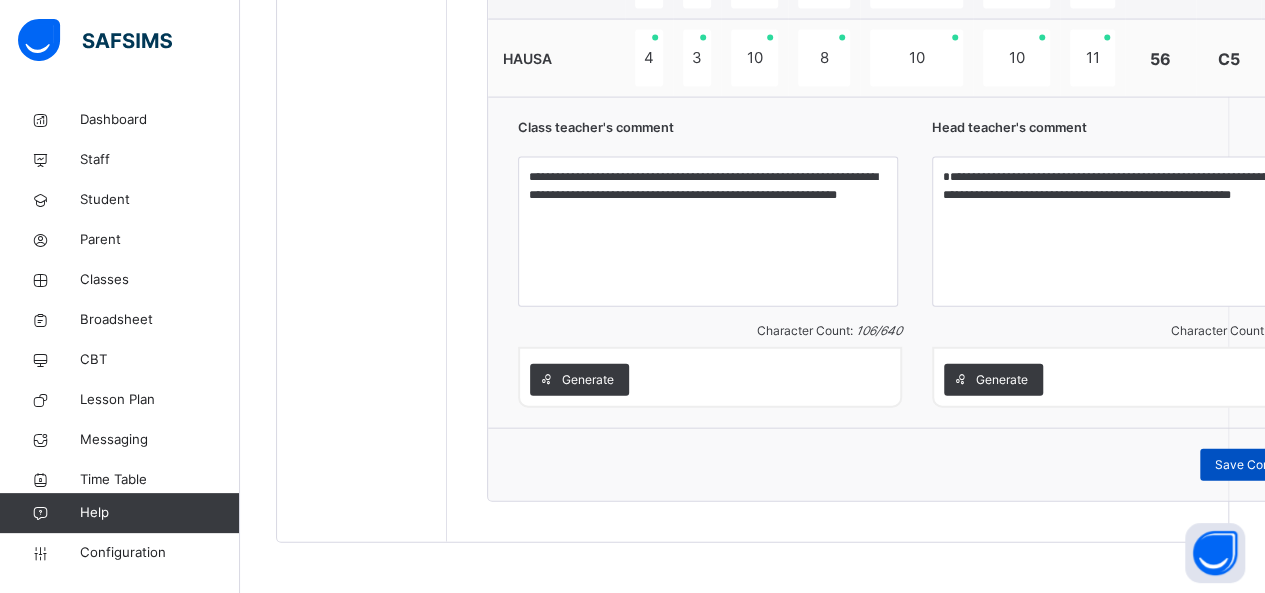 click on "Save Comment" at bounding box center (1258, 465) 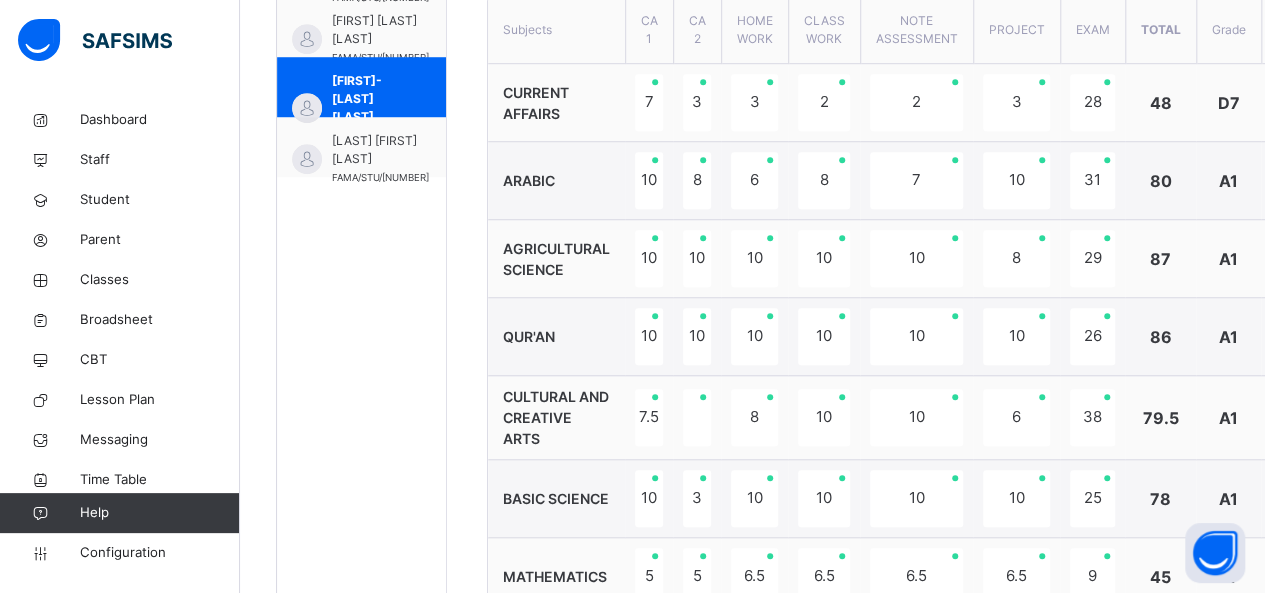 scroll, scrollTop: 718, scrollLeft: 0, axis: vertical 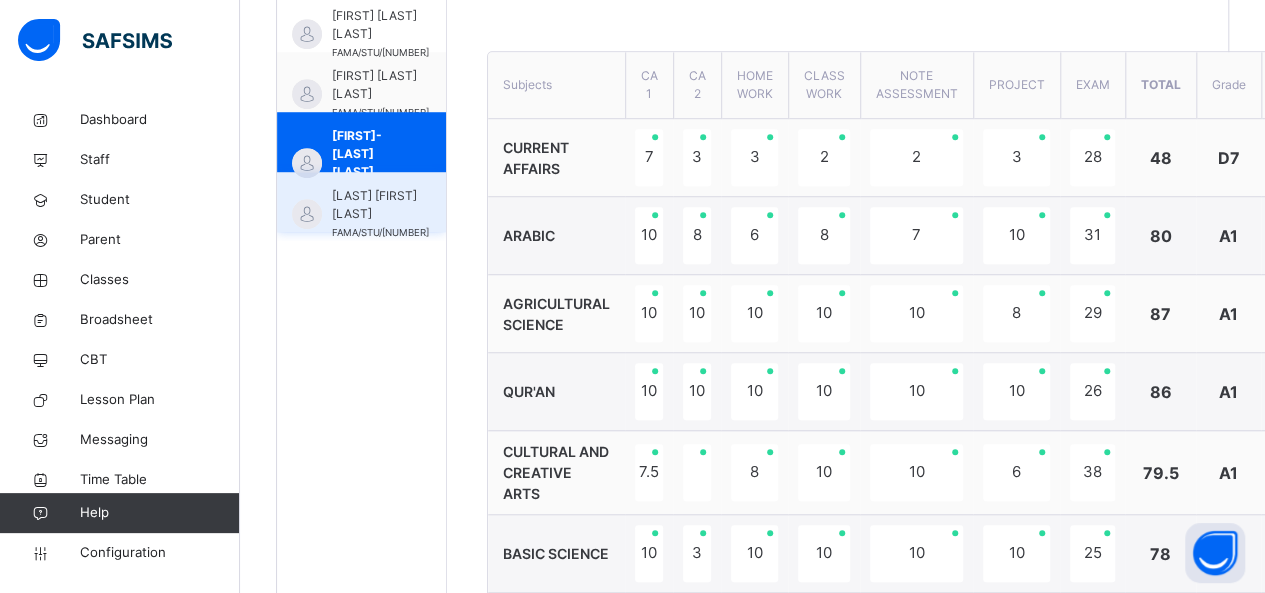 click on "[LAST] [FIRST] [LAST]" at bounding box center [380, 205] 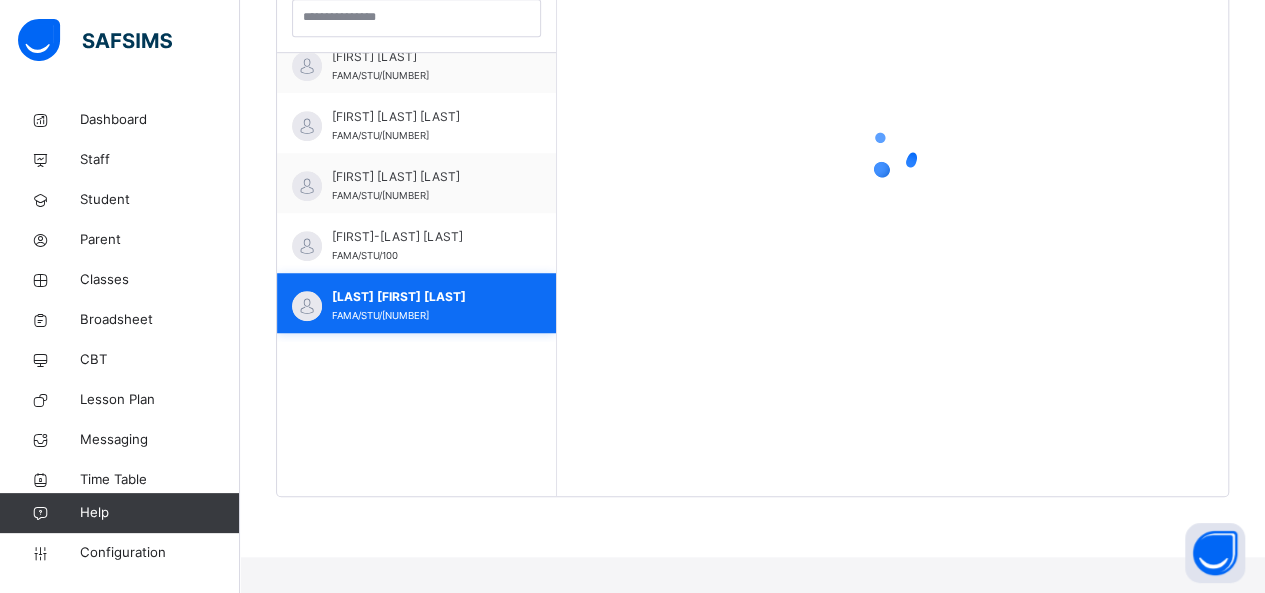 scroll, scrollTop: 579, scrollLeft: 0, axis: vertical 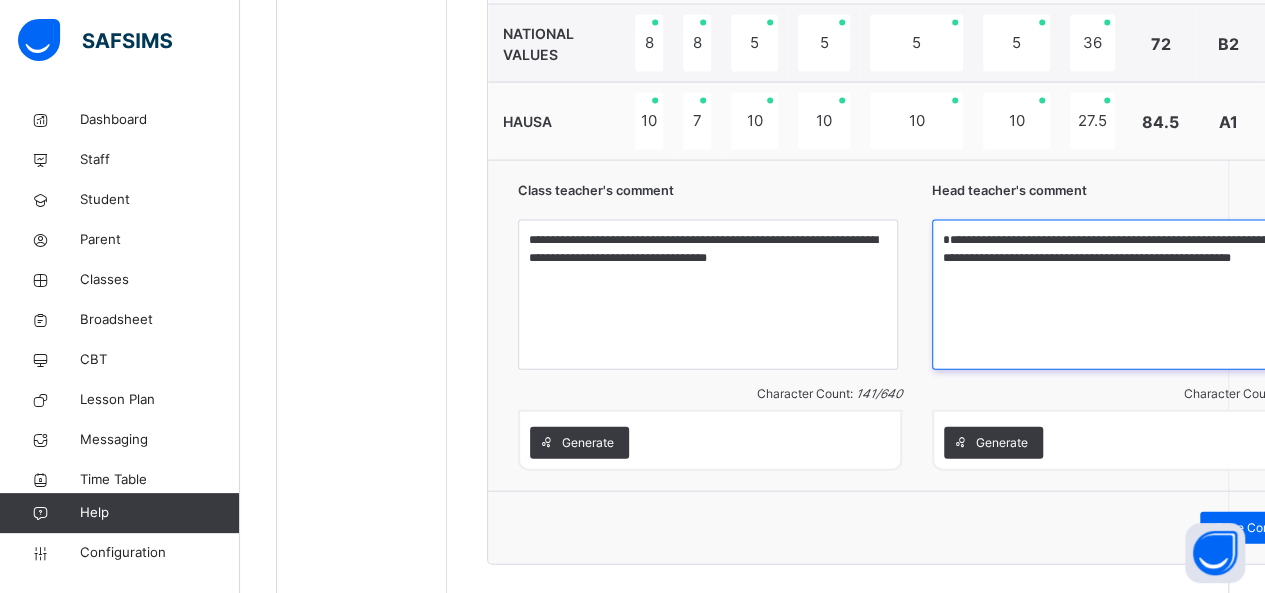 click on "**********" at bounding box center [1122, 295] 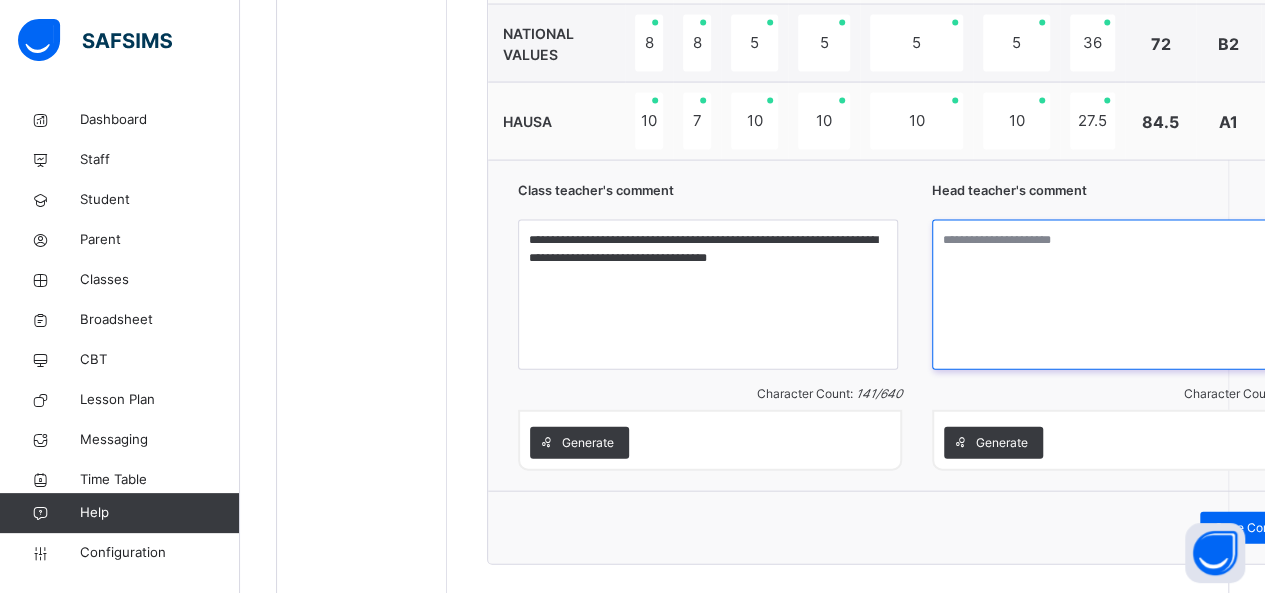 paste on "**********" 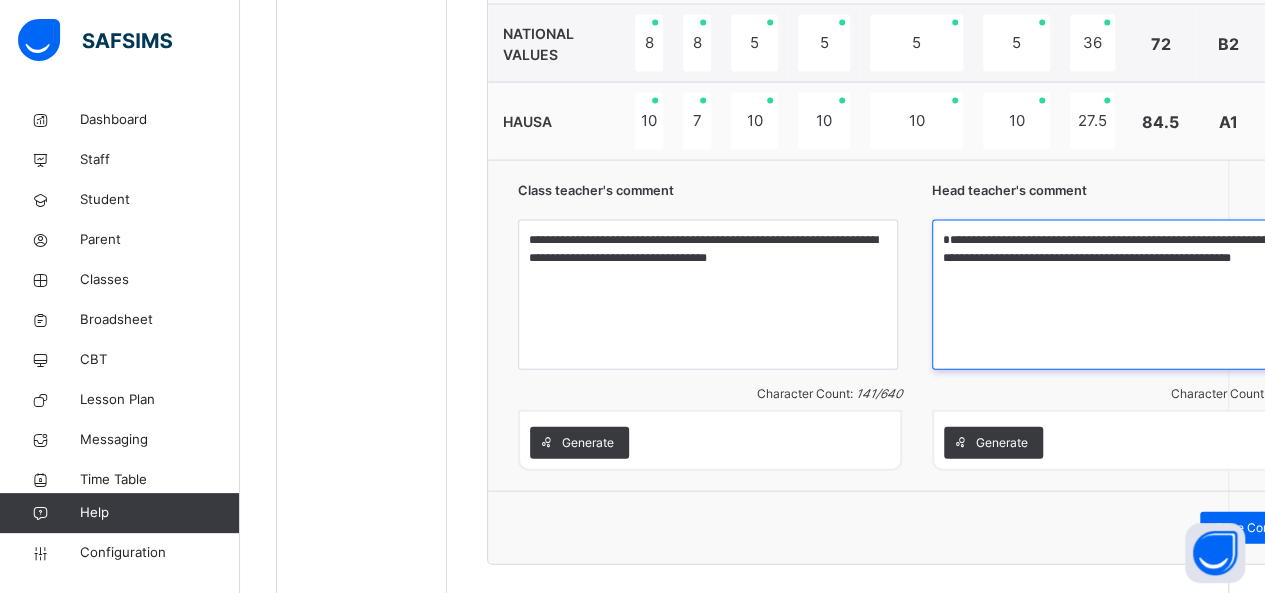 click on "**********" at bounding box center (1122, 295) 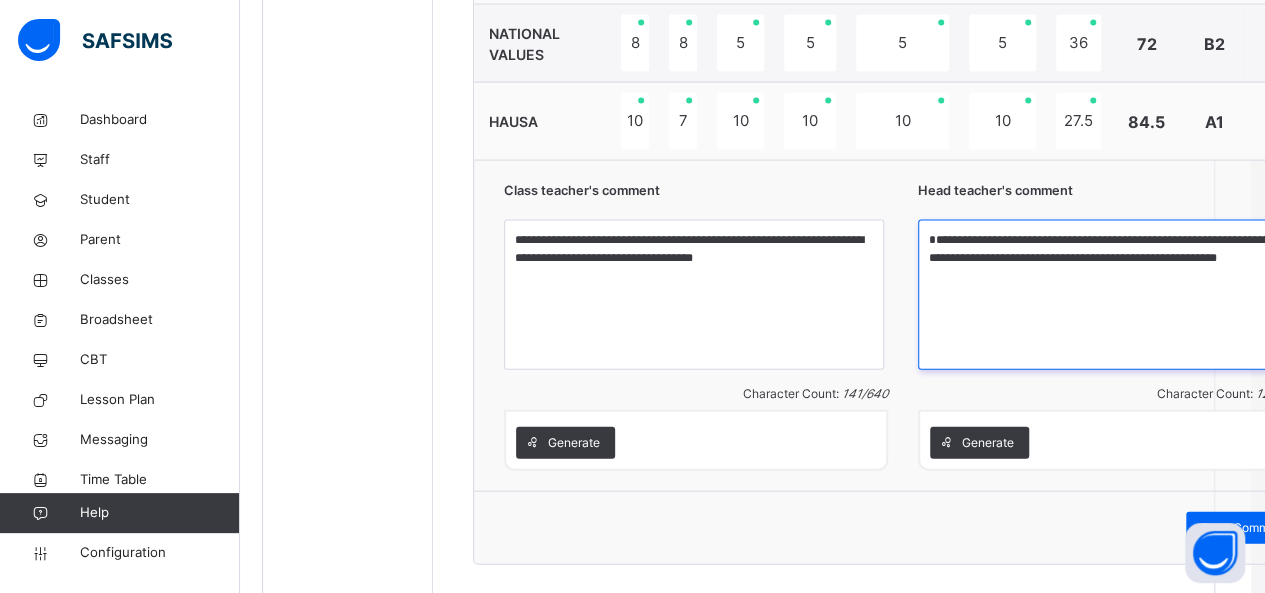 scroll, scrollTop: 2014, scrollLeft: 24, axis: both 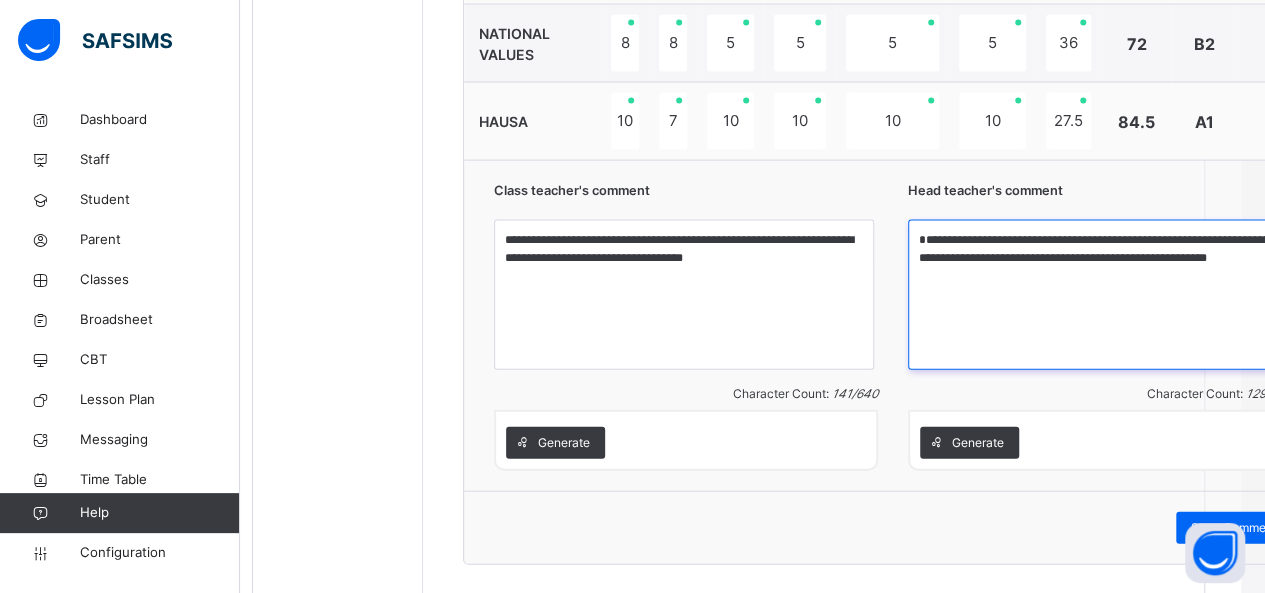 click on "**********" at bounding box center (1098, 295) 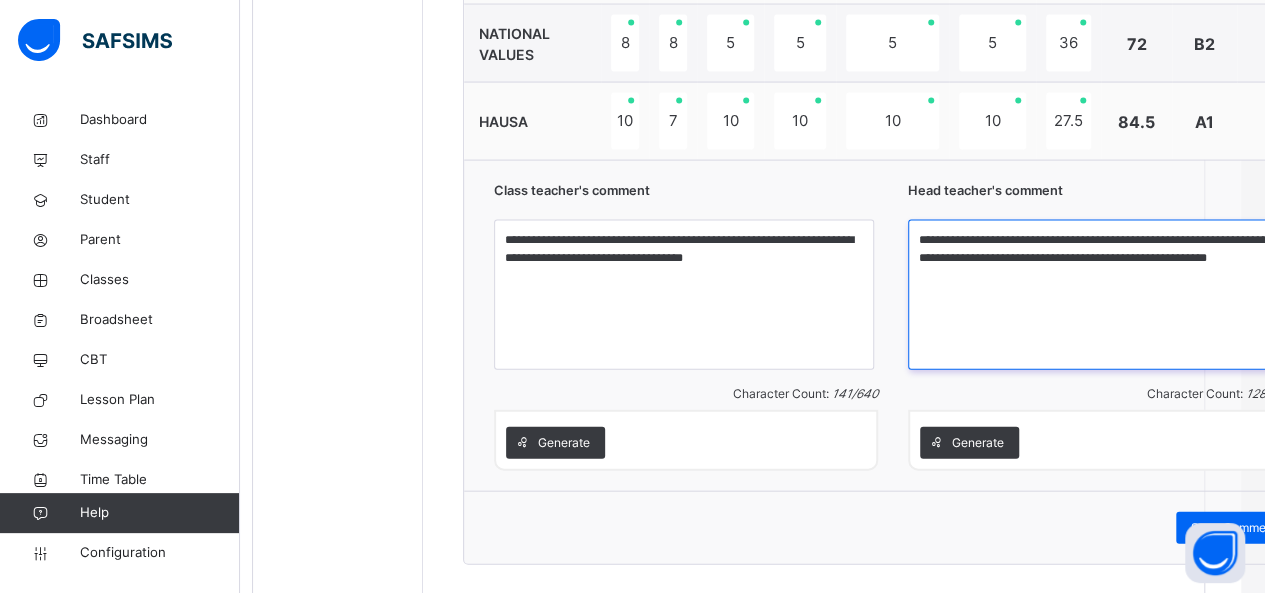 scroll, scrollTop: 2077, scrollLeft: 24, axis: both 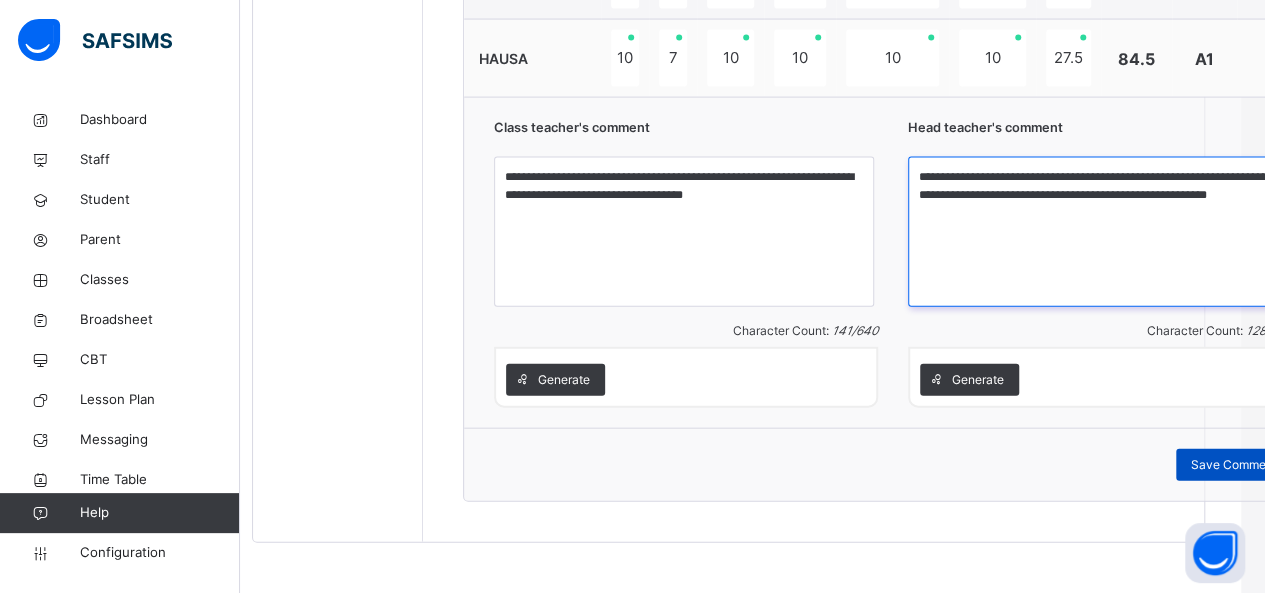 type on "**********" 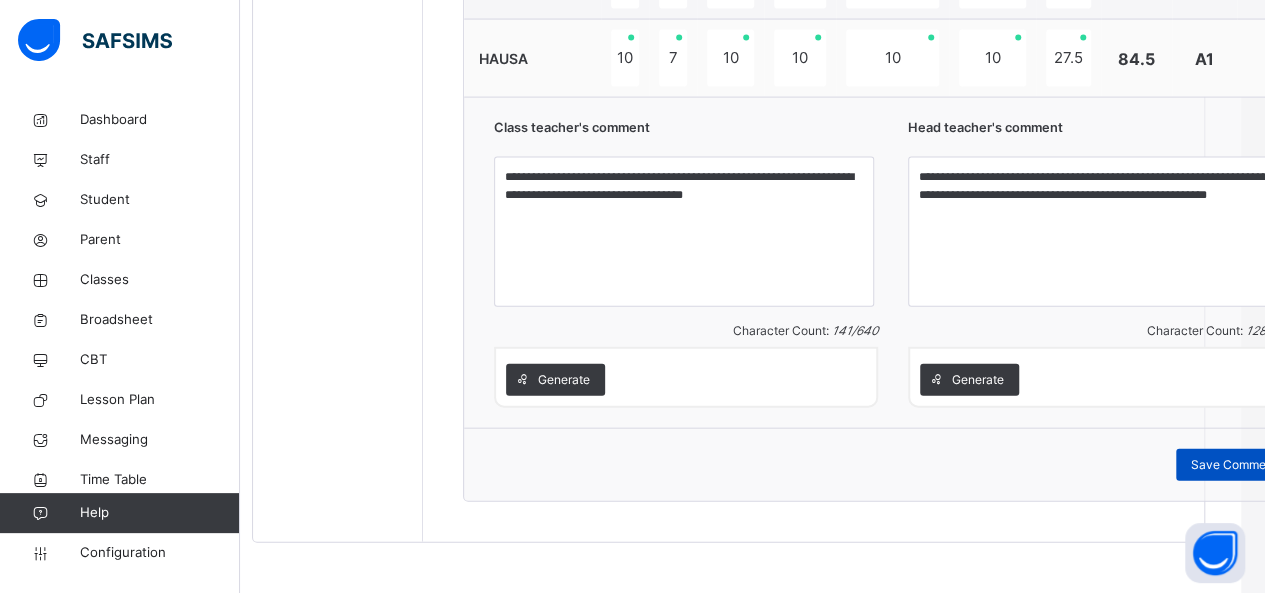 click on "Save Comment" at bounding box center (1234, 465) 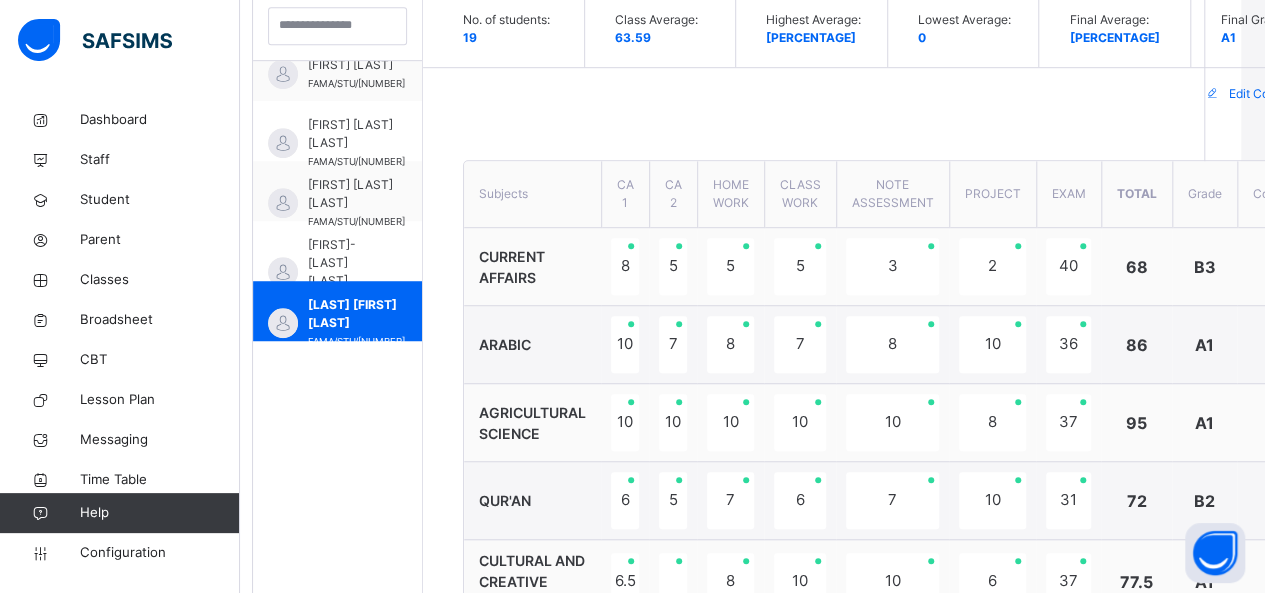 scroll, scrollTop: 572, scrollLeft: 24, axis: both 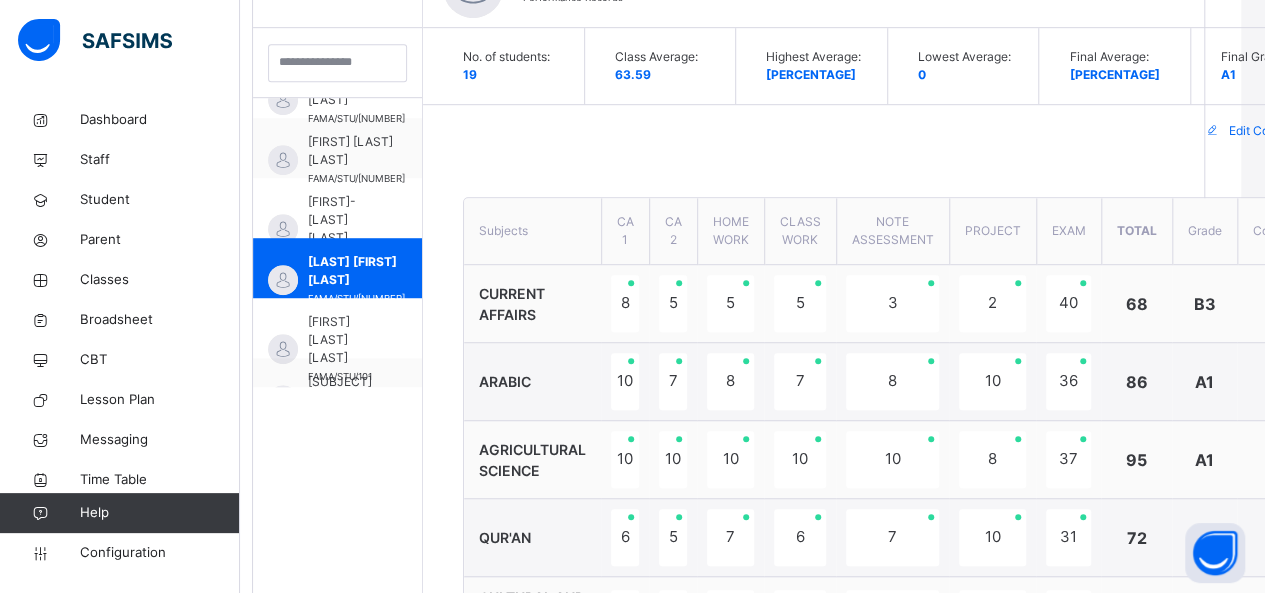 click on "Students [LAST] [FIRST] [LAST] FAMA/STU/[NUMBER] [LAST] [FIRST] [LAST] FAMA/STU/[NUMBER] [LAST] [FIRST] [LAST] FAMA/STU/[NUMBER] [LAST] [FIRST] FAMA/STU/[NUMBER] [LAST] [FIRST] FAMA/STU/[NUMBER] [LAST] [FIRST] [LAST] FAMA/STU/[NUMBER] [LAST] [FIRST] [LAST] FAMA/STU/[NUMBER] [LAST] [FIRST] [LAST] FAMA/STU/[NUMBER] [LAST] [FIRST] [LAST] FAMA/STU/[NUMBER] [LAST] [FIRST] [LAST] FAMA/STU/[NUMBER] [LAST] [FIRST] [LAST] FAMA/STU/[NUMBER] [LAST] [FIRST] [LAST] FAMA/STU/[NUMBER] [LAST] [FIRST] [LAST] FAMA/STU/[NUMBER] [LAST] [FIRST] [LAST] FAMA/STU/[NUMBER] [LAST] [FIRST] [LAST] FAMA/STU/[NUMBER] [LAST] [FIRST] [LAST] FAMA/STU/[NUMBER] [LAST] [FIRST] [LAST] FAMA/STU/[NUMBER]" at bounding box center (338, 997) 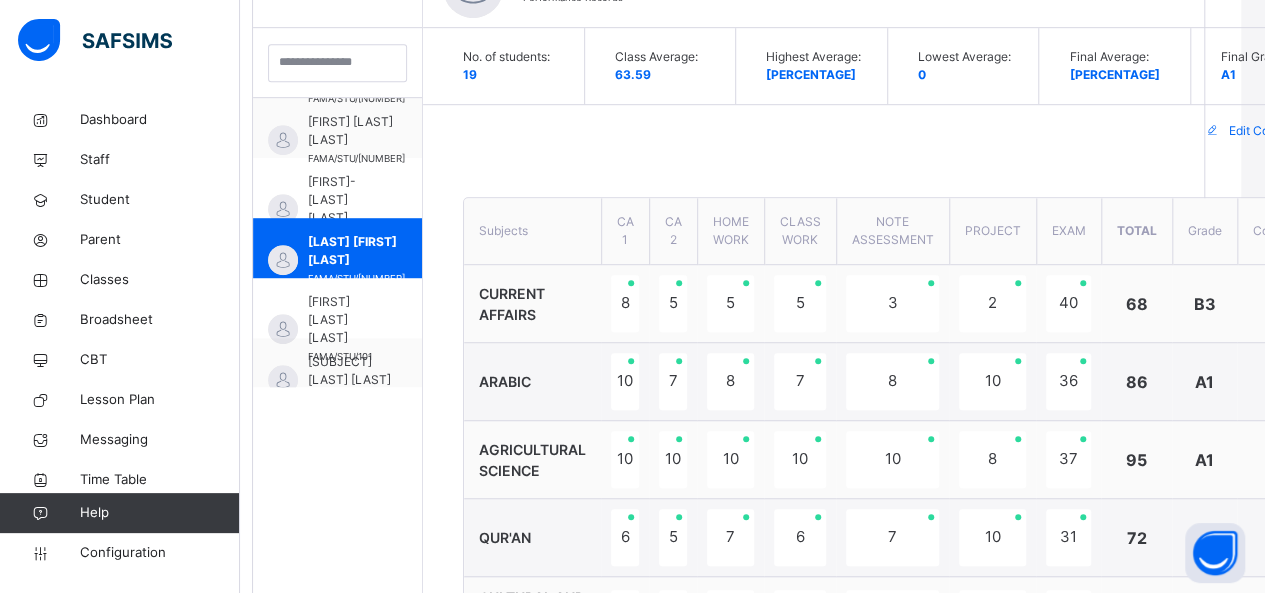 scroll, scrollTop: 440, scrollLeft: 0, axis: vertical 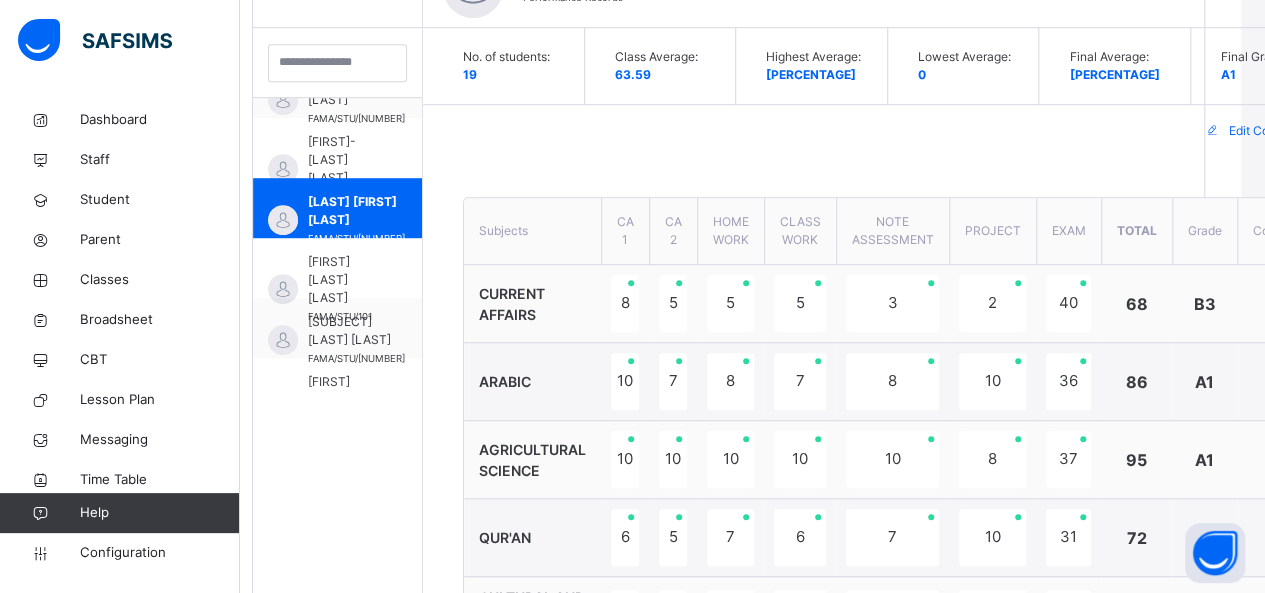 click on "Students [LAST] [FIRST] [LAST] FAMA/STU/[NUMBER] [LAST] [FIRST] [LAST] FAMA/STU/[NUMBER] [LAST] [FIRST] [LAST] FAMA/STU/[NUMBER] [LAST] [FIRST] FAMA/STU/[NUMBER] [LAST] [FIRST] FAMA/STU/[NUMBER] [LAST] [FIRST] [LAST] FAMA/STU/[NUMBER] [LAST] [FIRST] [LAST] FAMA/STU/[NUMBER] [LAST] [FIRST] [LAST] FAMA/STU/[NUMBER] [LAST] [FIRST] [LAST] FAMA/STU/[NUMBER] [LAST] [FIRST] [LAST] FAMA/STU/[NUMBER] [LAST] [FIRST] [LAST] FAMA/STU/[NUMBER] [LAST] [FIRST] [LAST] FAMA/STU/[NUMBER] [LAST] [FIRST] [LAST] FAMA/STU/[NUMBER] [LAST] [FIRST] [LAST] FAMA/STU/[NUMBER] [LAST] [FIRST] [LAST] FAMA/STU/[NUMBER] [LAST] [FIRST] [LAST] FAMA/STU/[NUMBER] [LAST] [FIRST] [LAST] FAMA/STU/[NUMBER]" at bounding box center [338, 997] 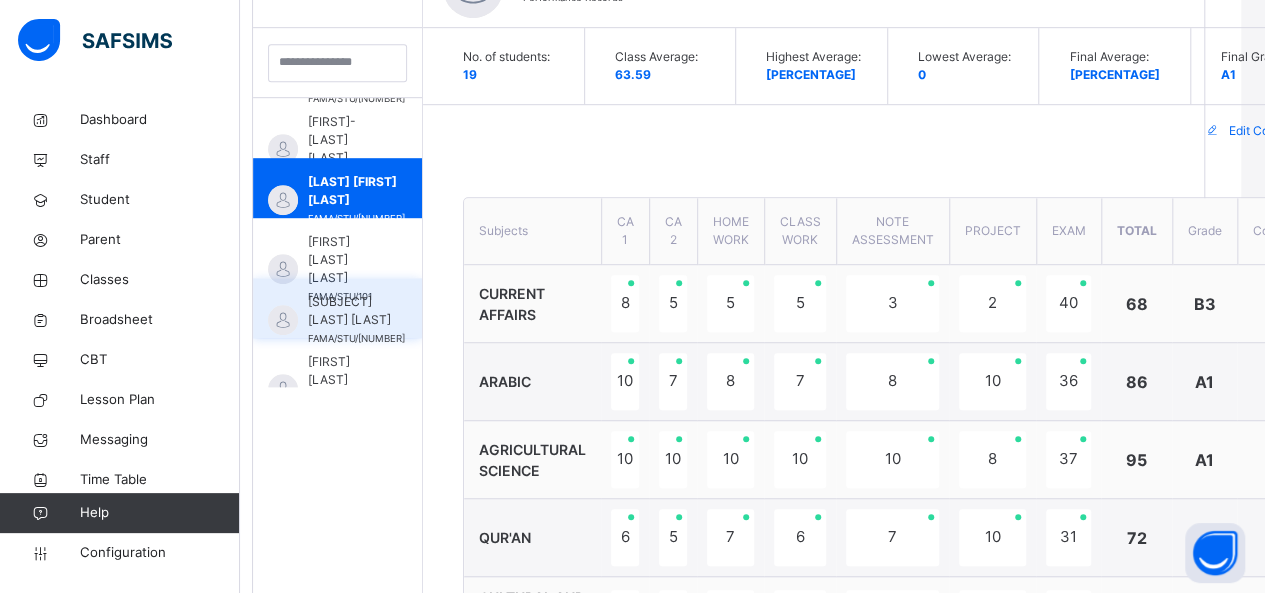 click on "[SUBJECT] [LAST] [LAST]" at bounding box center (356, 311) 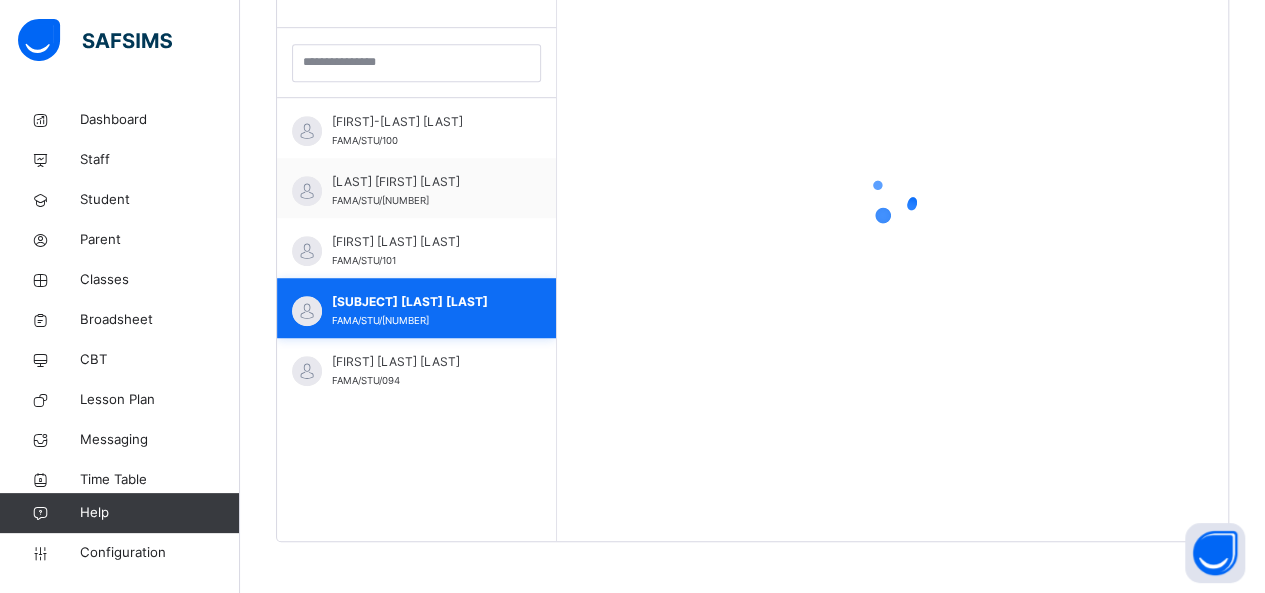 scroll, scrollTop: 572, scrollLeft: 15, axis: both 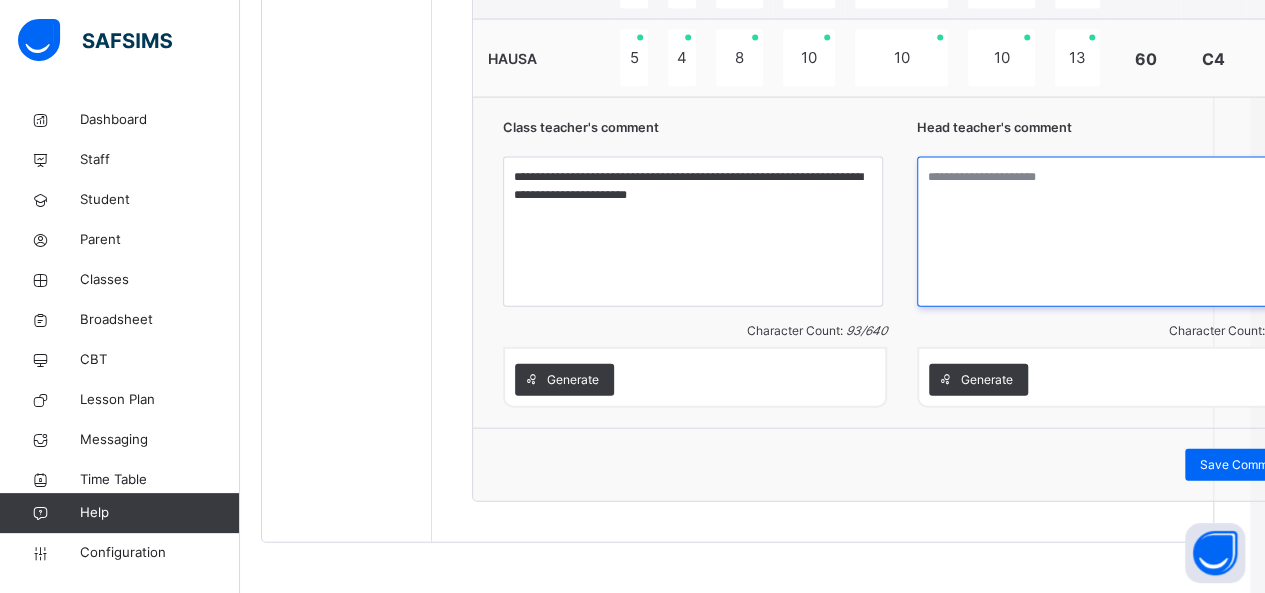 click at bounding box center (1109, 232) 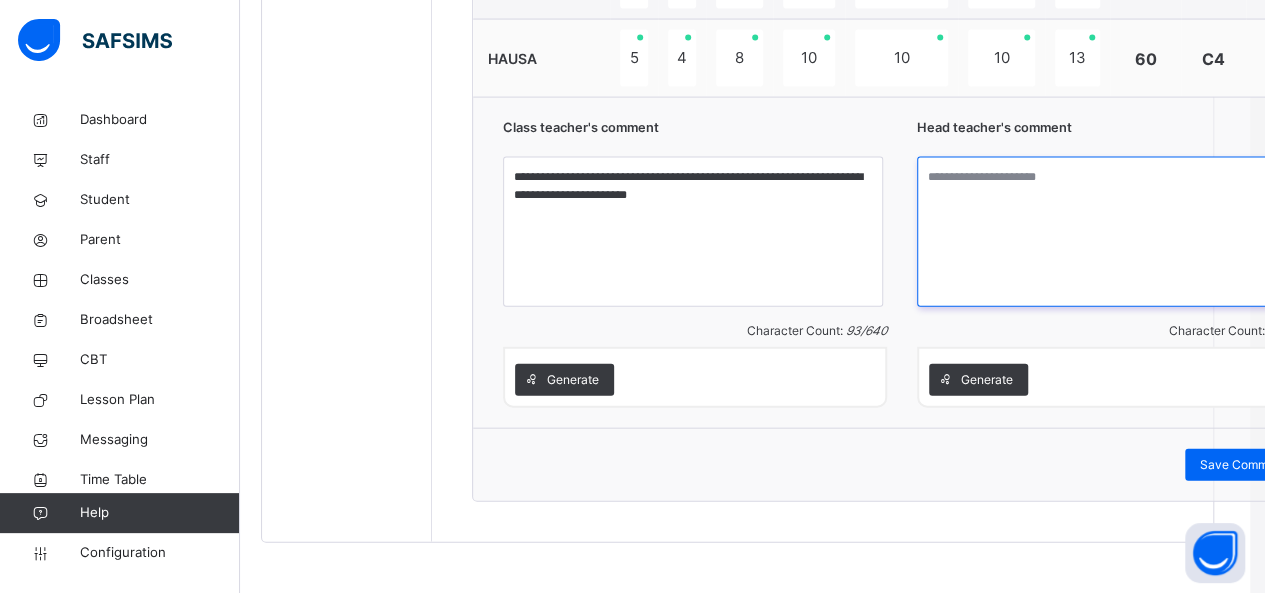 paste on "**********" 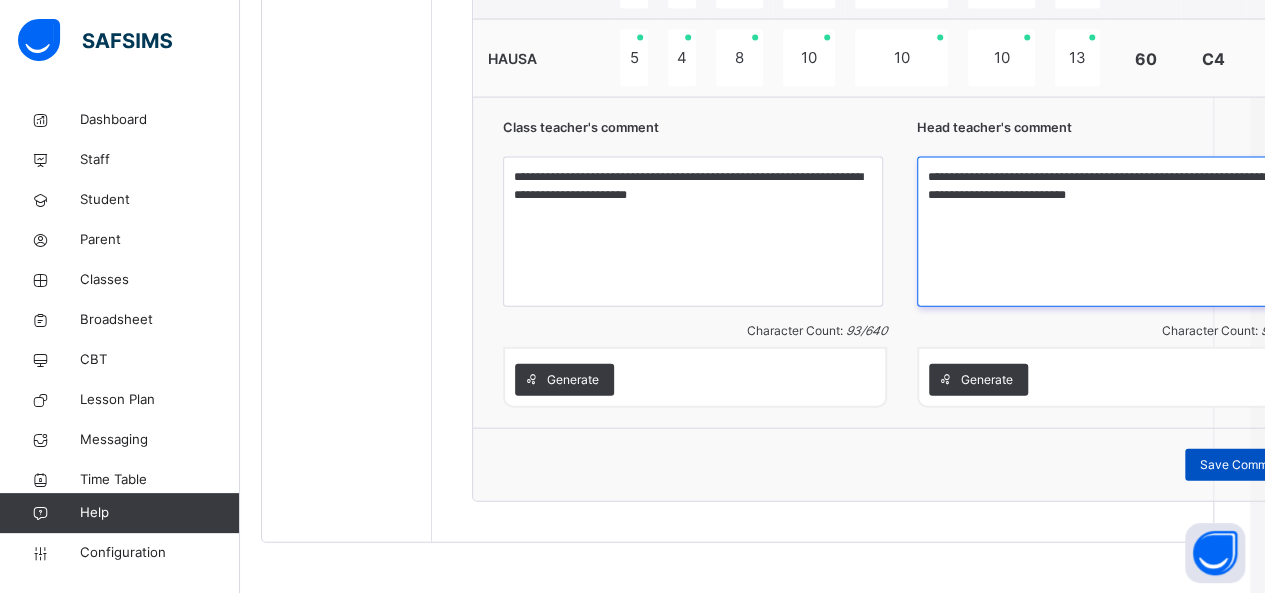 type on "**********" 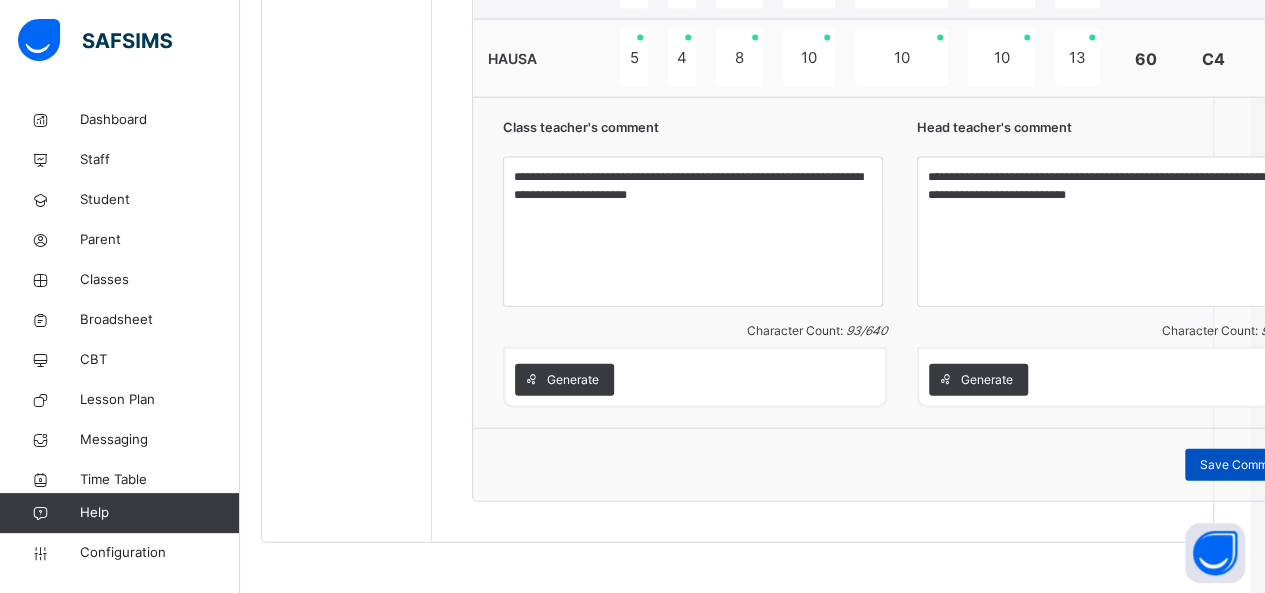 click on "Save Comment" at bounding box center (1243, 465) 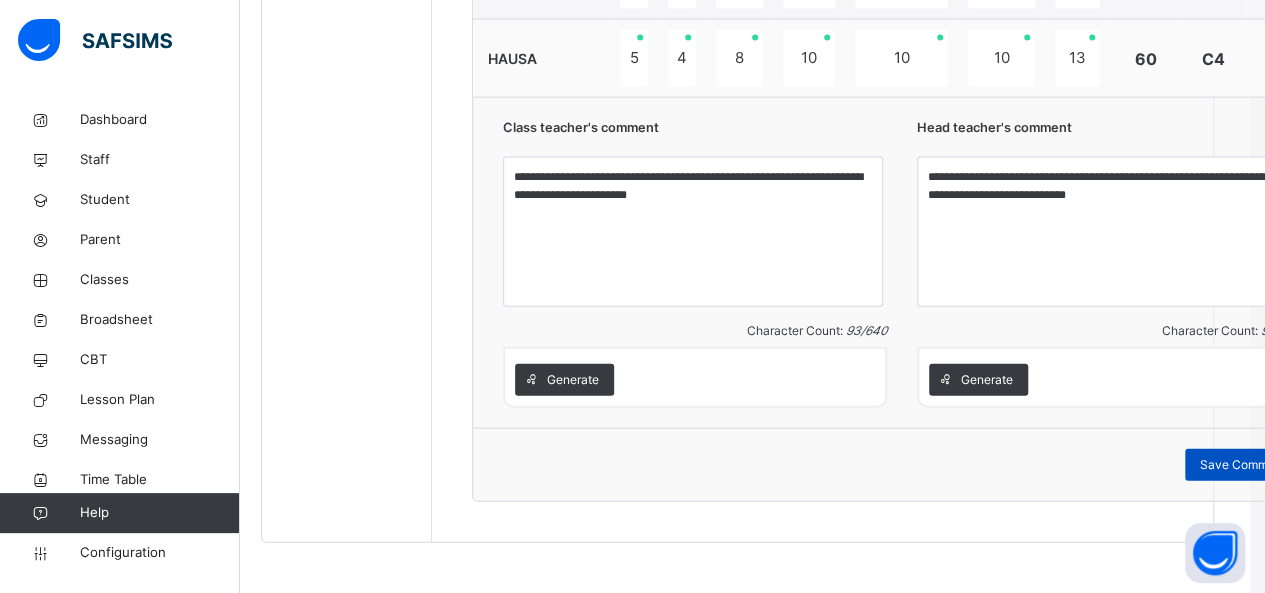 scroll, scrollTop: 542, scrollLeft: 15, axis: both 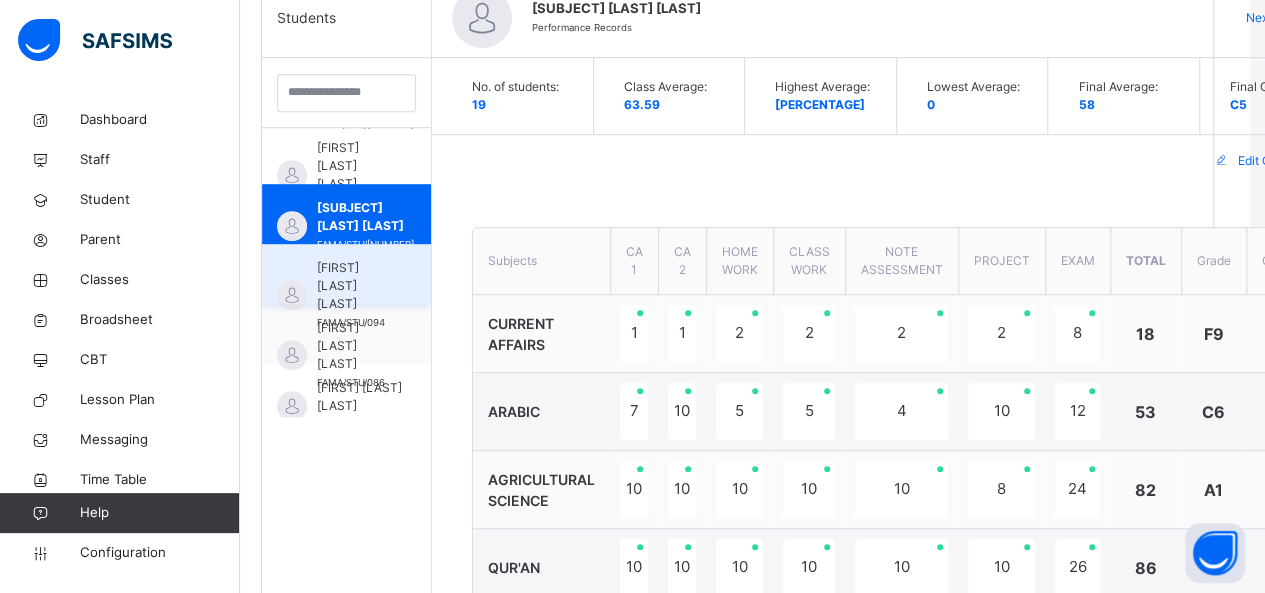 click on "[FIRST] [LAST]  [LAST]" at bounding box center (351, 286) 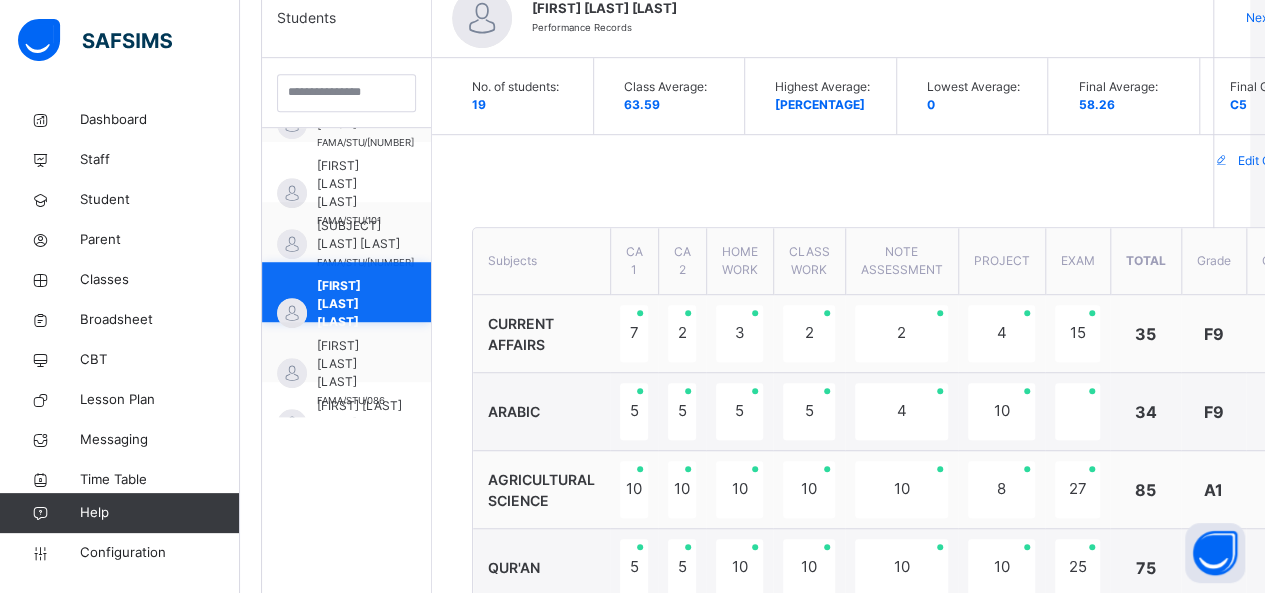 scroll, scrollTop: 604, scrollLeft: 0, axis: vertical 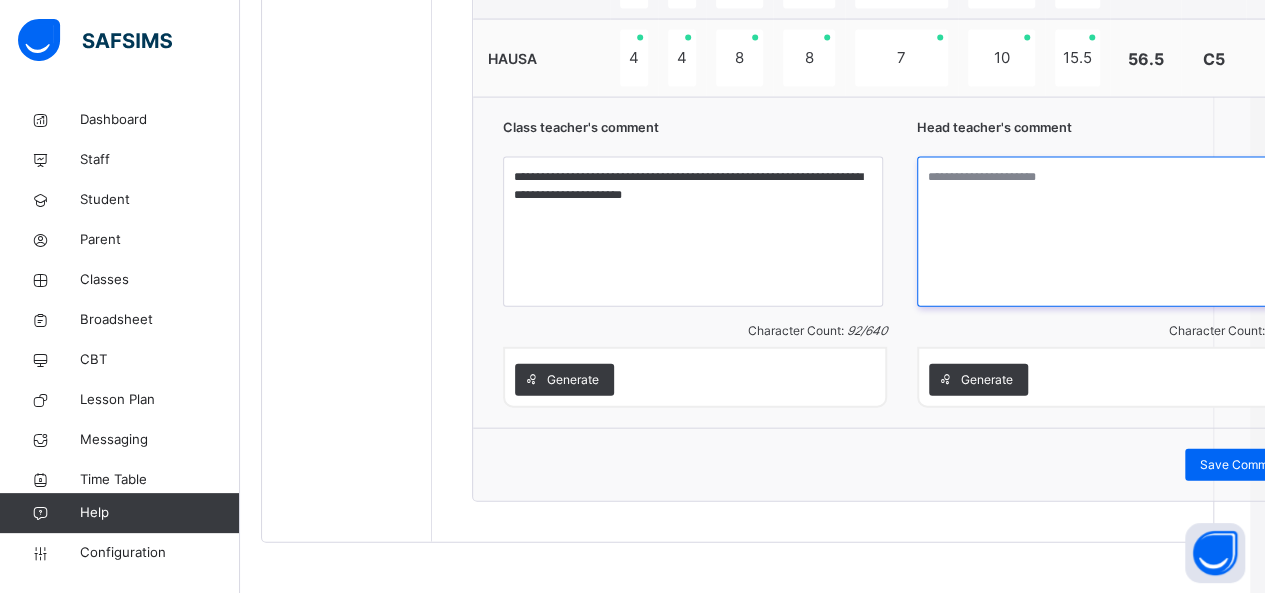 click at bounding box center (1109, 232) 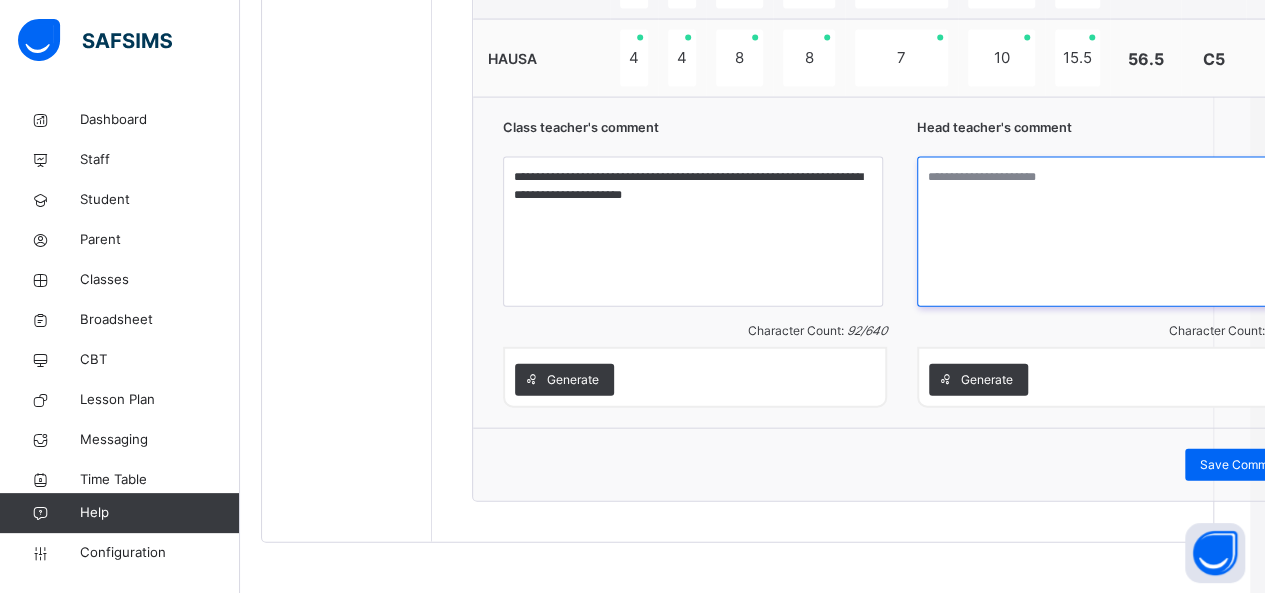 paste on "**********" 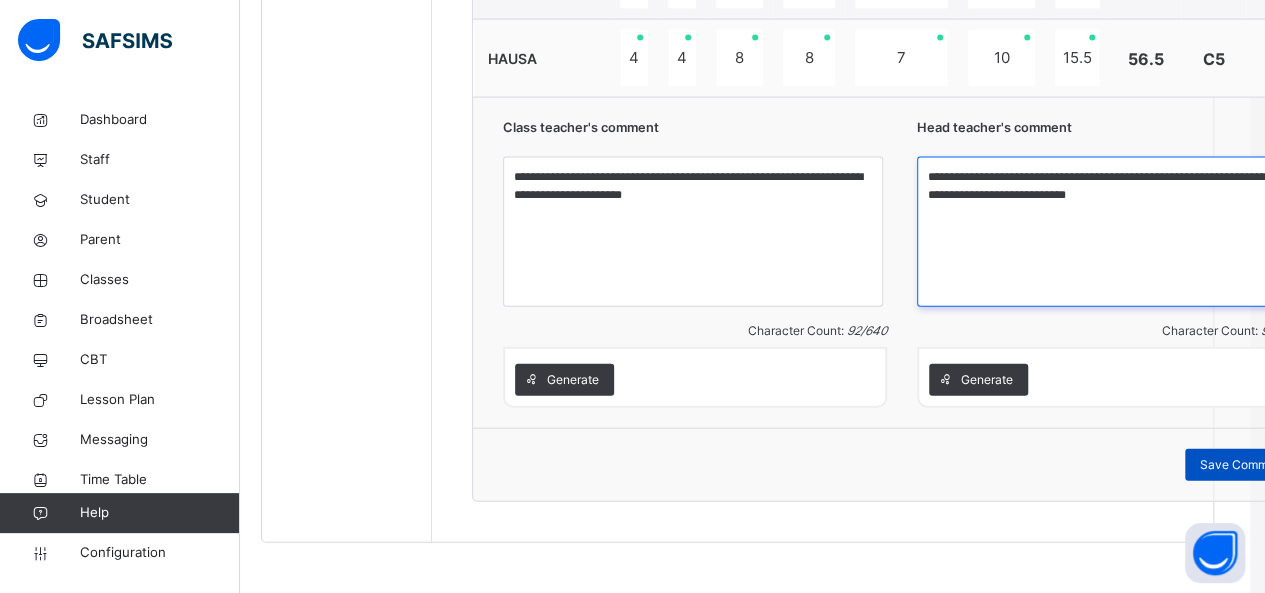type on "**********" 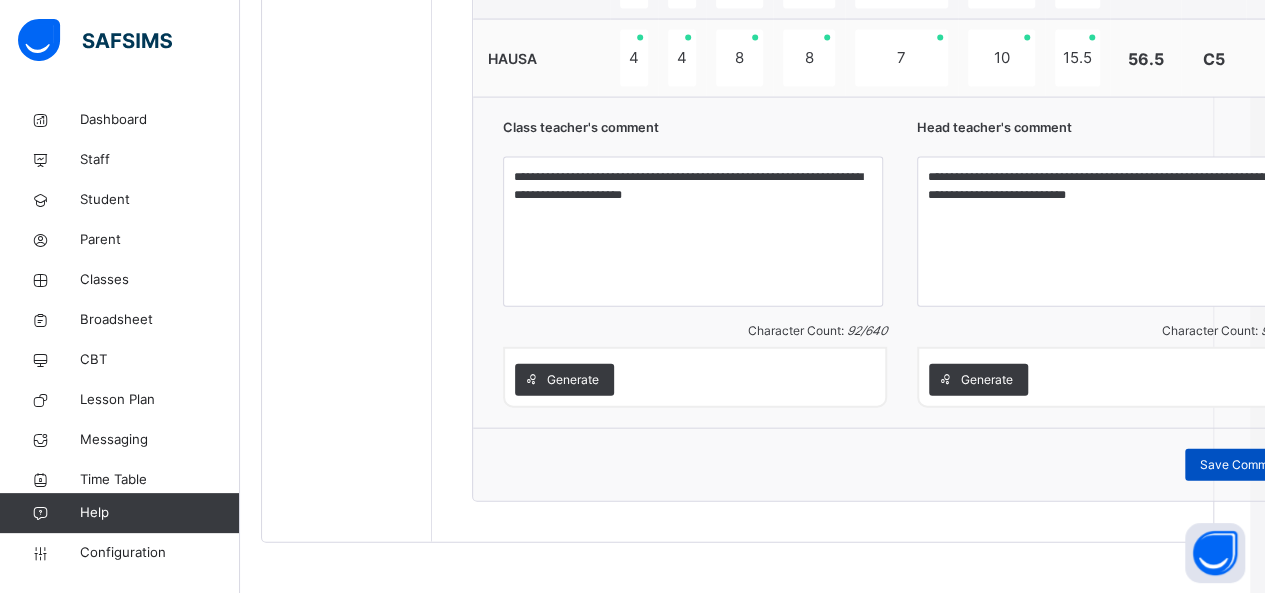 click on "Save Comment" at bounding box center (1243, 465) 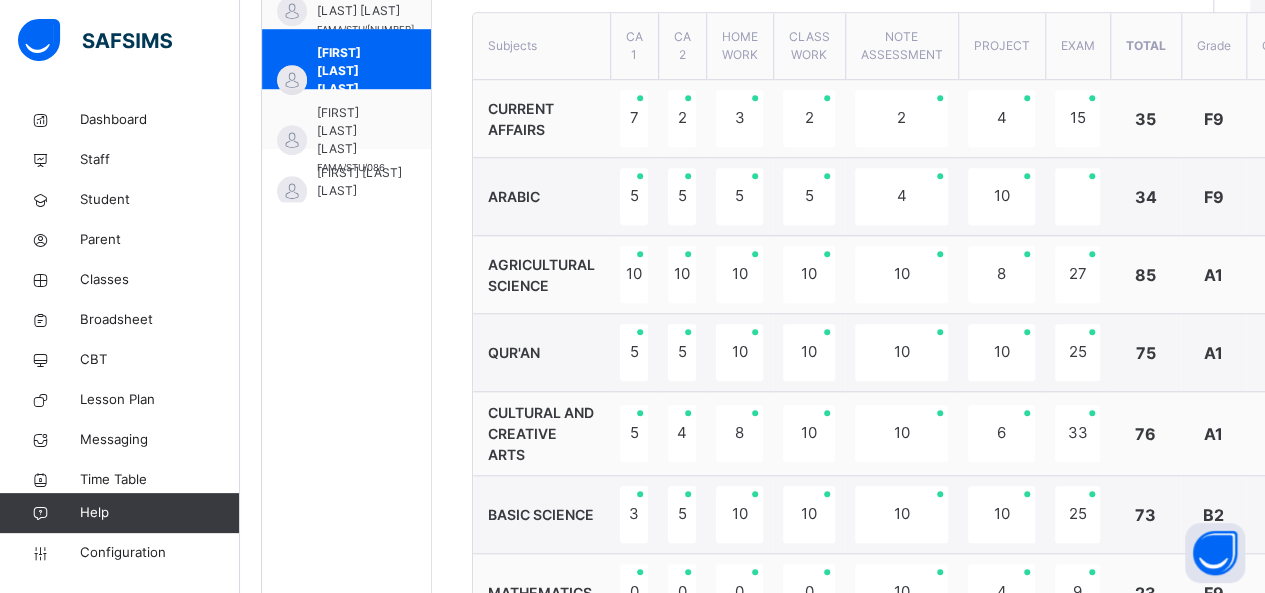 scroll, scrollTop: 673, scrollLeft: 15, axis: both 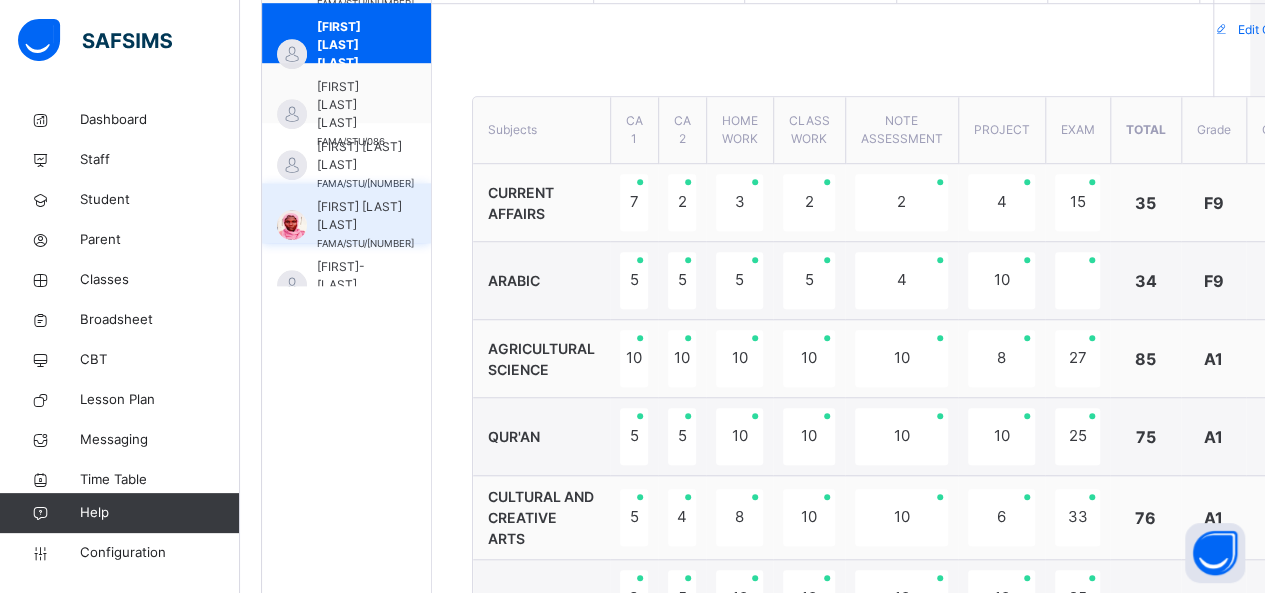 click on "[FIRST] [LAST] [LAST]" at bounding box center (365, 216) 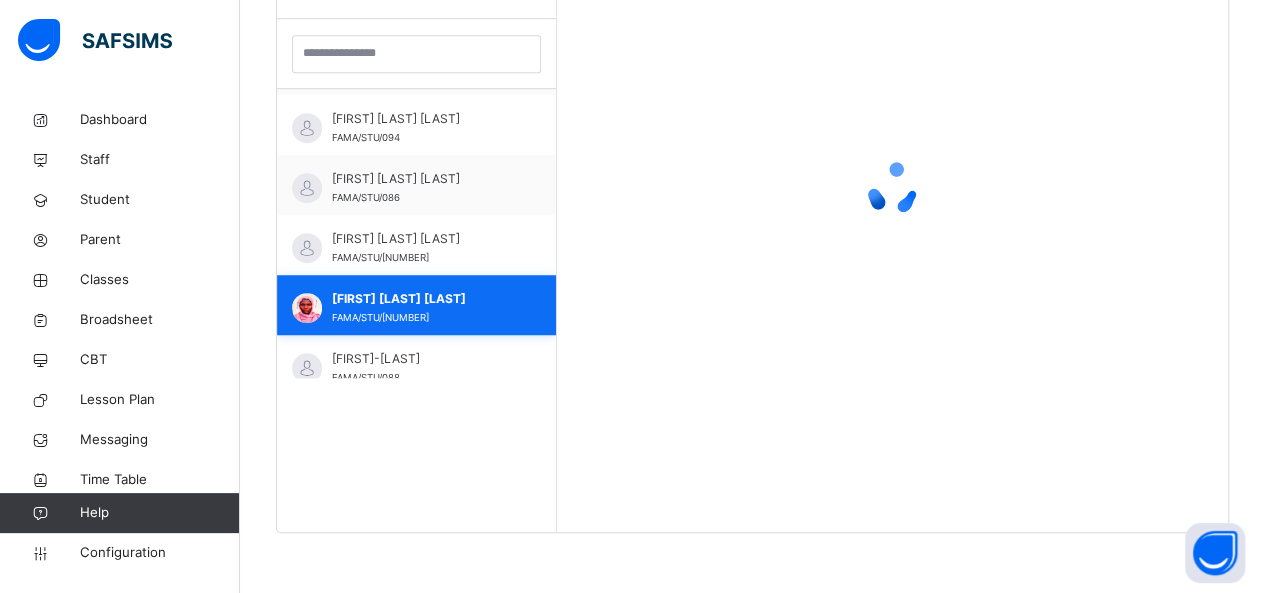 scroll, scrollTop: 579, scrollLeft: 15, axis: both 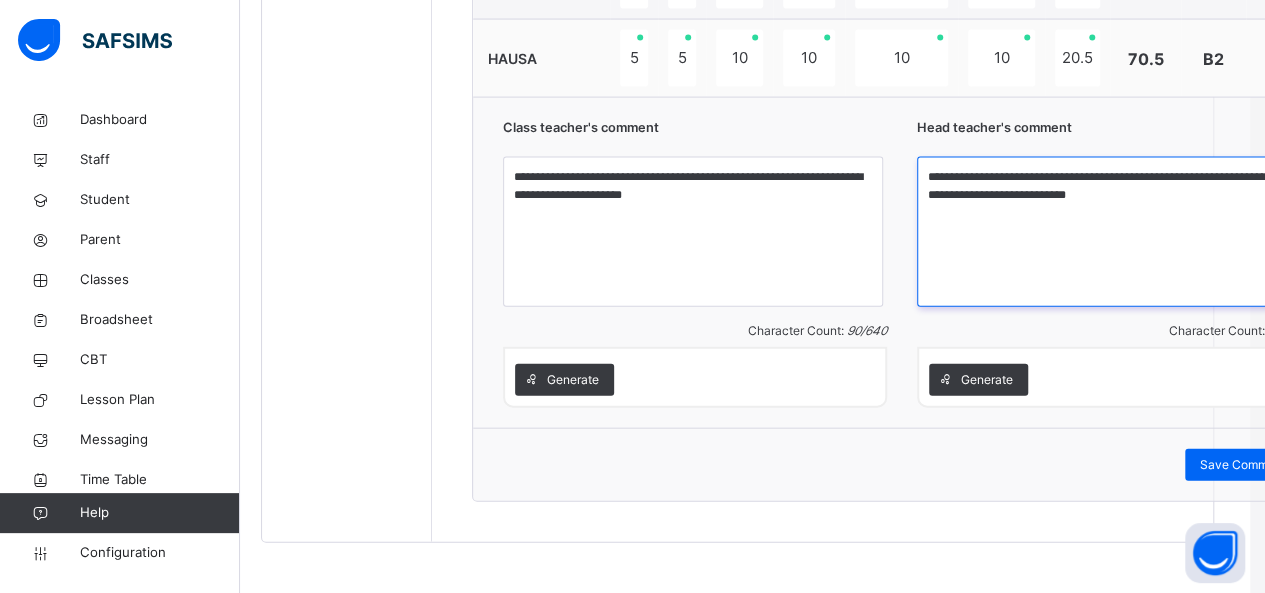 click on "**********" at bounding box center [1107, 232] 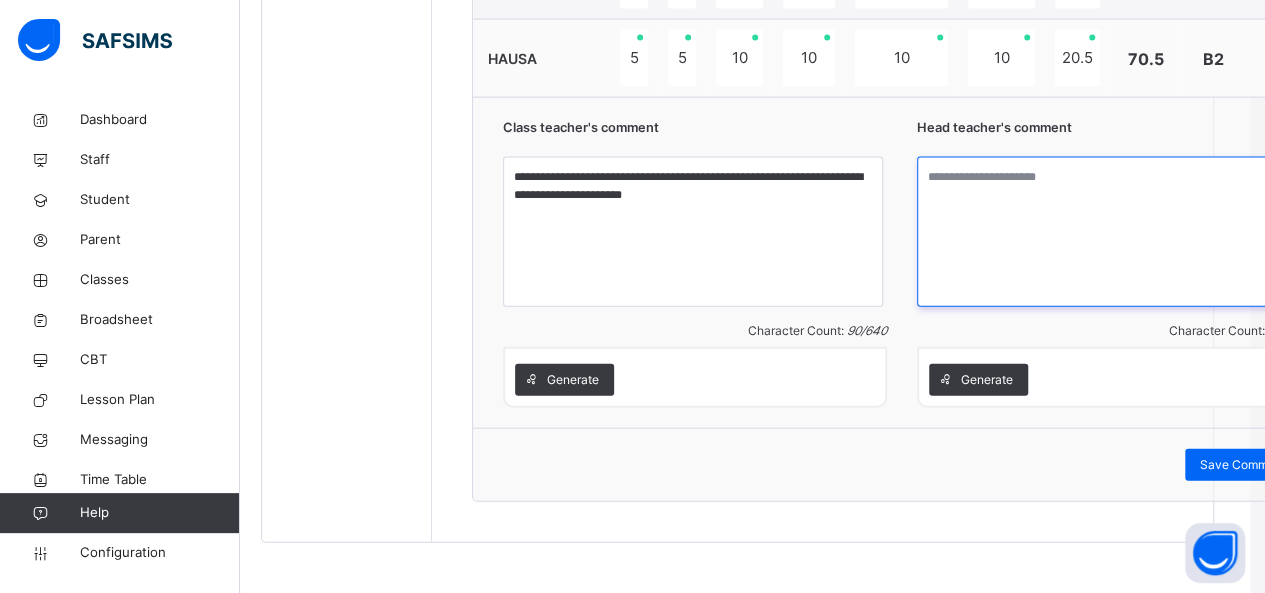 paste on "**********" 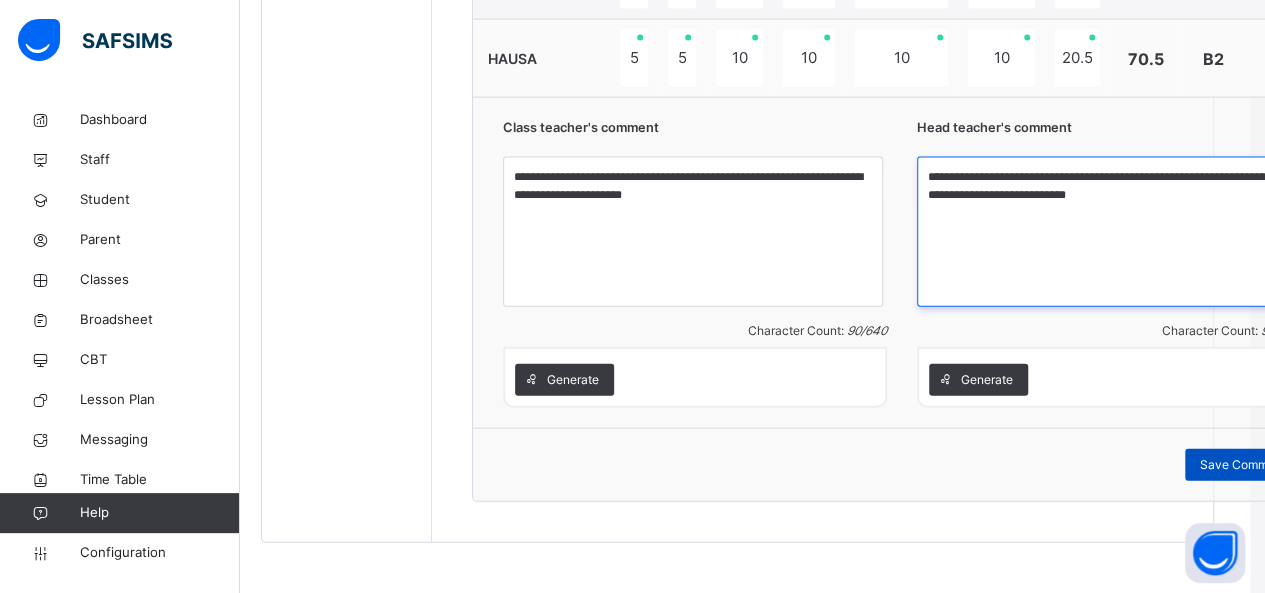 type on "**********" 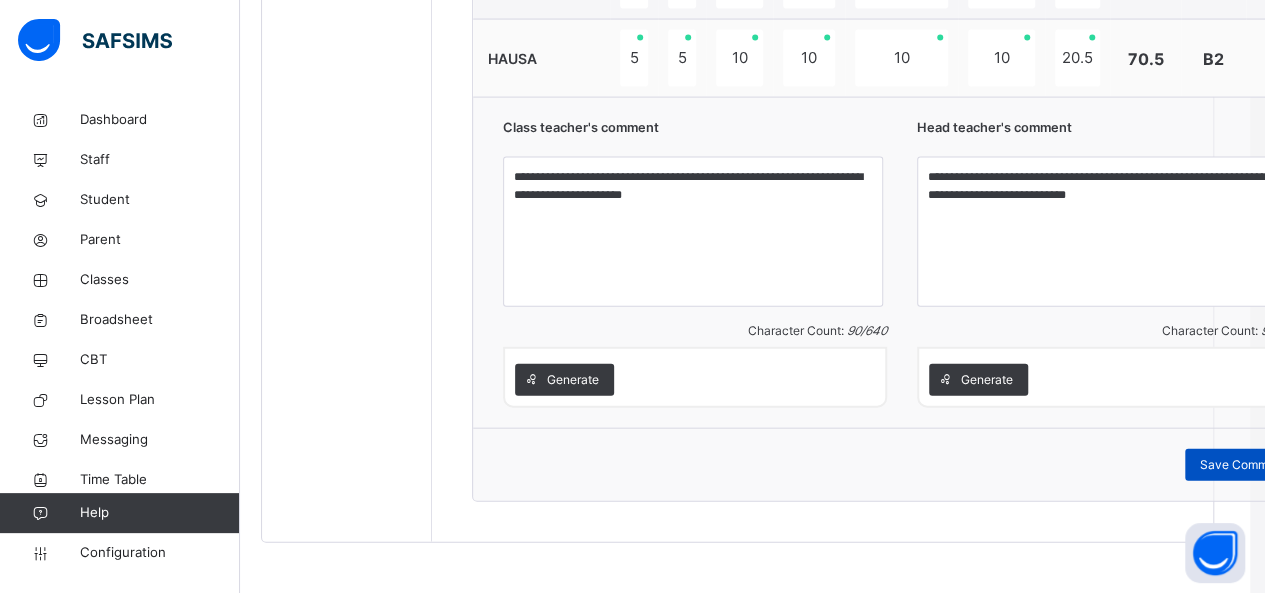 click on "Save Comment" at bounding box center [1243, 465] 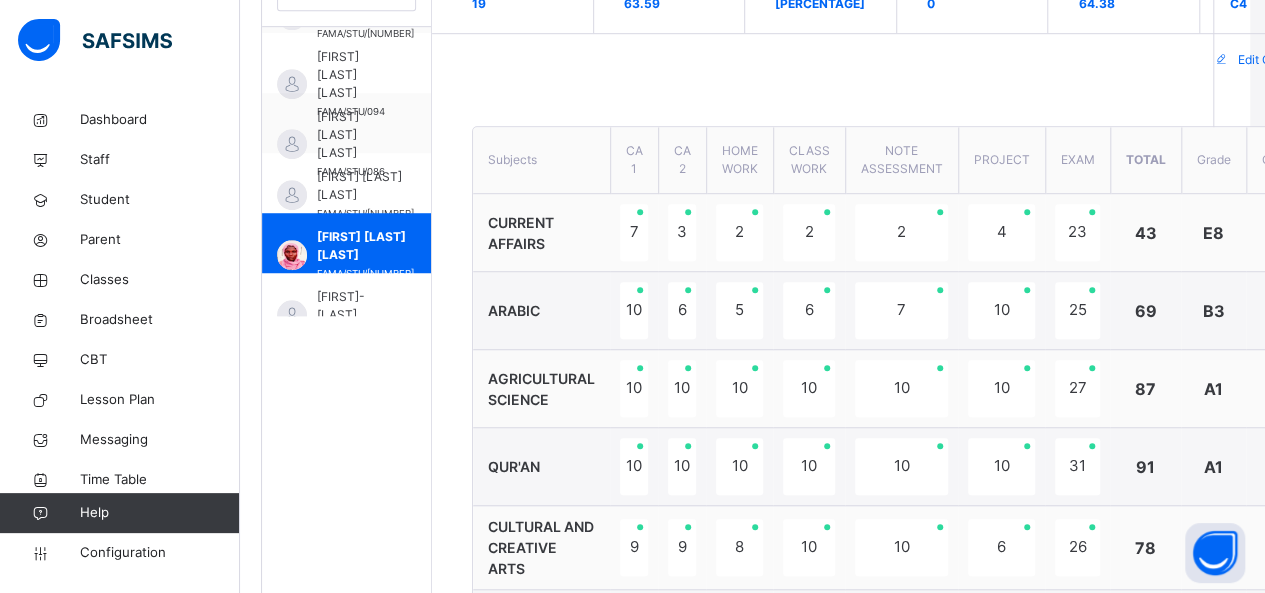 scroll, scrollTop: 641, scrollLeft: 15, axis: both 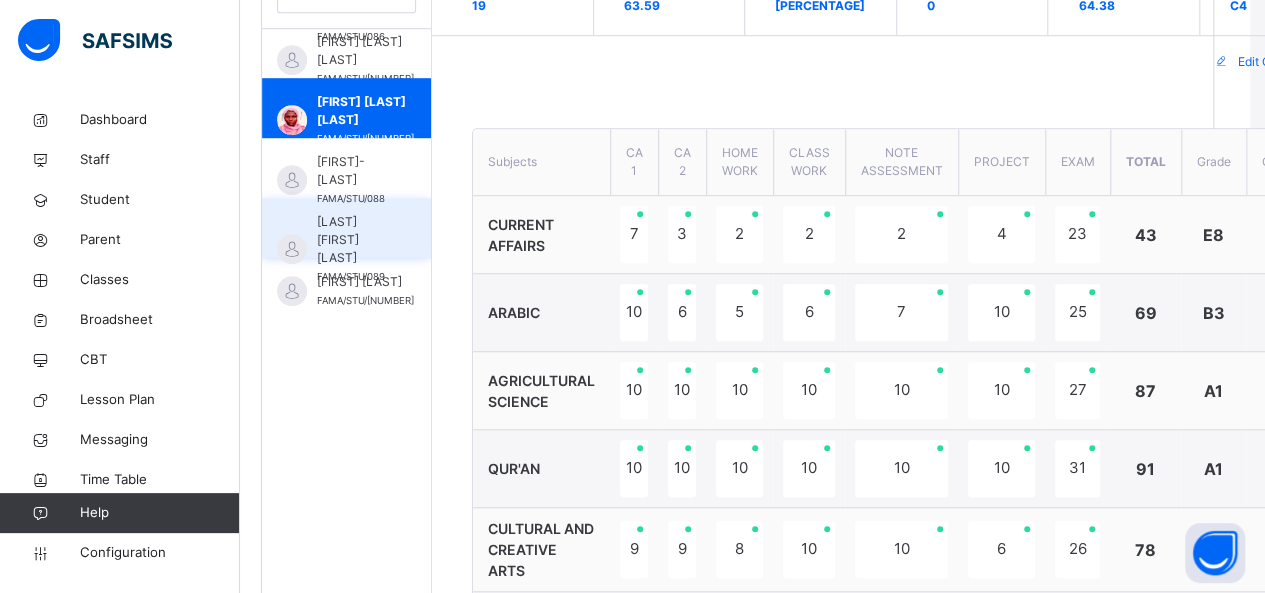 click on "[LAST] [FIRST] [LAST]" at bounding box center [351, 240] 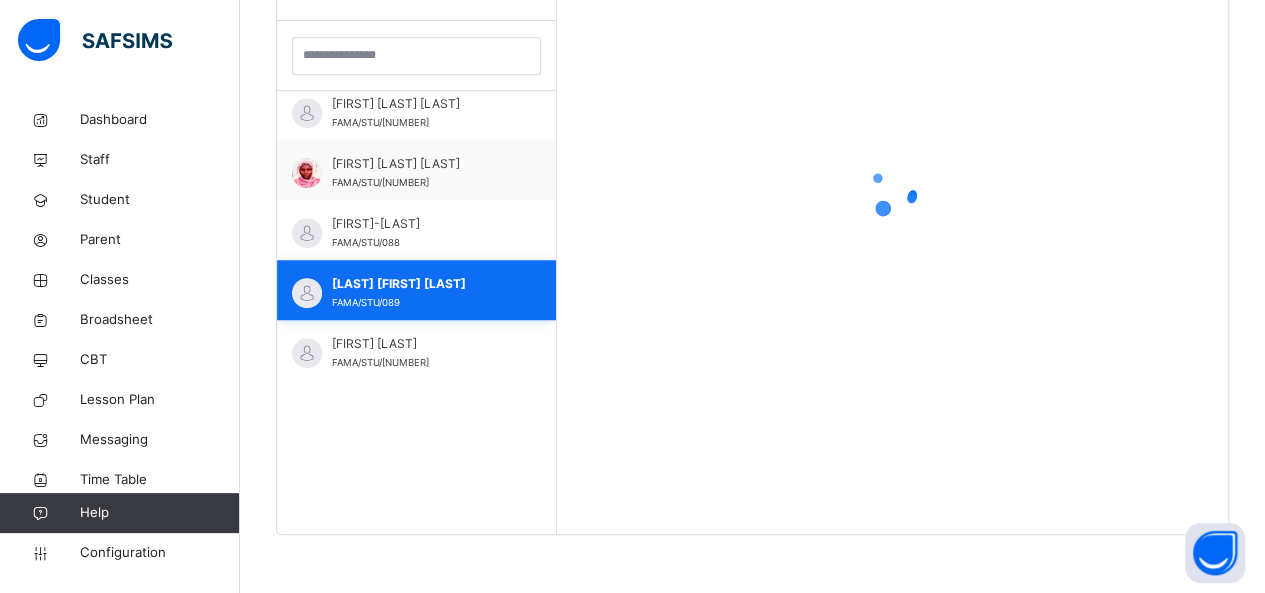 scroll, scrollTop: 824, scrollLeft: 0, axis: vertical 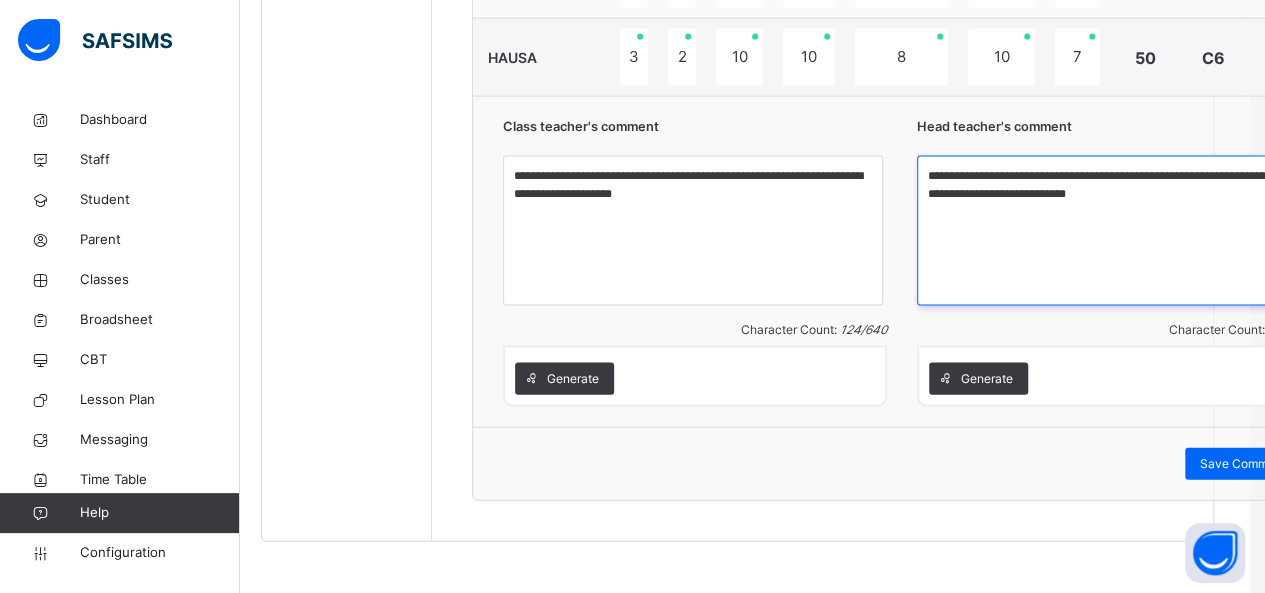 click on "**********" at bounding box center (1107, 231) 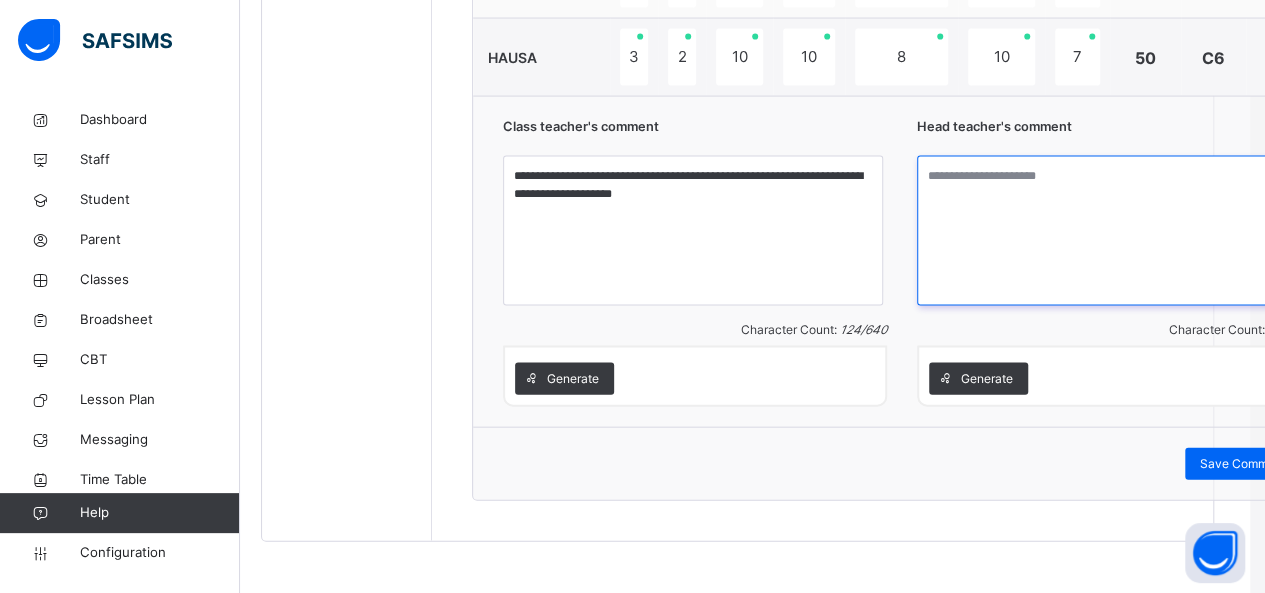 paste on "**********" 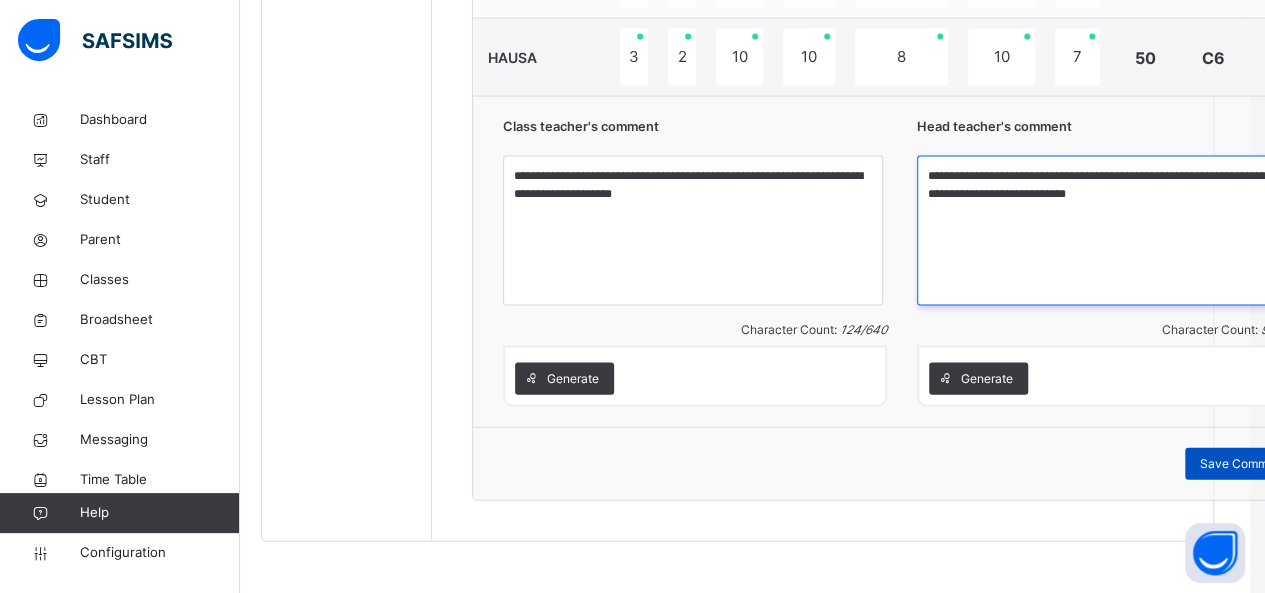 type on "**********" 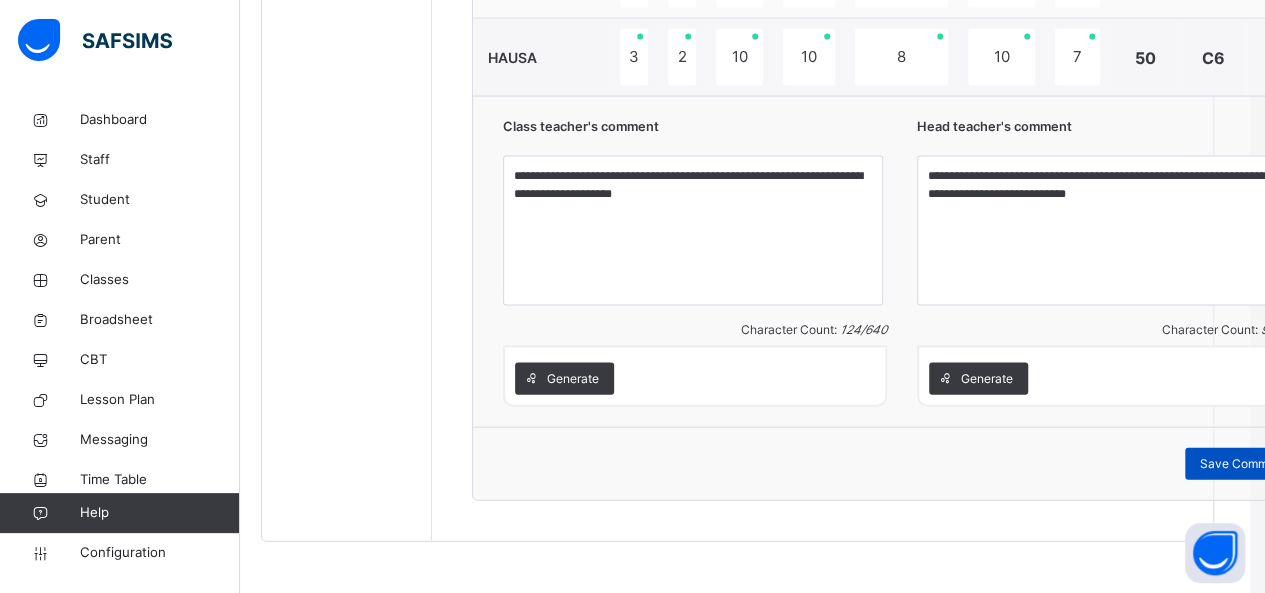 click on "Save Comment" at bounding box center (1243, 464) 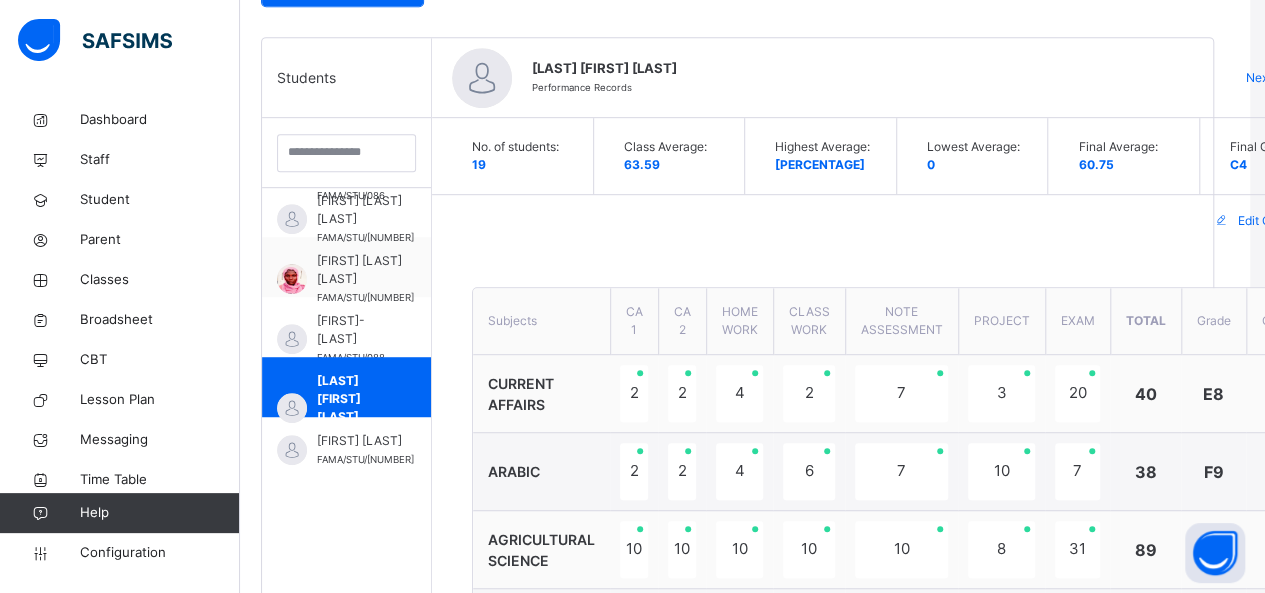 scroll, scrollTop: 478, scrollLeft: 15, axis: both 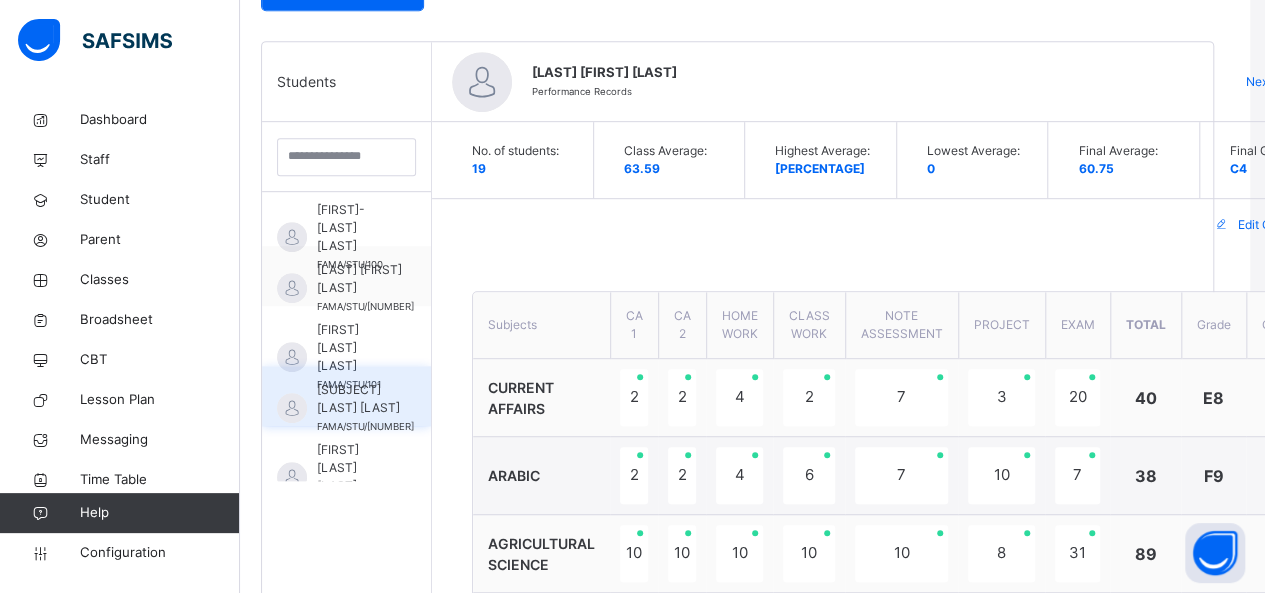 click on "[SUBJECT] [LAST] [LAST]" at bounding box center (365, 399) 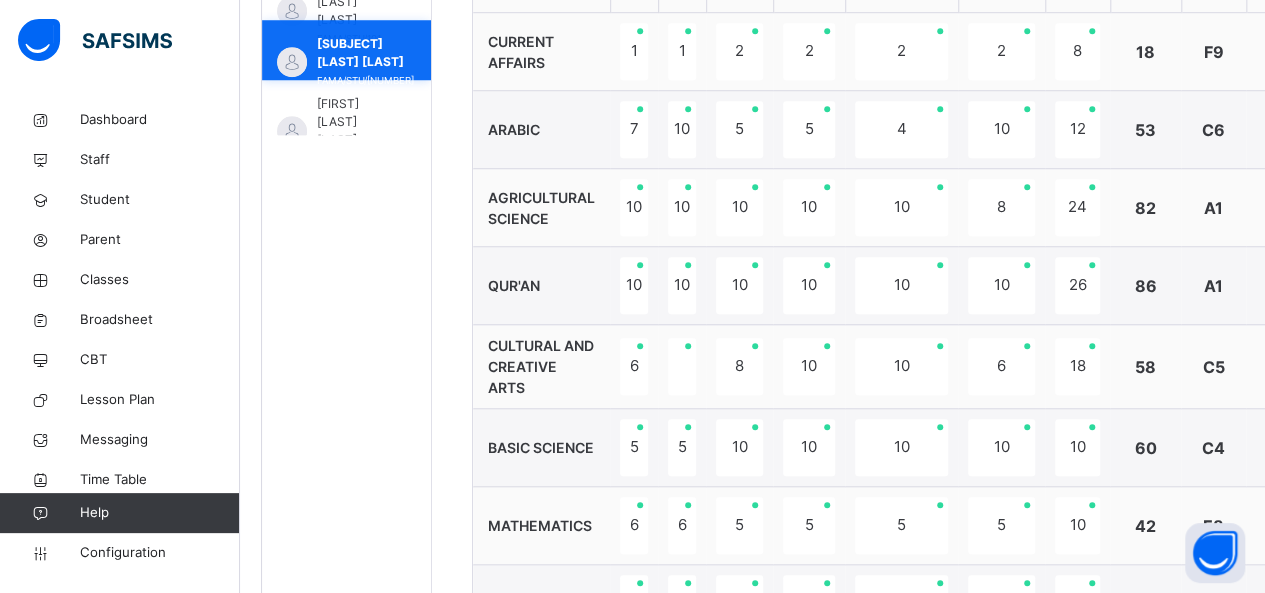 scroll, scrollTop: 815, scrollLeft: 15, axis: both 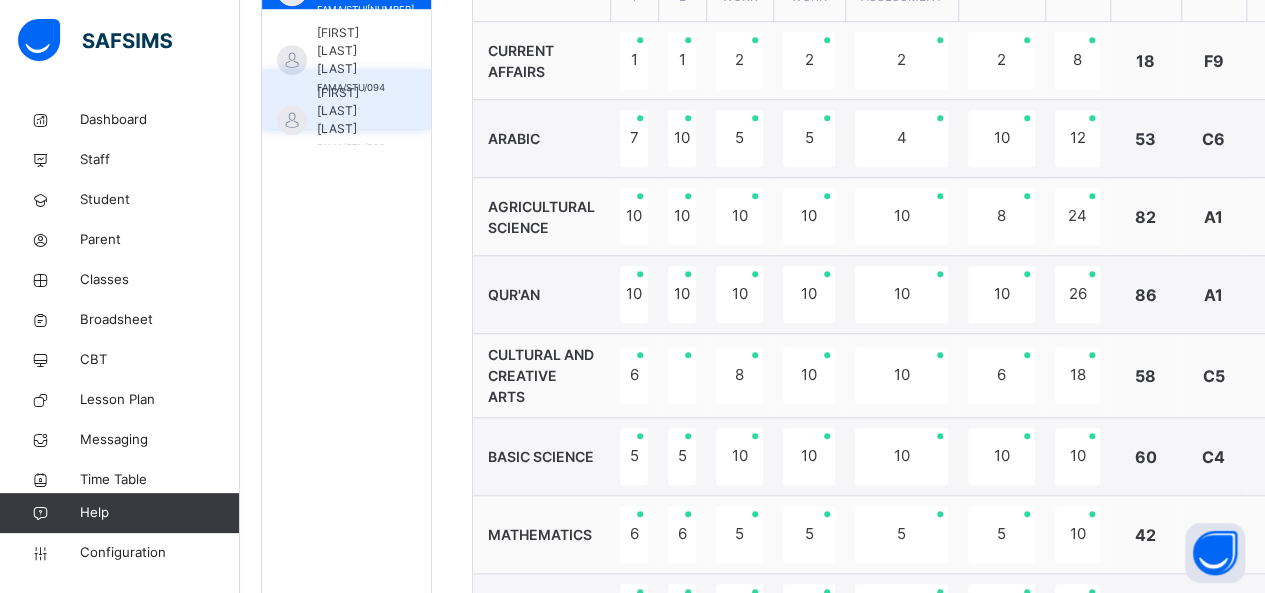 click on "[FIRST]  [LAST] [LAST]" at bounding box center (351, 111) 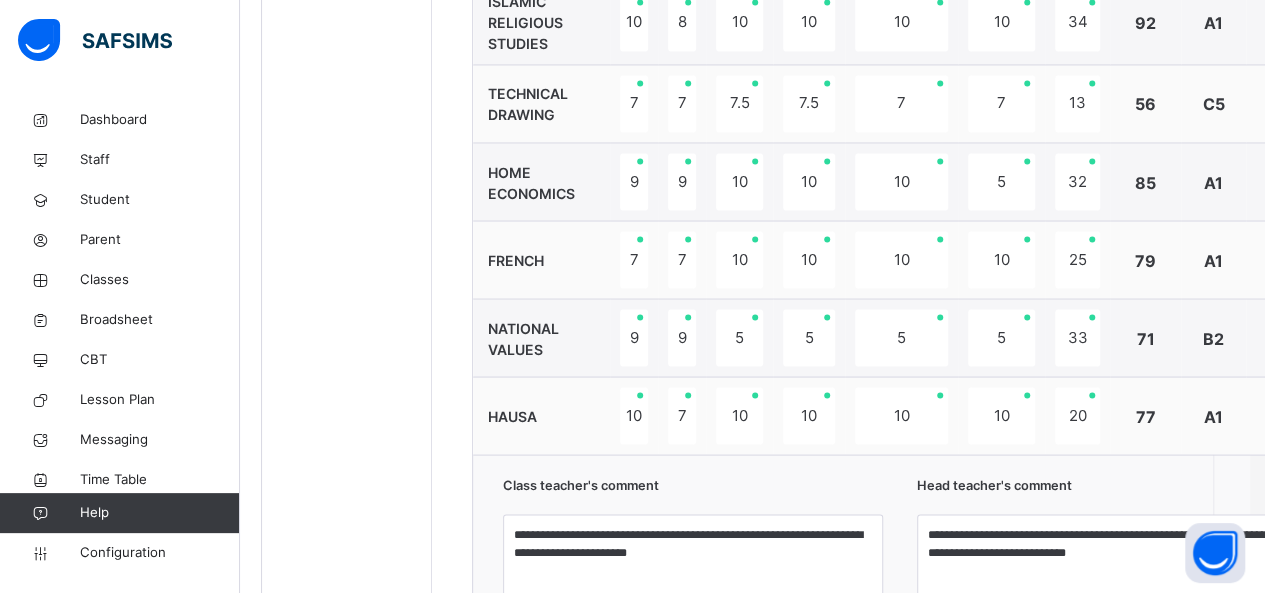 scroll, scrollTop: 2077, scrollLeft: 15, axis: both 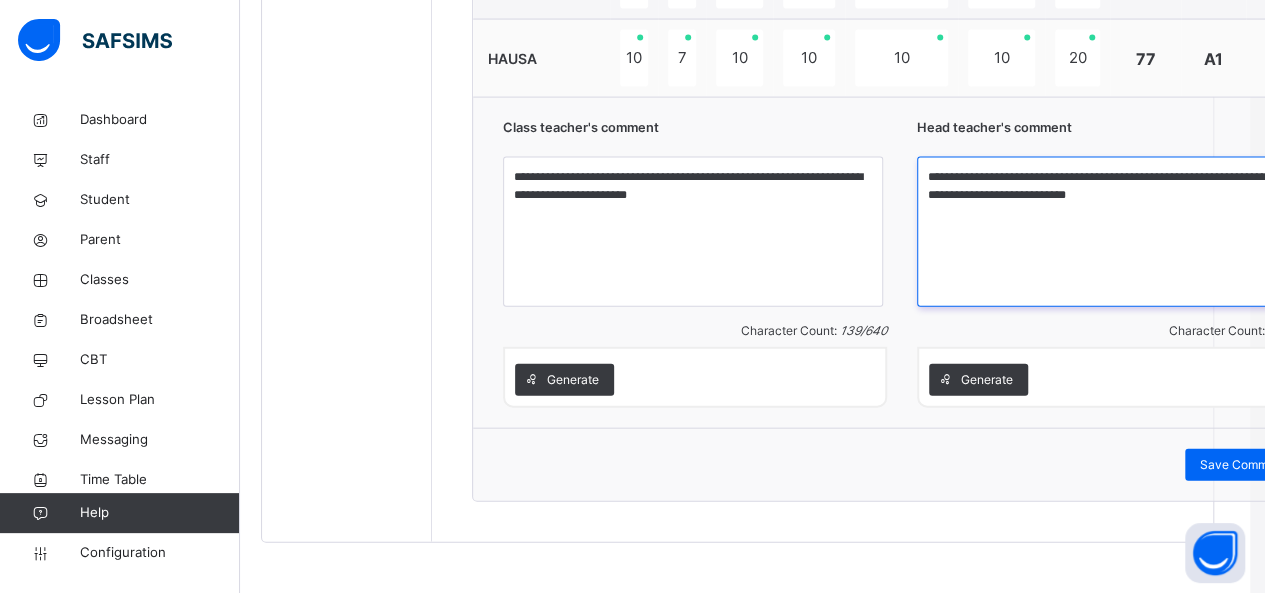 click on "**********" at bounding box center (1107, 232) 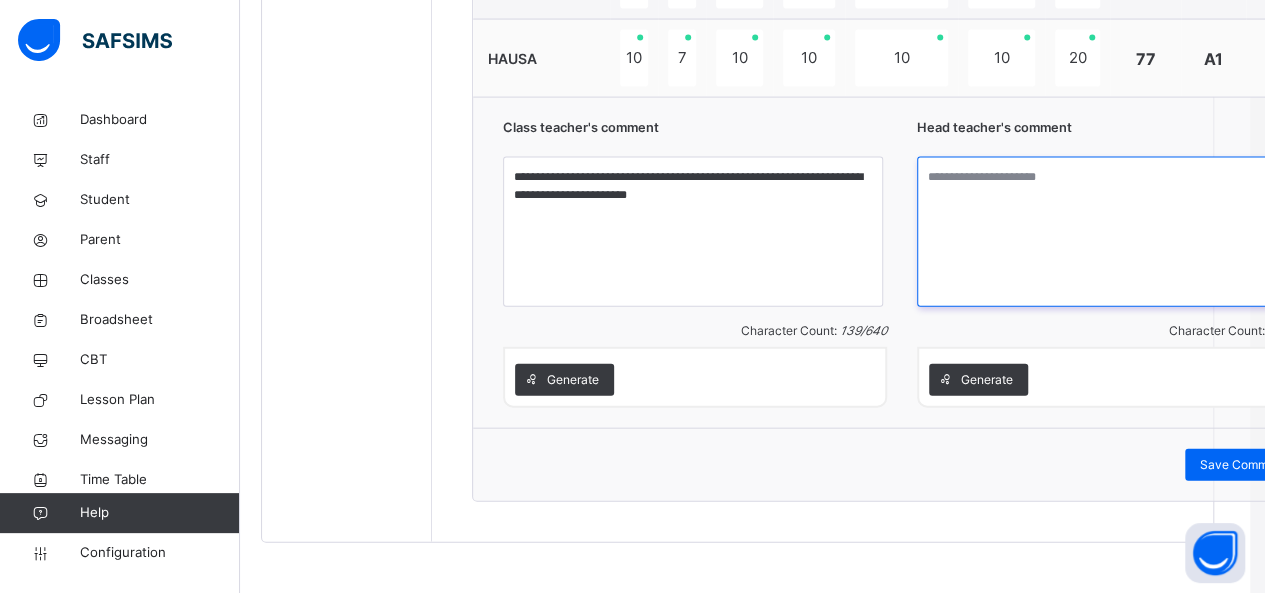 paste on "**********" 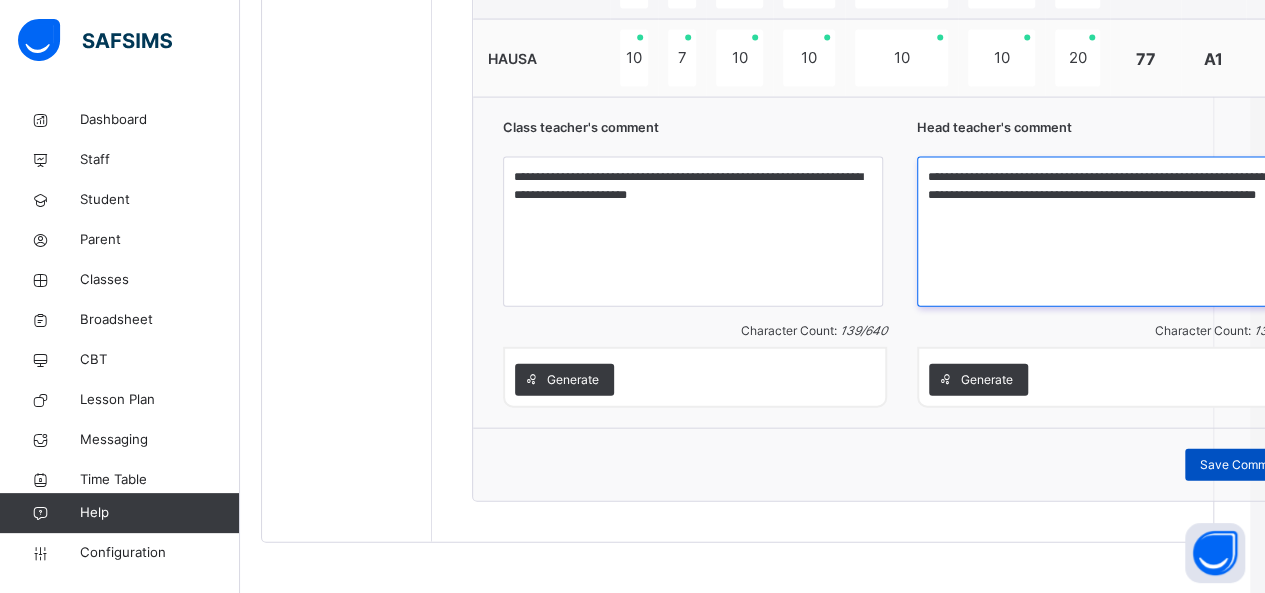 type on "**********" 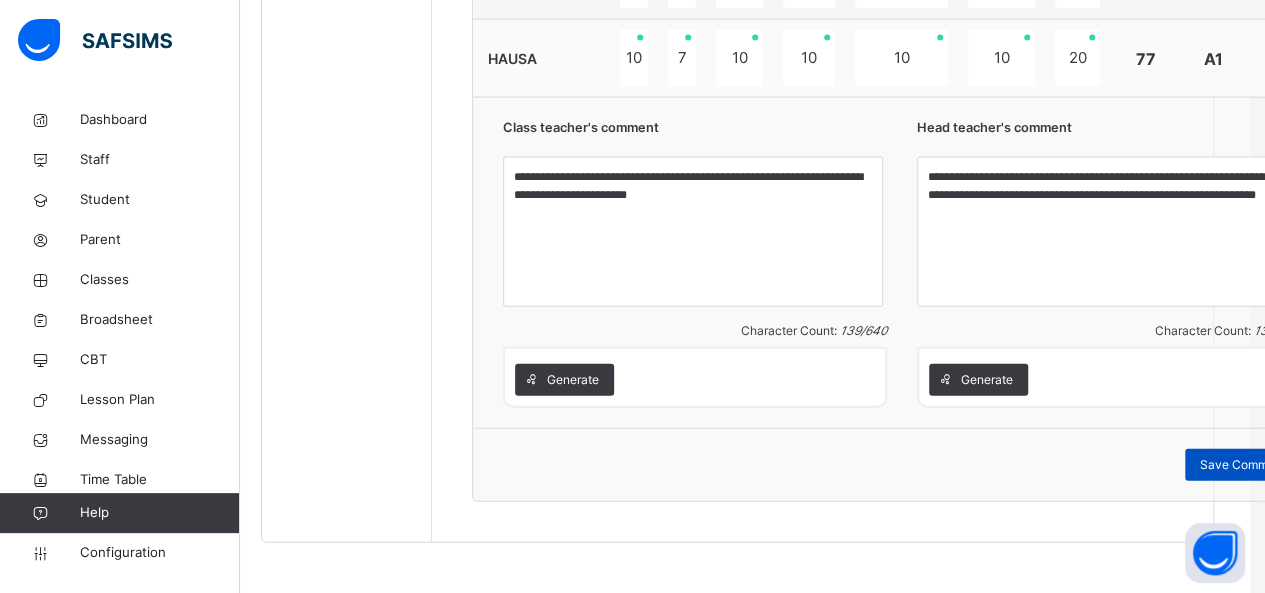 click on "Save Comment" at bounding box center (1243, 465) 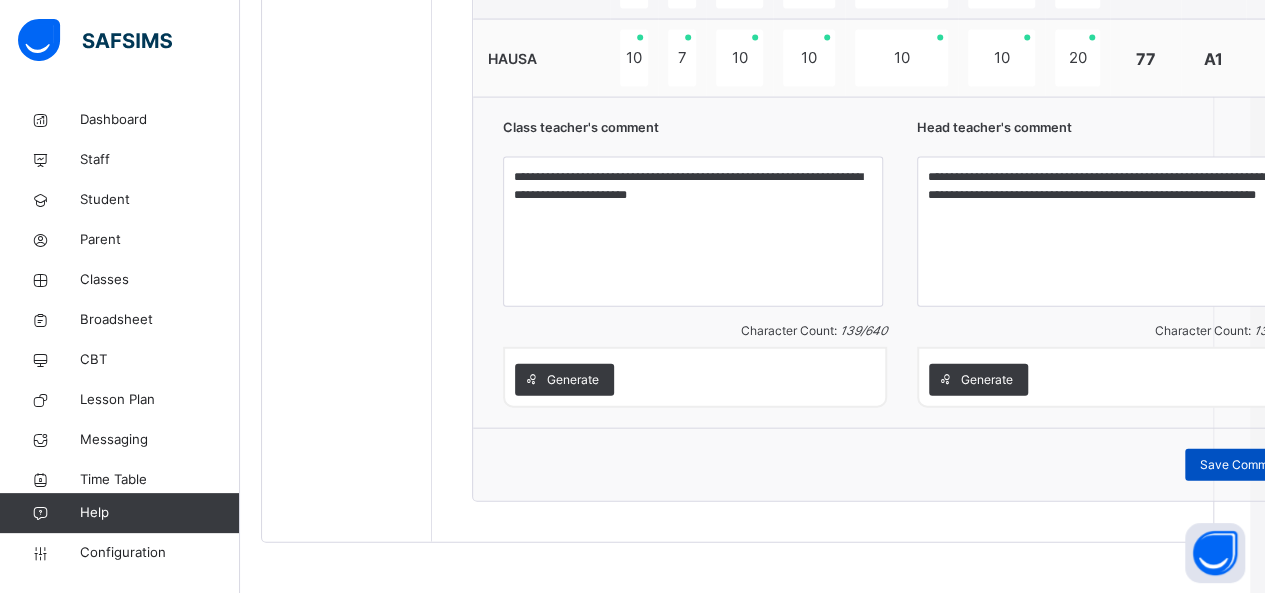 scroll, scrollTop: 750, scrollLeft: 15, axis: both 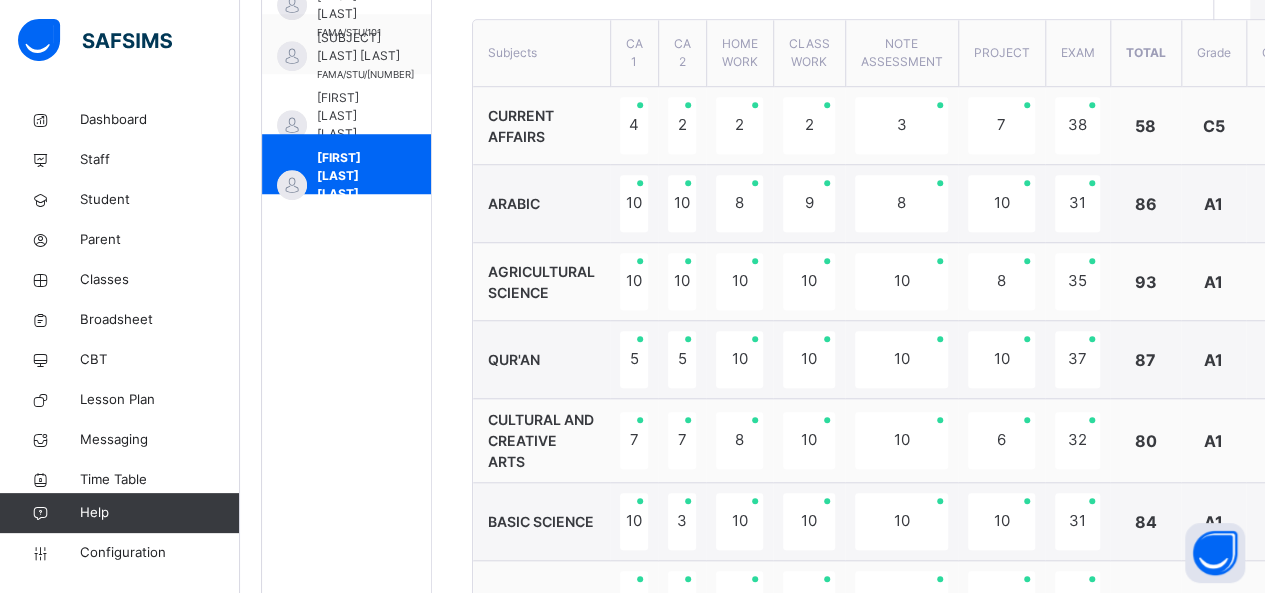 click on "No. of students:   [NUMBER]   Class Average:   [NUMBER]   Highest Average:   [NUMBER]   Lowest Average:   [NUMBER]   Final Average:   [NUMBER]   Final Grade:   [GRADE] Edit Comment Subjects CA 1 CA 2 HOME WORK CLASS WORK NOTE ASSESSMENT PROJECT EXAM Total Grade Comment CURRENT AFFAIRS [NUMBER] [NUMBER] [NUMBER] [NUMBER] [NUMBER] [NUMBER] [NUMBER] [NUMBER] C[NUMBER] ARABIC [NUMBER] [NUMBER] [NUMBER] [NUMBER] [NUMBER] [NUMBER] [NUMBER] [NUMBER] A[NUMBER] AGRICULTURAL SCIENCE [NUMBER] [NUMBER] [NUMBER] [NUMBER] [NUMBER] [NUMBER] [NUMBER] [NUMBER] A[NUMBER] QUR'AN [NUMBER] [NUMBER] [NUMBER] [NUMBER] [NUMBER] [NUMBER] [NUMBER] [NUMBER] A[NUMBER] CULTURAL AND CREATIVE ARTS [NUMBER] [NUMBER] [NUMBER] [NUMBER] [NUMBER] [NUMBER] [NUMBER] [NUMBER] A[NUMBER] BASIC SCIENCE [NUMBER] [NUMBER] [NUMBER] [NUMBER] [NUMBER] [NUMBER] [NUMBER] [NUMBER] A[NUMBER] MATHEMATICS [NUMBER] [NUMBER] [NUMBER] [NUMBER] [NUMBER] [NUMBER] [NUMBER] [NUMBER] A[NUMBER] I.C.T [NUMBER] [NUMBER] [NUMBER] [NUMBER] [NUMBER] [NUMBER] [NUMBER] [NUMBER] A[NUMBER] ENGLISH [NUMBER] [NUMBER] [NUMBER] [NUMBER] [NUMBER] [NUMBER] [NUMBER] [NUMBER] C[NUMBER] BUSINESS STUDIES [NUMBER] [NUMBER] [NUMBER] [NUMBER] [NUMBER] [NUMBER] [NUMBER] [NUMBER] A[NUMBER] HISTORY [NUMBER] [NUMBER] [NUMBER] [NUMBER] [NUMBER] [NUMBER] [NUMBER] [NUMBER] B[NUMBER] ISLAMIC RELIGIOUS STUDIES [NUMBER] [NUMBER] [NUMBER] [NUMBER] [NUMBER] [NUMBER] [NUMBER] [NUMBER] A[NUMBER] TECHNICAL DRAWING [NUMBER] [NUMBER] [NUMBER] [NUMBER] [NUMBER] [NUMBER] [NUMBER] [NUMBER] C[NUMBER] HOME ECONOMICS [NUMBER] [NUMBER] [NUMBER] [NUMBER] [NUMBER] [NUMBER] [NUMBER] [NUMBER] A[NUMBER] FRENCH [NUMBER] [NUMBER] [NUMBER] [NUMBER] [NUMBER] [NUMBER] [NUMBER] [NUMBER] A[NUMBER] NATIONAL VALUES [NUMBER] [NUMBER] [NUMBER] [NUMBER] [NUMBER] [NUMBER] [NUMBER] [NUMBER] B[NUMBER] HAUSA [NUMBER] [NUMBER] [NUMBER] [NUMBER] [NUMBER] [NUMBER] [NUMBER] [NUMBER] A[NUMBER] Class teacher's comment Character Count:   [NUMBER] / [NUMBER]   Generate   Head teacher's comment Character Count:   [NUMBER] / [NUMBER]   Generate" at bounding box center (902, 859) 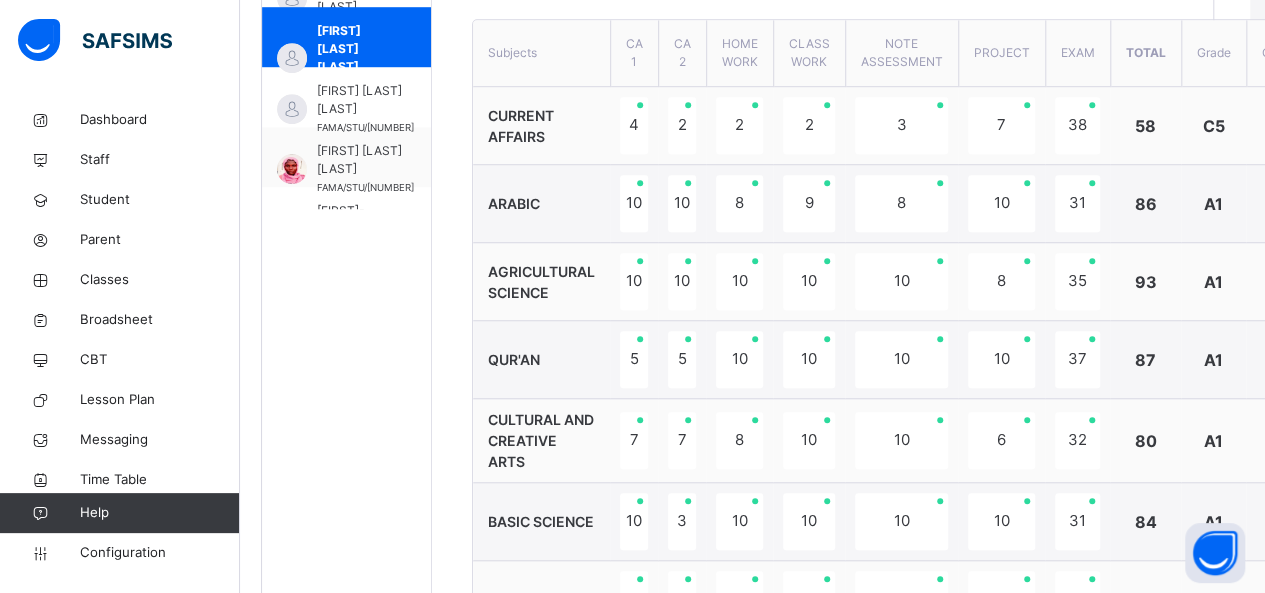 scroll, scrollTop: 696, scrollLeft: 0, axis: vertical 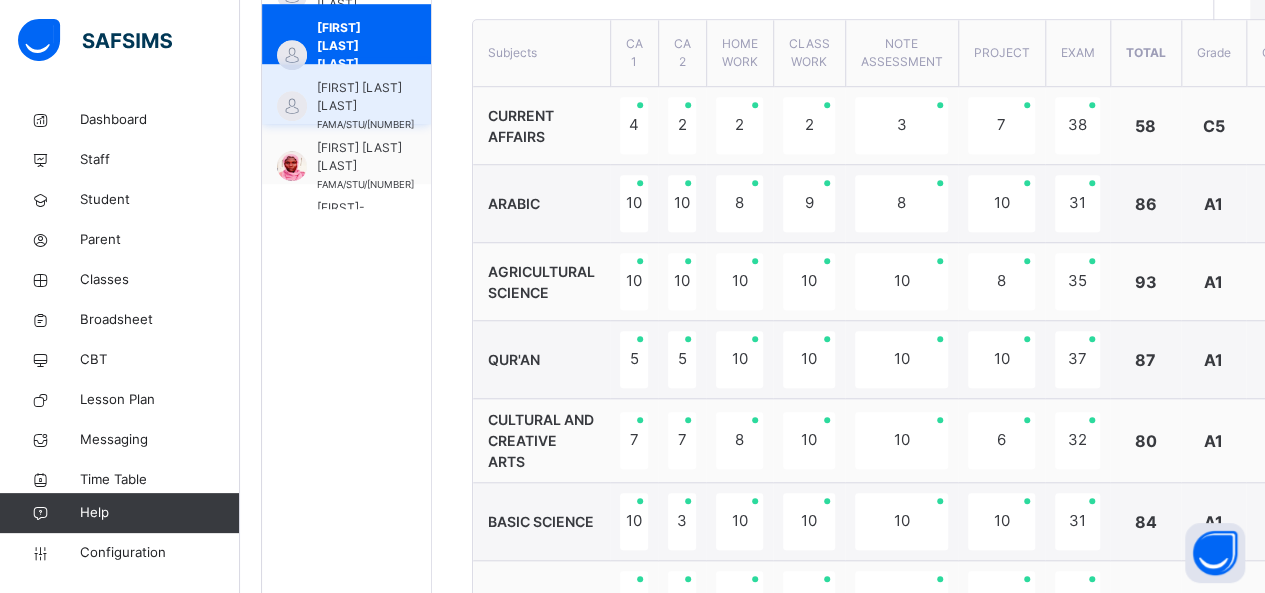 click on "[FIRST]  [LAST] [LAST]" at bounding box center [365, 97] 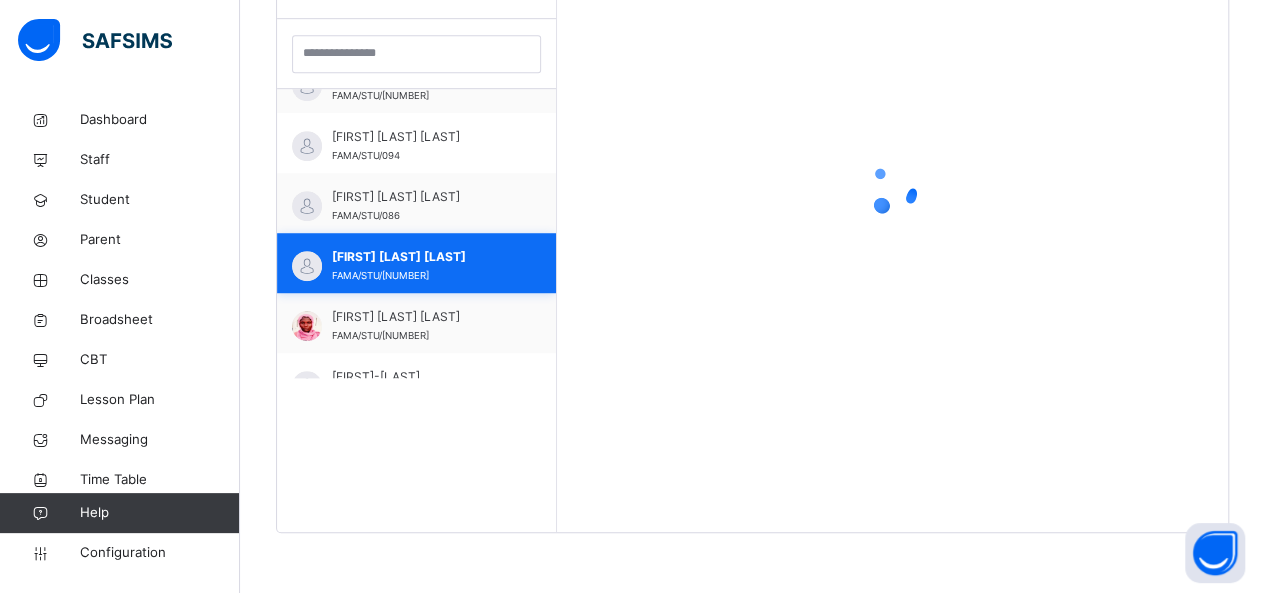 scroll, scrollTop: 579, scrollLeft: 15, axis: both 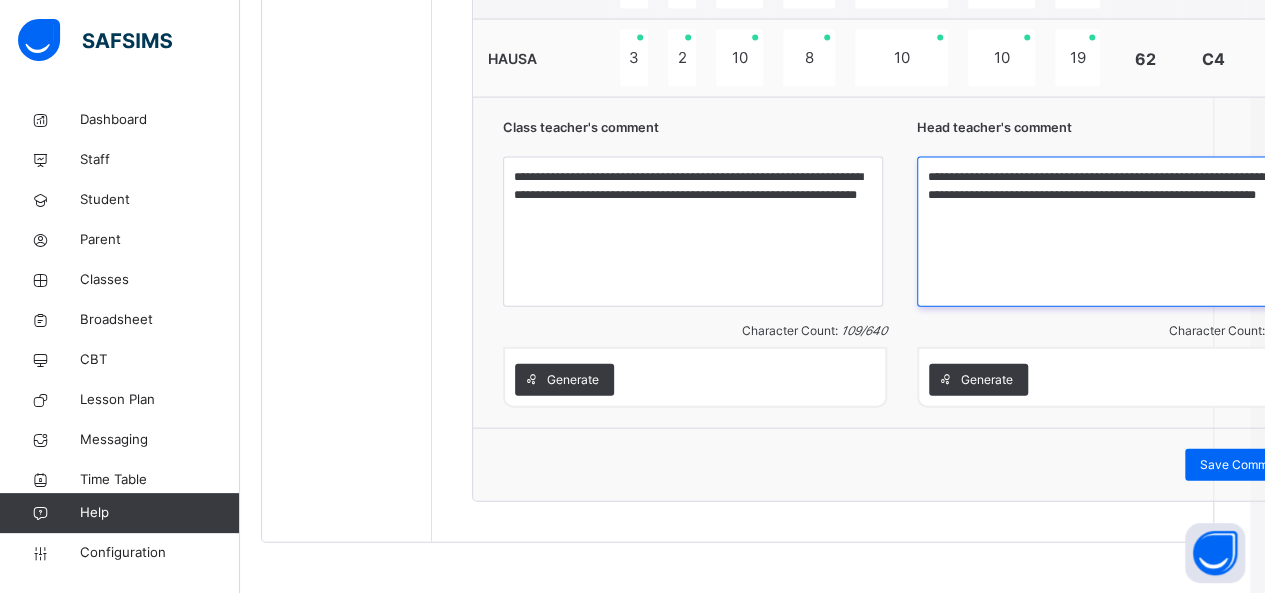 click on "**********" at bounding box center (1107, 232) 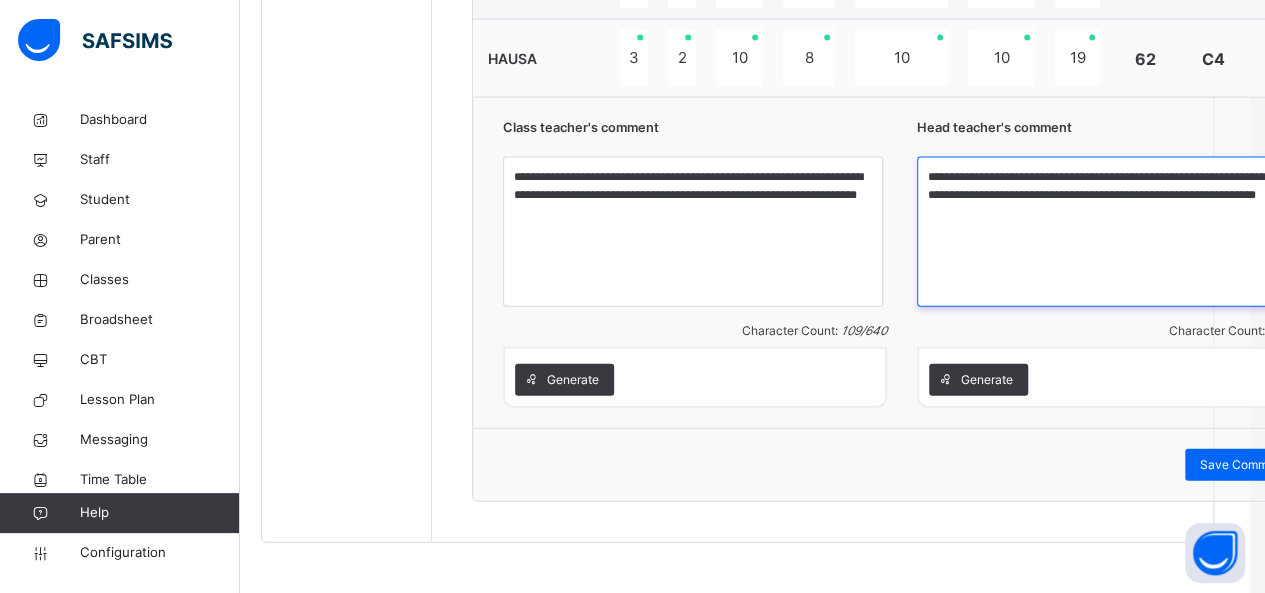type 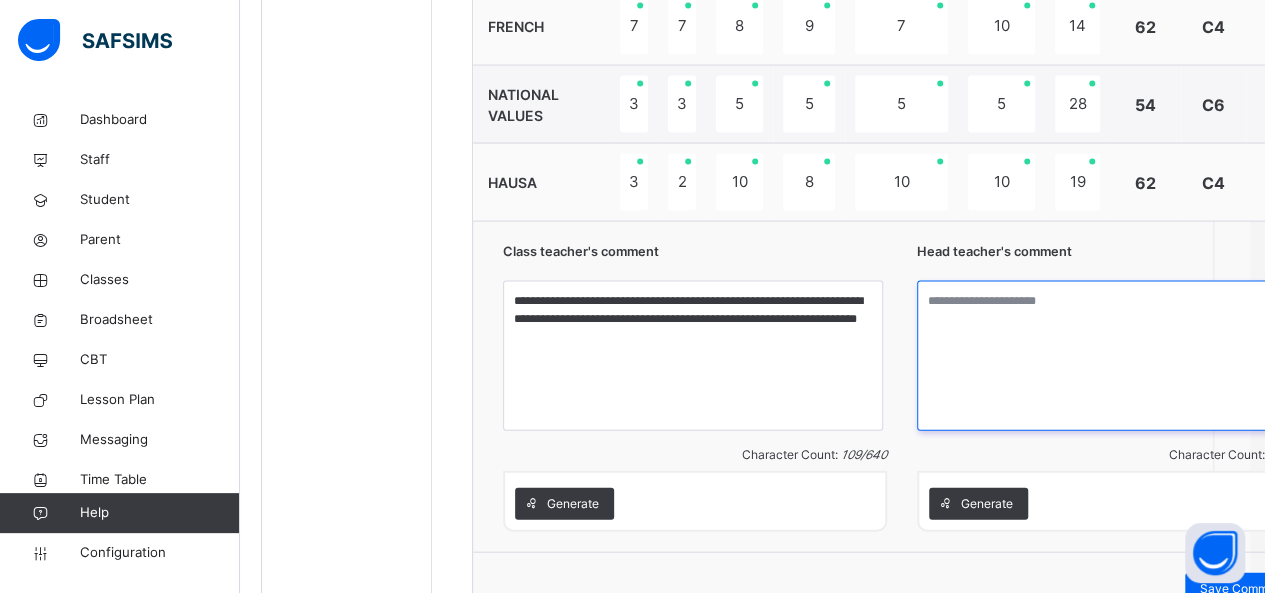 scroll, scrollTop: 2077, scrollLeft: 15, axis: both 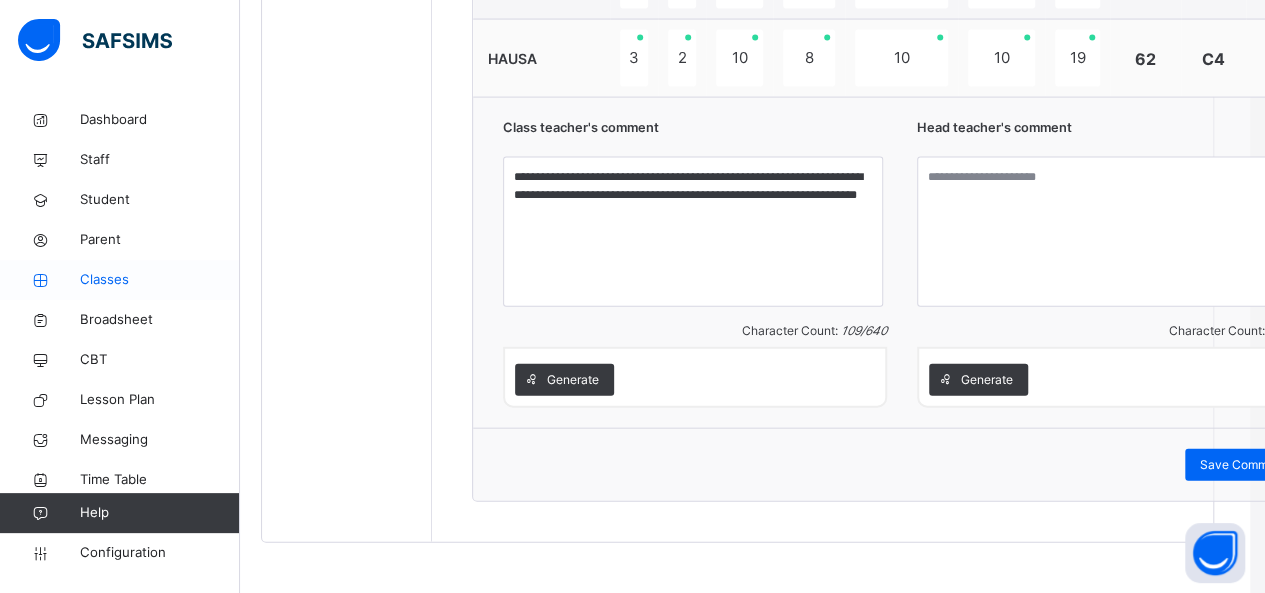 click on "Classes" at bounding box center (160, 280) 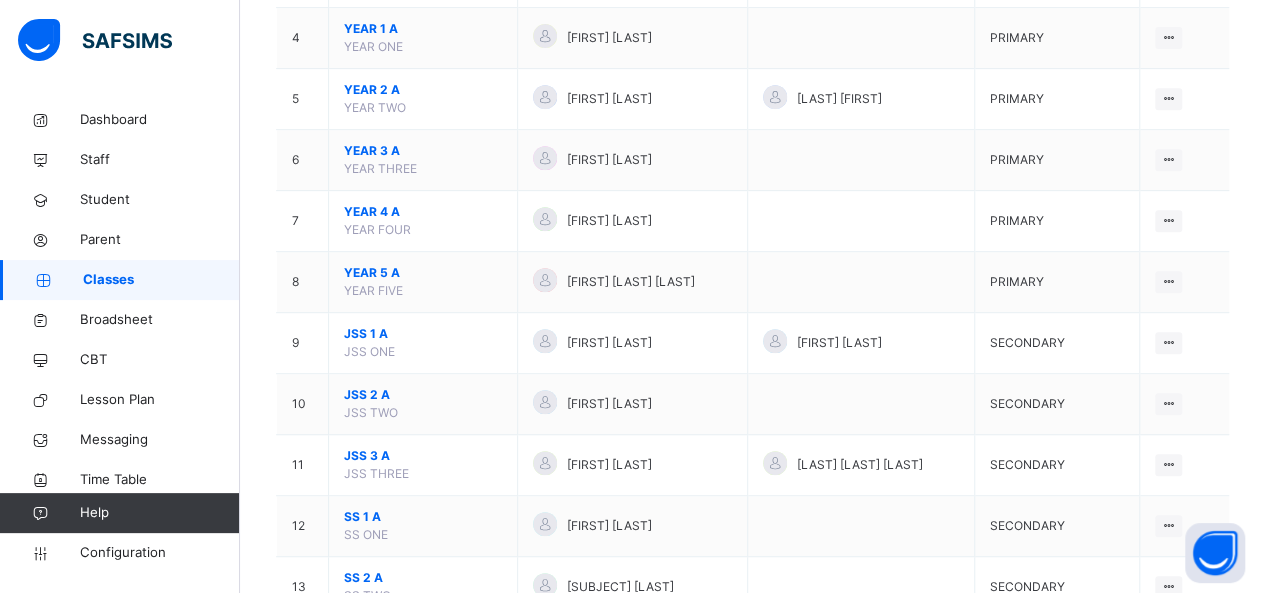 scroll, scrollTop: 416, scrollLeft: 0, axis: vertical 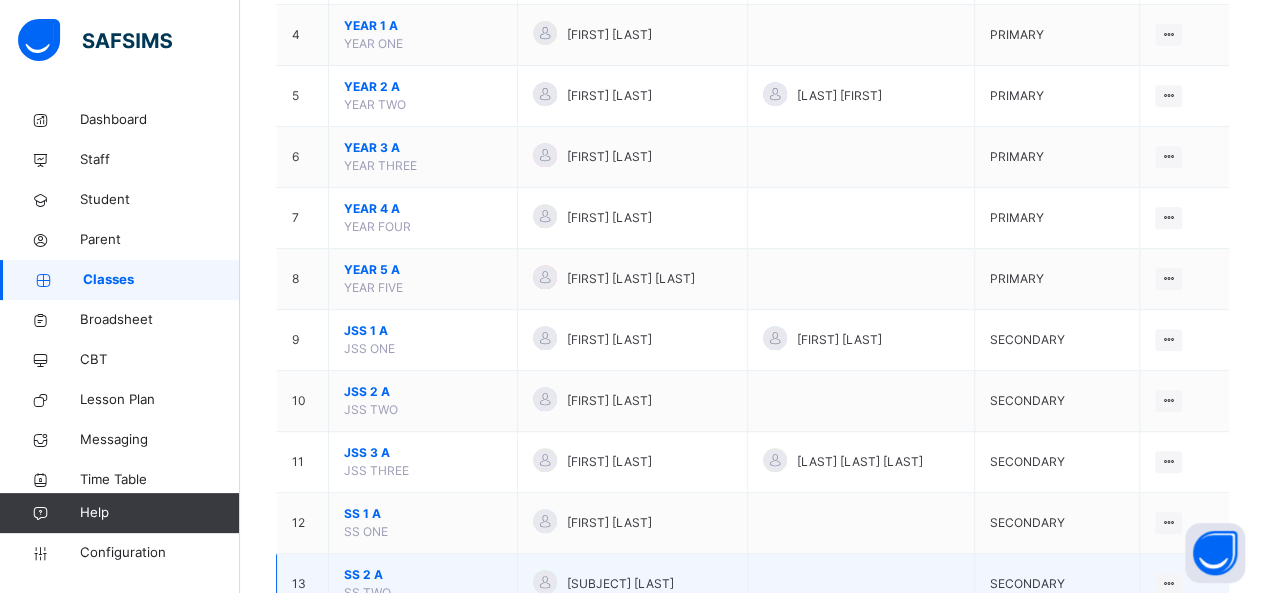 click on "SS 2   A" at bounding box center [423, 575] 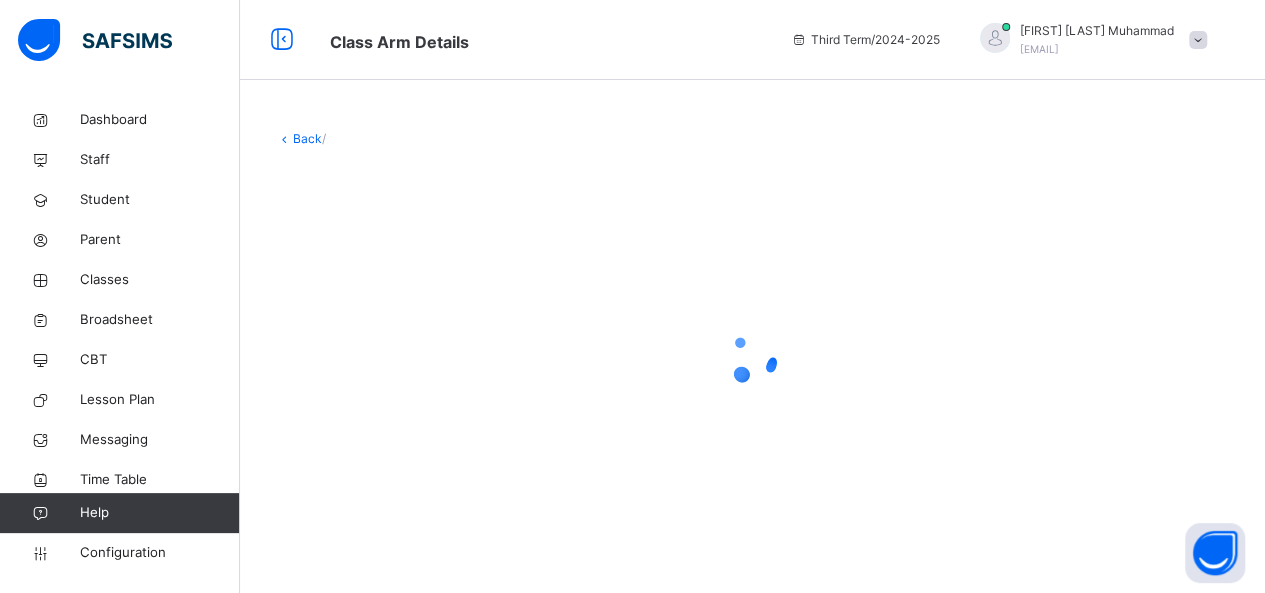 scroll, scrollTop: 0, scrollLeft: 0, axis: both 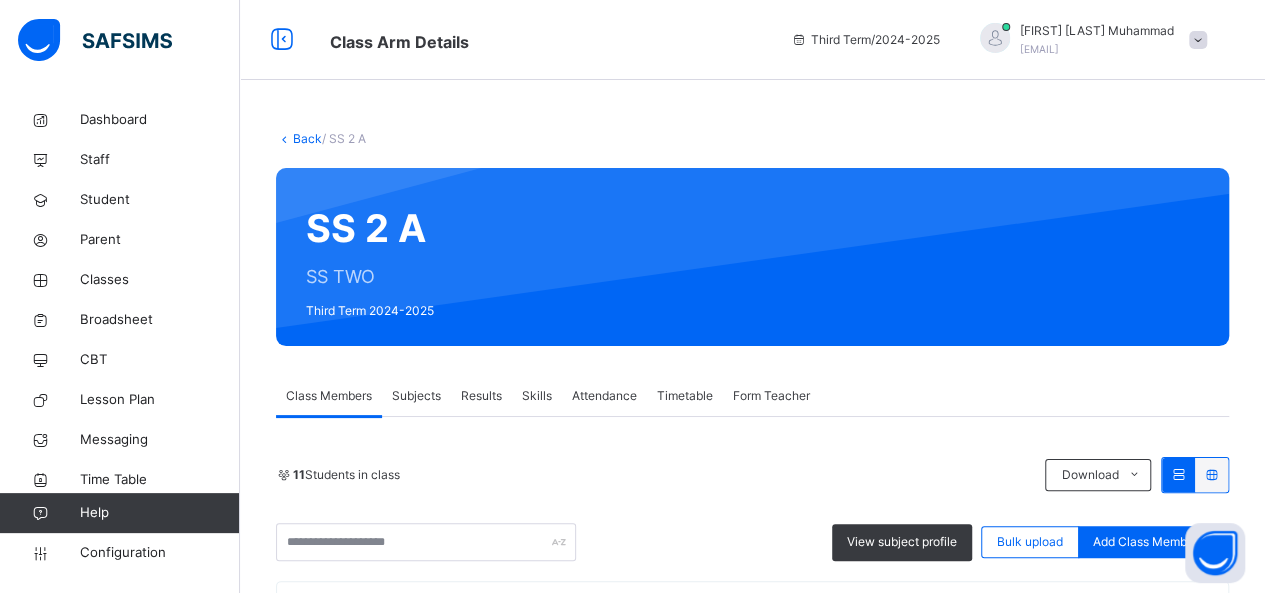 click on "Results" at bounding box center [481, 396] 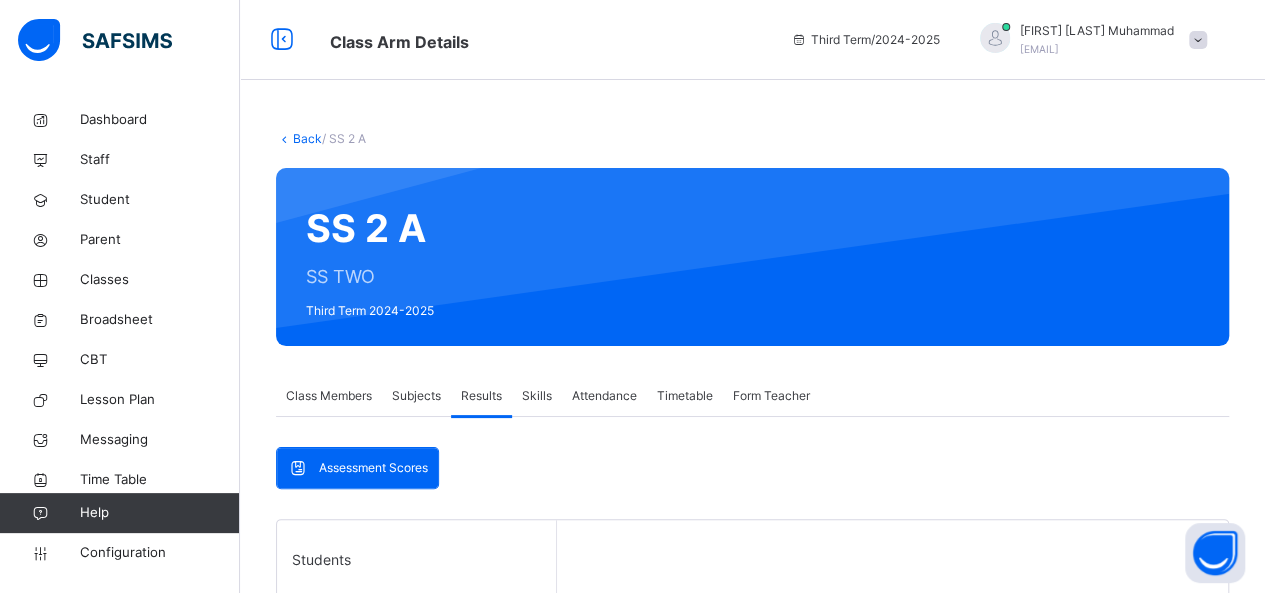 click on "[FIRST] [LAST] [LAST]" at bounding box center (421, 874) 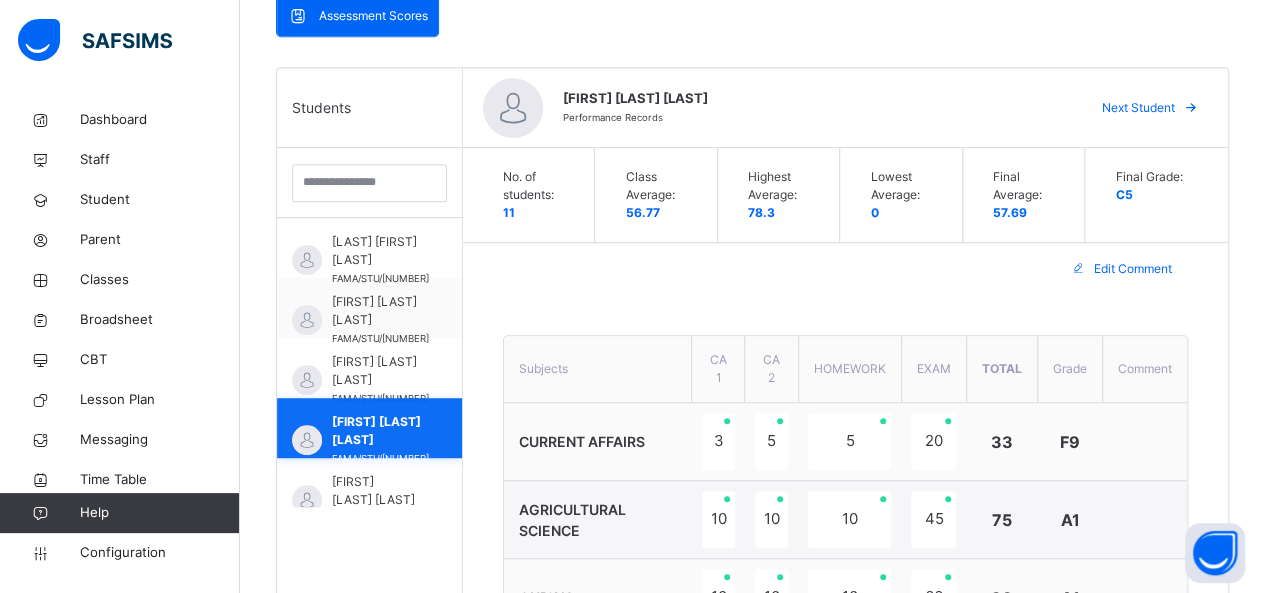 scroll, scrollTop: 436, scrollLeft: 0, axis: vertical 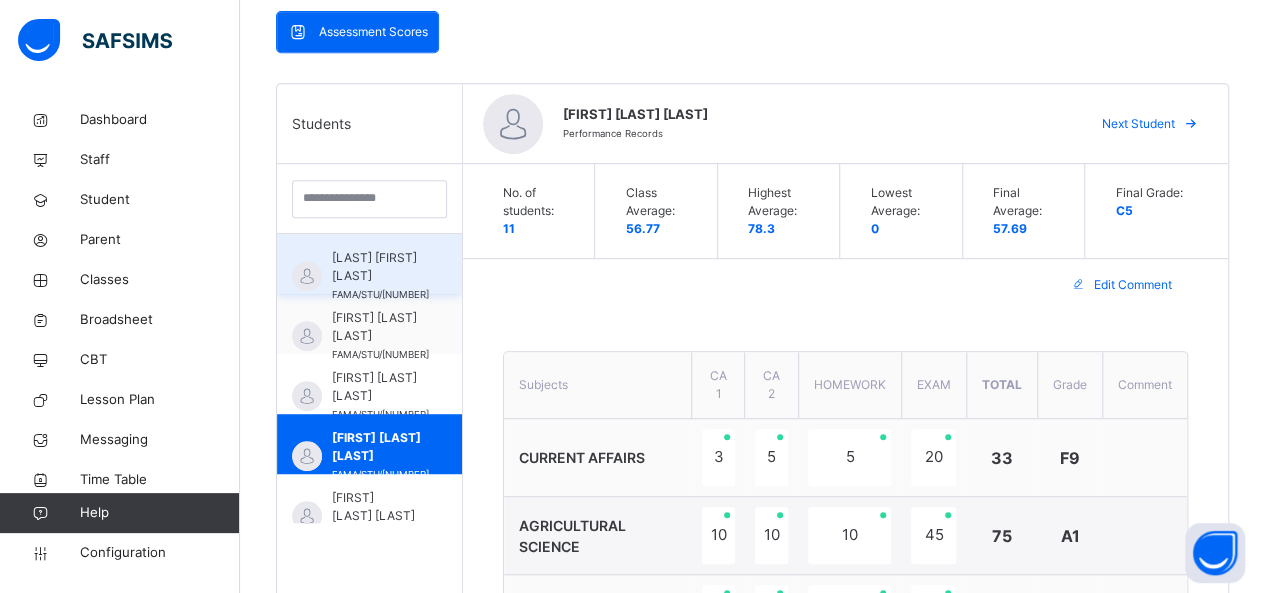 click on "[LAST] [FIRST] [LAST]" at bounding box center (380, 267) 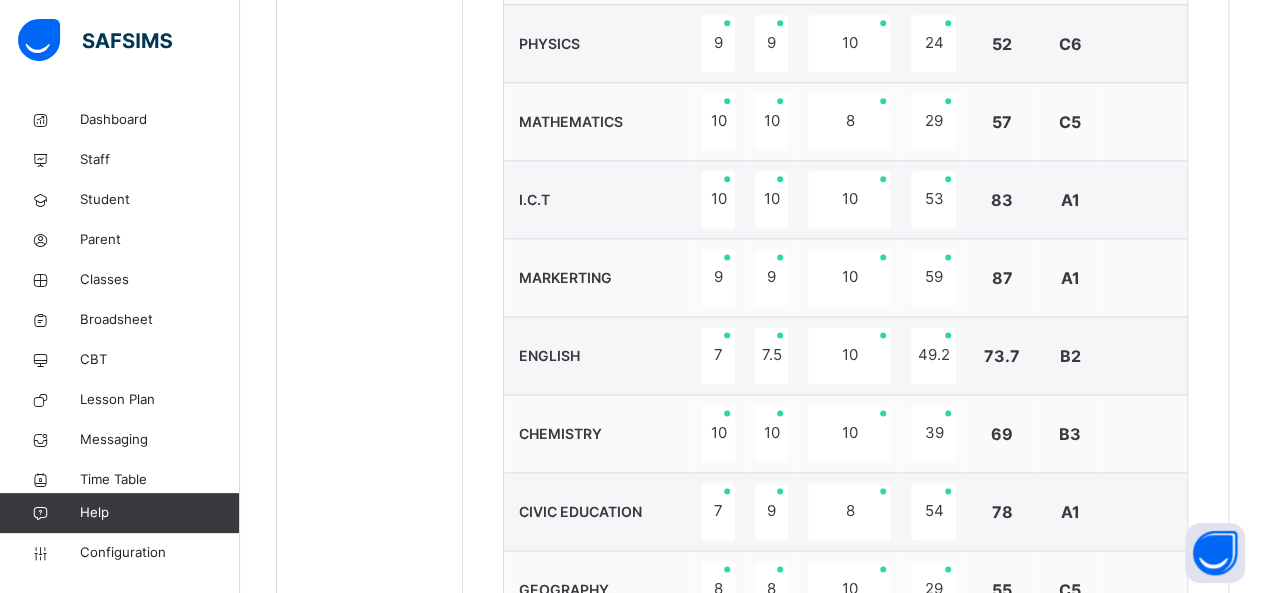 scroll, scrollTop: 1239, scrollLeft: 0, axis: vertical 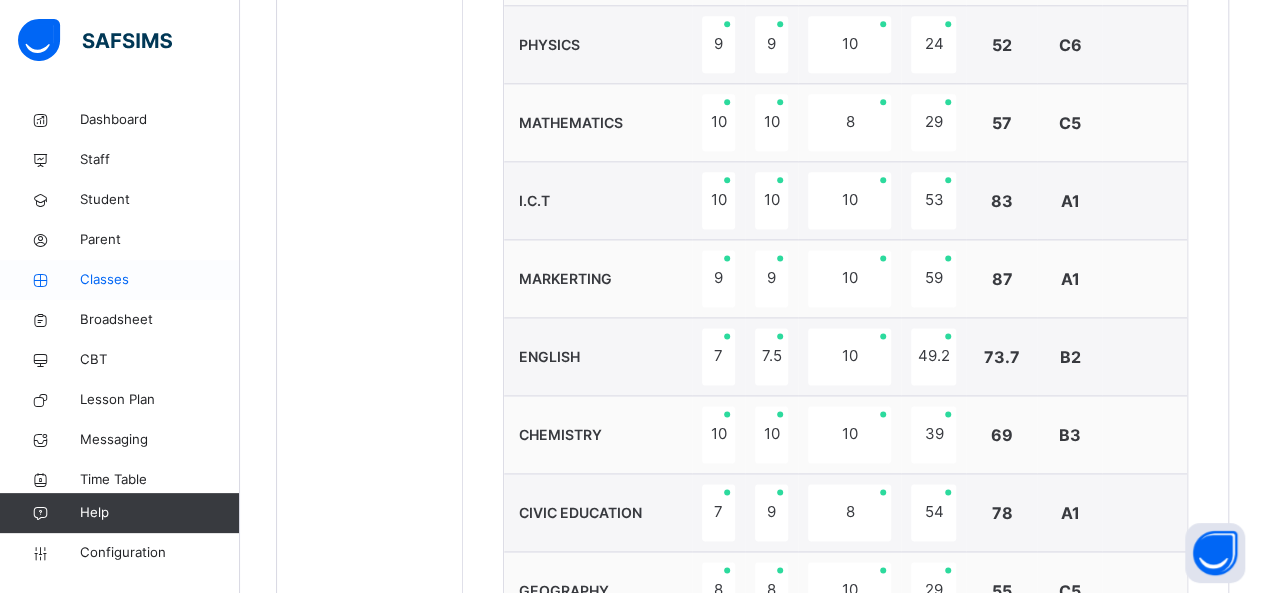 click on "Classes" at bounding box center [160, 280] 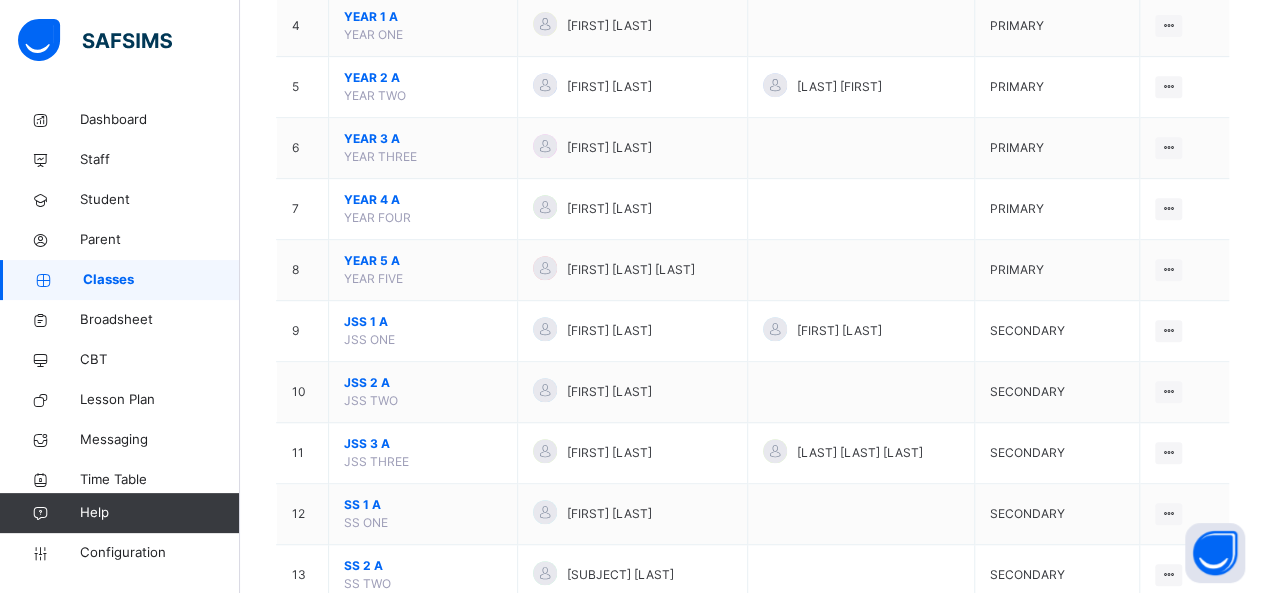 scroll, scrollTop: 445, scrollLeft: 0, axis: vertical 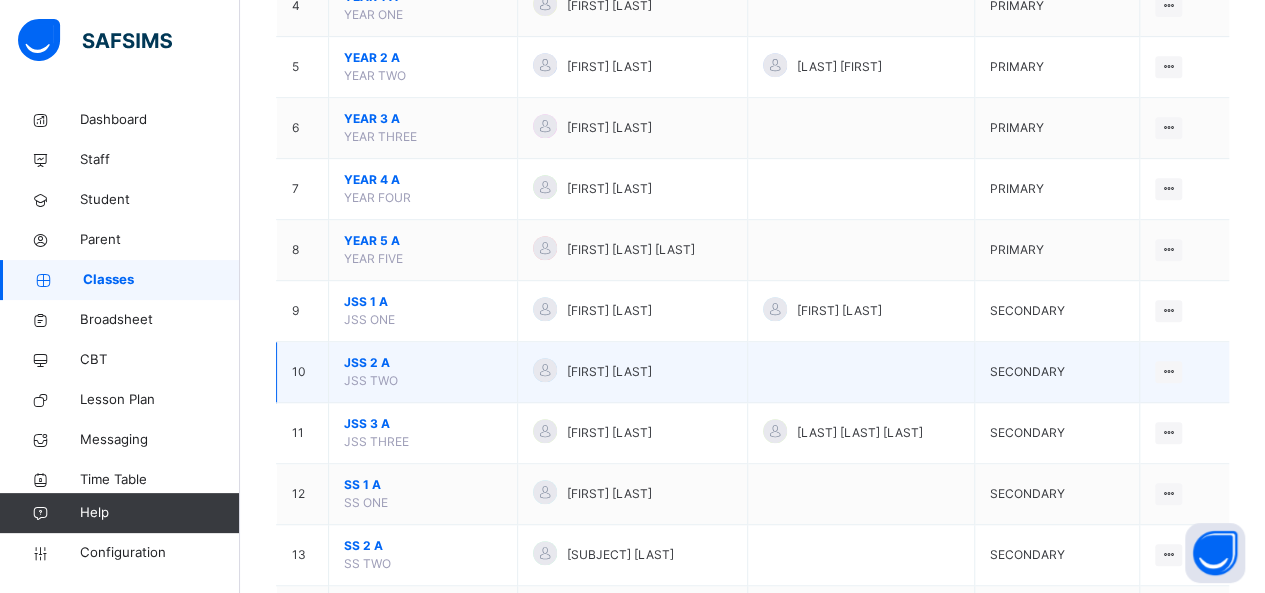 click on "JSS 2   A" at bounding box center [423, 363] 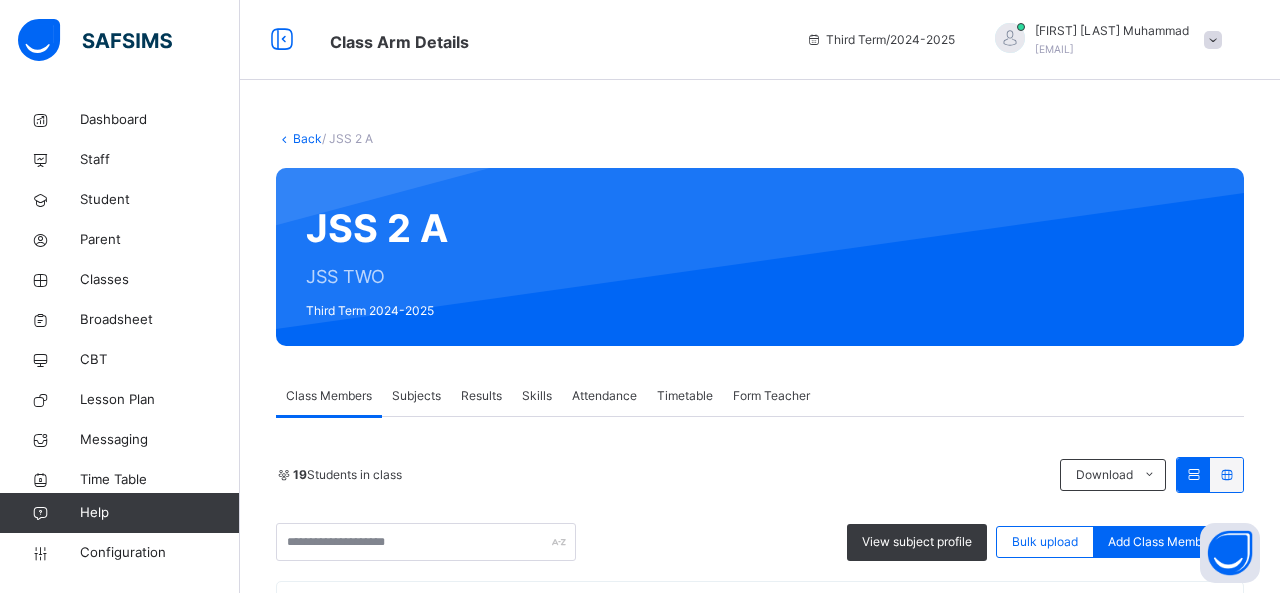 click on "Results" at bounding box center (481, 396) 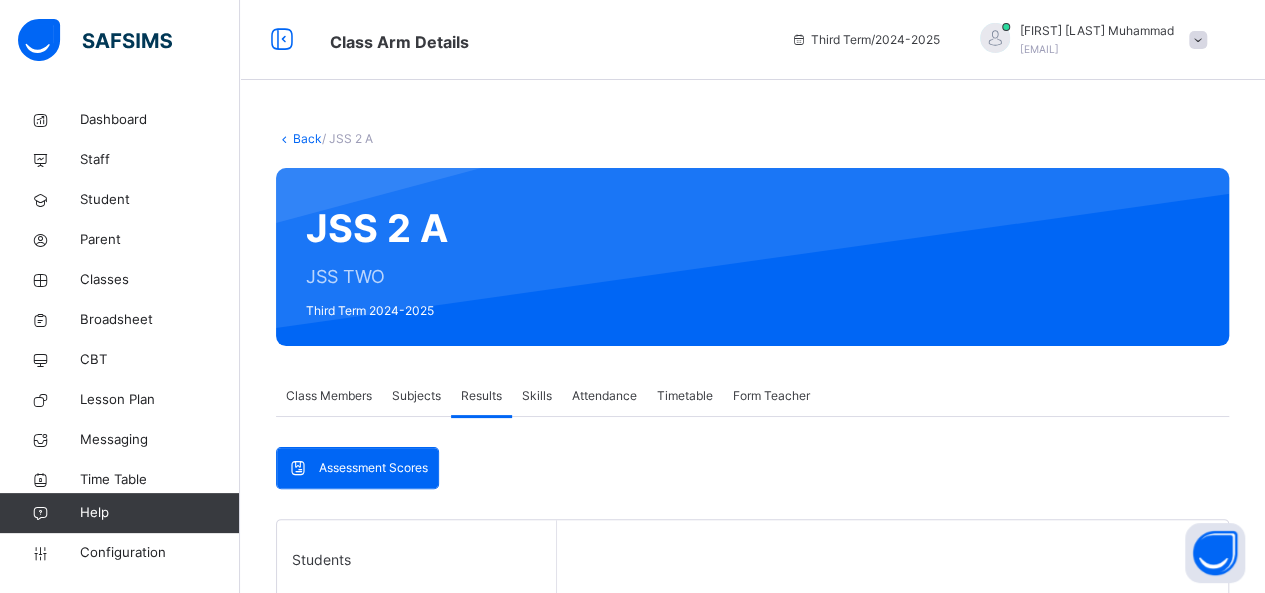 scroll, scrollTop: 579, scrollLeft: 0, axis: vertical 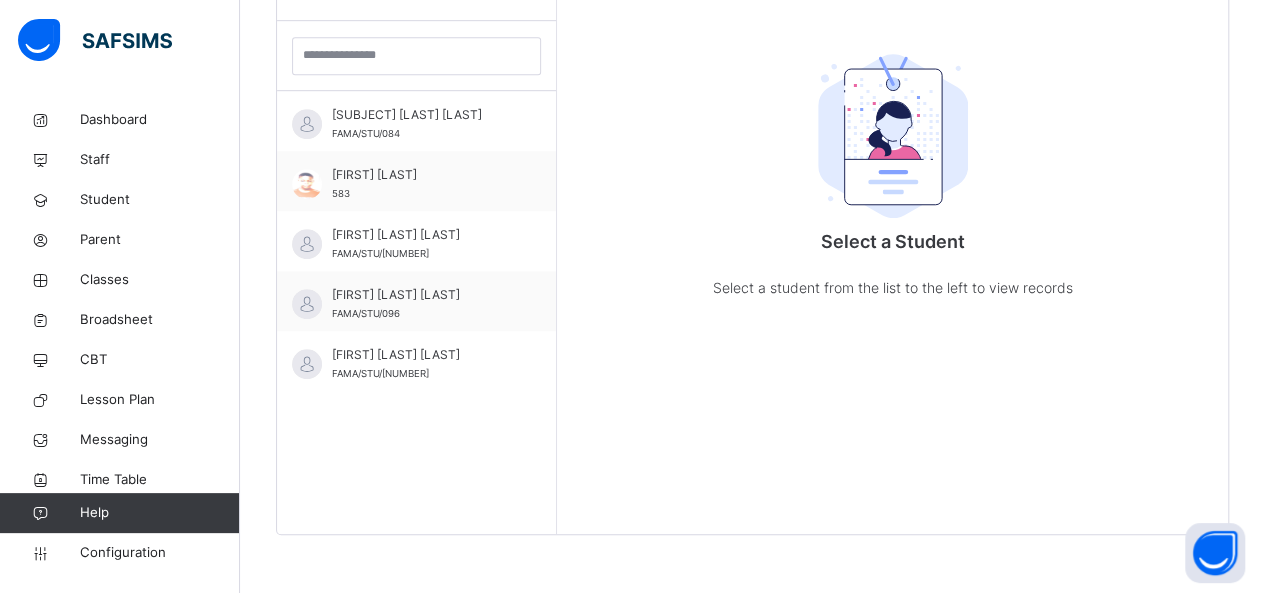 click on "Students [LAST] [FIRST] [LAST] FAMA/STU/[NUMBER] [LAST] [FIRST] [LAST] FAMA/STU/[NUMBER] [LAST] [FIRST] [LAST] FAMA/STU/[NUMBER] [LAST] [FIRST] FAMA/STU/[NUMBER] [LAST] [FIRST] FAMA/STU/[NUMBER] [LAST] [FIRST] [LAST] FAMA/STU/[NUMBER] [LAST] [FIRST] [LAST] FAMA/STU/[NUMBER] [LAST] [FIRST] [LAST] FAMA/STU/[NUMBER] [LAST] [FIRST] [LAST] FAMA/STU/[NUMBER] [LAST] [FIRST] [LAST] FAMA/STU/[NUMBER] [LAST] [FIRST] [LAST] FAMA/STU/[NUMBER] [LAST] [FIRST] [LAST] FAMA/STU/[NUMBER] [LAST] [FIRST] [LAST] FAMA/STU/[NUMBER] [LAST] [FIRST] [LAST] FAMA/STU/[NUMBER] [LAST] [FIRST] [LAST] FAMA/STU/[NUMBER] [LAST] [FIRST] [LAST] FAMA/STU/[NUMBER] [LAST] [FIRST] [LAST] FAMA/STU/[NUMBER]" at bounding box center (417, 237) 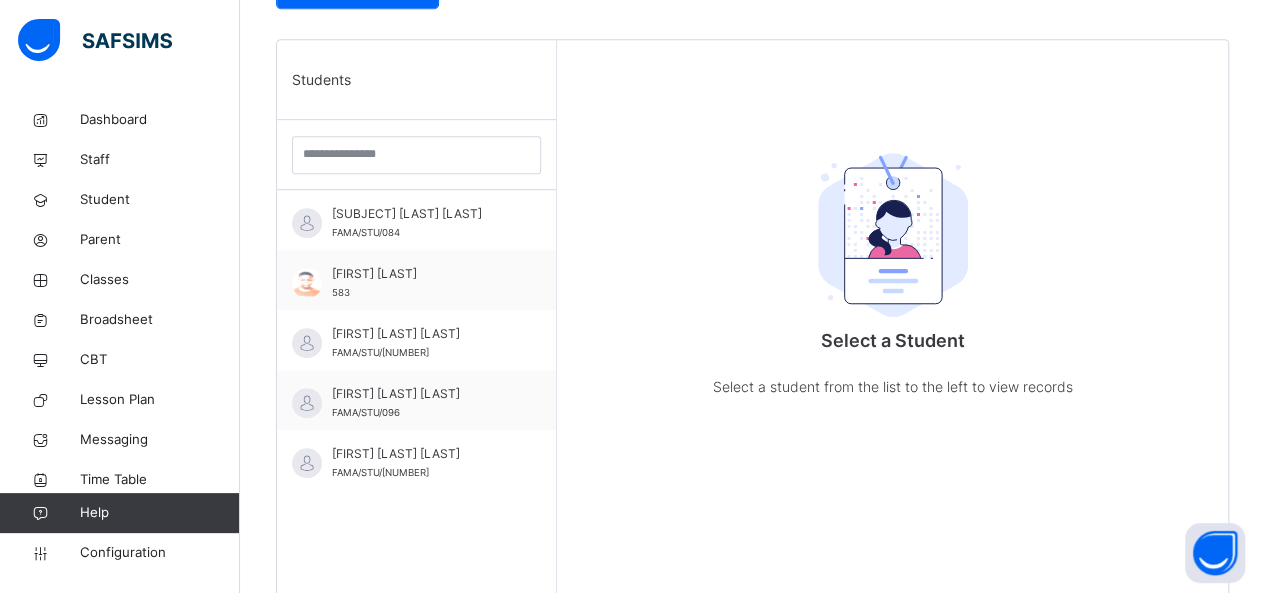 scroll, scrollTop: 253, scrollLeft: 0, axis: vertical 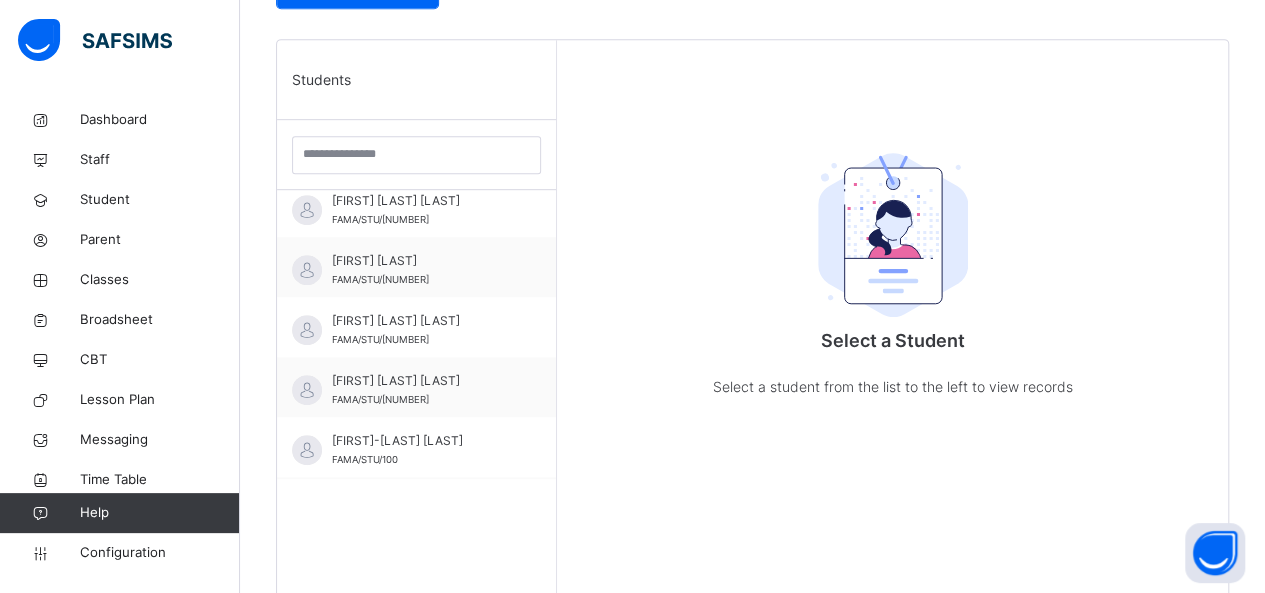 click on "Students [LAST] [FIRST] [LAST] FAMA/STU/[NUMBER] [LAST] [FIRST] [LAST] FAMA/STU/[NUMBER] [LAST] [FIRST] [LAST] FAMA/STU/[NUMBER] [LAST] [FIRST] FAMA/STU/[NUMBER] [LAST] [FIRST] FAMA/STU/[NUMBER] [LAST] [FIRST] [LAST] FAMA/STU/[NUMBER] [LAST] [FIRST] [LAST] FAMA/STU/[NUMBER] [LAST] [FIRST] [LAST] FAMA/STU/[NUMBER] [LAST] [FIRST] [LAST] FAMA/STU/[NUMBER] [LAST] [FIRST] [LAST] FAMA/STU/[NUMBER] [LAST] [FIRST] [LAST] FAMA/STU/[NUMBER] [LAST] [FIRST] [LAST] FAMA/STU/[NUMBER] [LAST] [FIRST] [LAST] FAMA/STU/[NUMBER] [LAST] [FIRST] [LAST] FAMA/STU/[NUMBER] [LAST] [FIRST] [LAST] FAMA/STU/[NUMBER] [LAST] [FIRST] [LAST] FAMA/STU/[NUMBER] [LAST] [FIRST] [LAST] FAMA/STU/[NUMBER]" at bounding box center [417, 336] 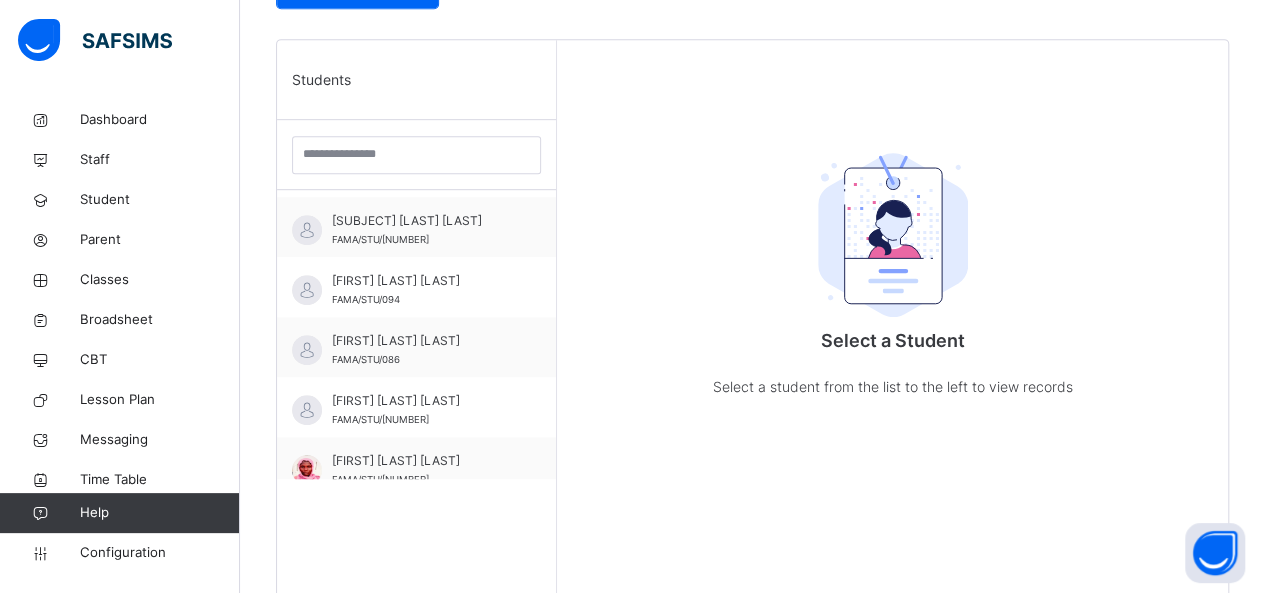 scroll, scrollTop: 693, scrollLeft: 0, axis: vertical 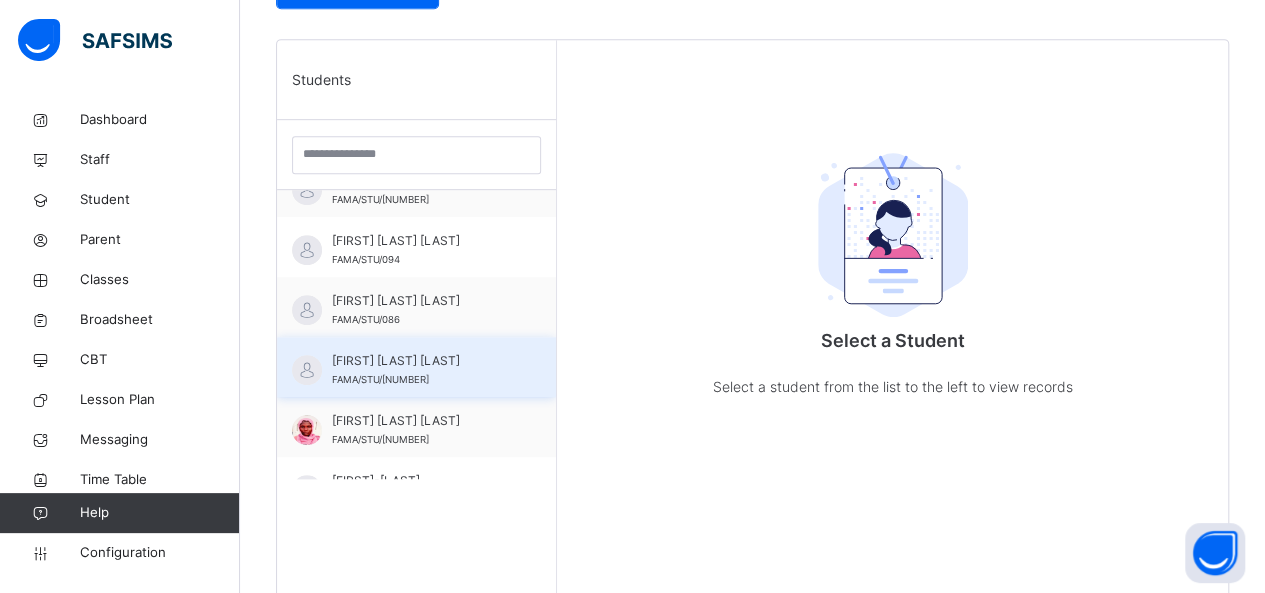 click on "[FIRST] [LAST] FAMA/STU/[NUMBER]" at bounding box center [421, 370] 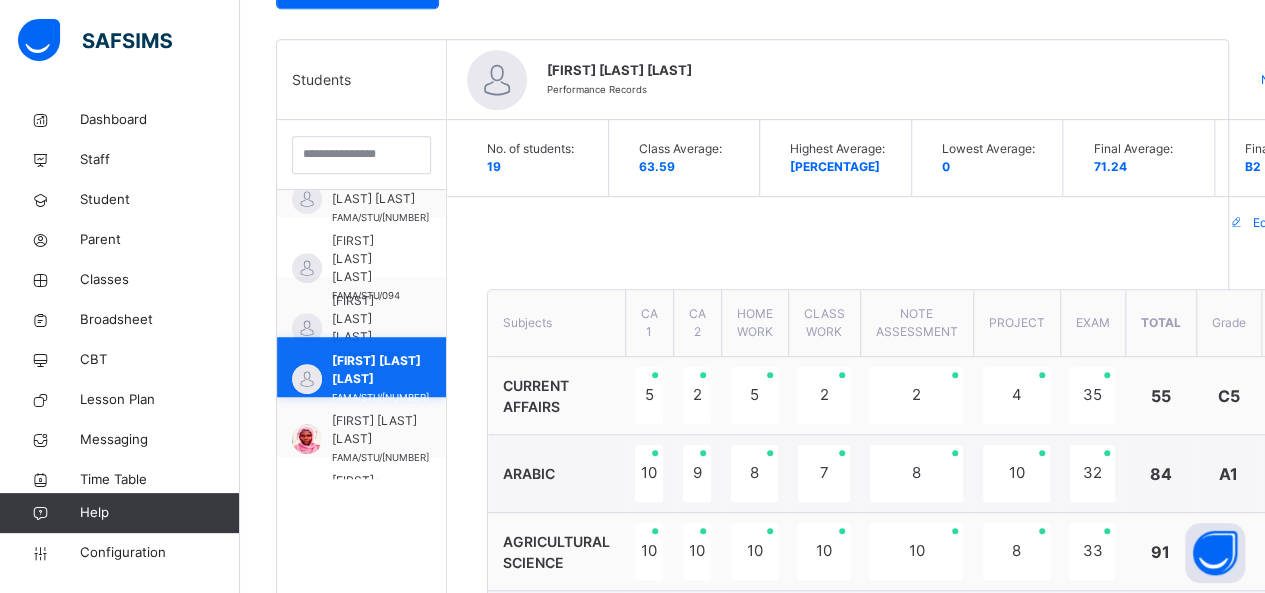scroll, scrollTop: 528, scrollLeft: 0, axis: vertical 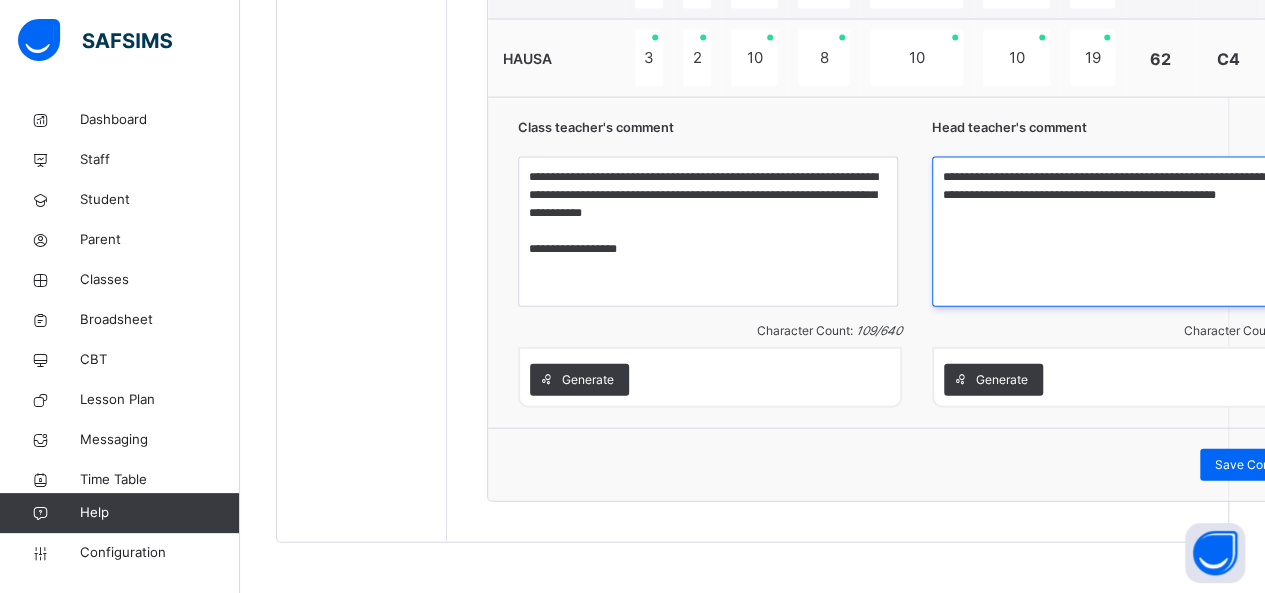click on "**********" at bounding box center (1122, 232) 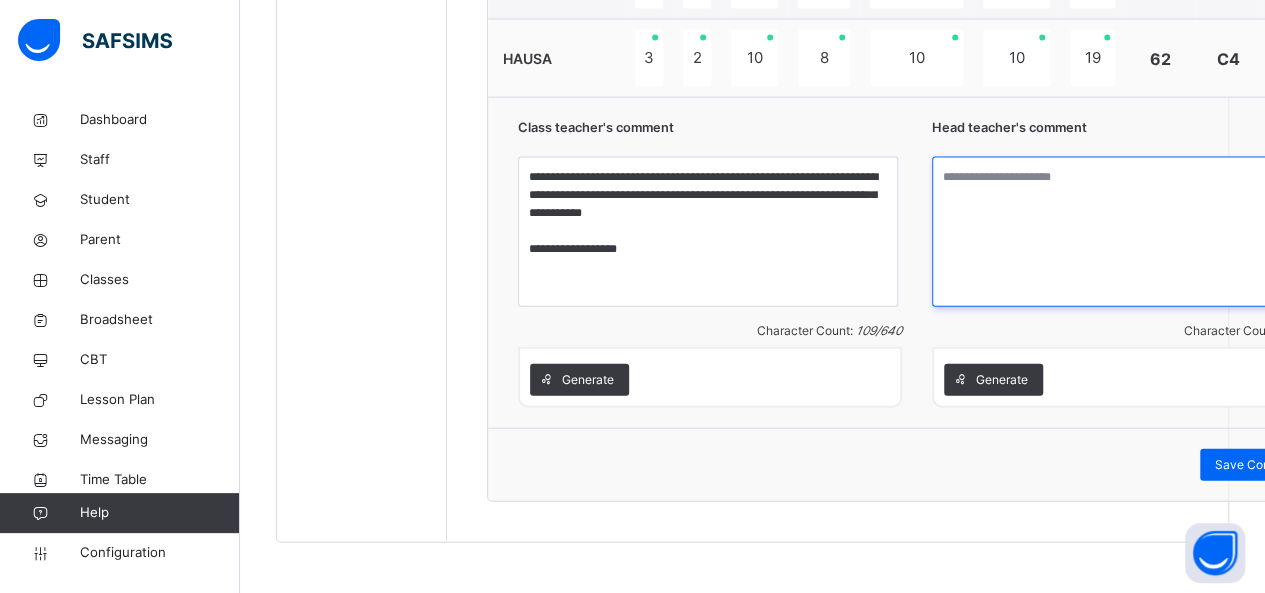 paste on "**********" 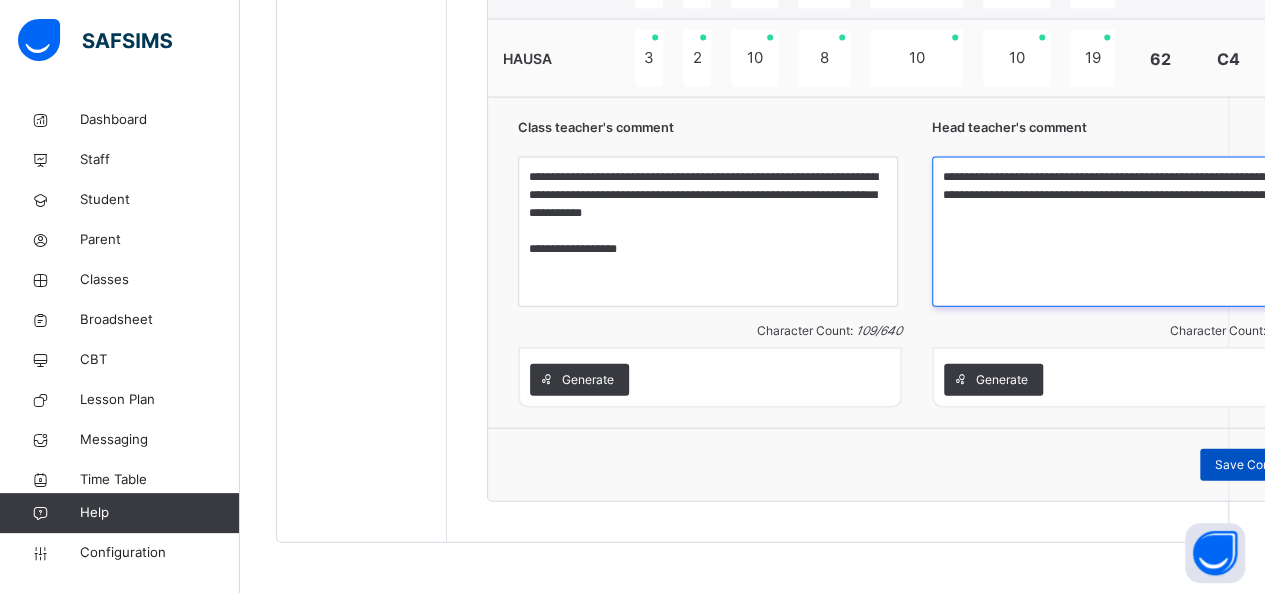 type on "**********" 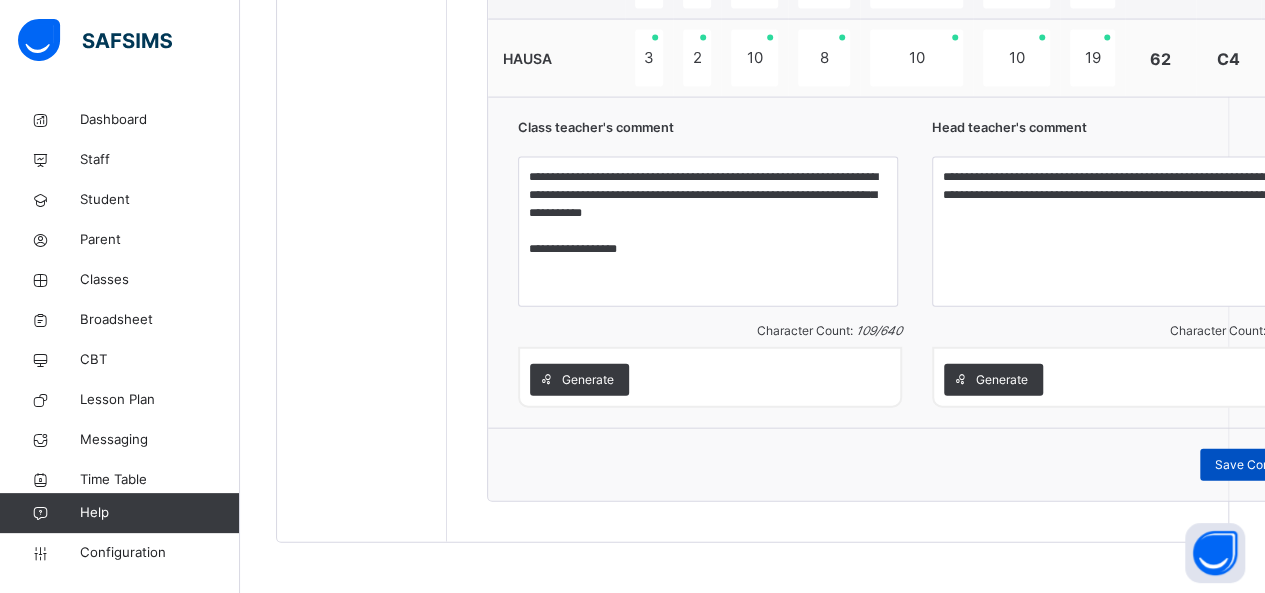 click on "Save Comment" at bounding box center [1258, 465] 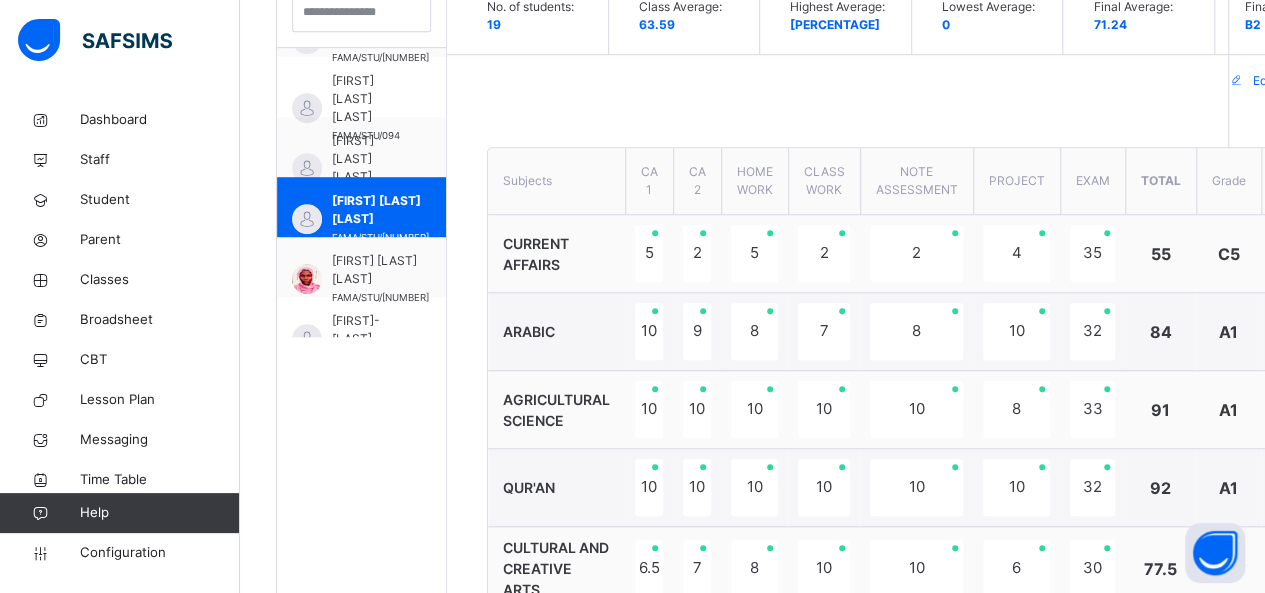 scroll, scrollTop: 618, scrollLeft: 0, axis: vertical 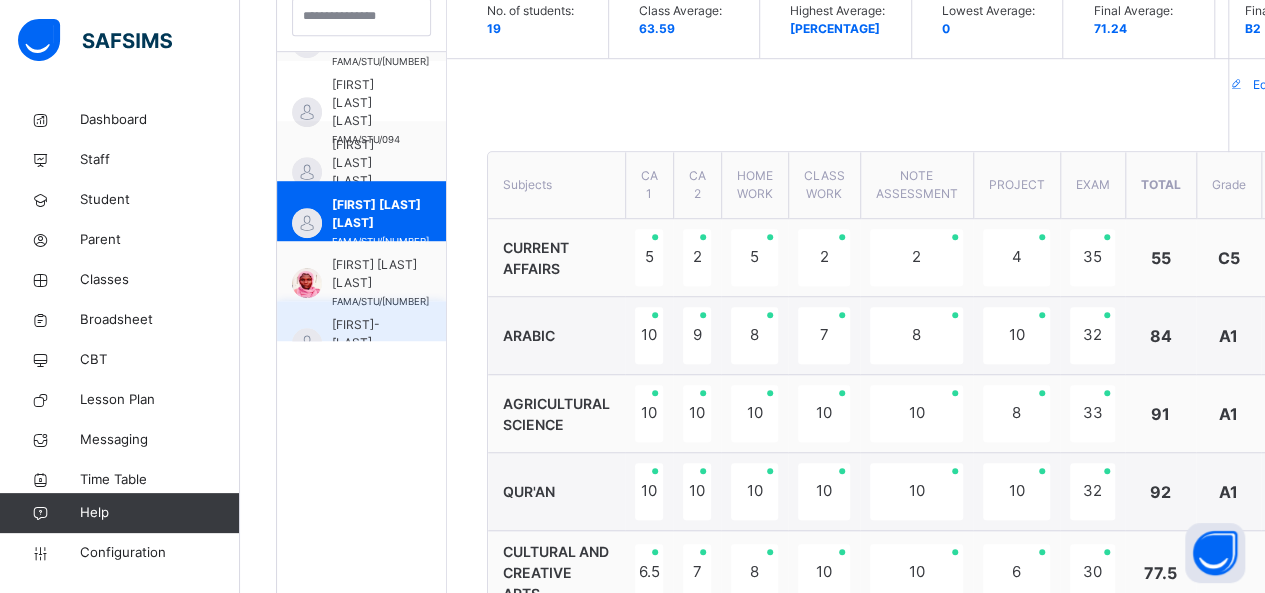 click on "[FIRST]-[LAST] FAMA/STU/[NUMBER]" at bounding box center (361, 331) 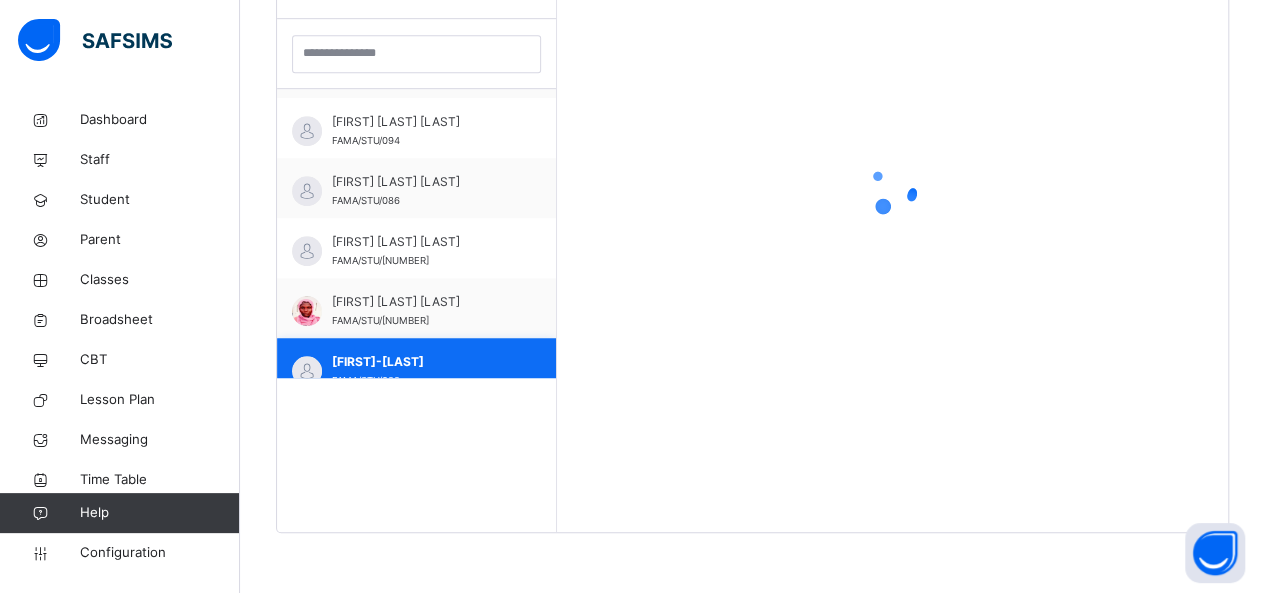 scroll, scrollTop: 579, scrollLeft: 0, axis: vertical 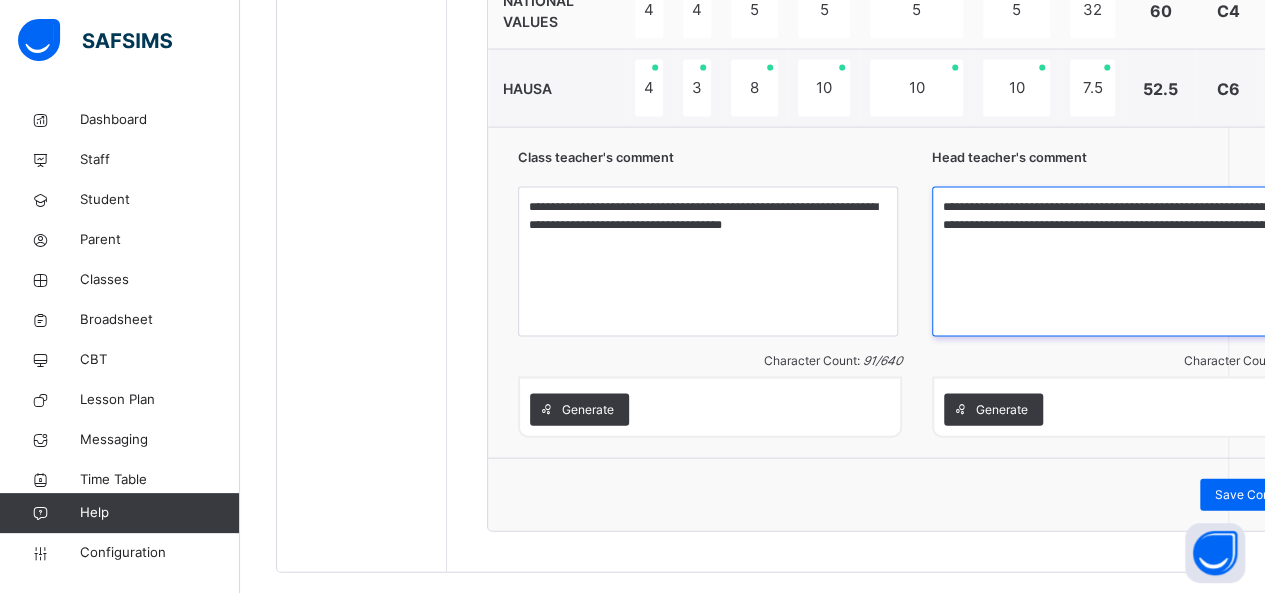 click on "**********" at bounding box center (1122, 262) 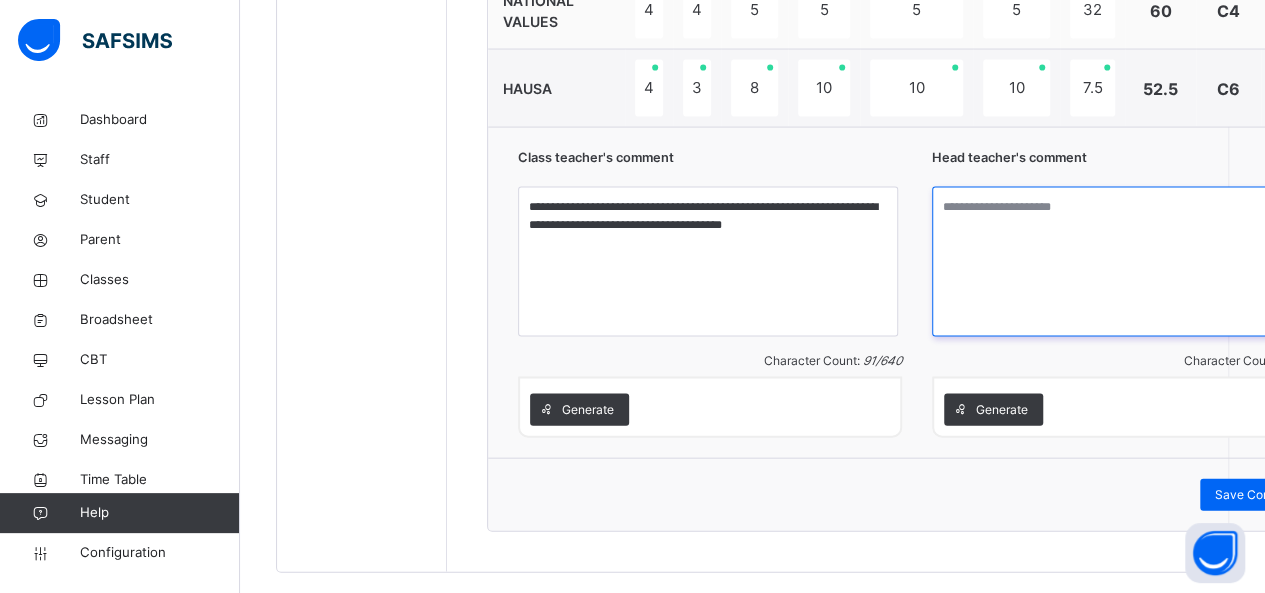 paste on "**********" 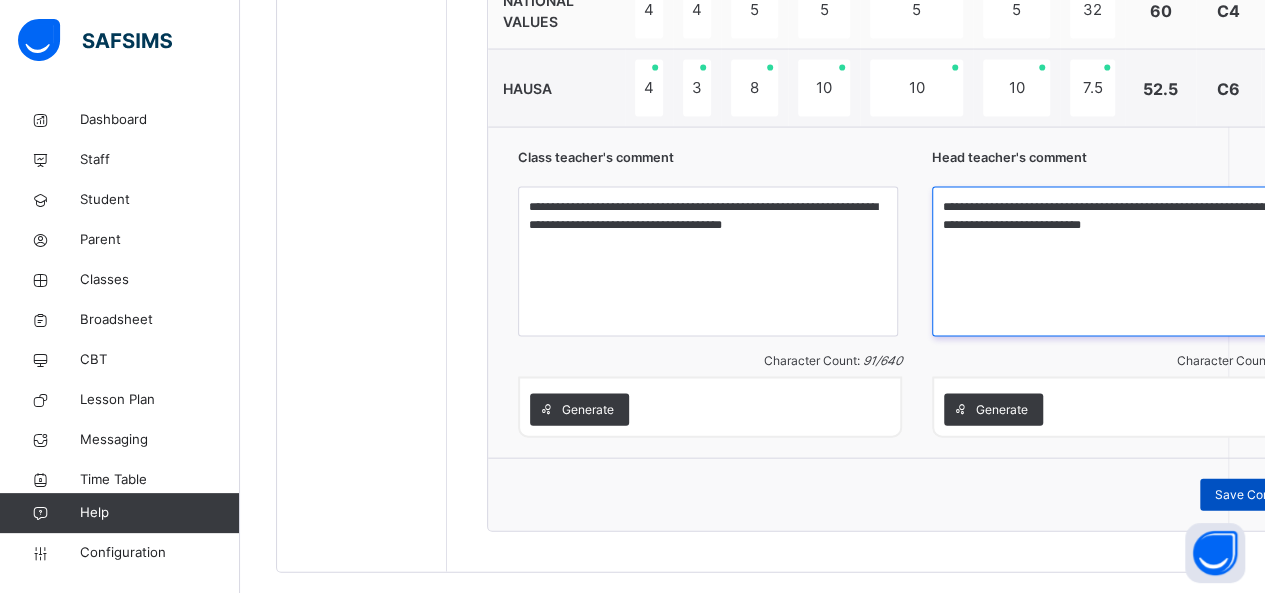 type on "**********" 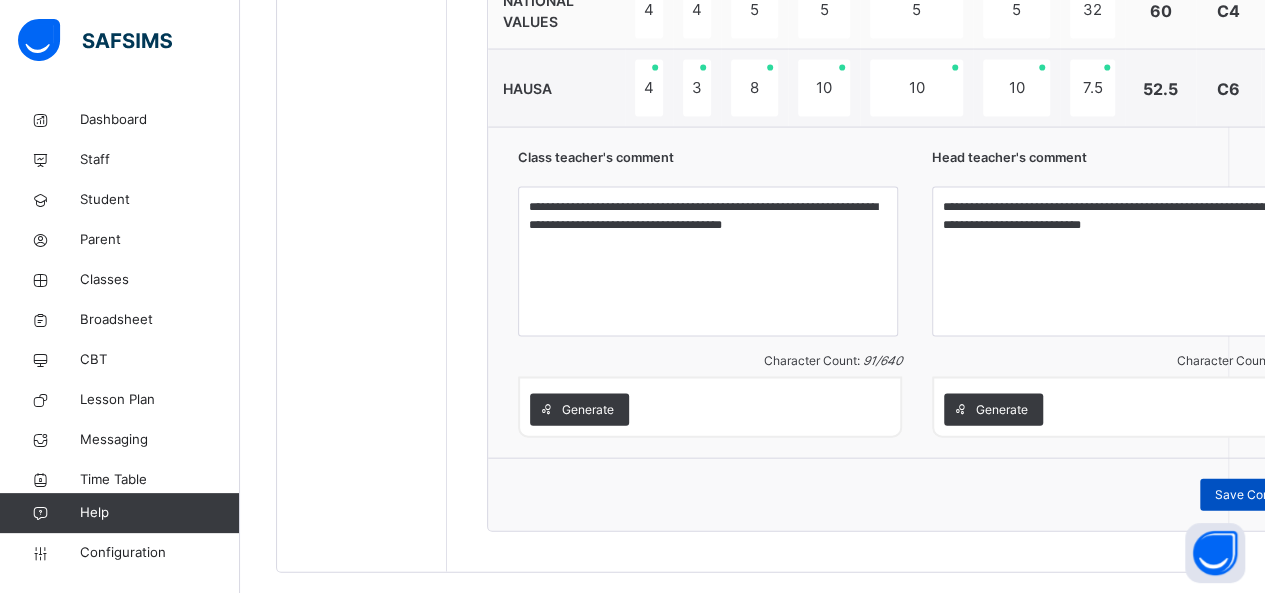 click on "Save Comment" at bounding box center (1258, 495) 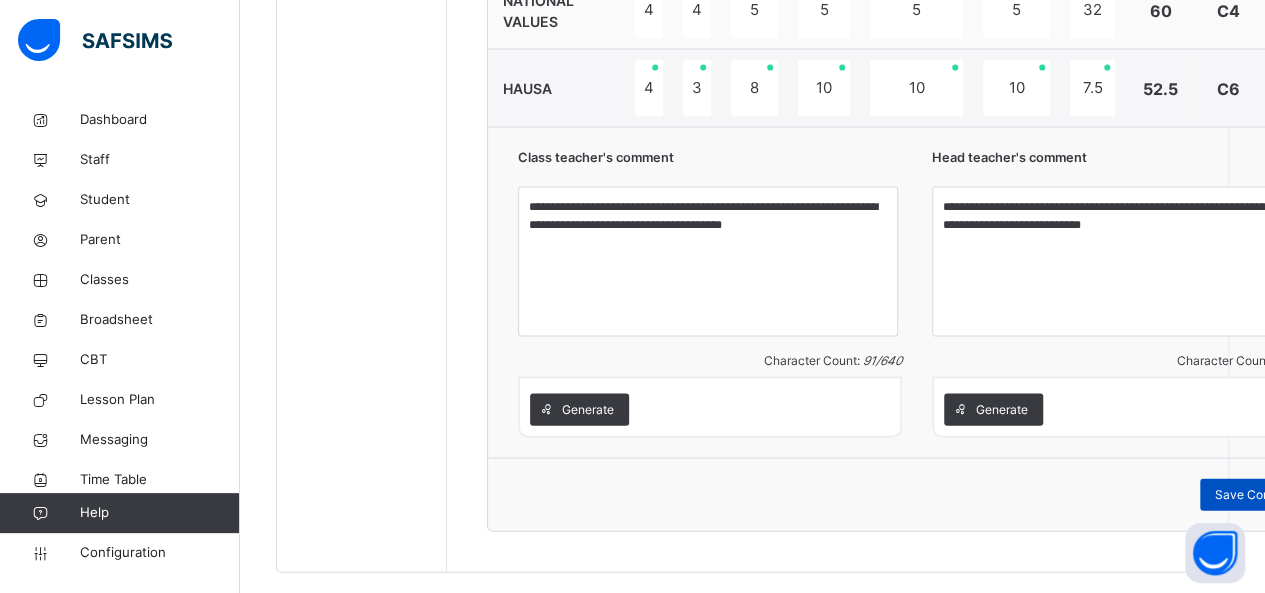 scroll, scrollTop: 740, scrollLeft: 0, axis: vertical 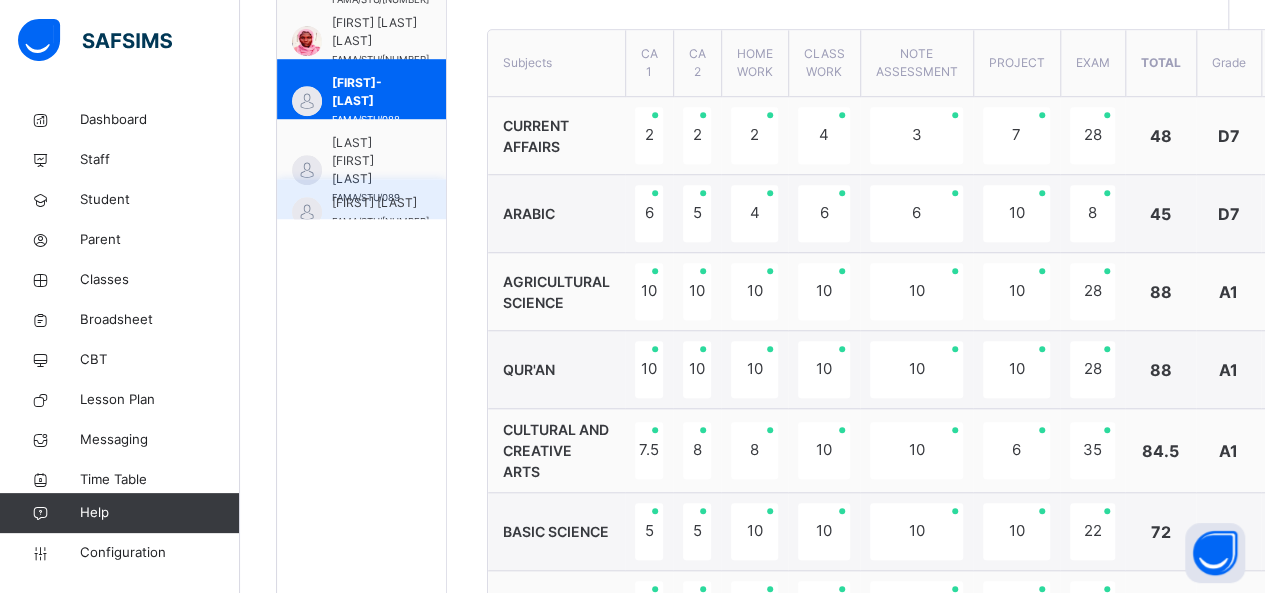 click on "[FIRST] [LAST] [ID]" at bounding box center (361, 209) 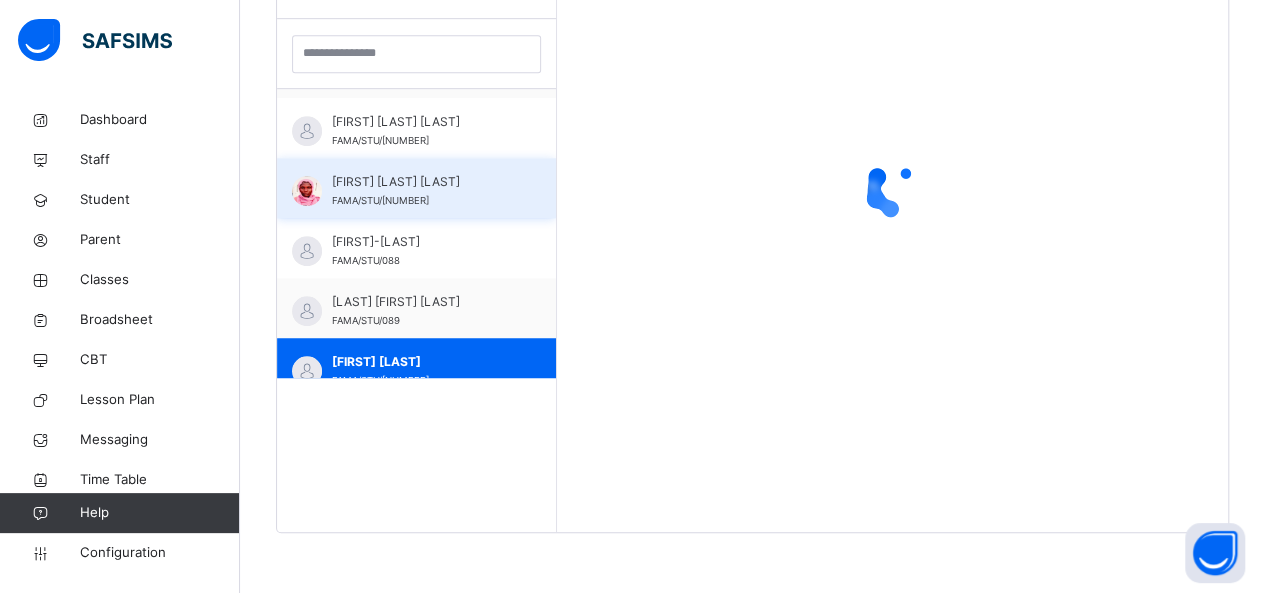 click on "[FIRST] [LAST] [LAST]" at bounding box center (421, 182) 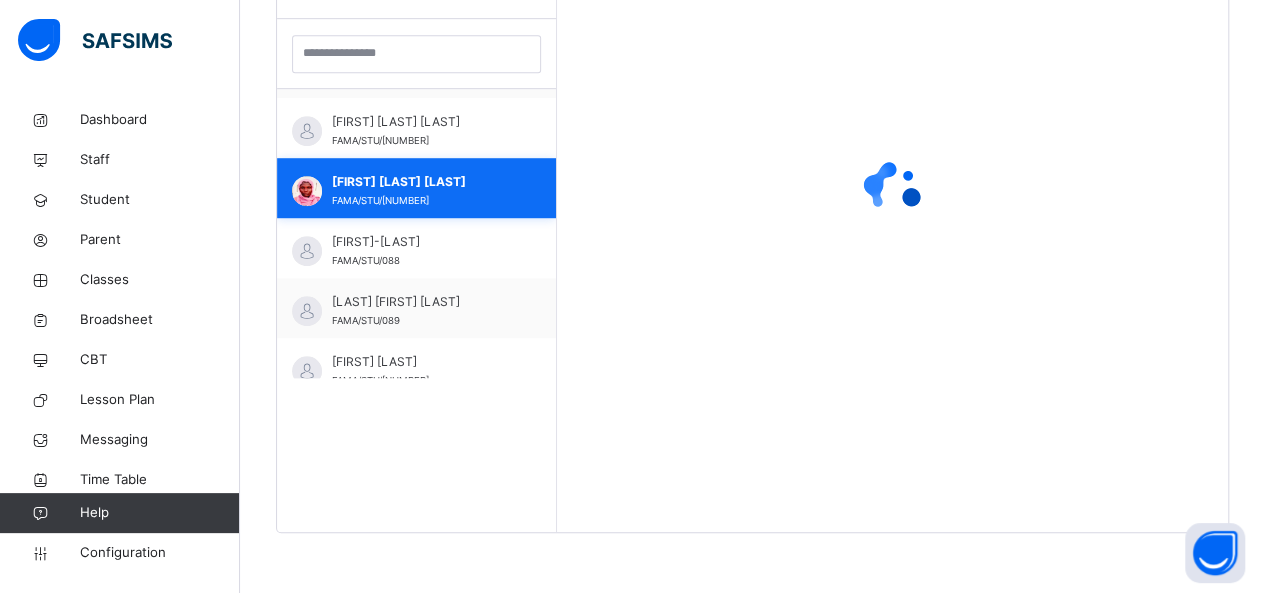 scroll, scrollTop: 579, scrollLeft: 0, axis: vertical 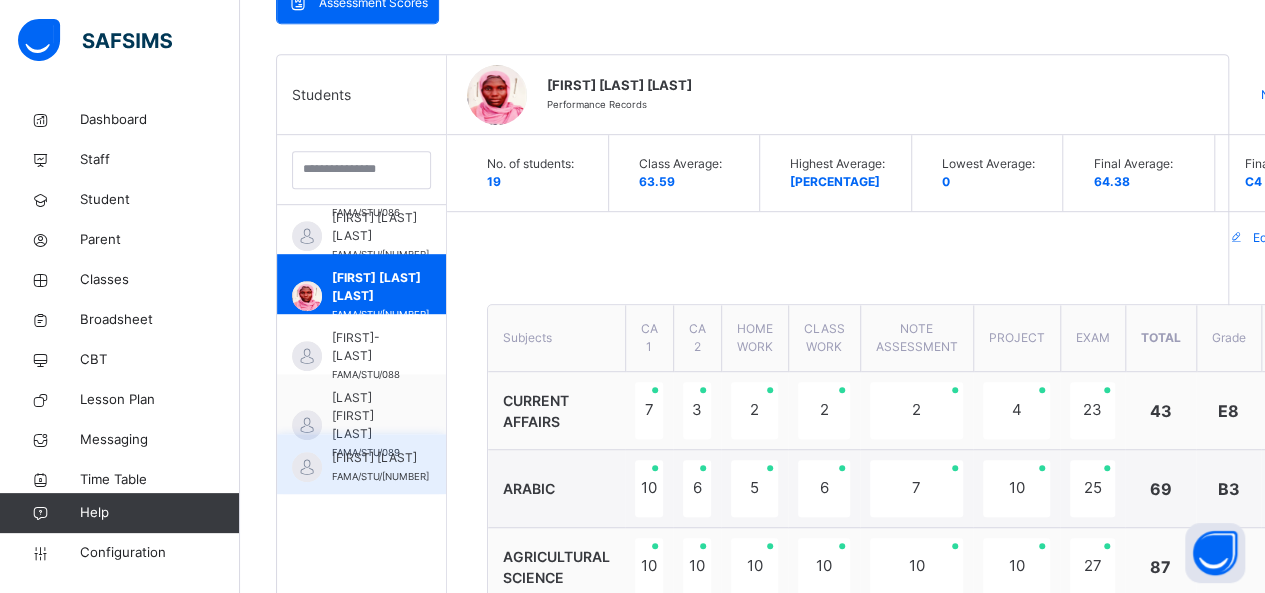 click on "[FIRST]  [LAST]" at bounding box center (380, 458) 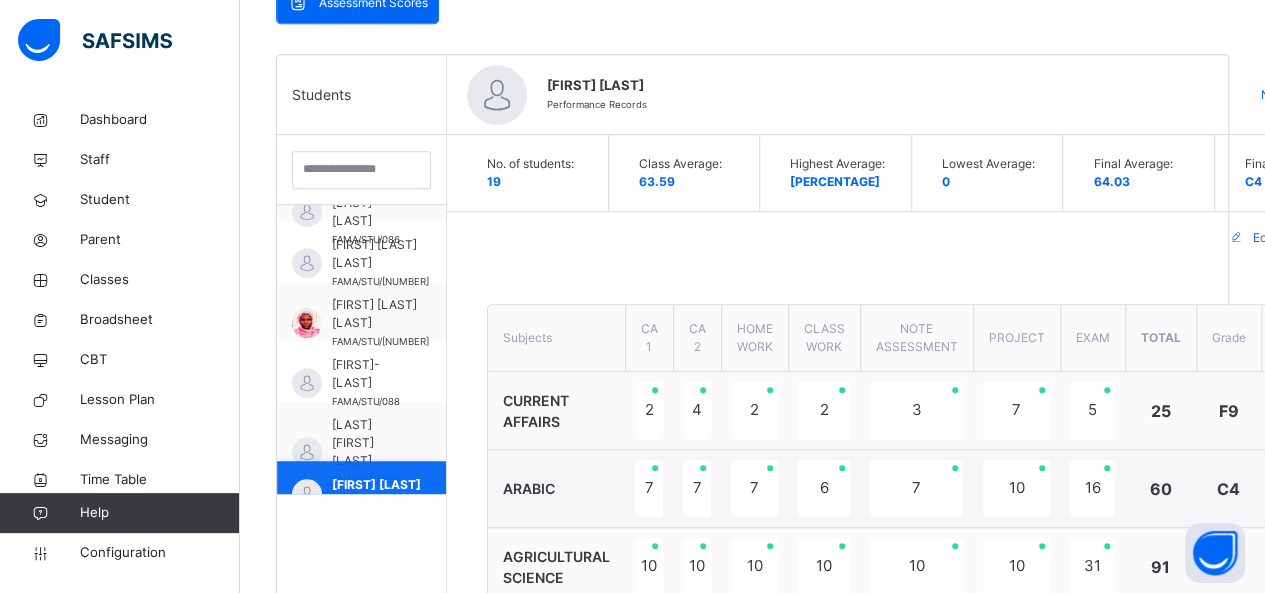 scroll, scrollTop: 860, scrollLeft: 0, axis: vertical 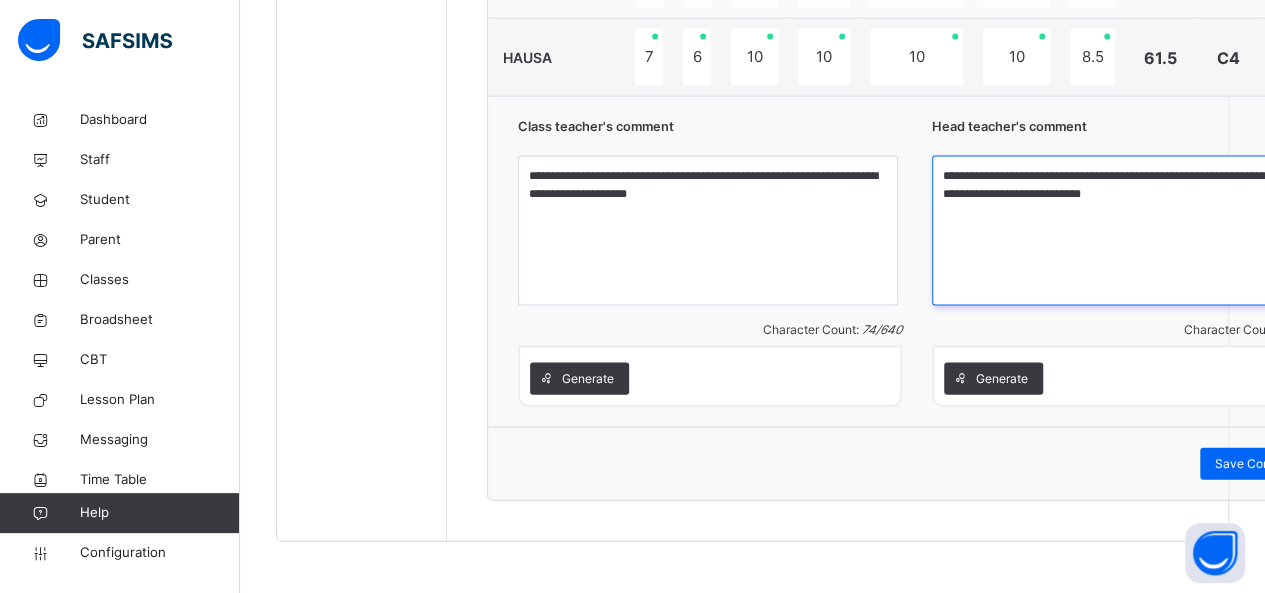 click on "**********" at bounding box center (1122, 231) 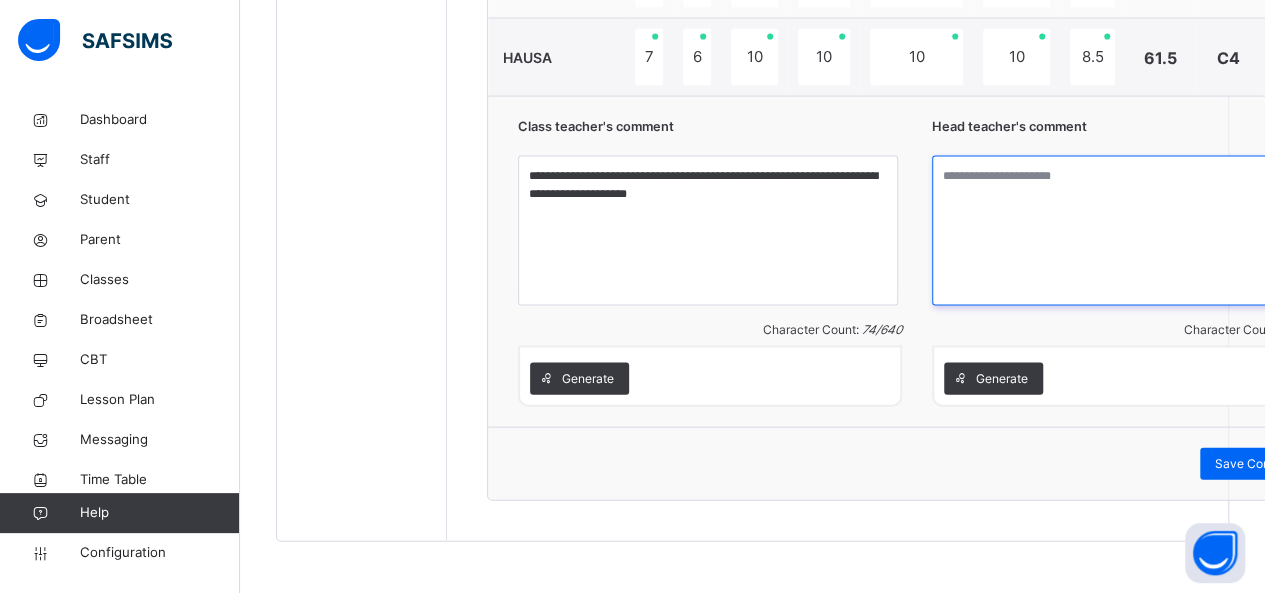 paste on "**********" 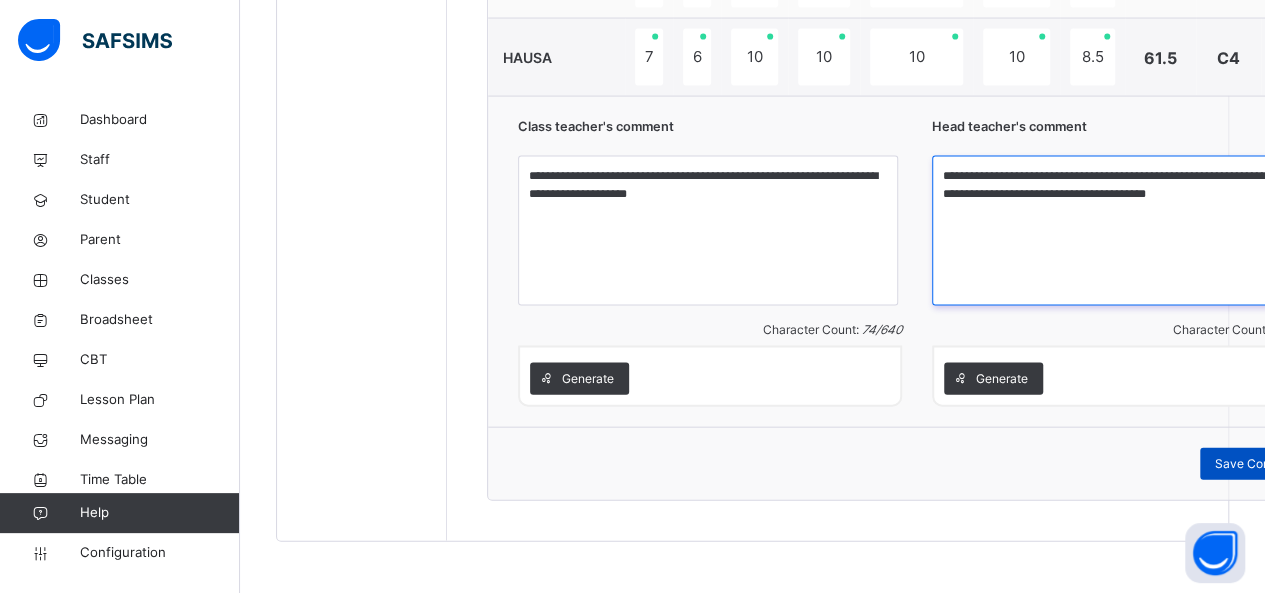 type on "**********" 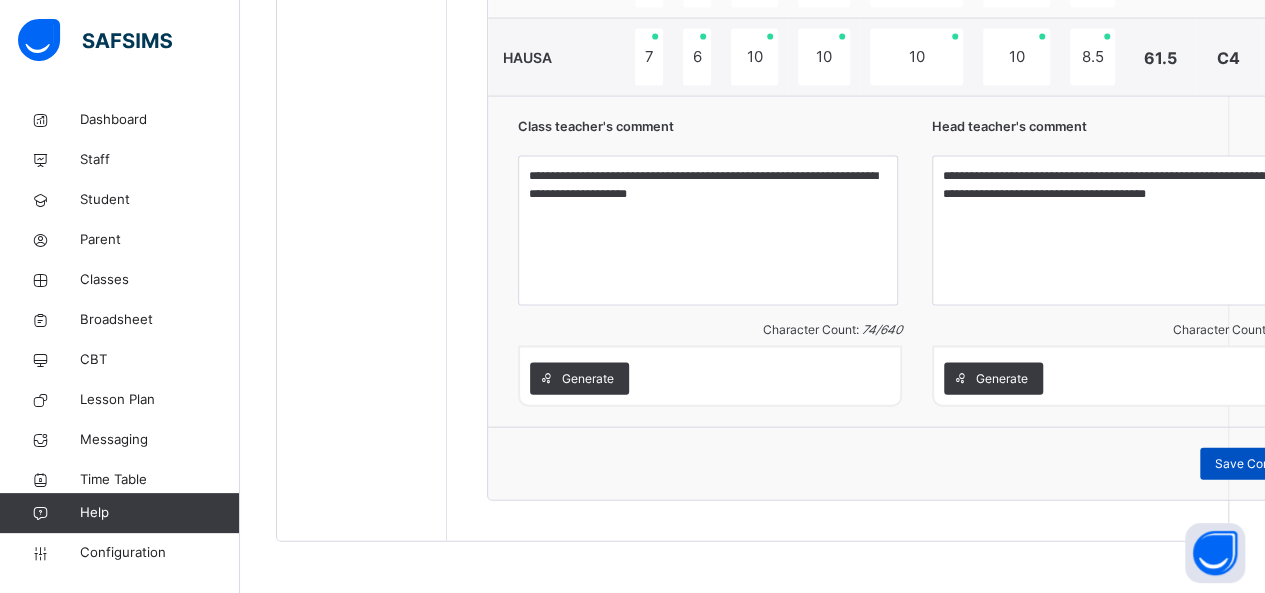 click on "Save Comment" at bounding box center [1258, 464] 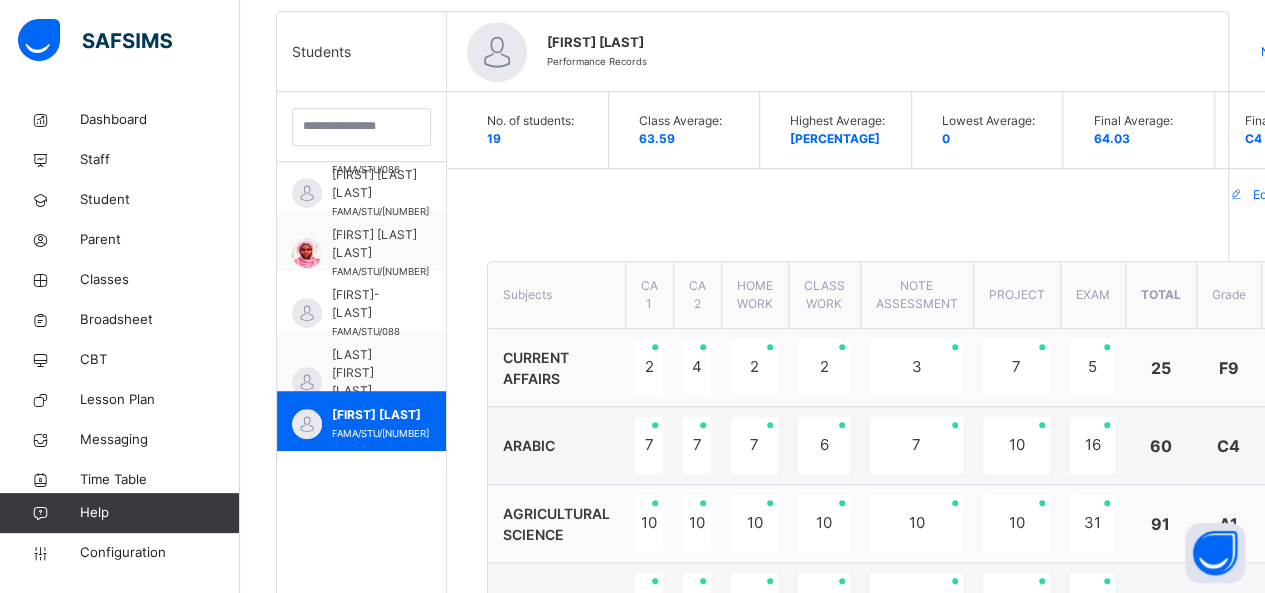 scroll, scrollTop: 508, scrollLeft: 0, axis: vertical 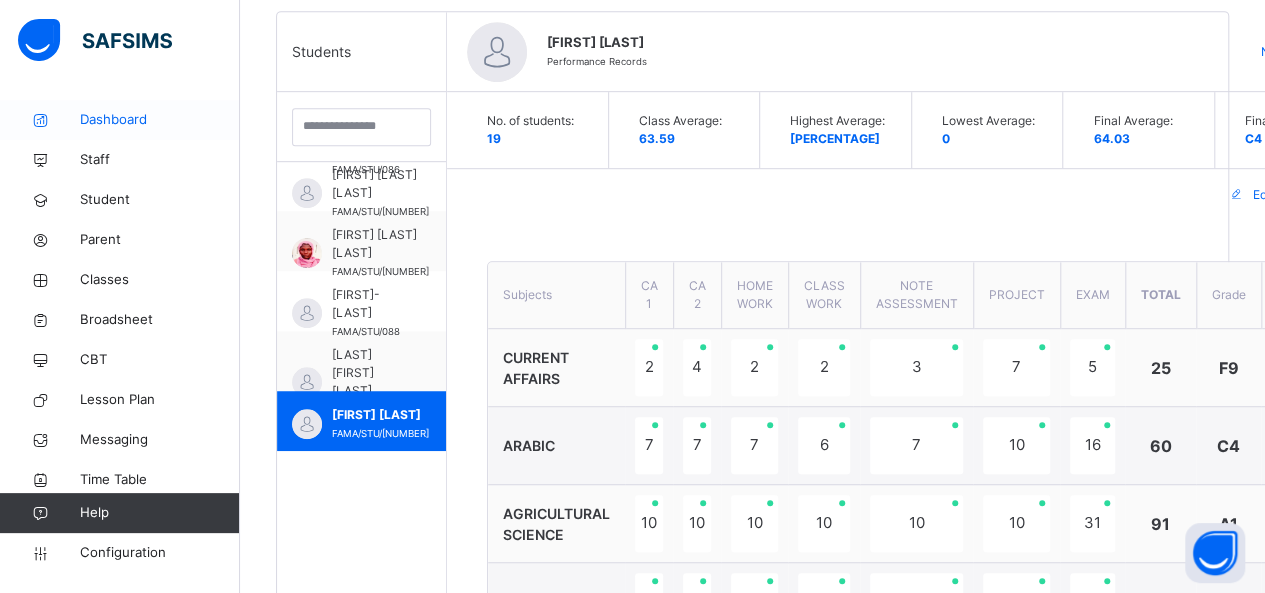 click on "Dashboard" at bounding box center (120, 120) 